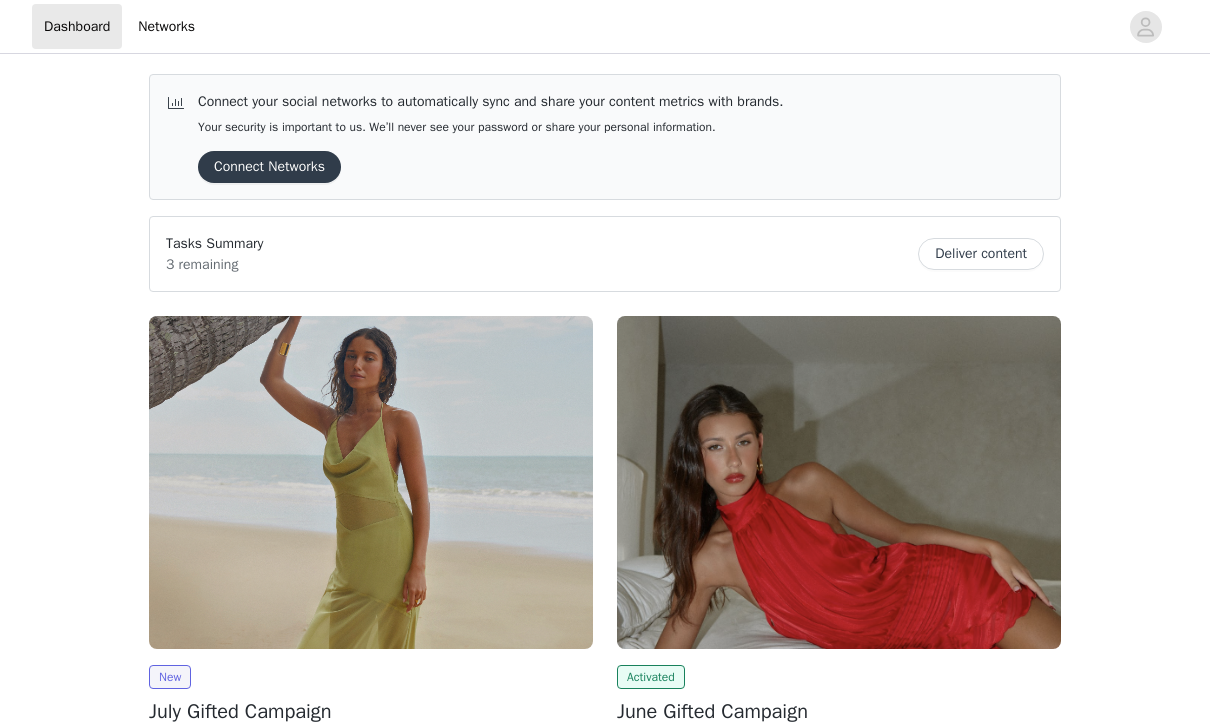 scroll, scrollTop: 0, scrollLeft: 0, axis: both 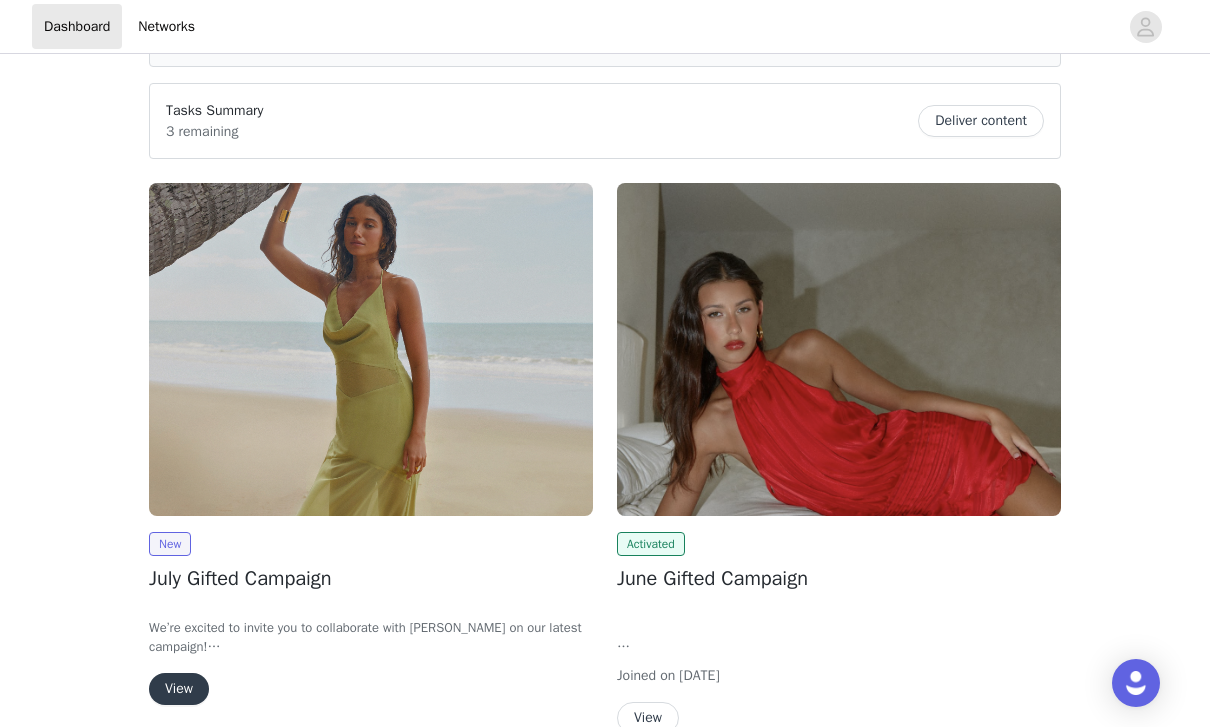 click on "View" at bounding box center [179, 689] 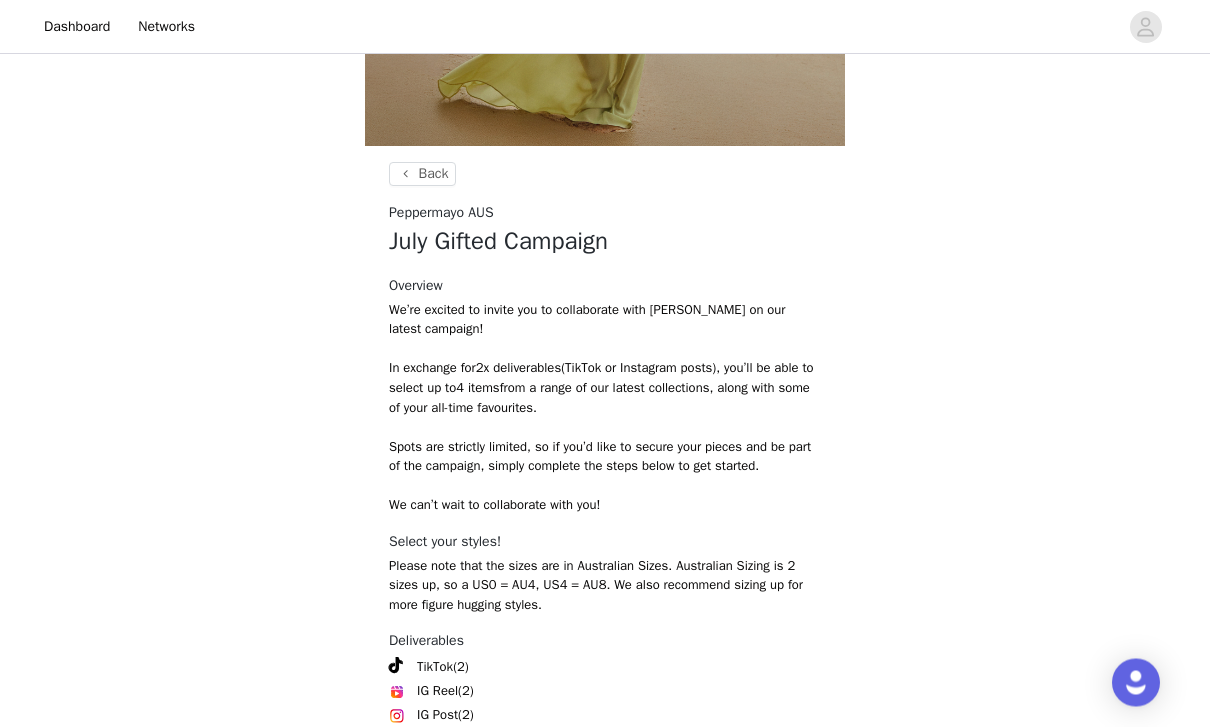 scroll, scrollTop: 697, scrollLeft: 0, axis: vertical 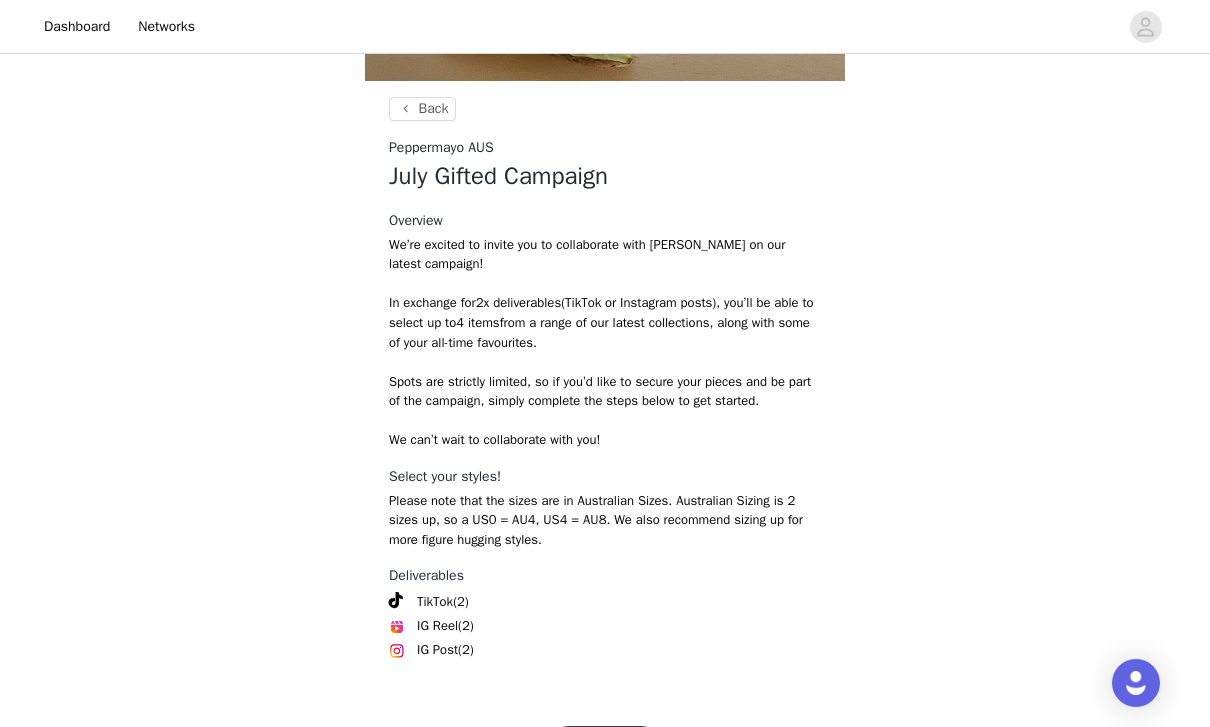 click on "Get Started" at bounding box center (605, 750) 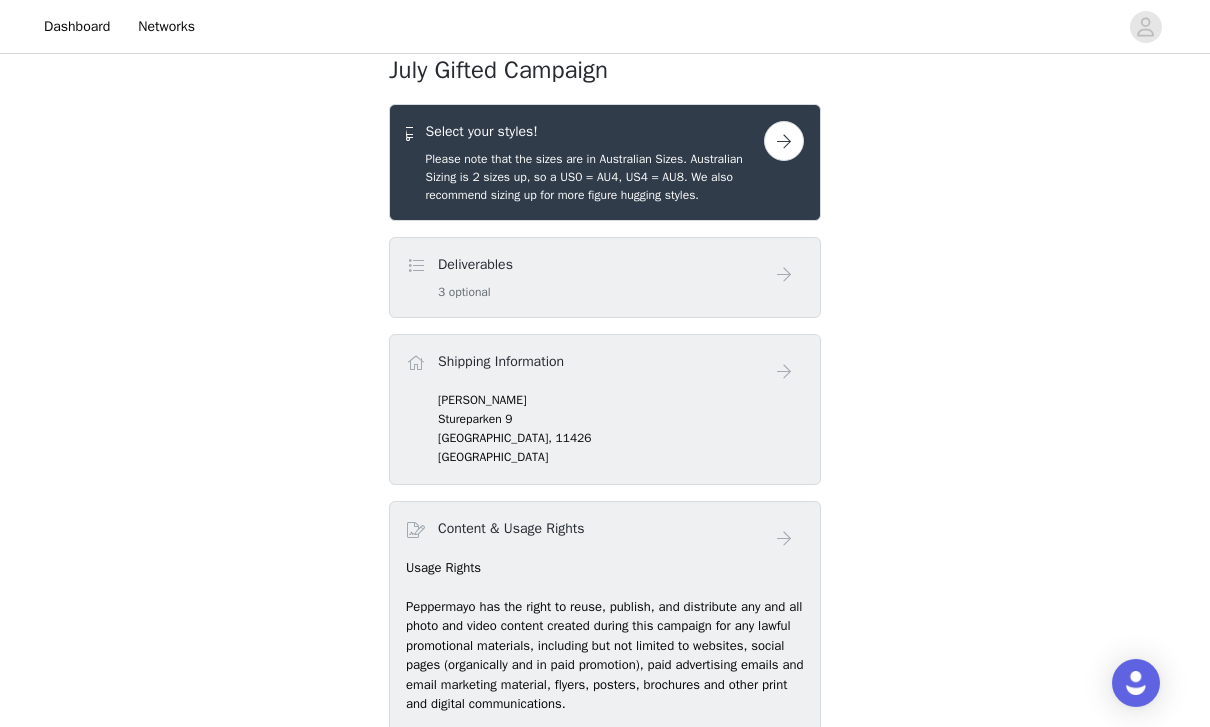 scroll, scrollTop: 742, scrollLeft: 0, axis: vertical 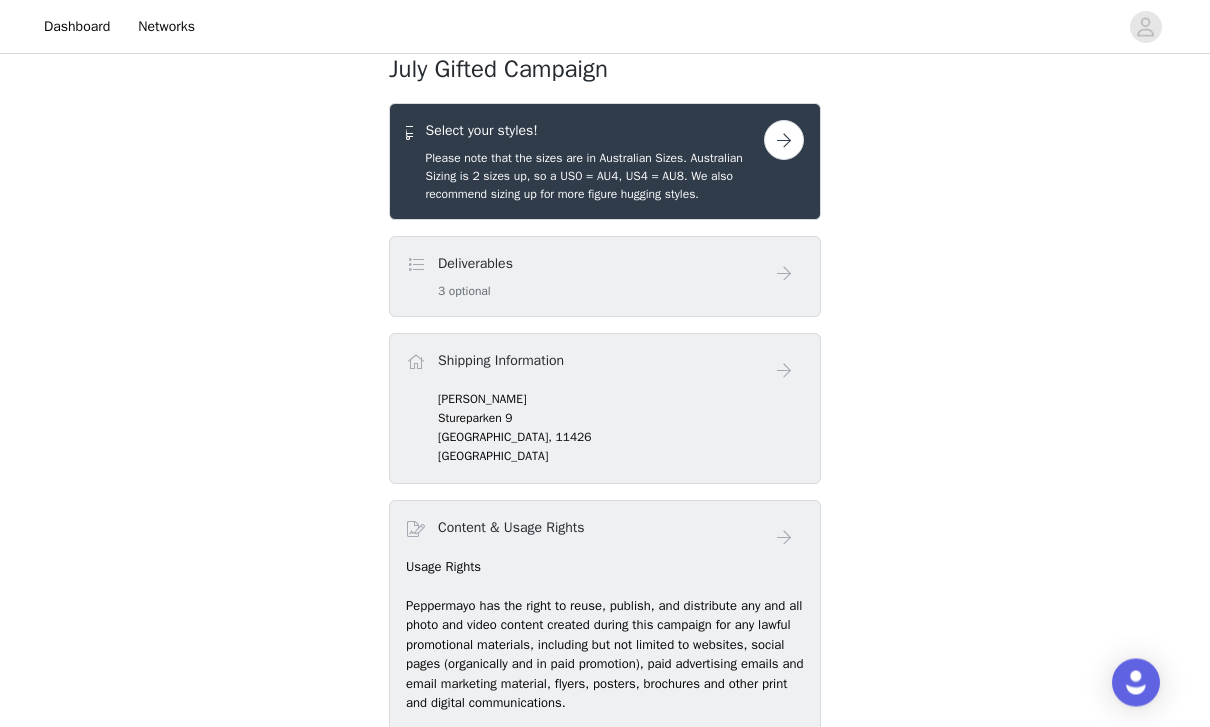 click at bounding box center [784, 141] 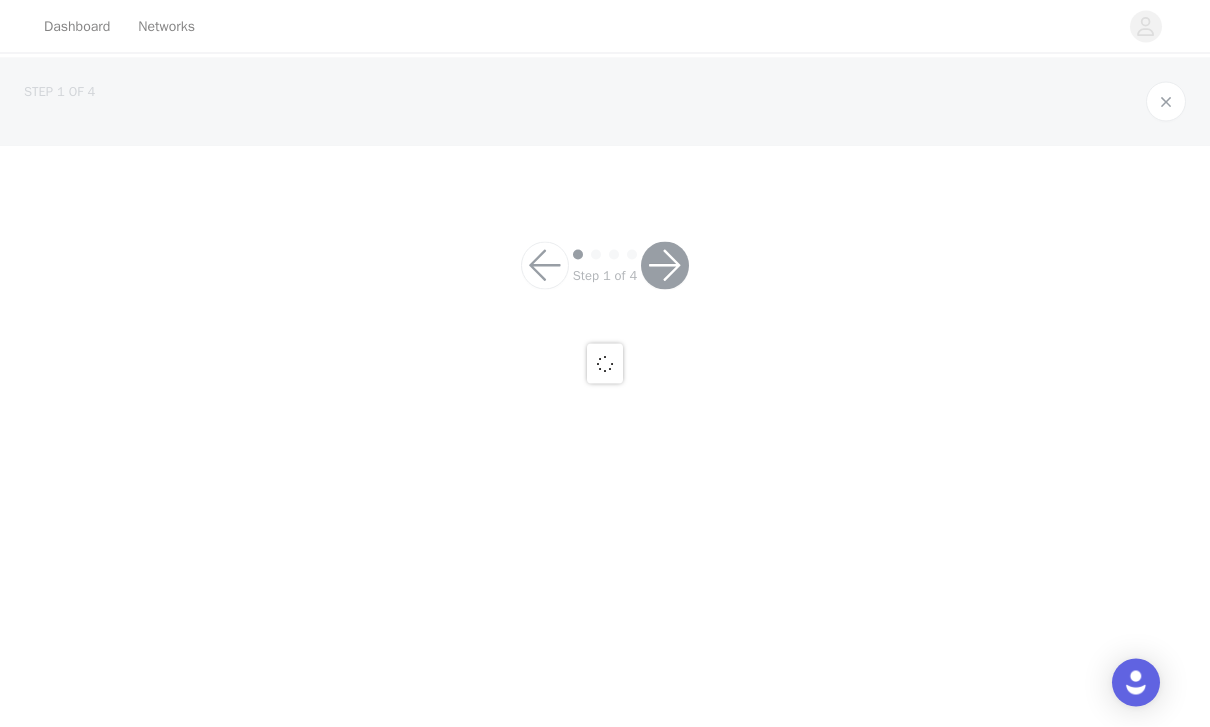 scroll, scrollTop: 0, scrollLeft: 0, axis: both 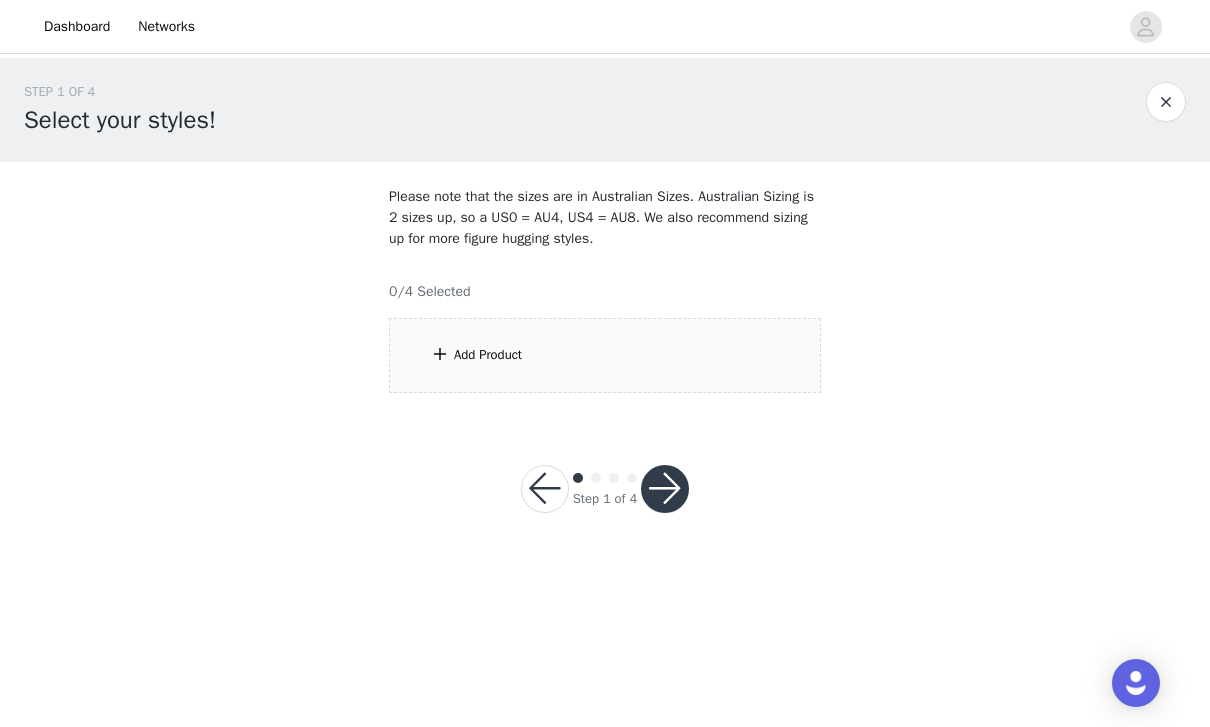 click on "Add Product" at bounding box center [605, 355] 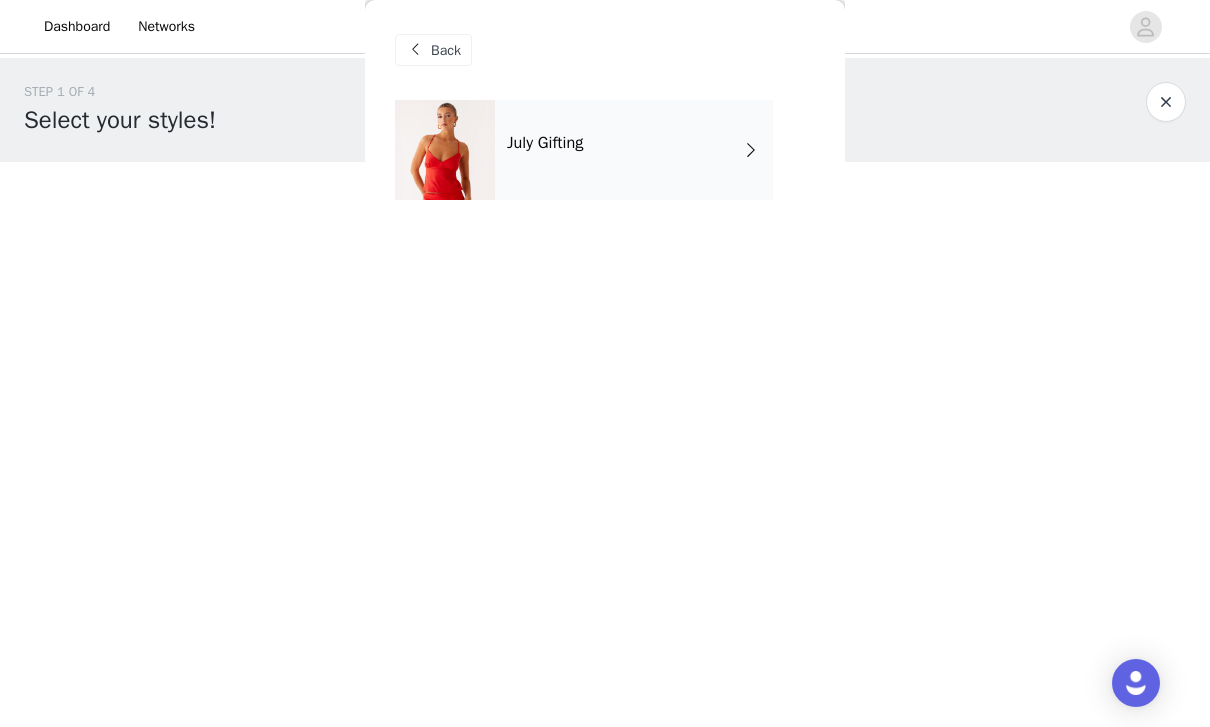click on "July Gifting" at bounding box center (634, 150) 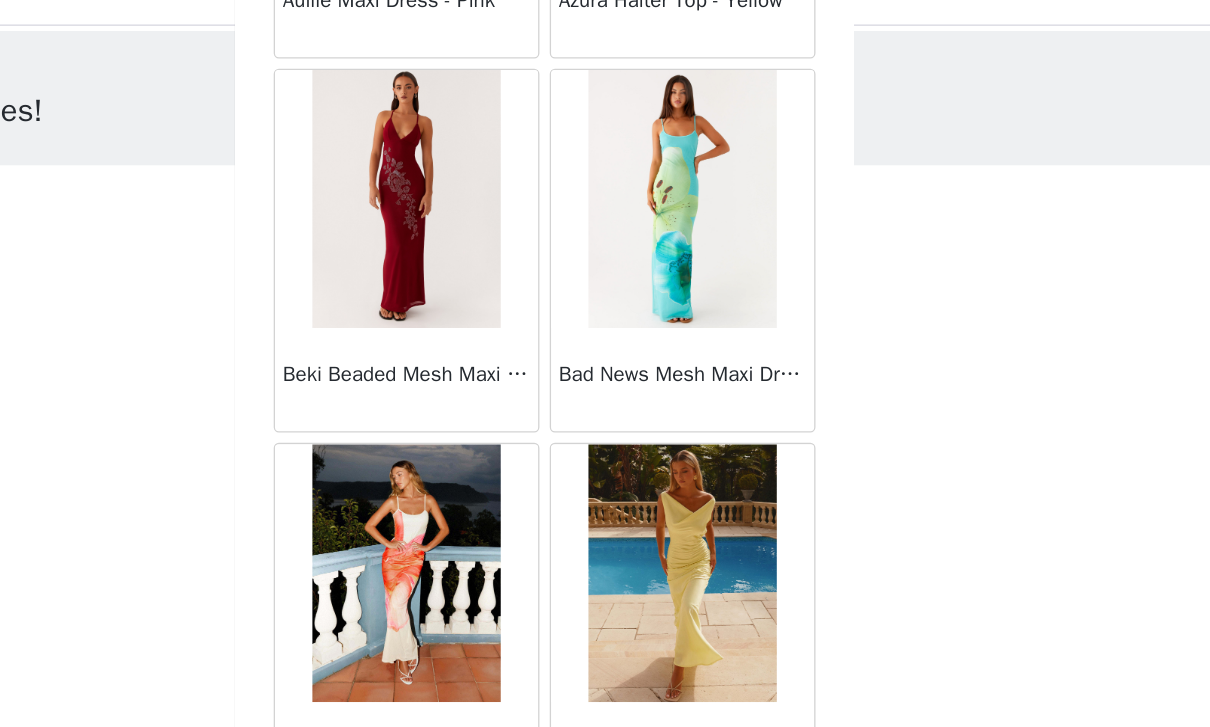 scroll, scrollTop: 2333, scrollLeft: 0, axis: vertical 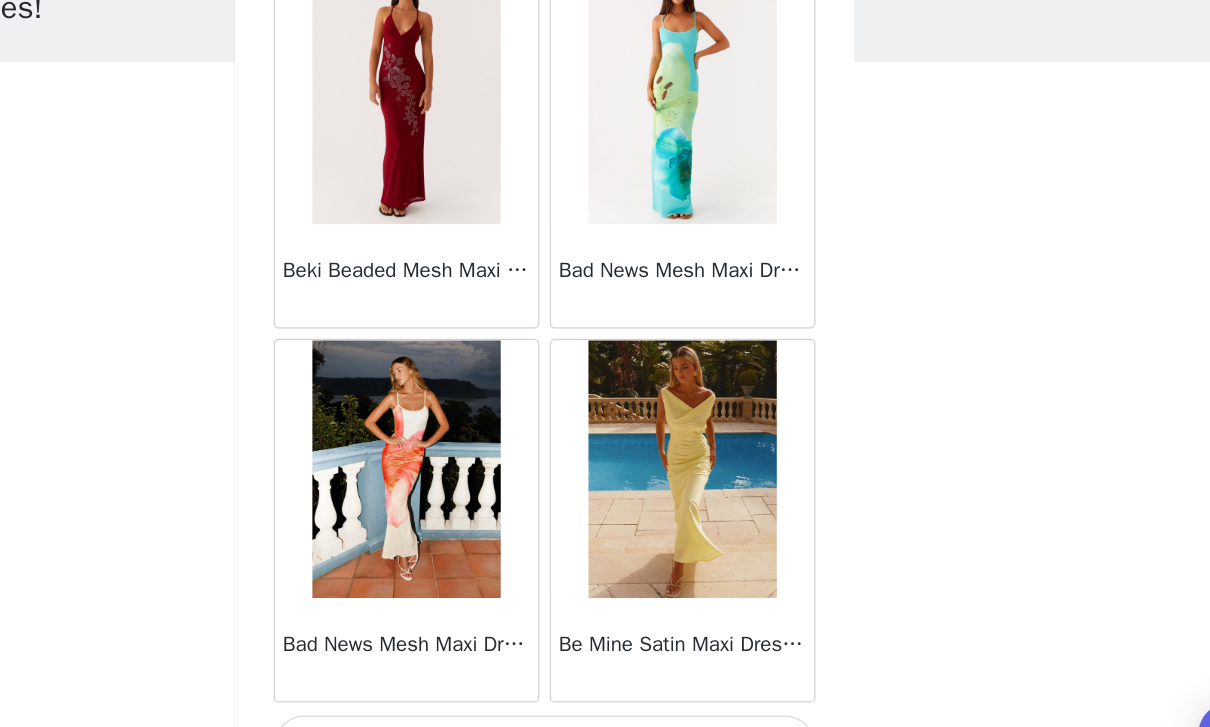 click on "Load More" at bounding box center [605, 693] 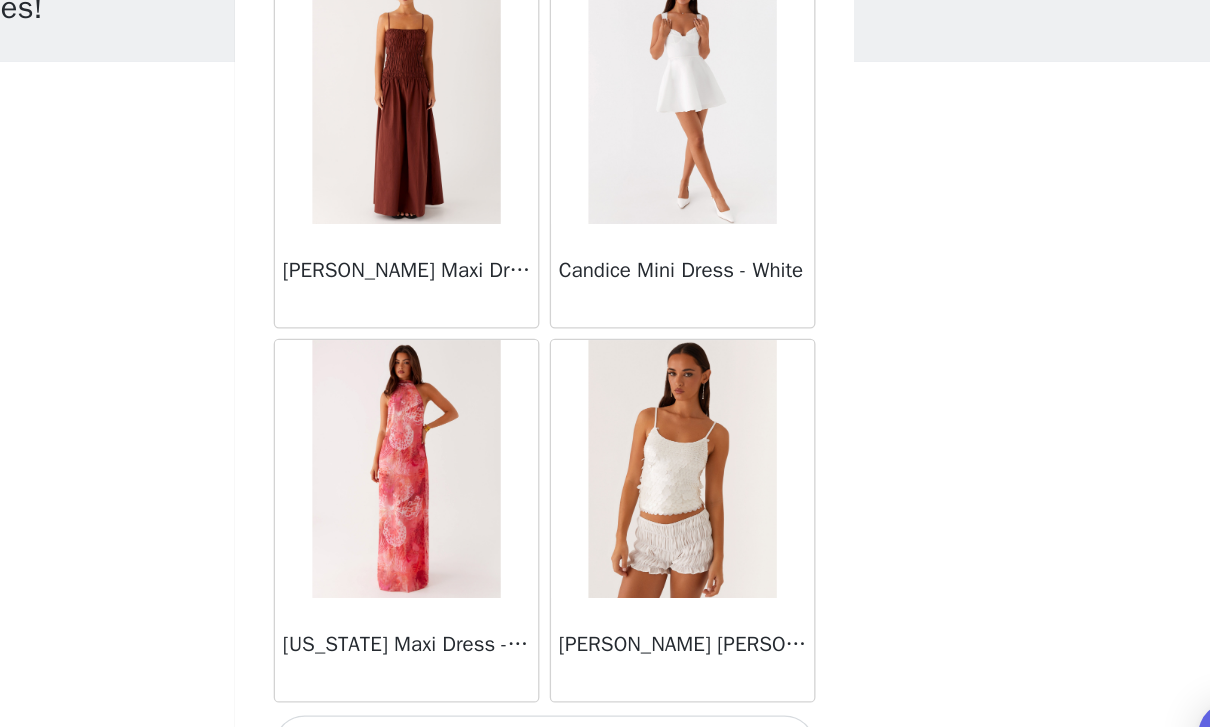 scroll, scrollTop: 5233, scrollLeft: 0, axis: vertical 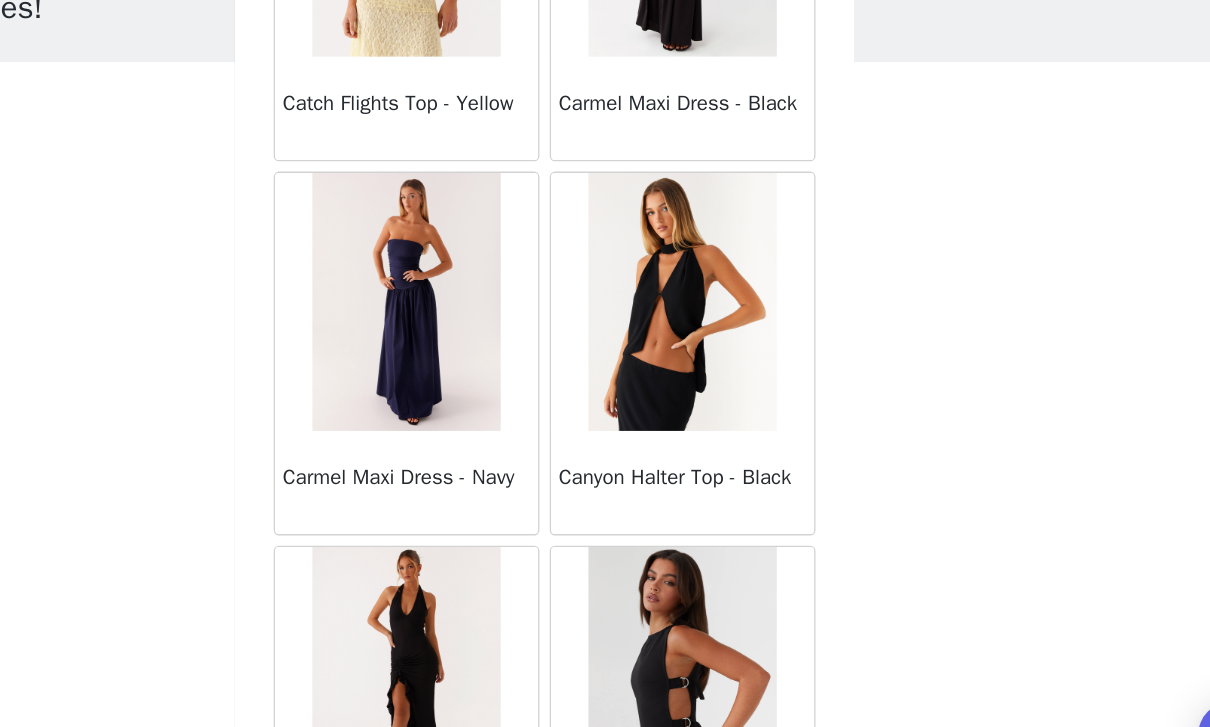 click at bounding box center [711, 348] 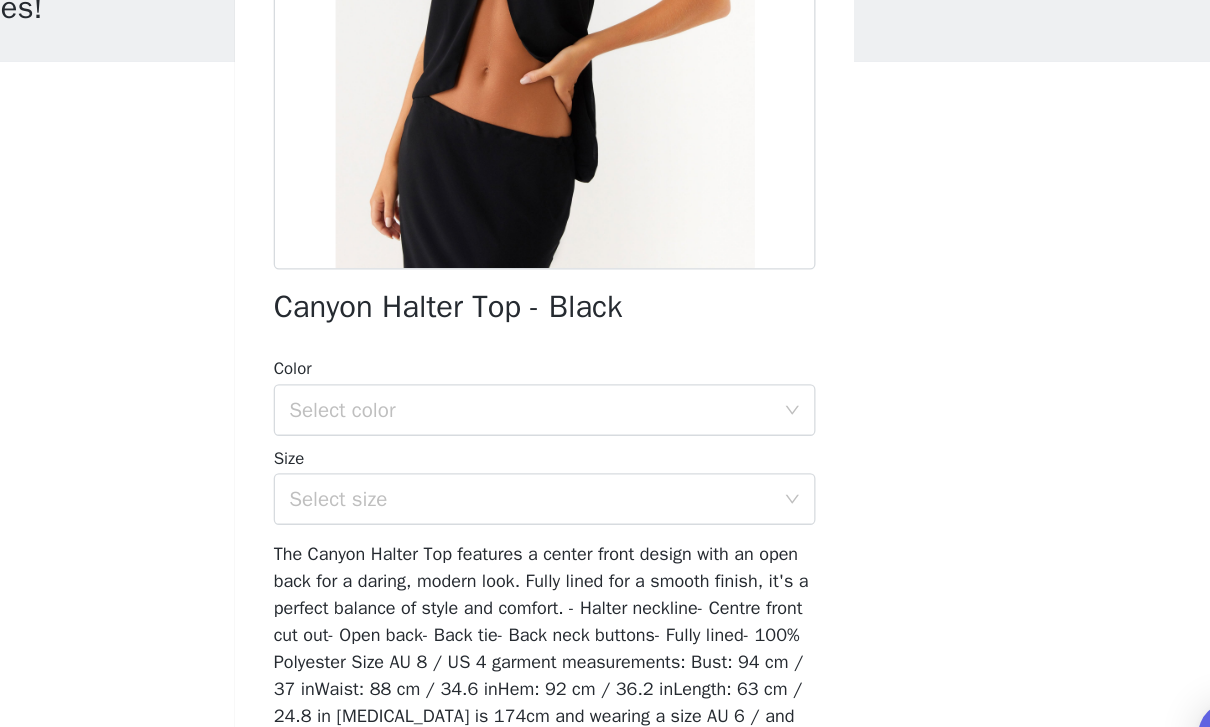 scroll, scrollTop: 230, scrollLeft: 0, axis: vertical 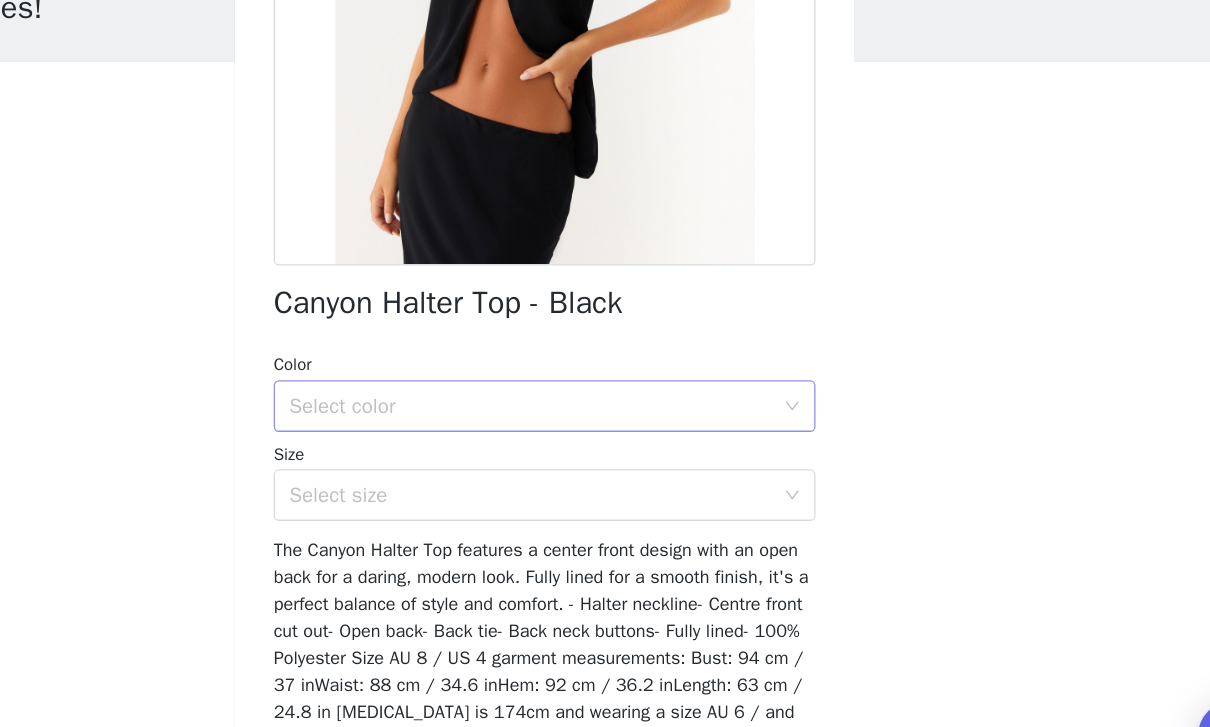 click on "Select color" at bounding box center [598, 429] 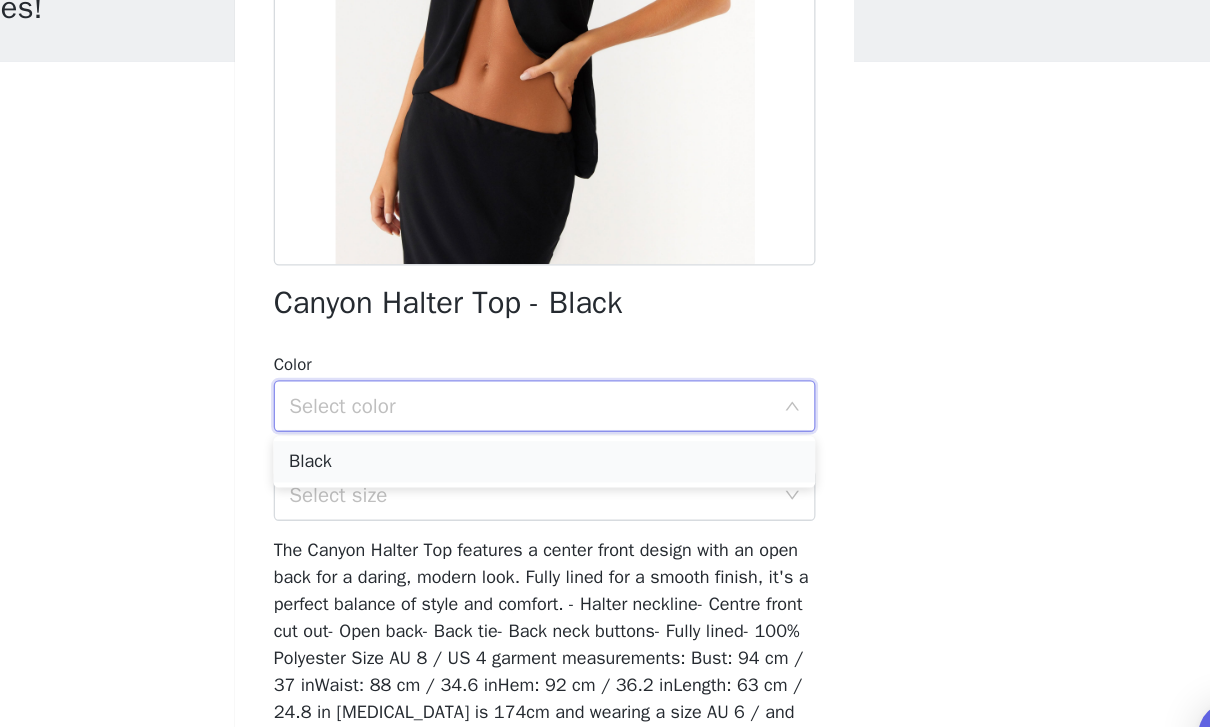 click on "Black" at bounding box center (605, 472) 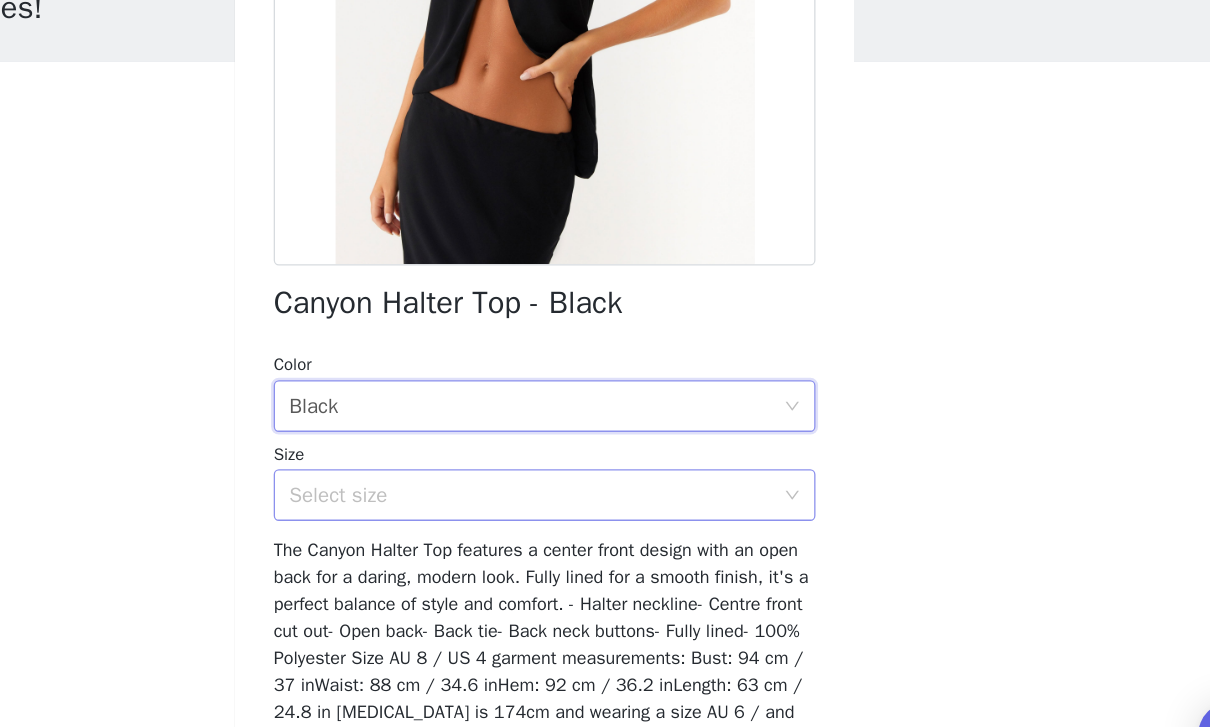 click on "Select size" at bounding box center [594, 498] 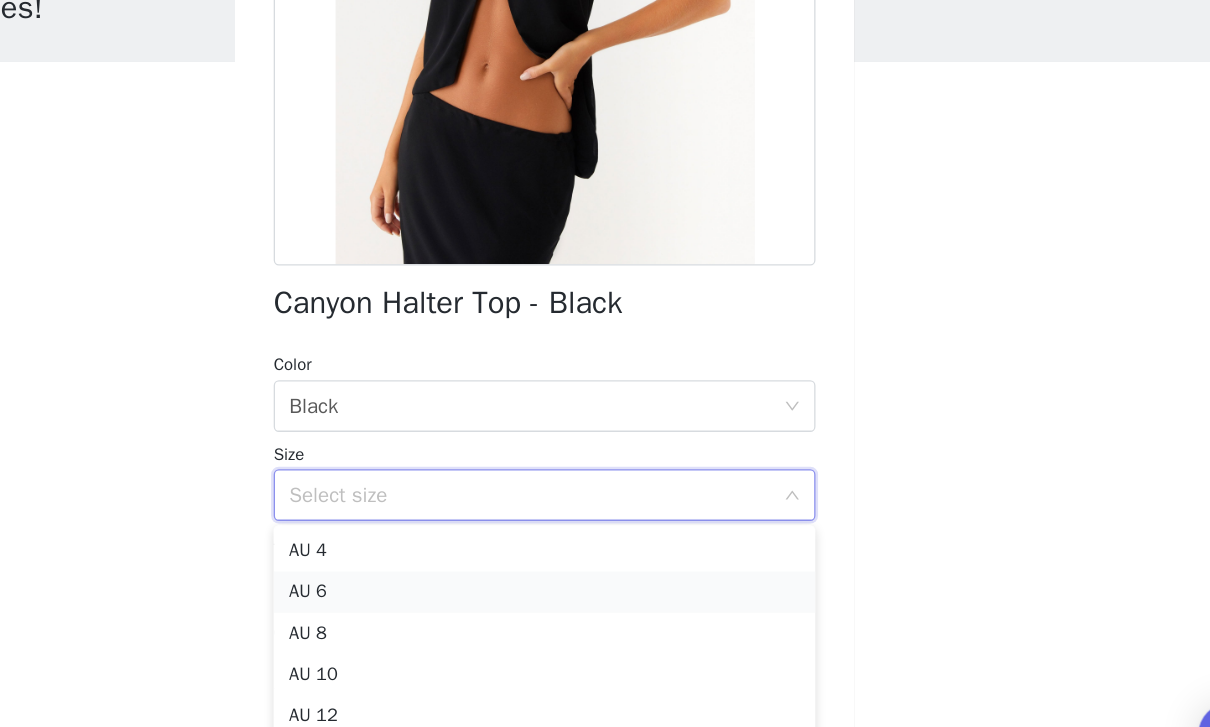 click on "AU 6" at bounding box center (605, 573) 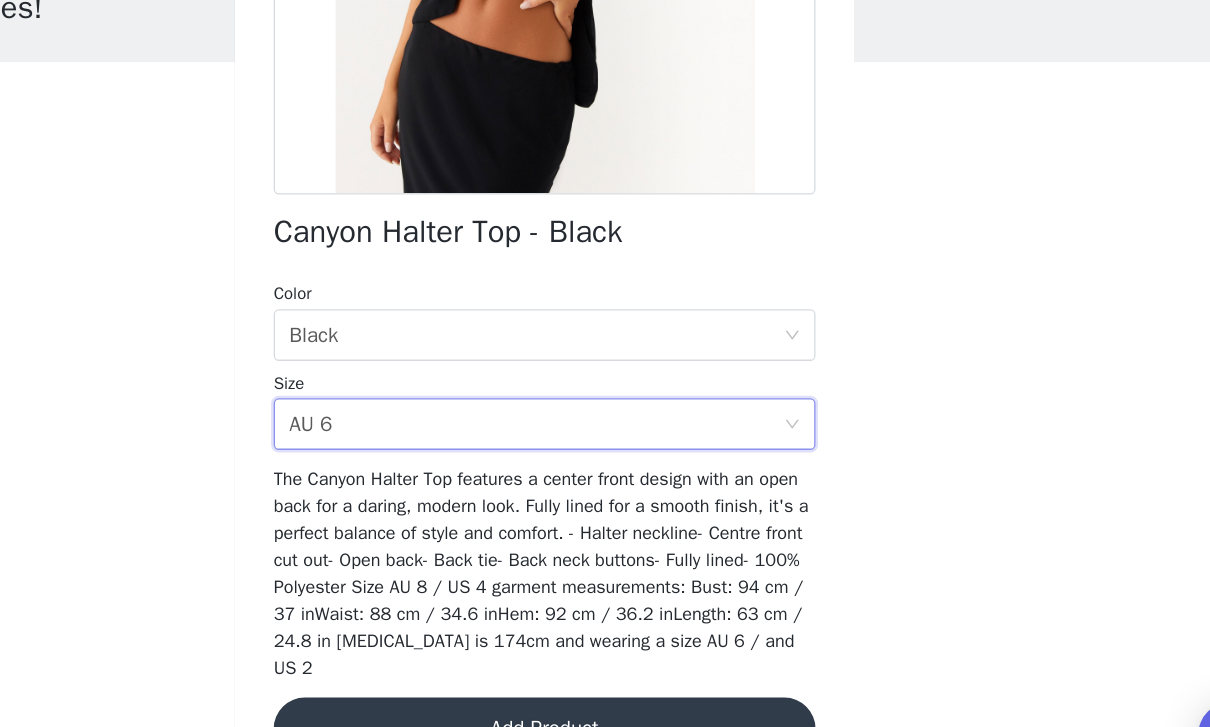 scroll, scrollTop: 284, scrollLeft: 0, axis: vertical 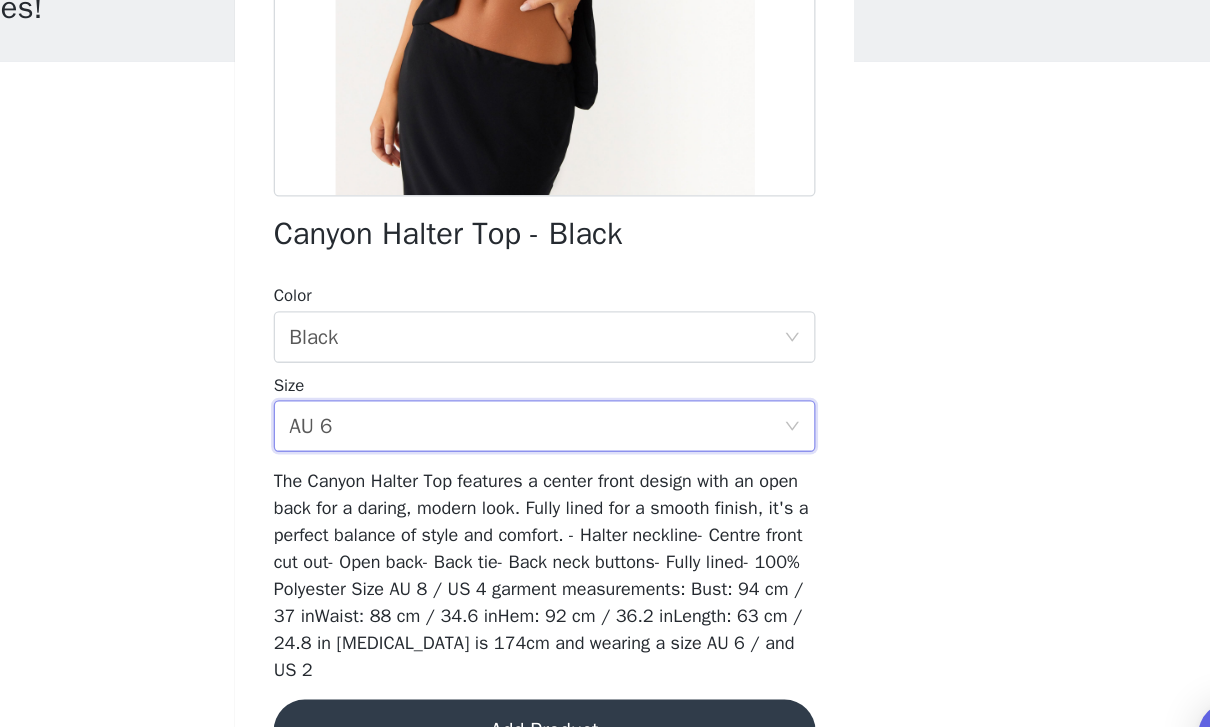 click on "Add Product" at bounding box center [605, 680] 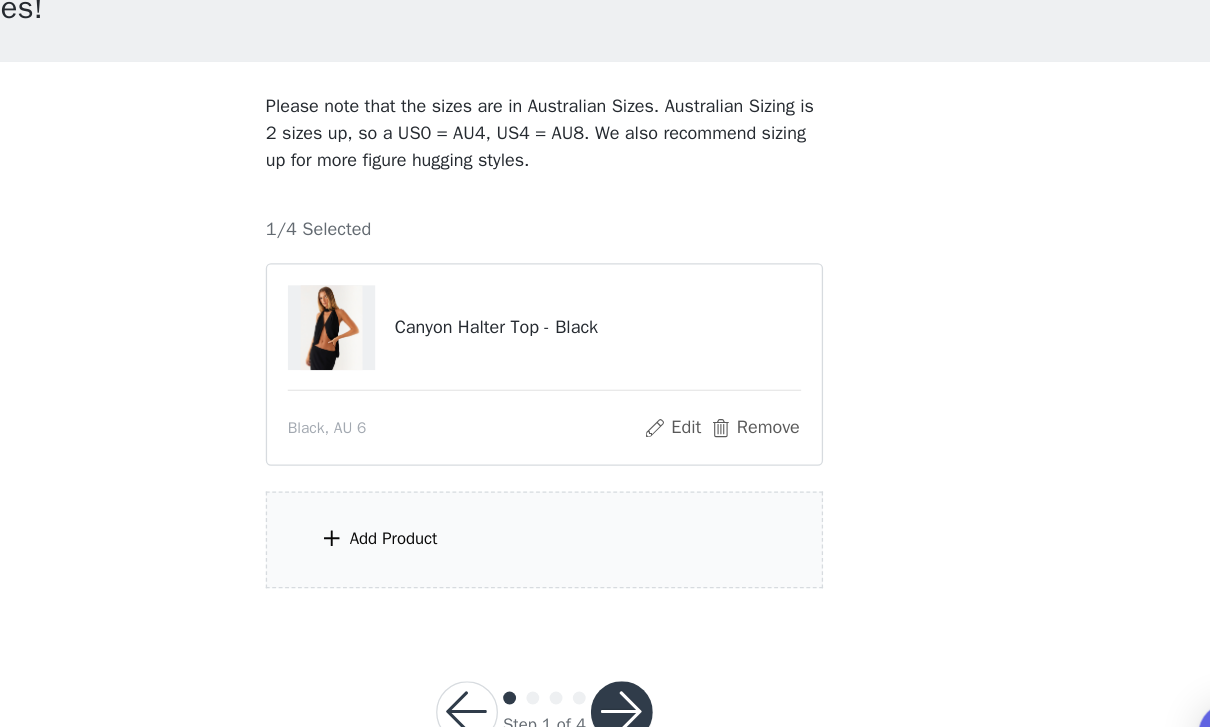 click on "Add Product" at bounding box center [605, 532] 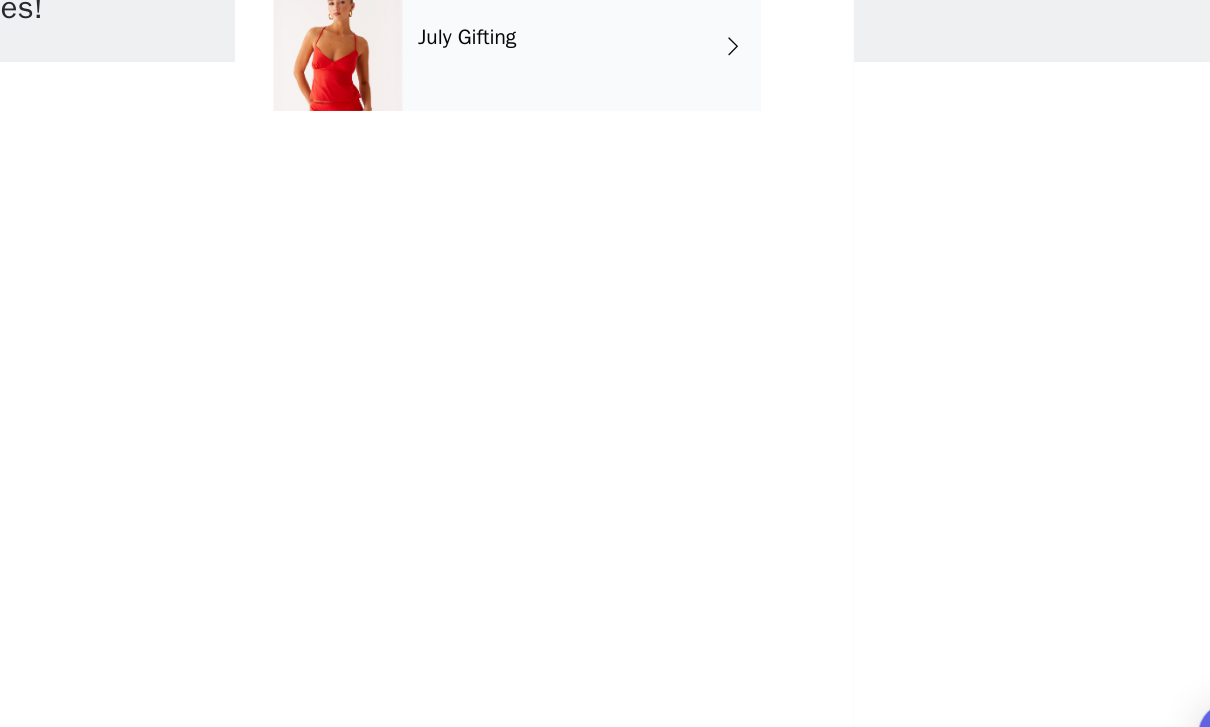 click on "July Gifting" at bounding box center (634, 150) 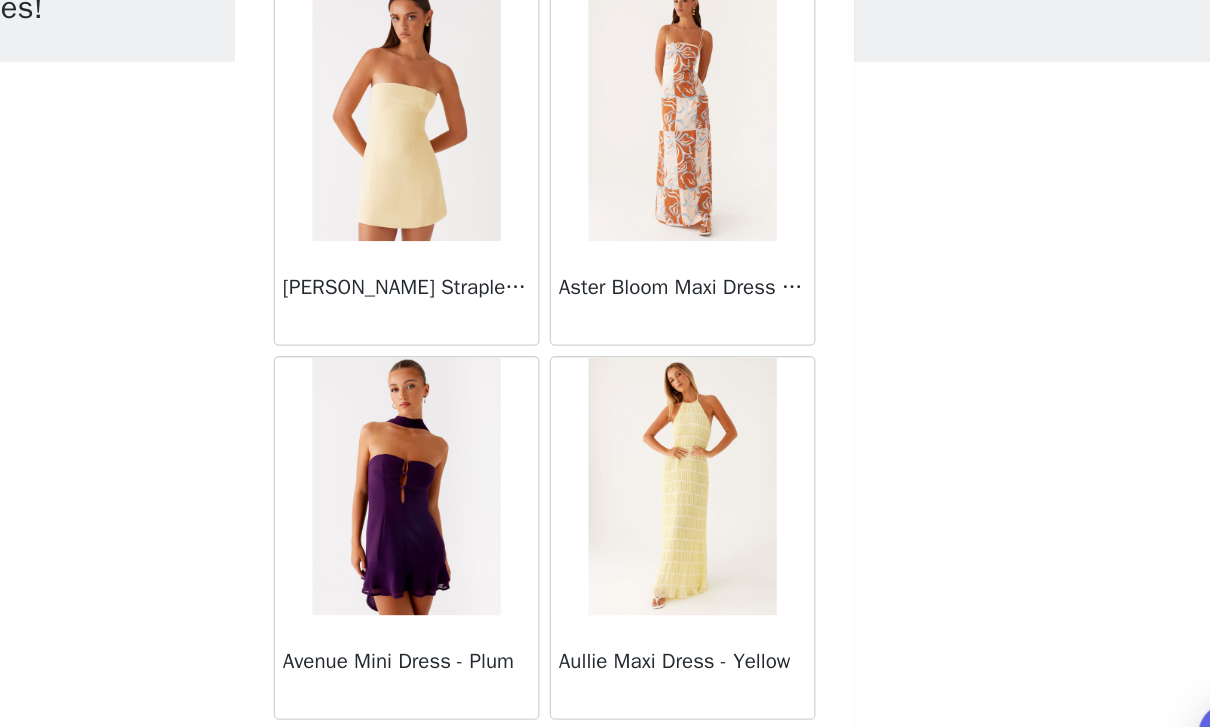 click at bounding box center (497, 491) 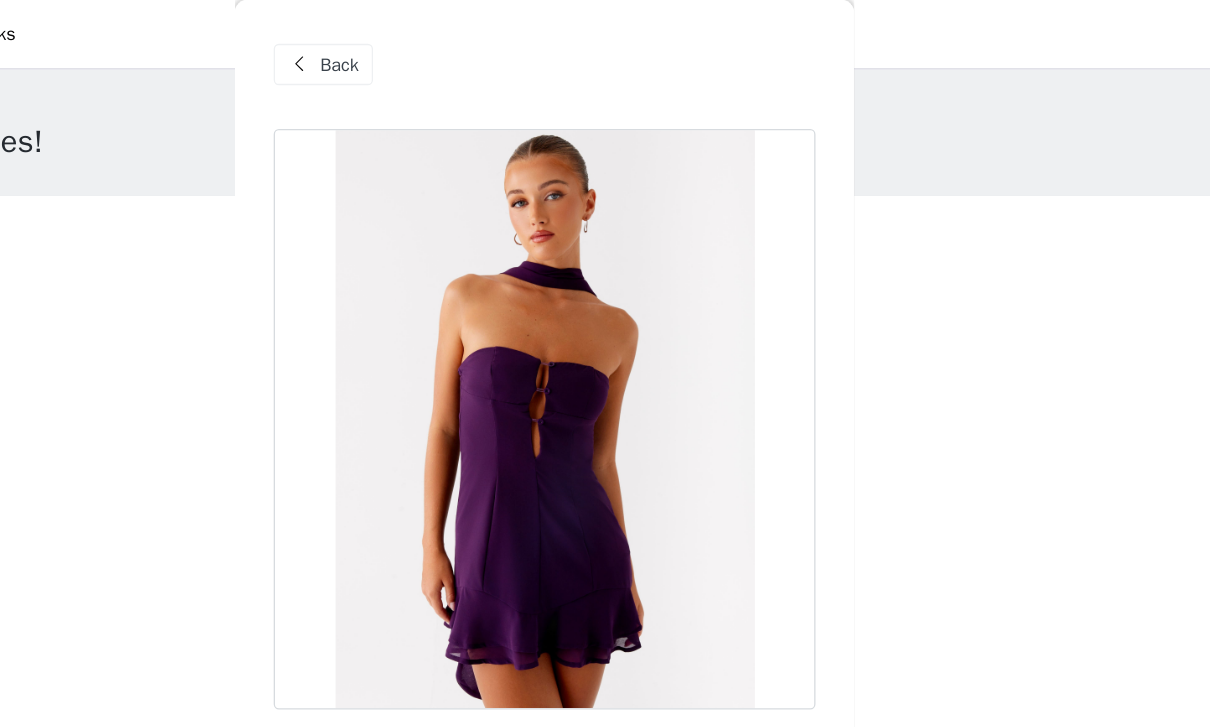 scroll, scrollTop: 0, scrollLeft: 0, axis: both 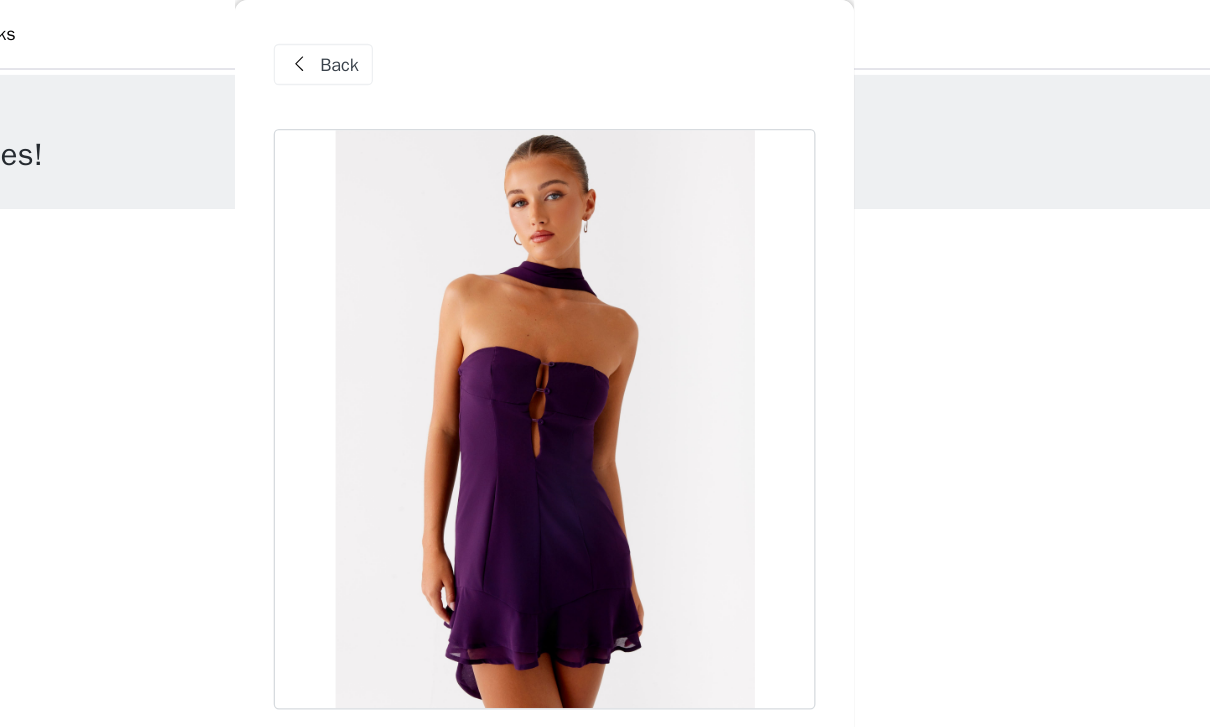 click on "Back" at bounding box center [433, 50] 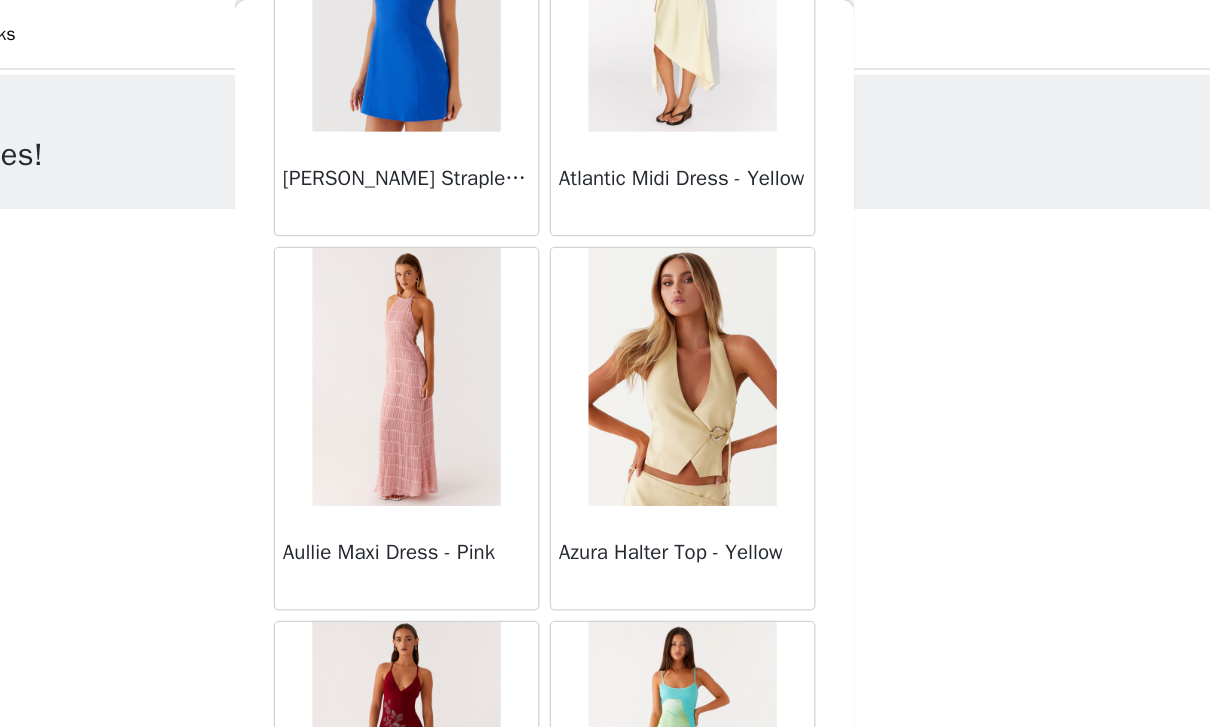 scroll, scrollTop: 1928, scrollLeft: 0, axis: vertical 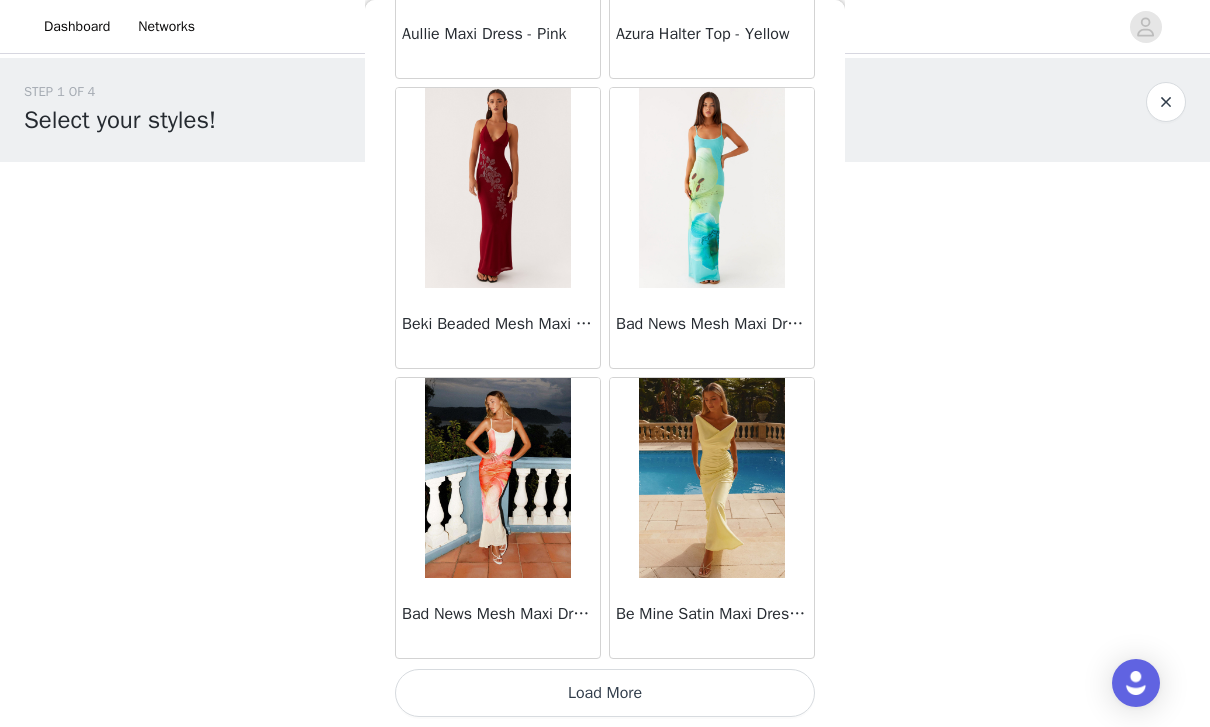 click on "Load More" at bounding box center [605, 693] 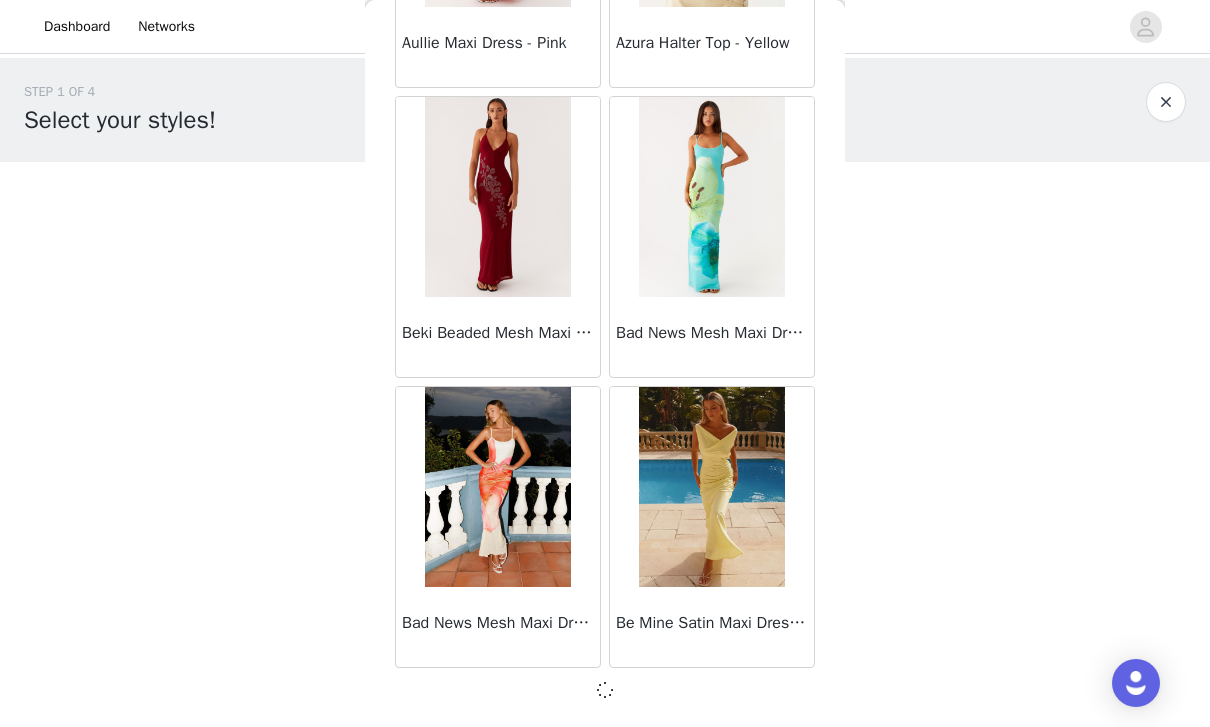 scroll, scrollTop: 2324, scrollLeft: 0, axis: vertical 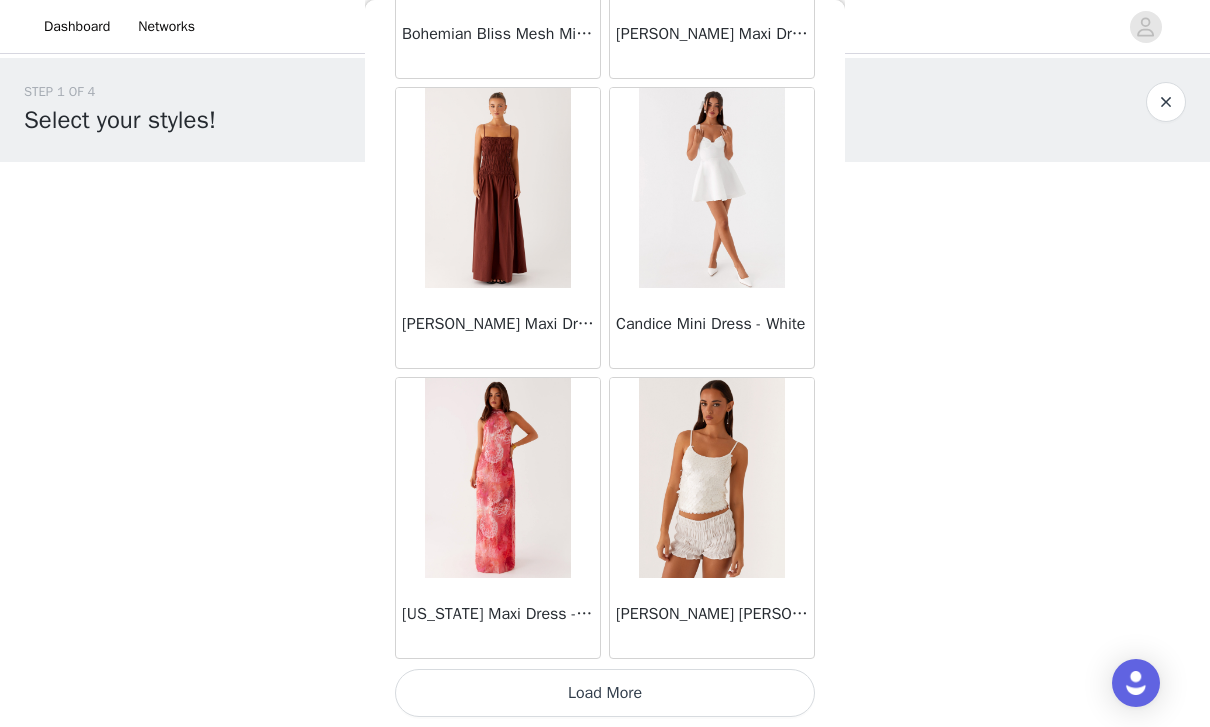 click on "Load More" at bounding box center [605, 693] 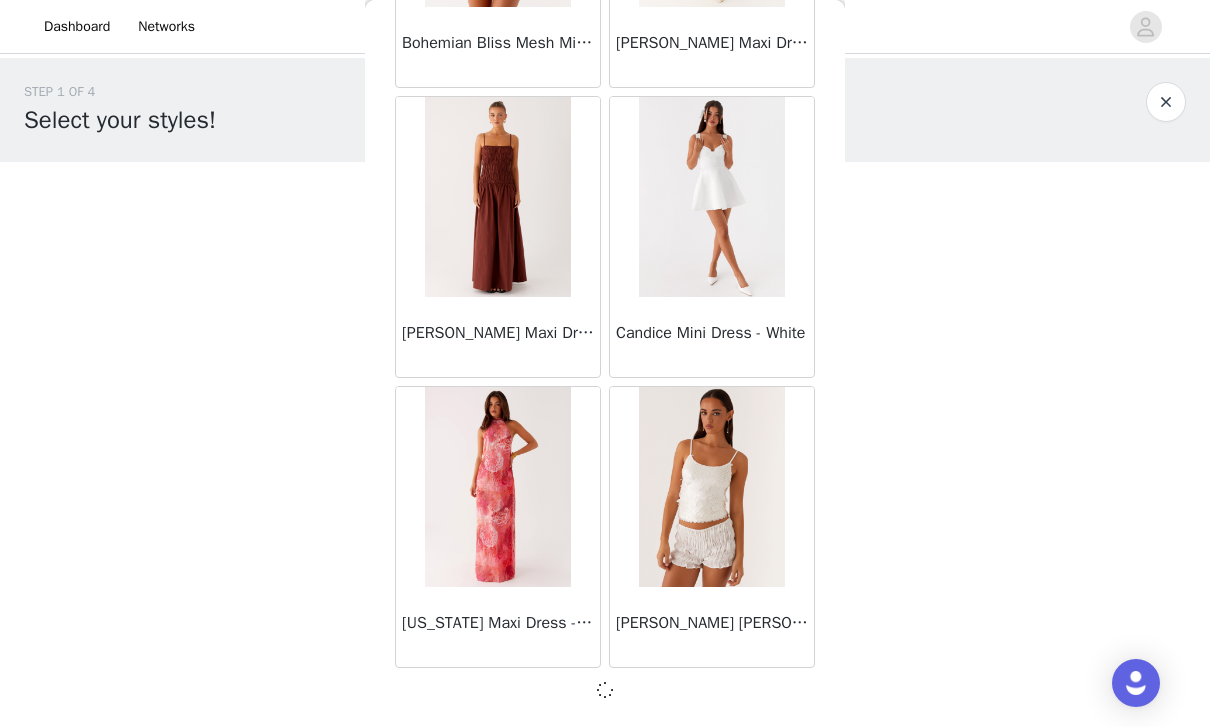 scroll, scrollTop: 5224, scrollLeft: 0, axis: vertical 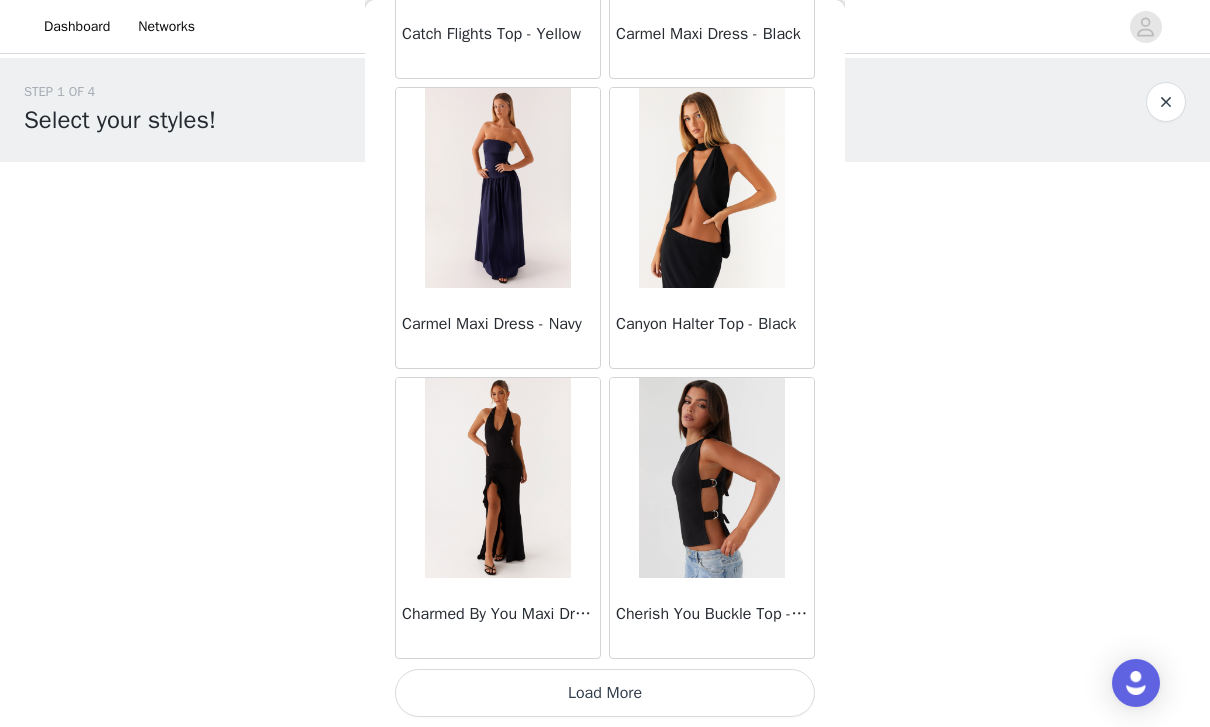 click on "Load More" at bounding box center [605, 693] 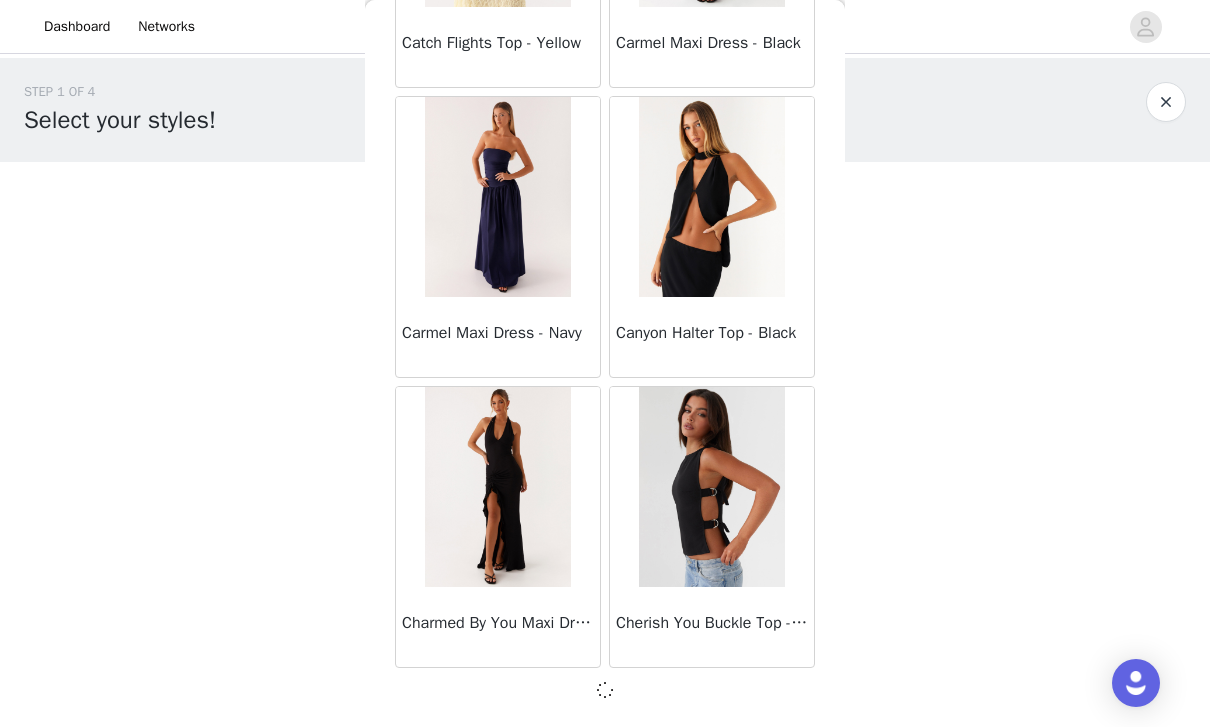scroll, scrollTop: 8124, scrollLeft: 0, axis: vertical 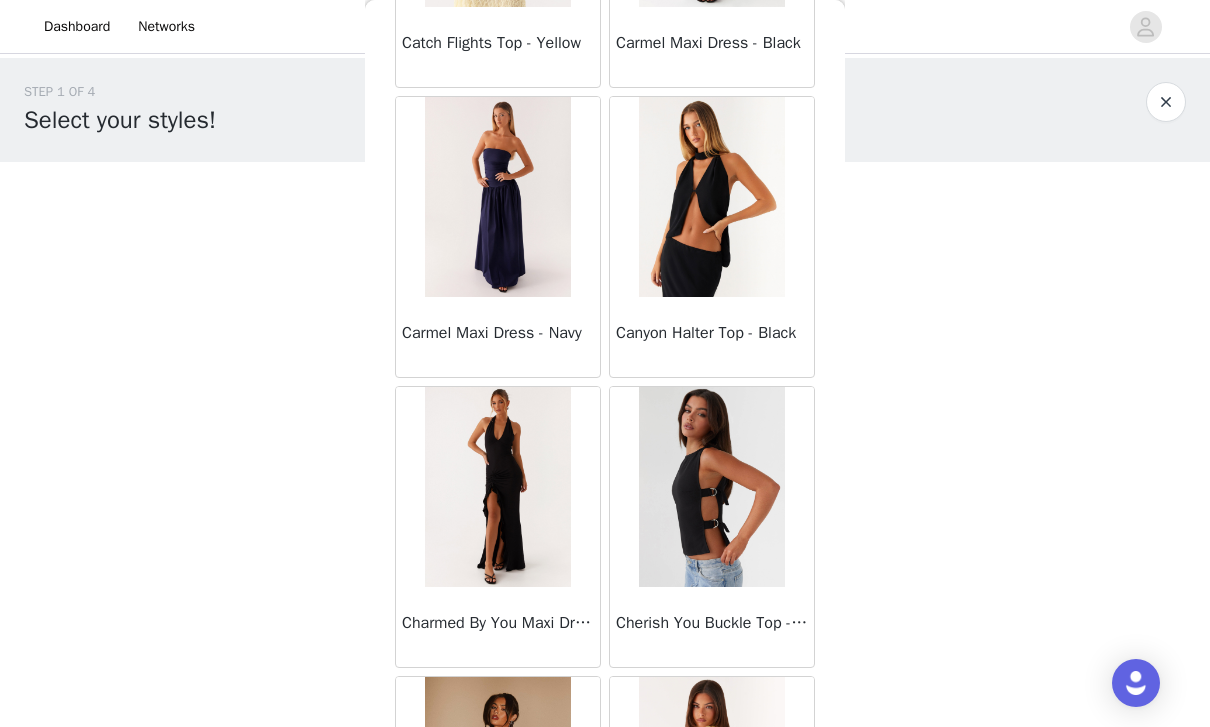 click on "Cherish You Buckle Top - Shadow" at bounding box center [712, 627] 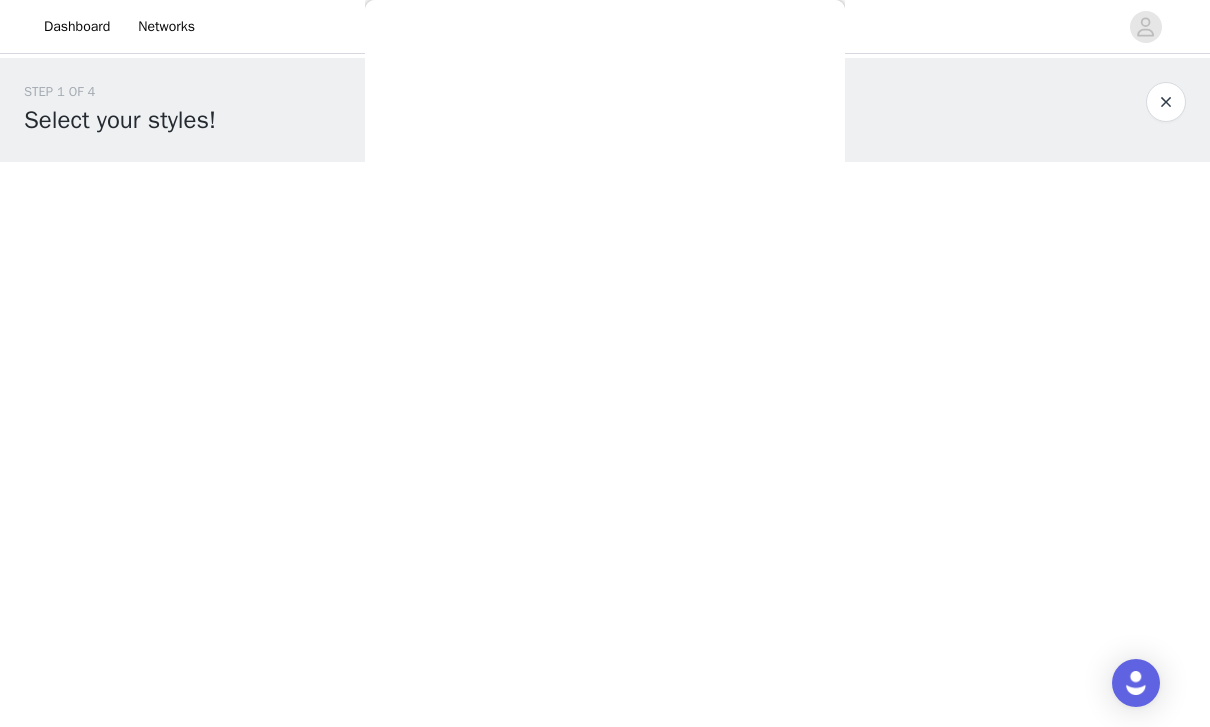 scroll, scrollTop: 0, scrollLeft: 0, axis: both 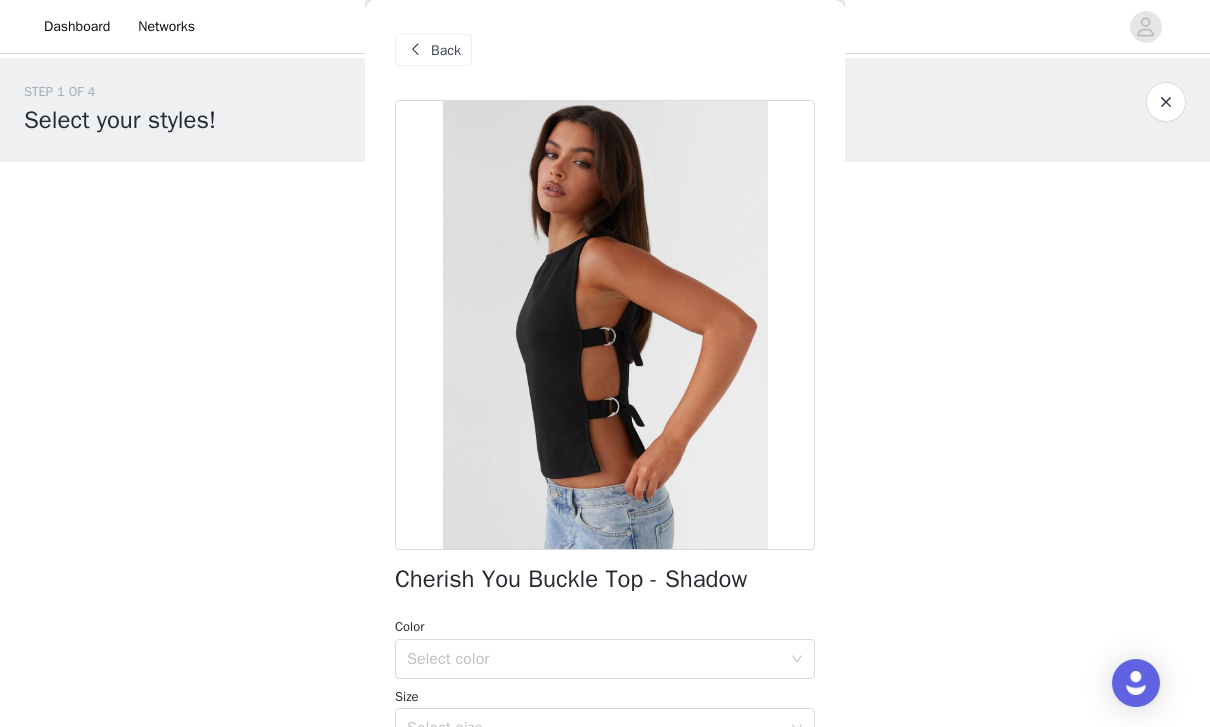 click on "Back" at bounding box center [446, 50] 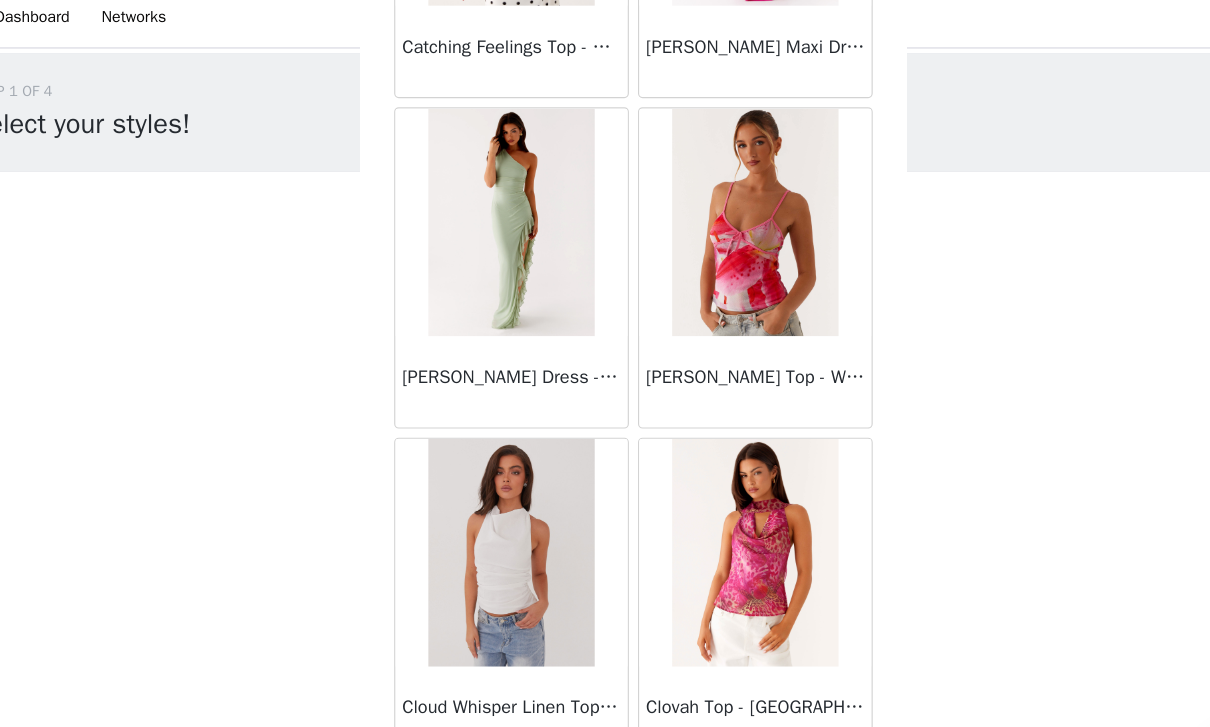 scroll, scrollTop: 10732, scrollLeft: 0, axis: vertical 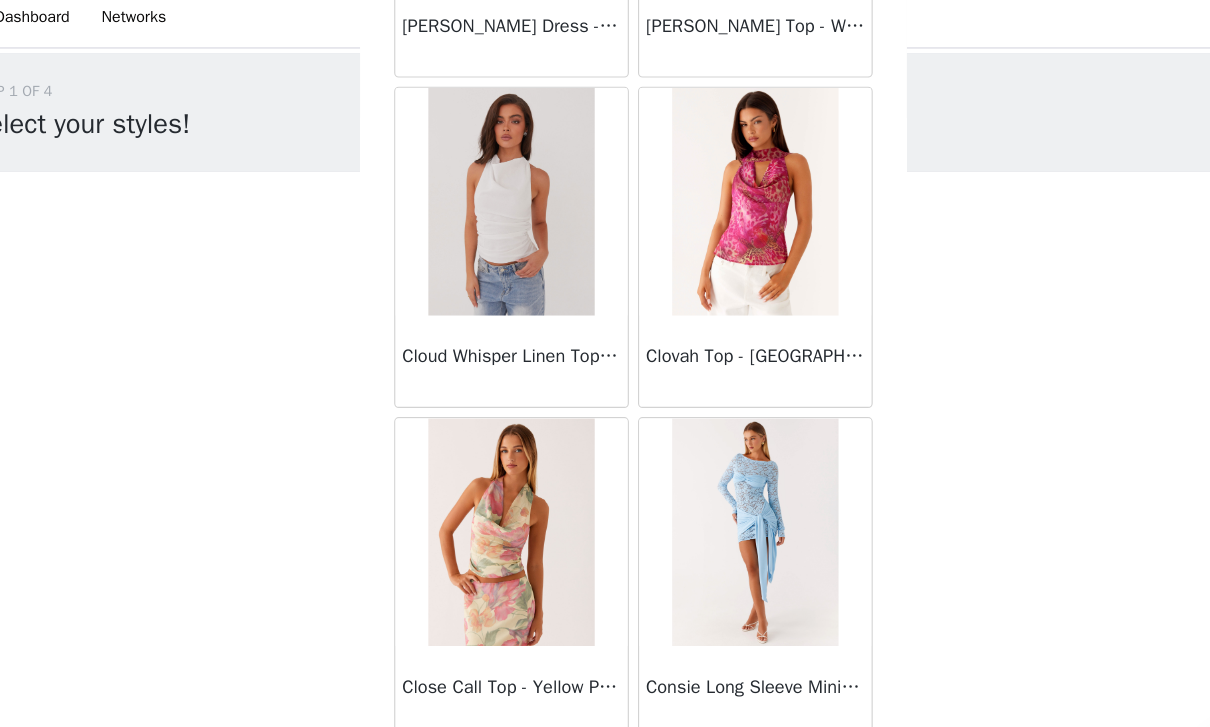 click on "Load More" at bounding box center [605, 693] 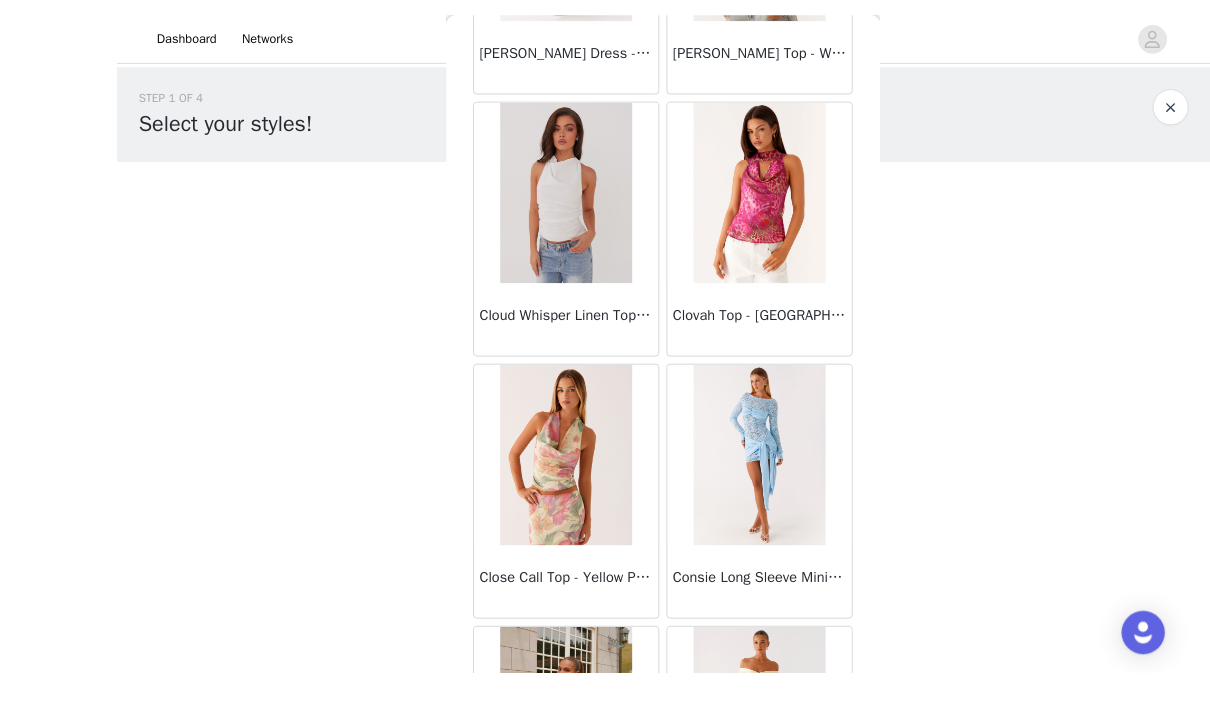 scroll, scrollTop: 10, scrollLeft: 0, axis: vertical 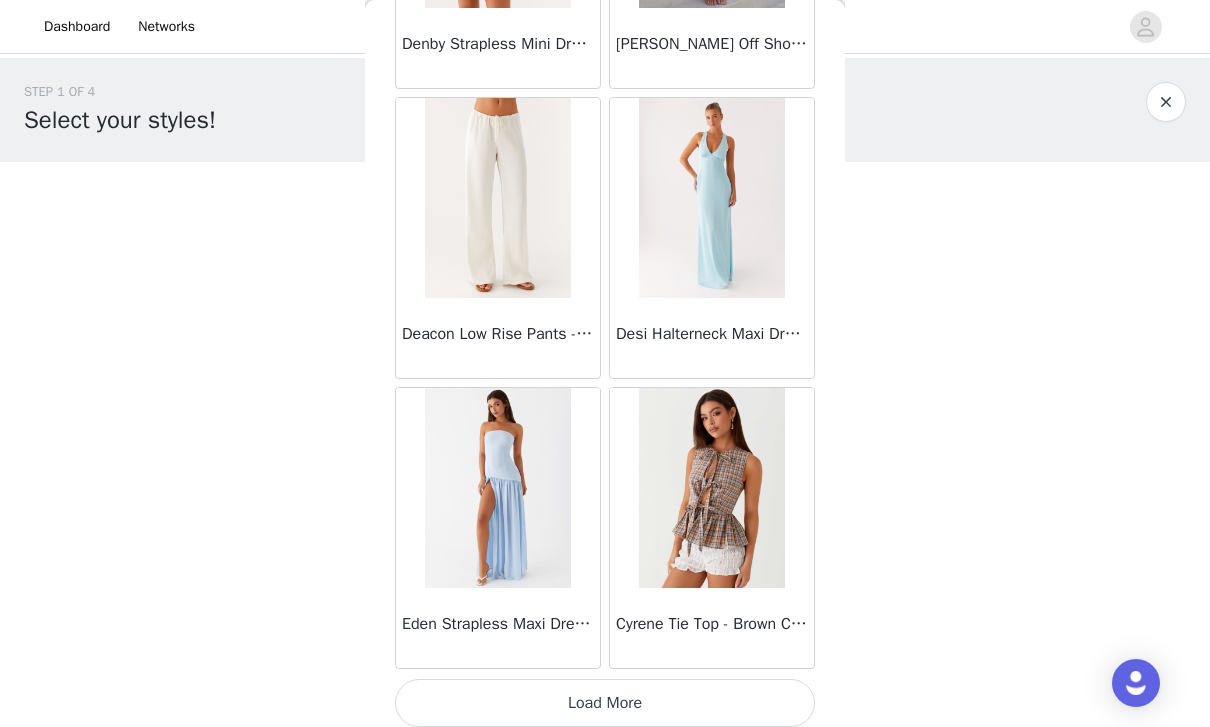 click on "Load More" at bounding box center [605, 703] 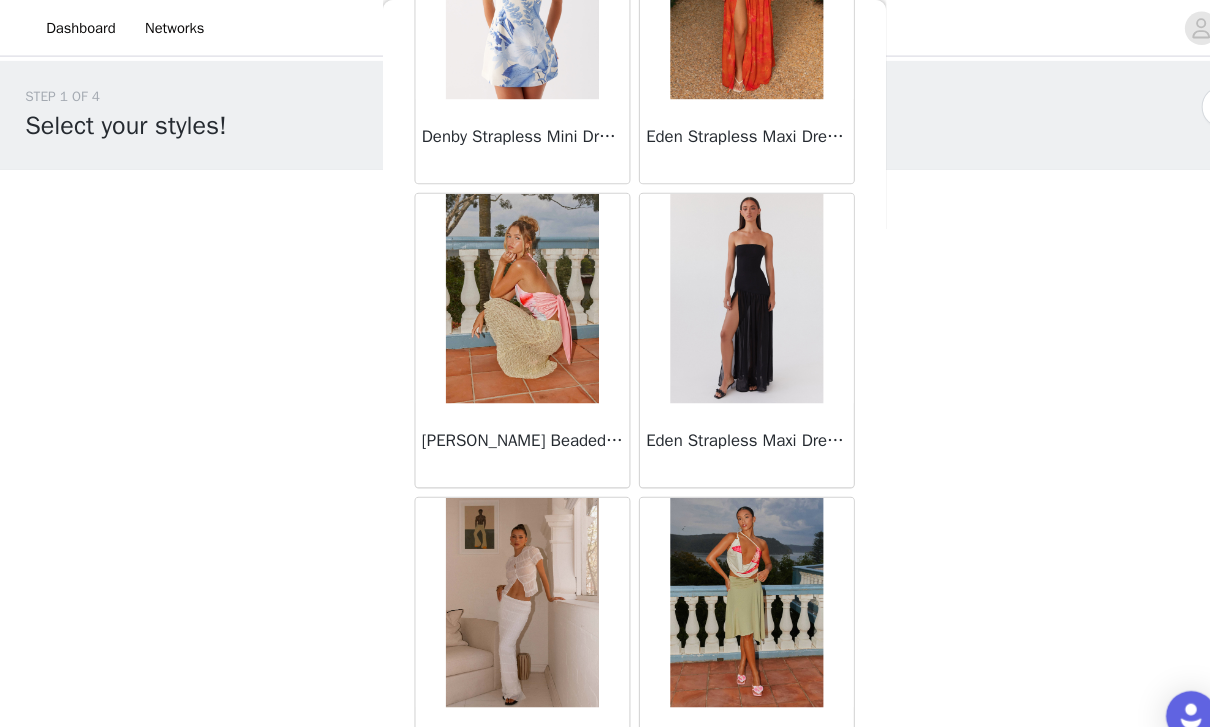 scroll, scrollTop: 15291, scrollLeft: 0, axis: vertical 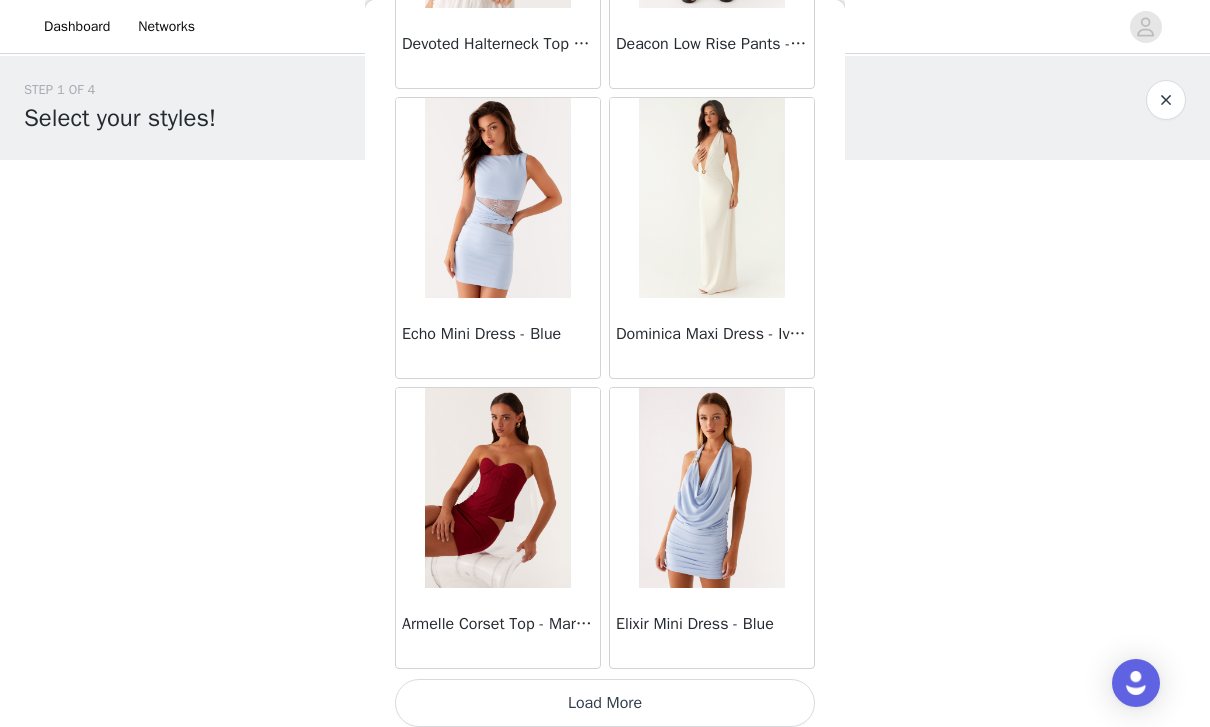 click on "Load More" at bounding box center [605, 703] 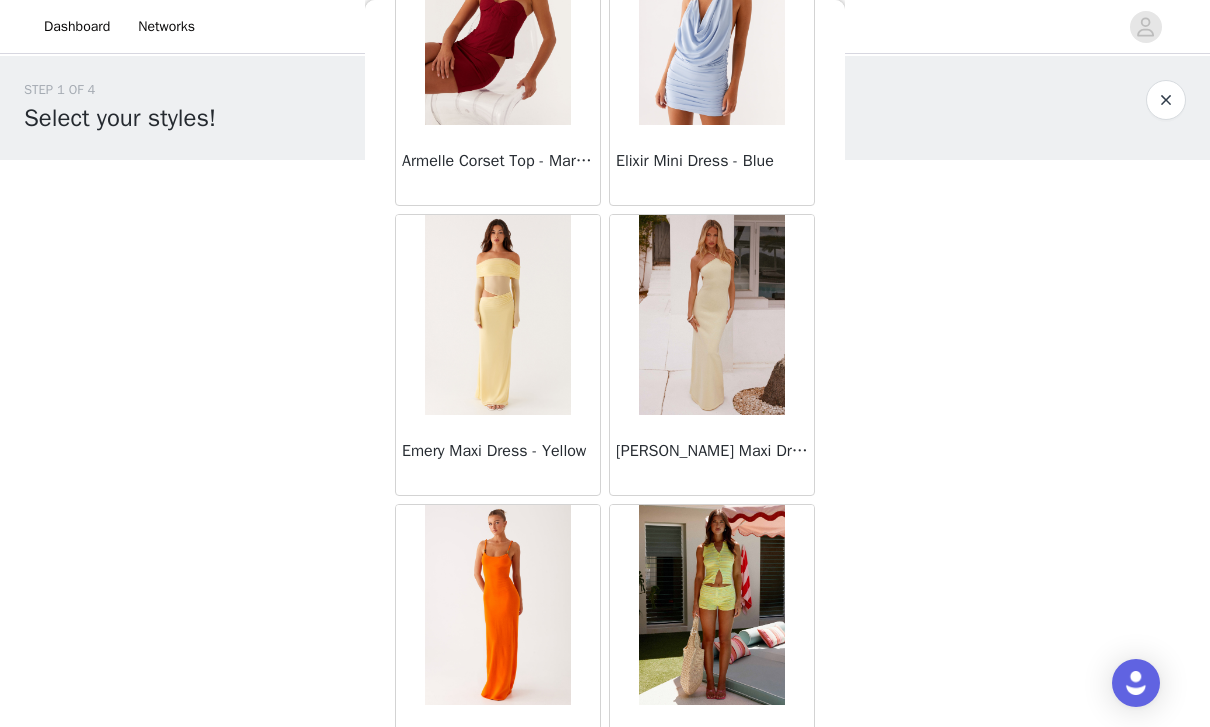 scroll, scrollTop: 17287, scrollLeft: 0, axis: vertical 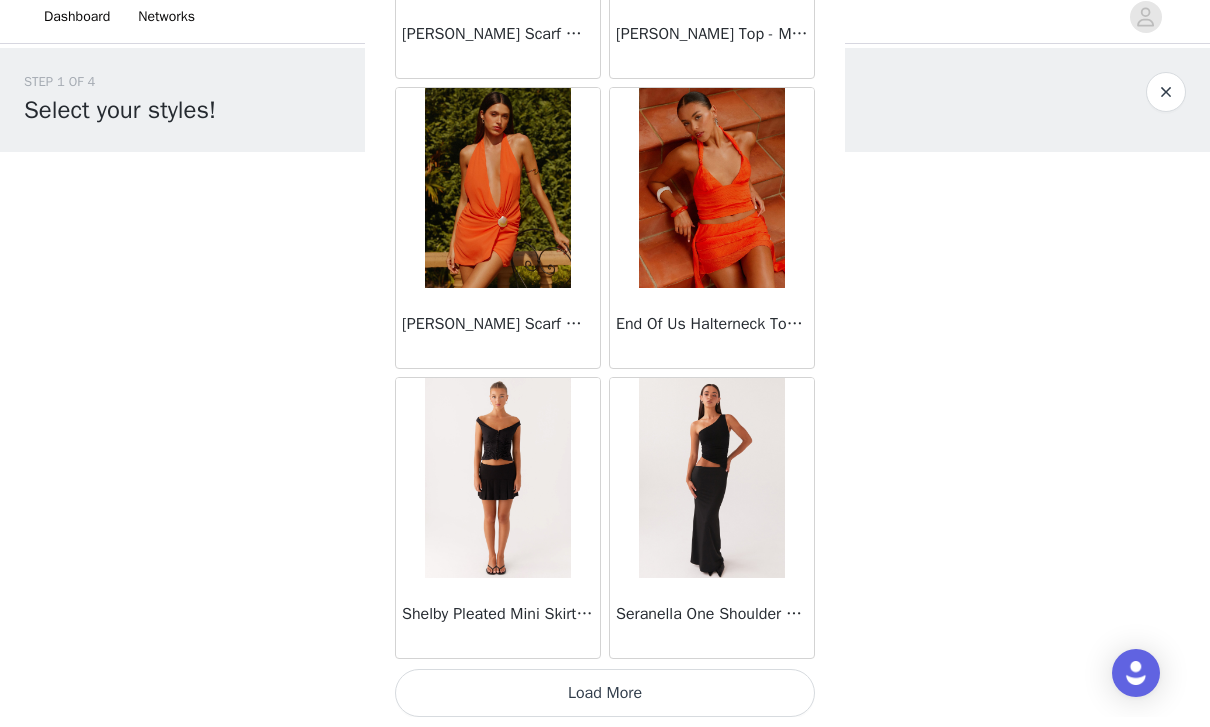 click on "Load More" at bounding box center [605, 703] 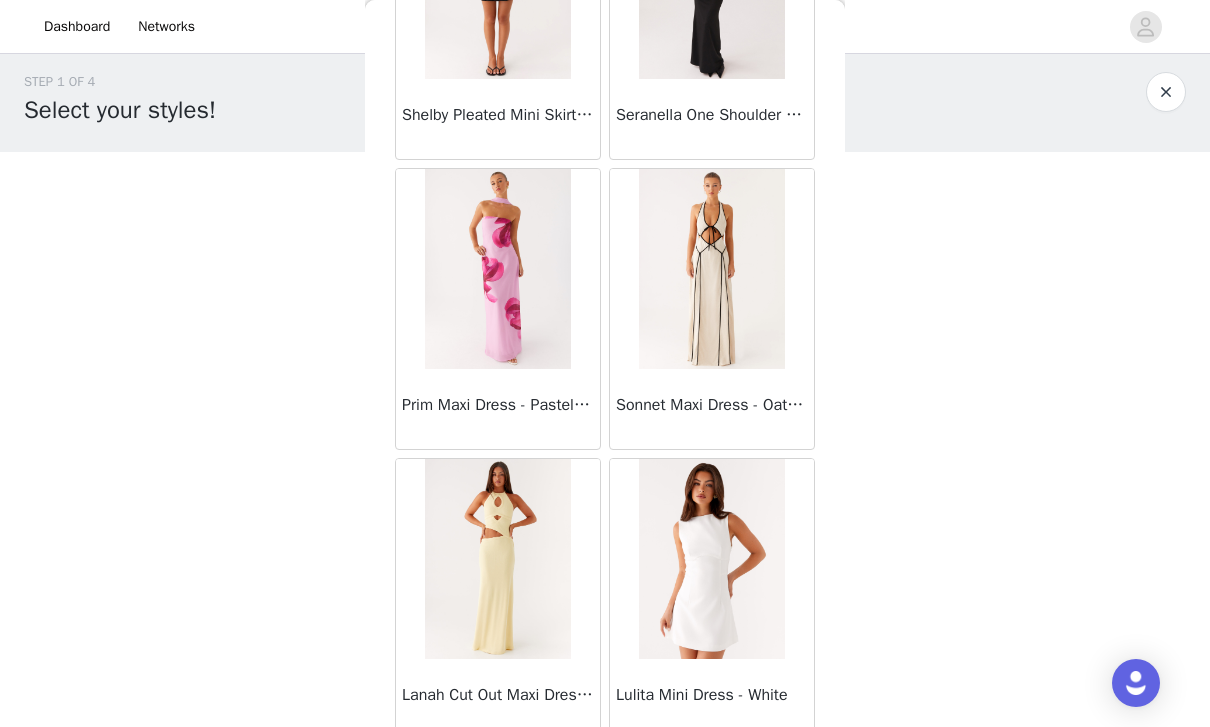 scroll, scrollTop: 20233, scrollLeft: 0, axis: vertical 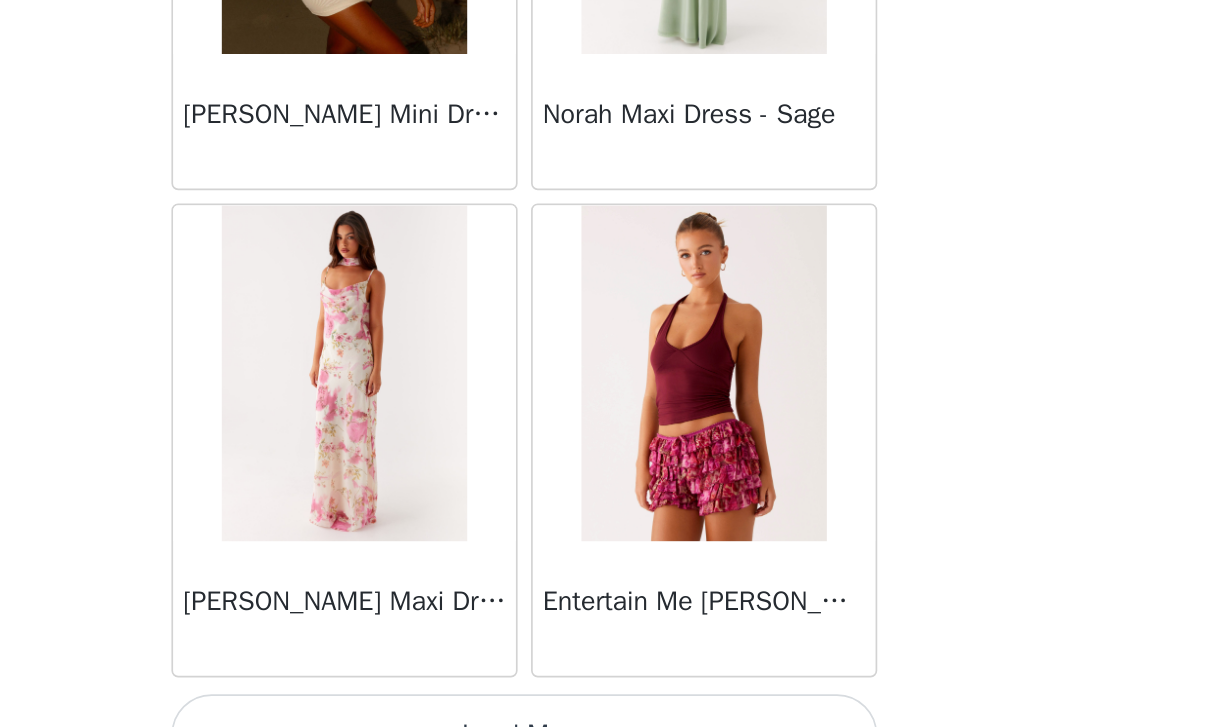 click on "Load More" at bounding box center [605, 693] 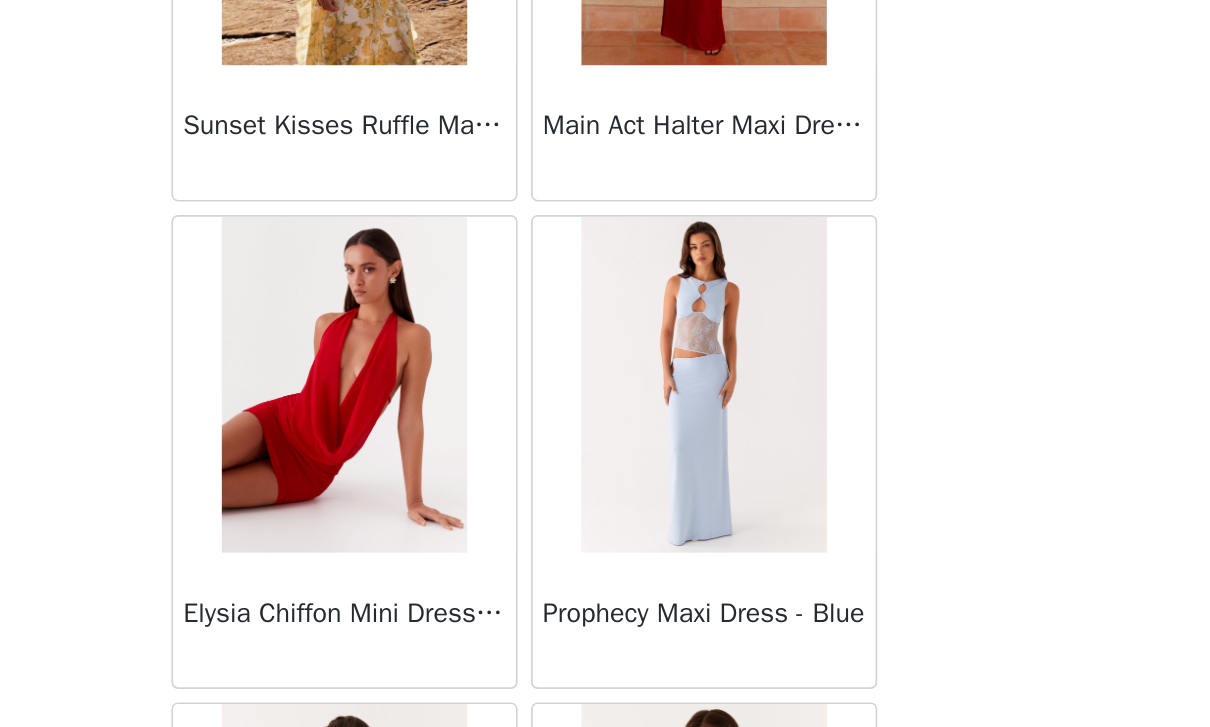 scroll, scrollTop: 23803, scrollLeft: 0, axis: vertical 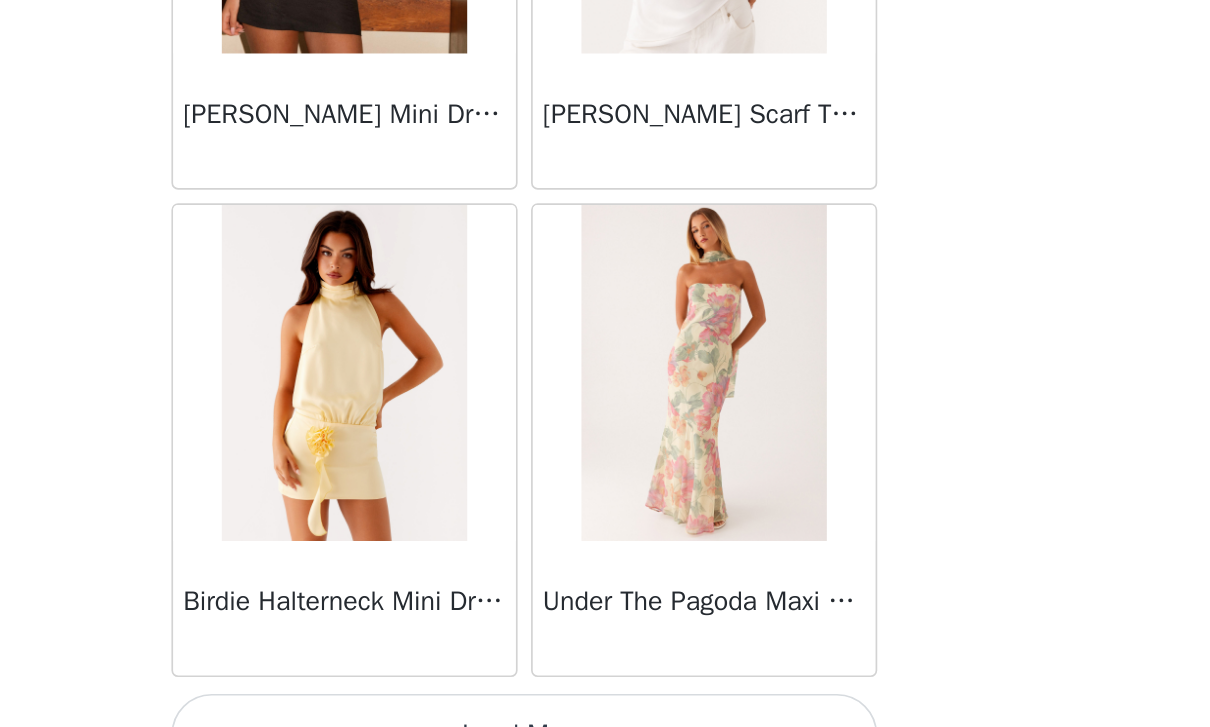 click on "Load More" at bounding box center (605, 693) 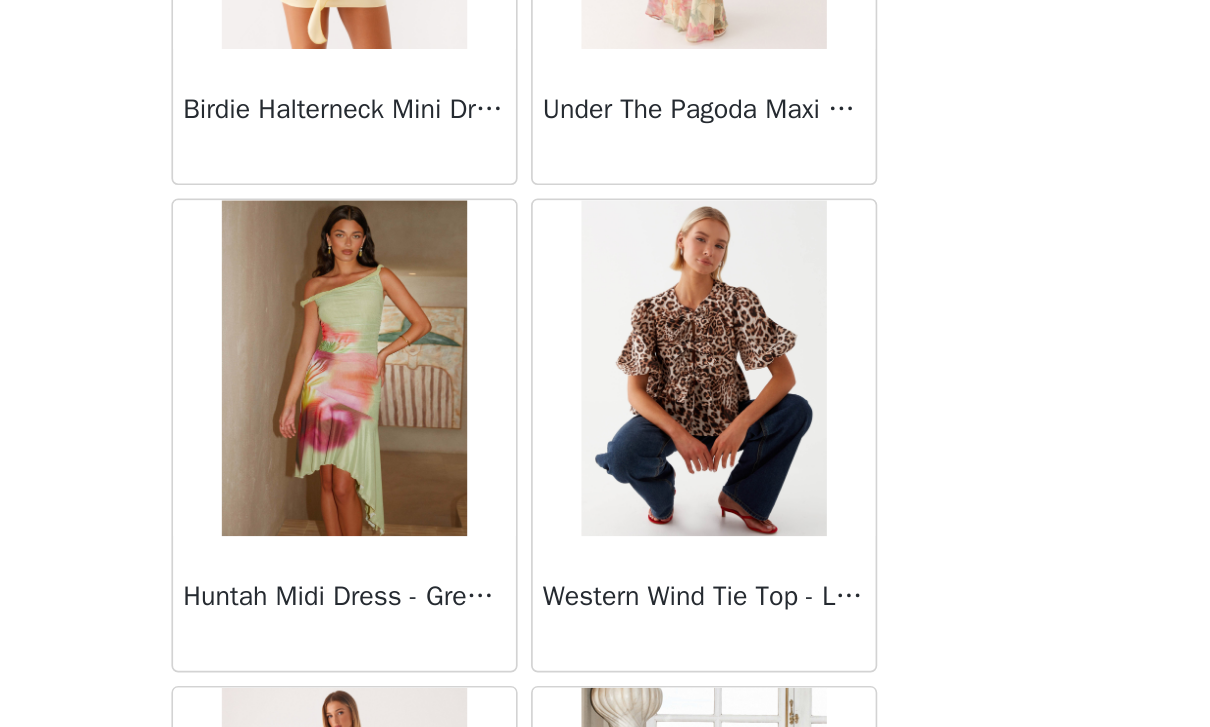 scroll, scrollTop: 25843, scrollLeft: 0, axis: vertical 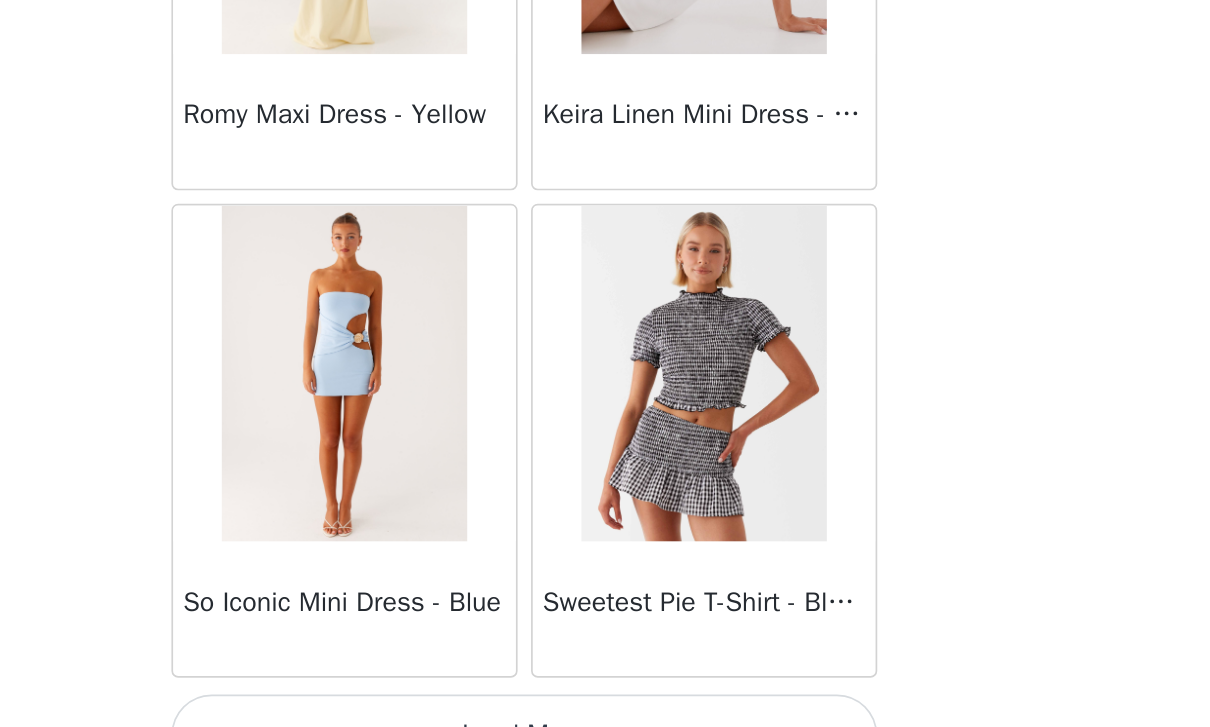 click on "Load More" at bounding box center [605, 693] 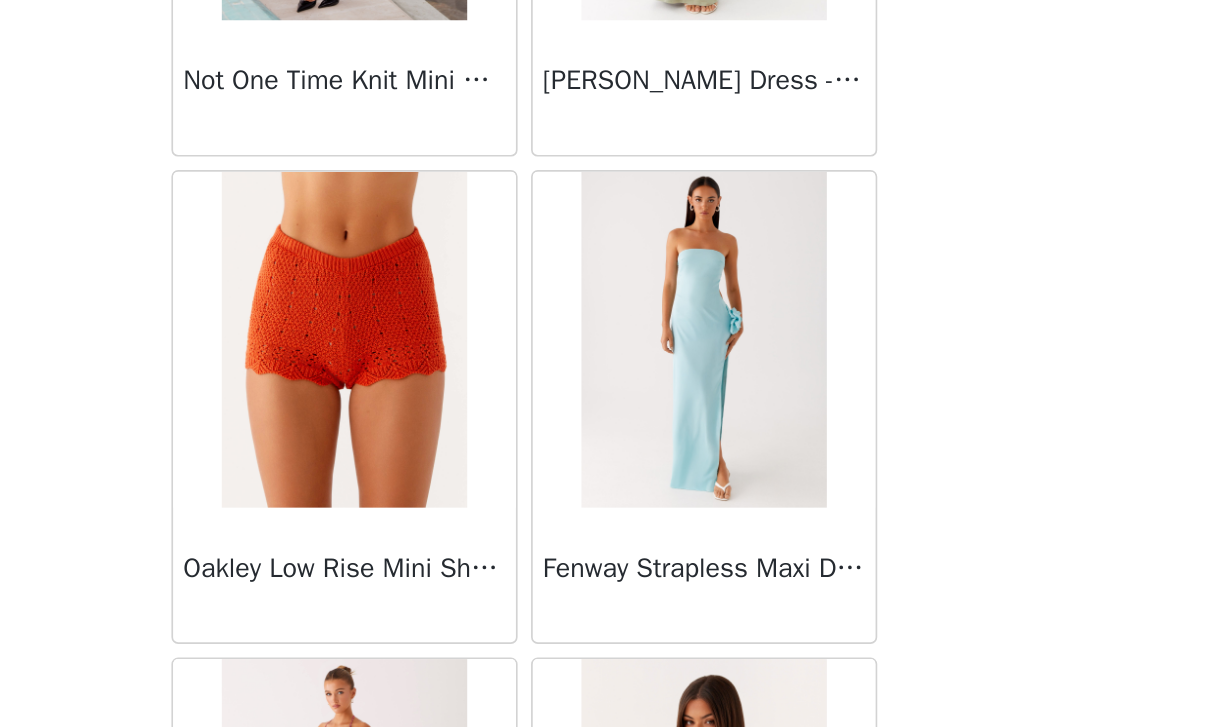 scroll, scrollTop: 31067, scrollLeft: 0, axis: vertical 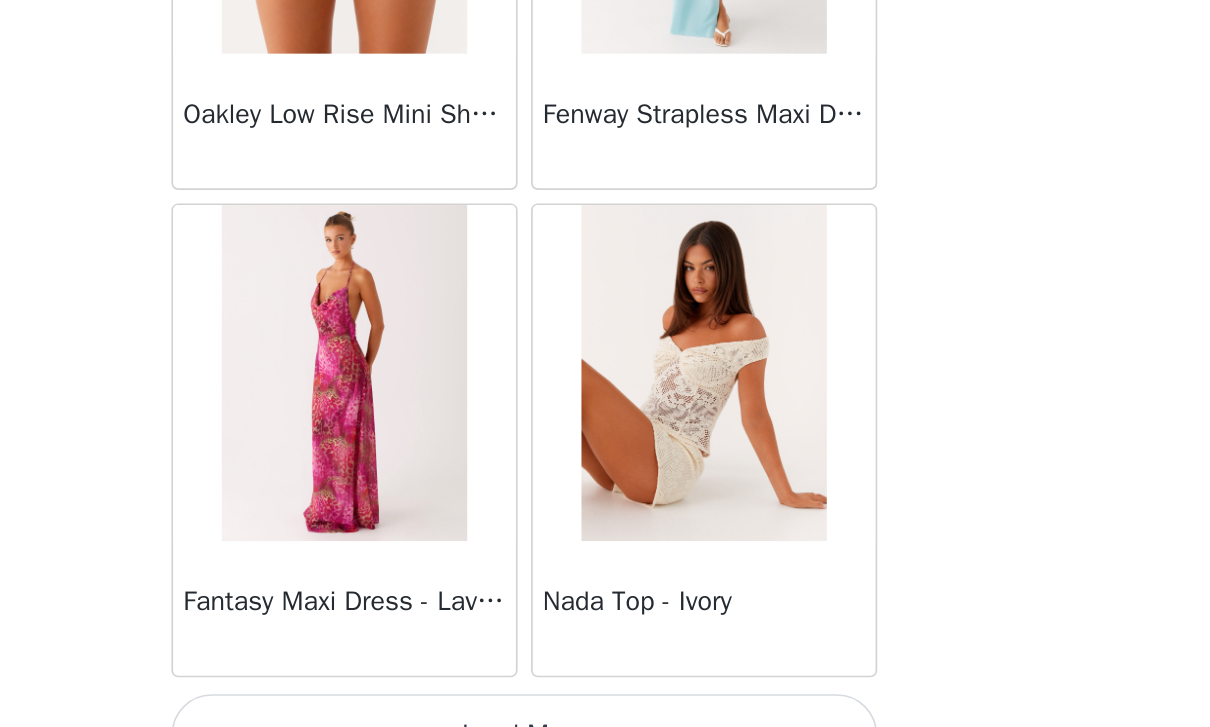 click on "Load More" at bounding box center (605, 693) 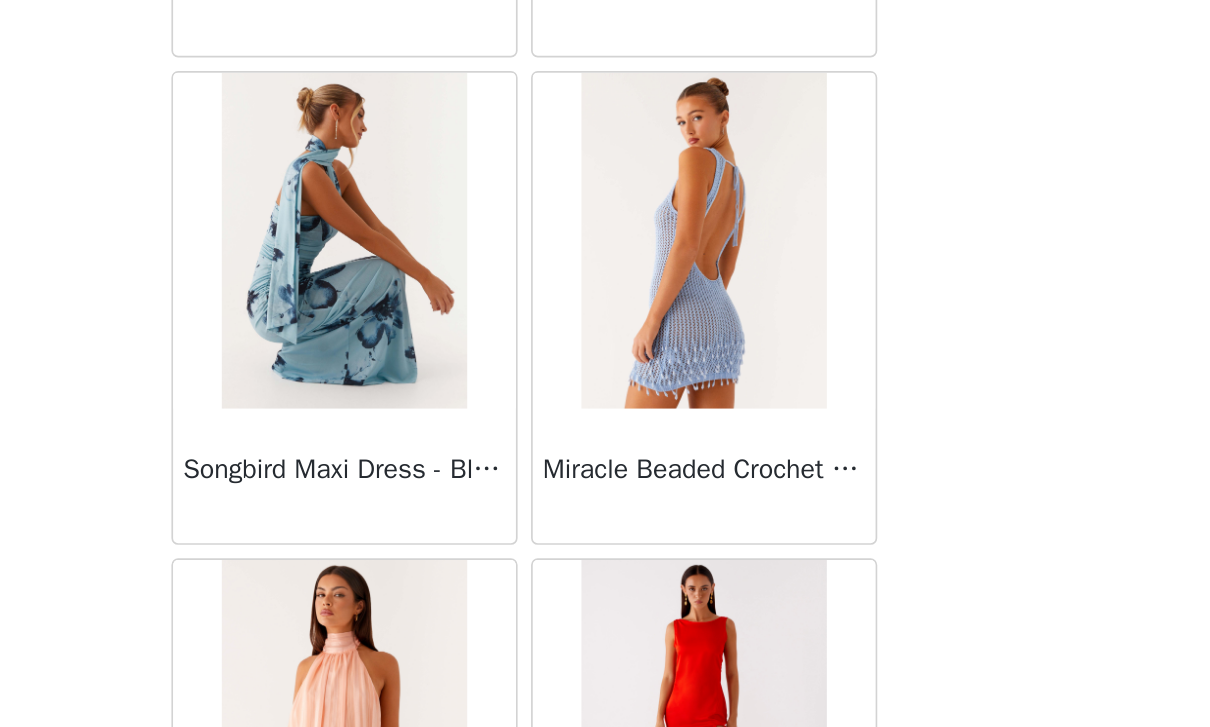 scroll, scrollTop: 33443, scrollLeft: 0, axis: vertical 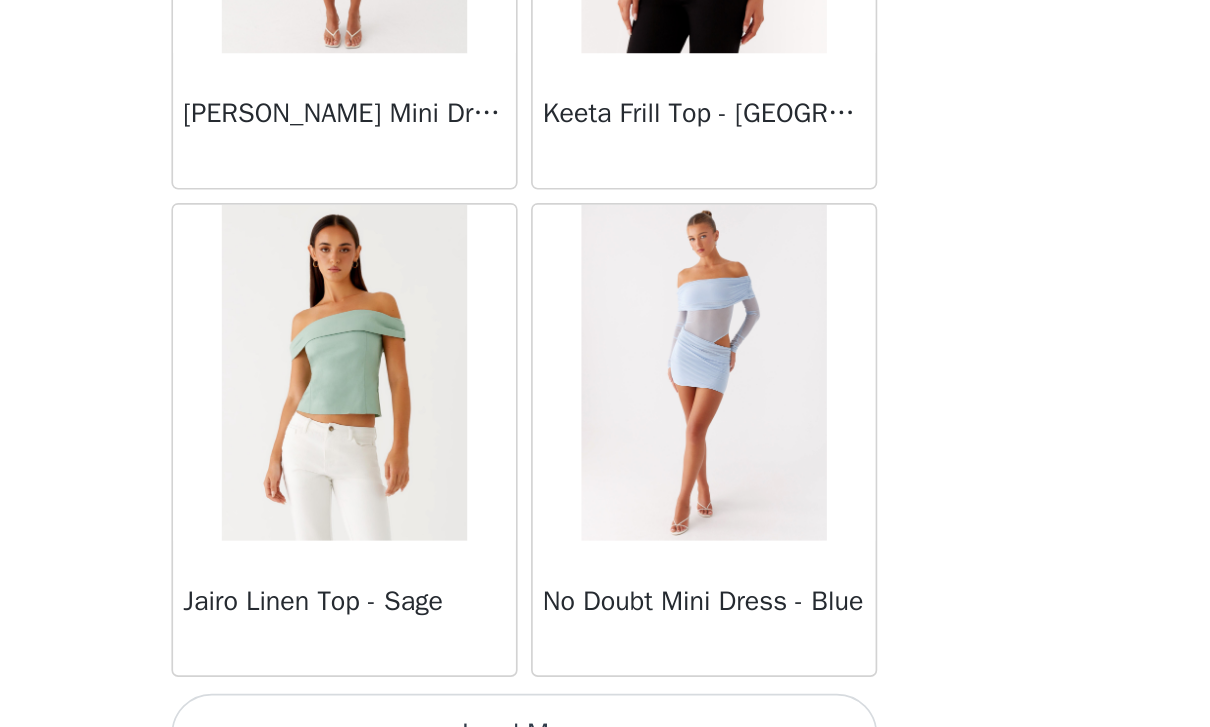 click on "Load More" at bounding box center (605, 693) 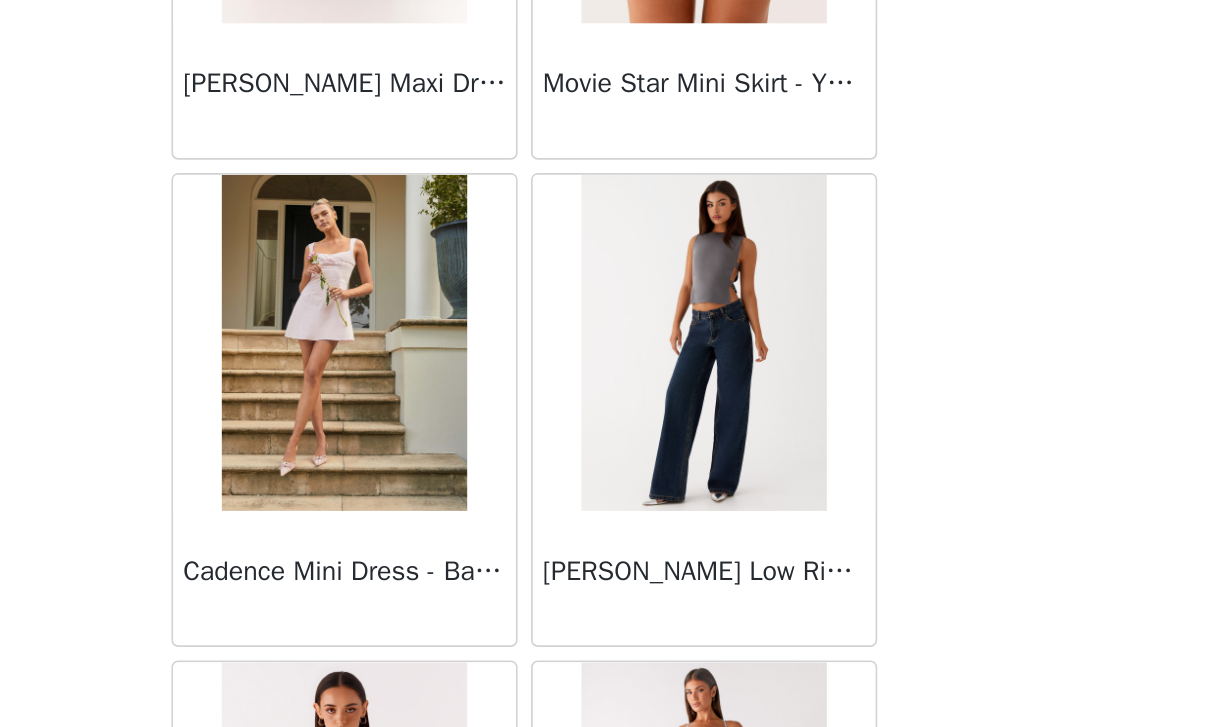 scroll, scrollTop: 35126, scrollLeft: 0, axis: vertical 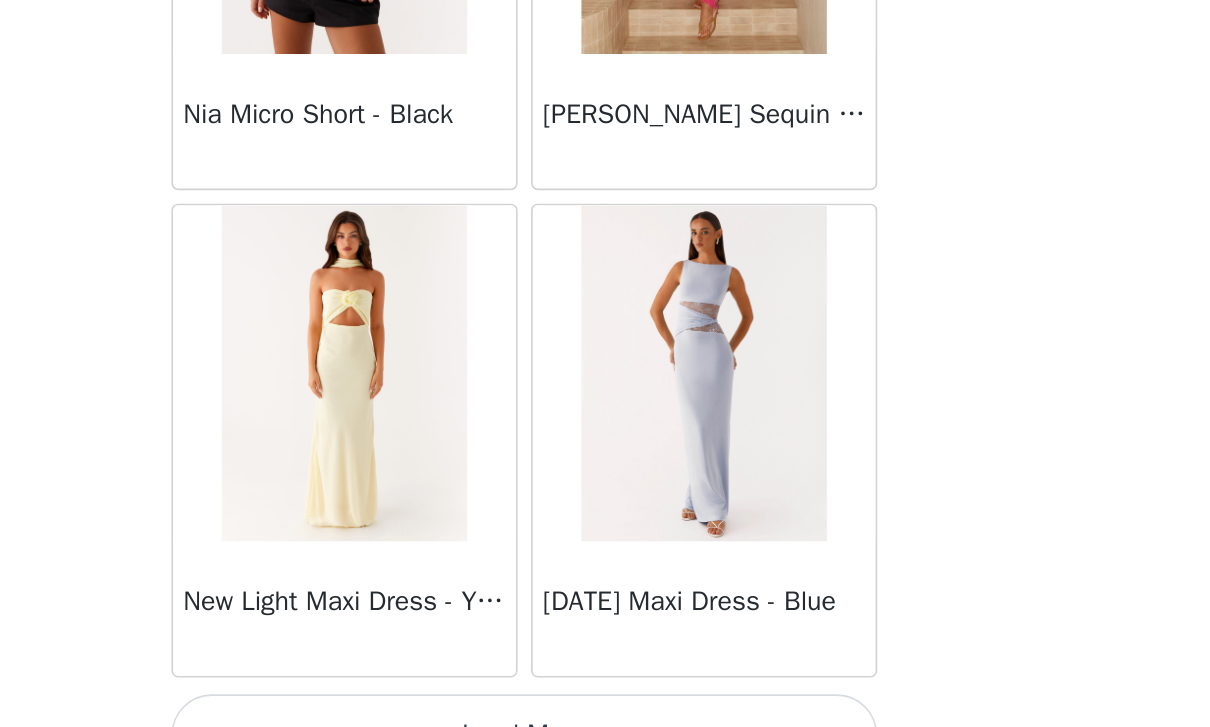 click on "Load More" at bounding box center [605, 693] 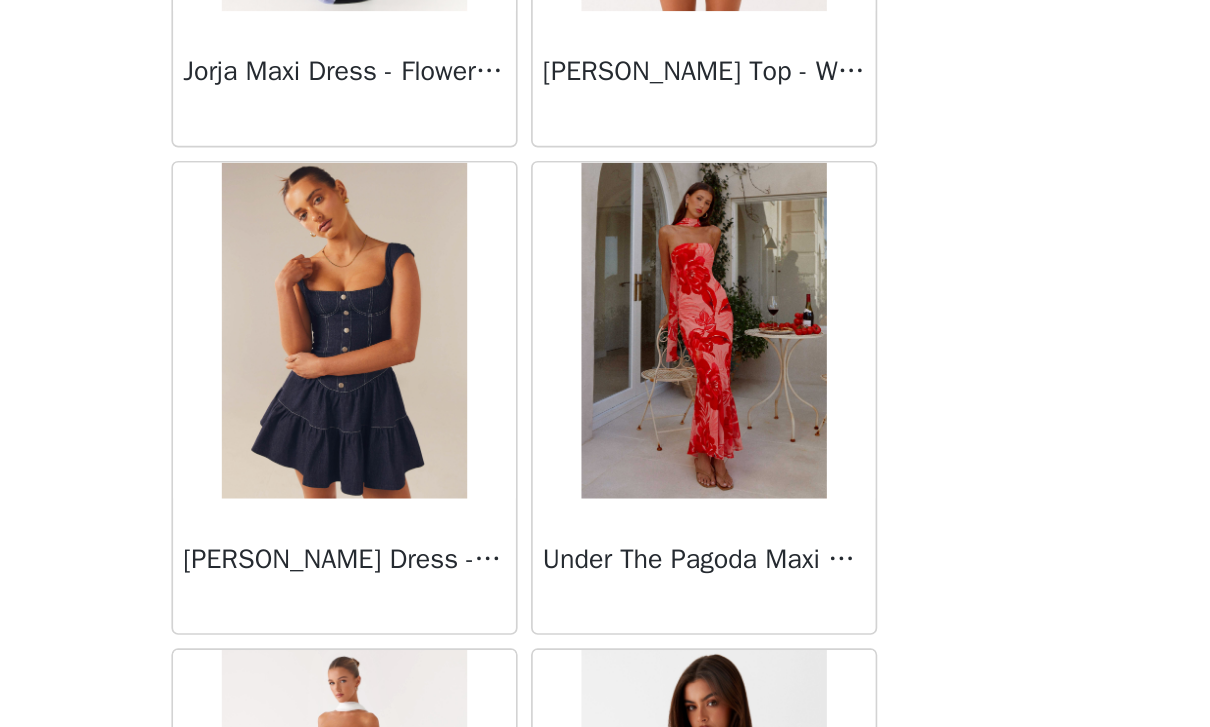 scroll, scrollTop: 39768, scrollLeft: 0, axis: vertical 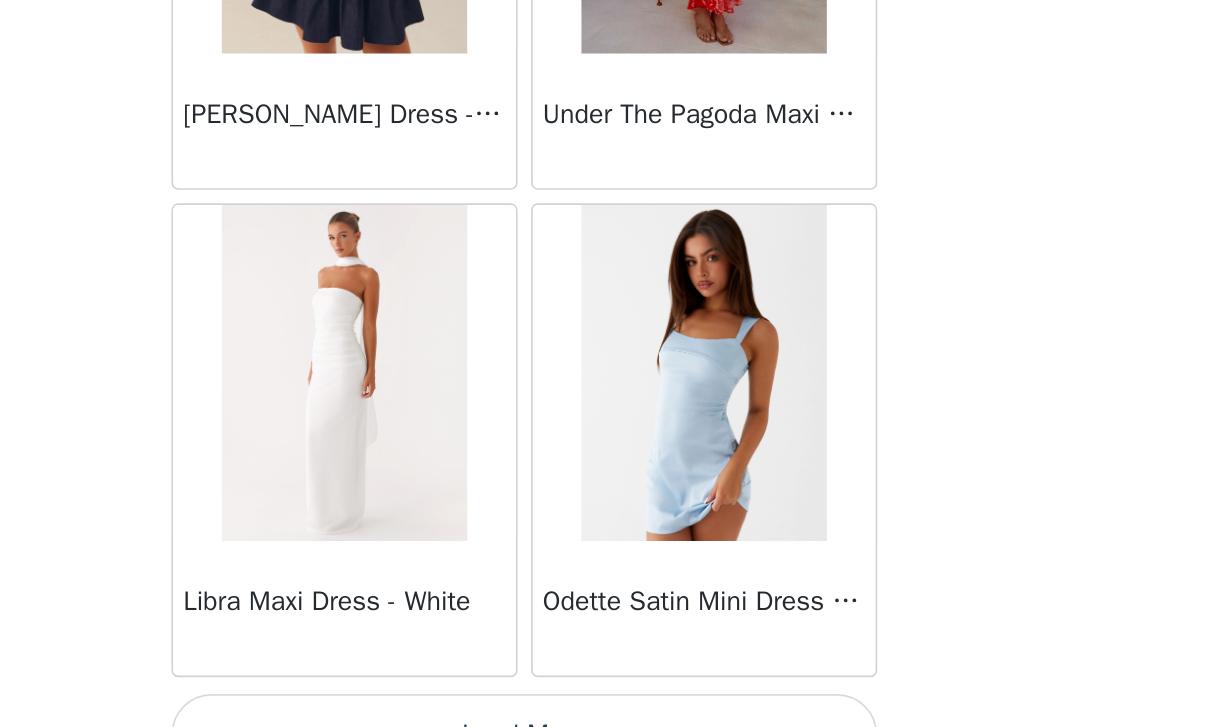 click on "Load More" at bounding box center (605, 693) 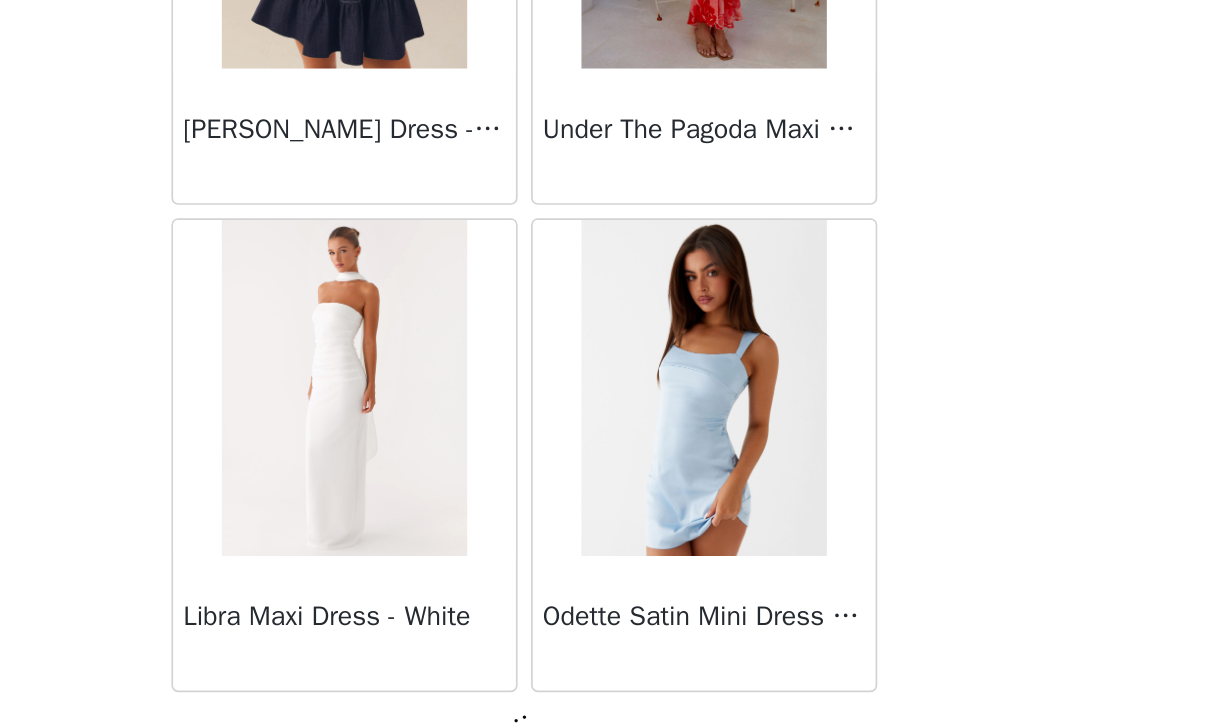 scroll, scrollTop: 40024, scrollLeft: 0, axis: vertical 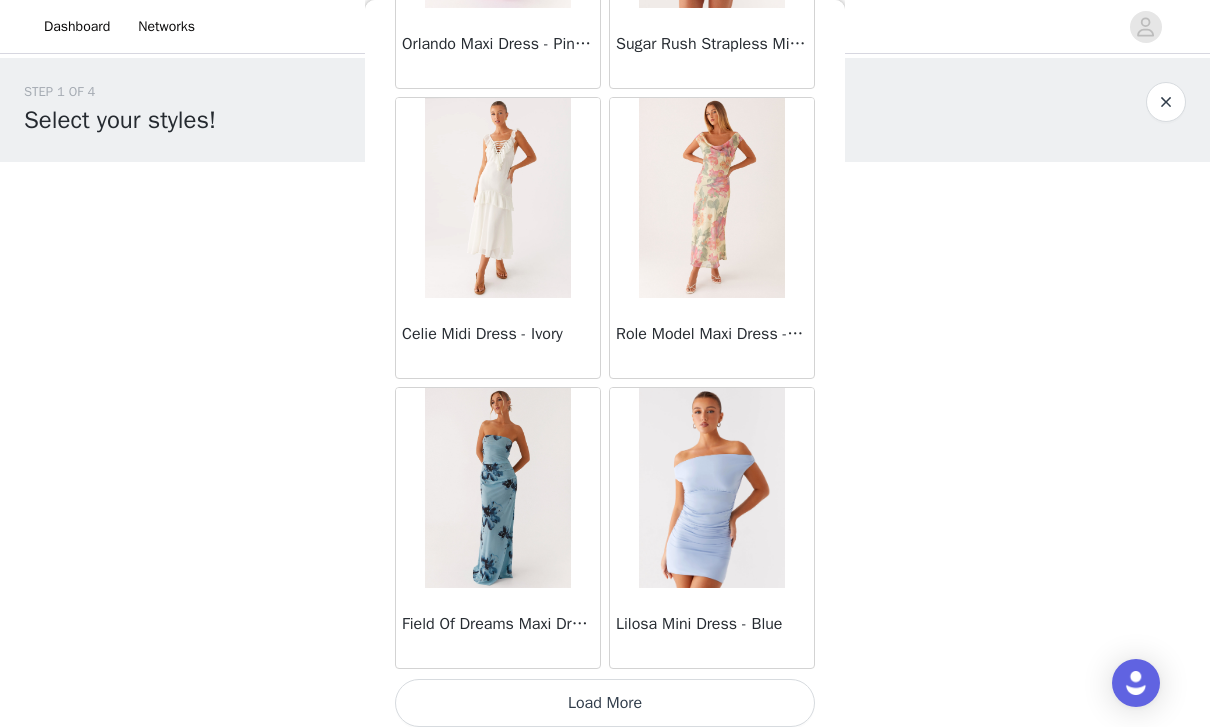 click on "Load More" at bounding box center [605, 703] 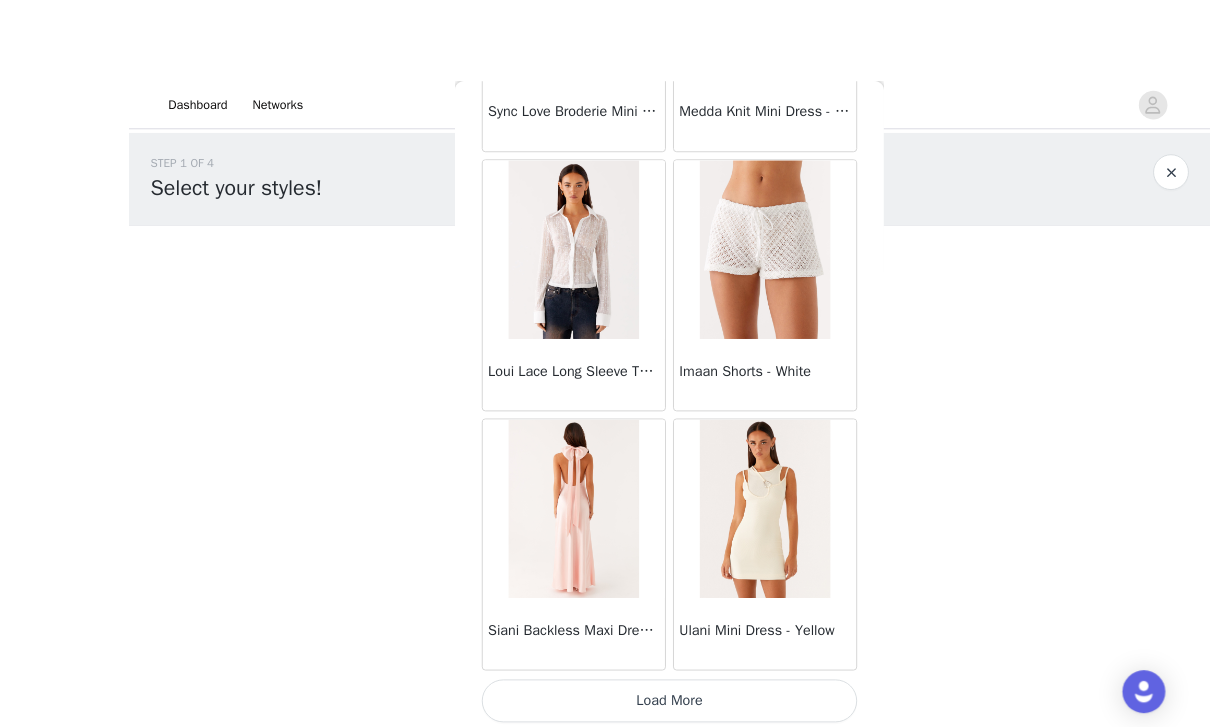 scroll, scrollTop: 45823, scrollLeft: 0, axis: vertical 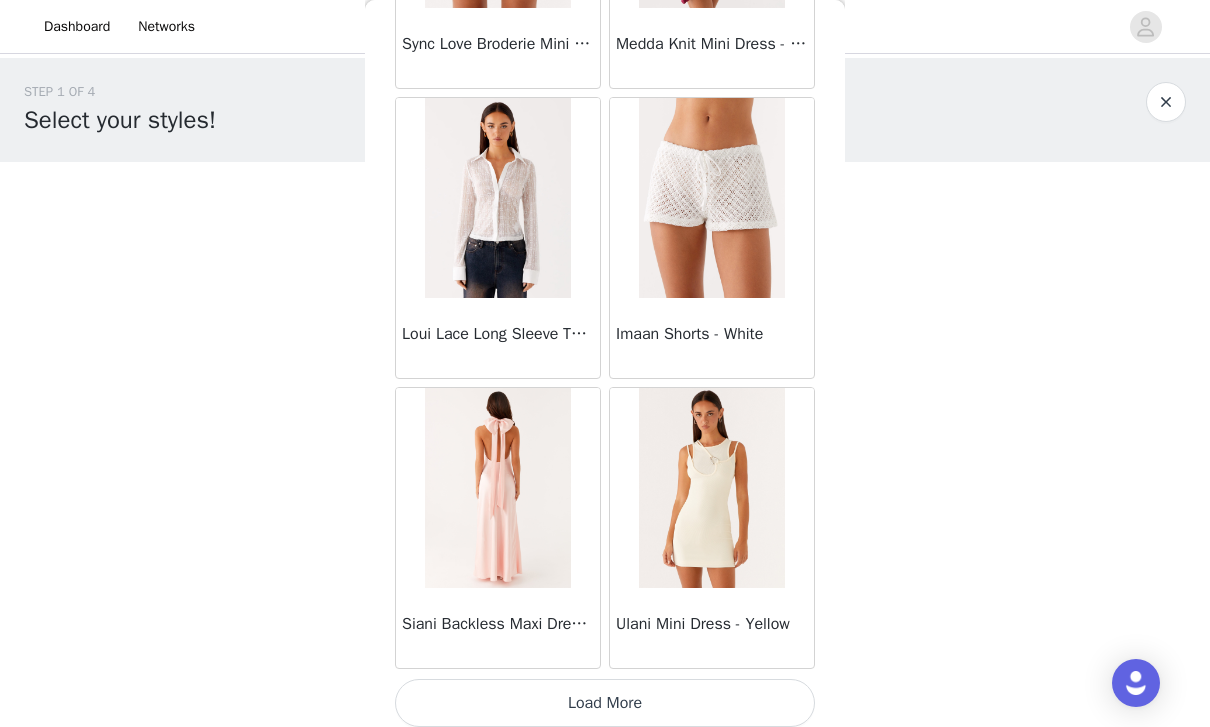 click on "Load More" at bounding box center [605, 703] 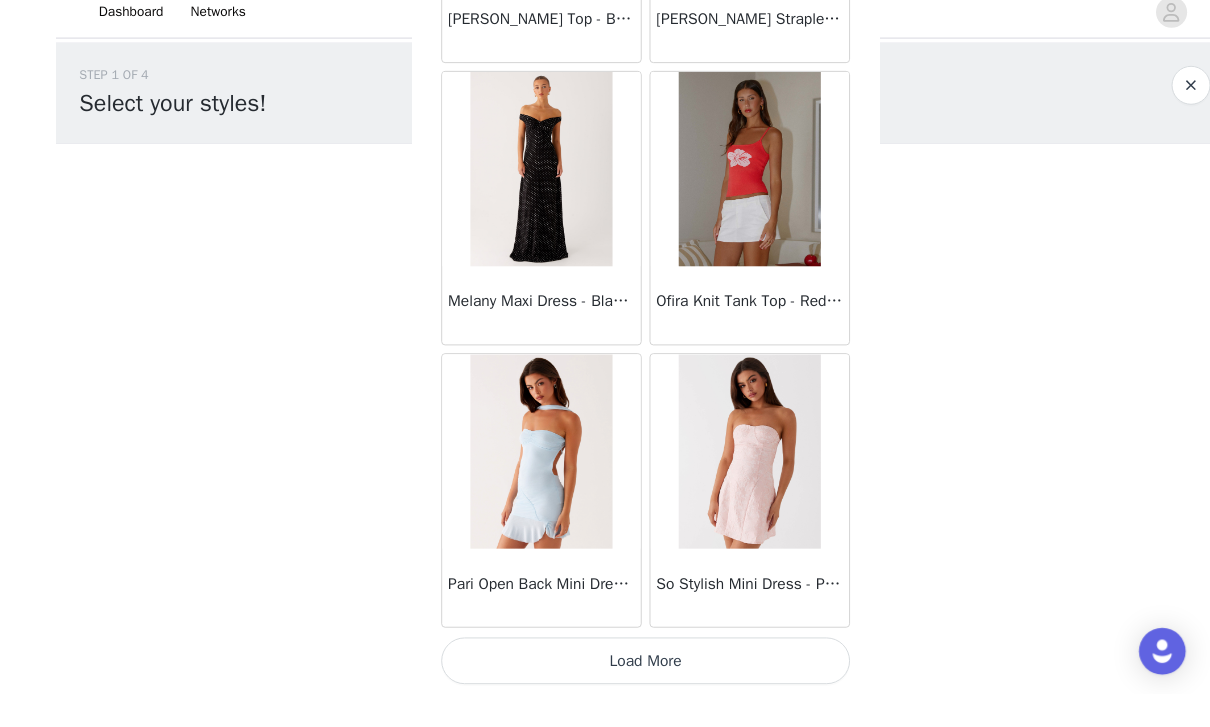 scroll, scrollTop: 48717, scrollLeft: 0, axis: vertical 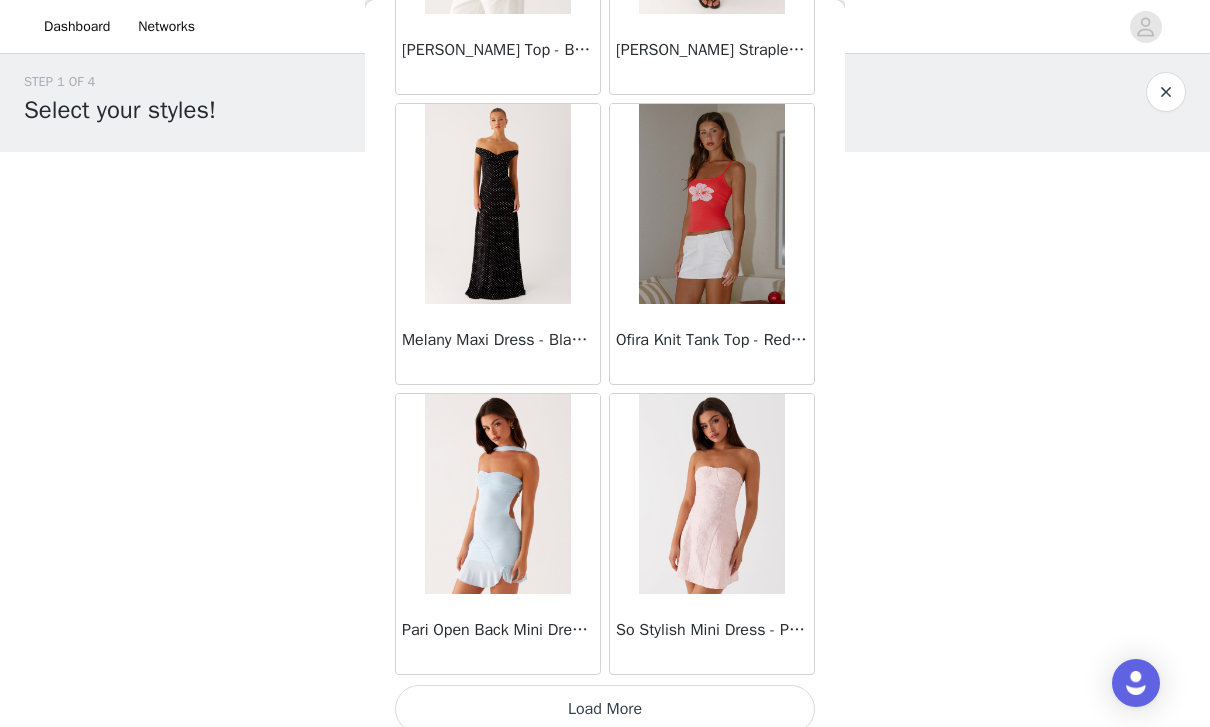 click on "Load More" at bounding box center [605, 709] 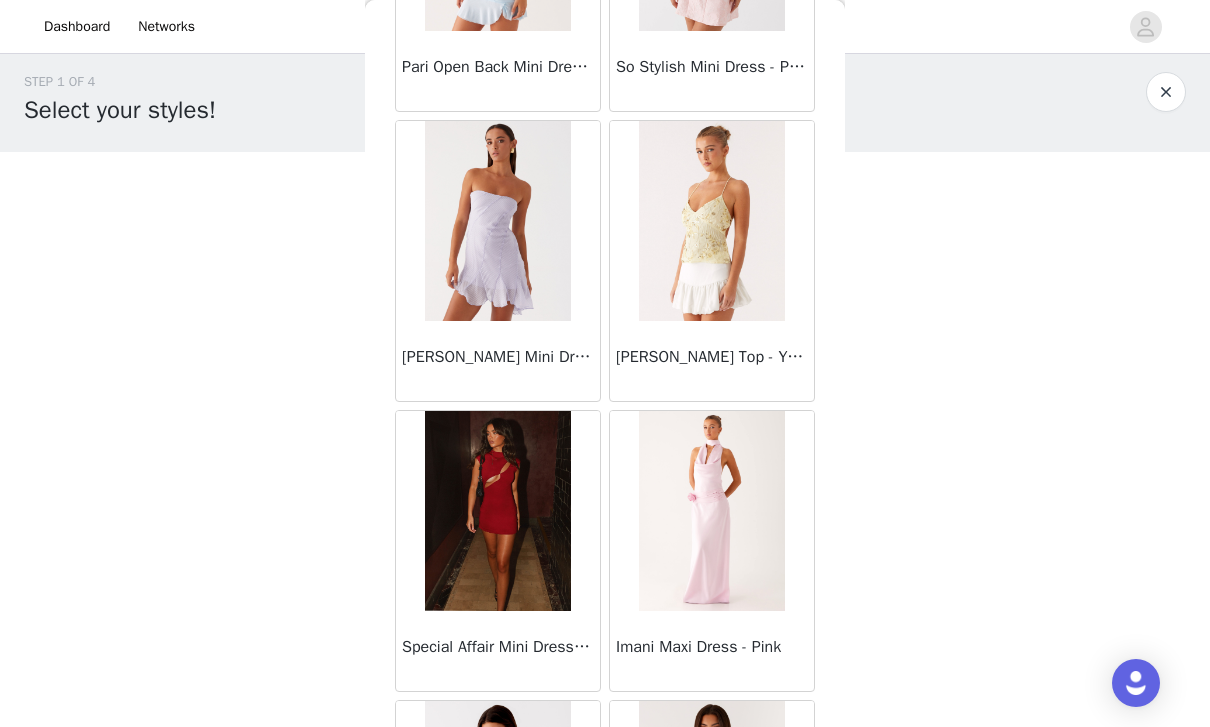 scroll, scrollTop: 49275, scrollLeft: 0, axis: vertical 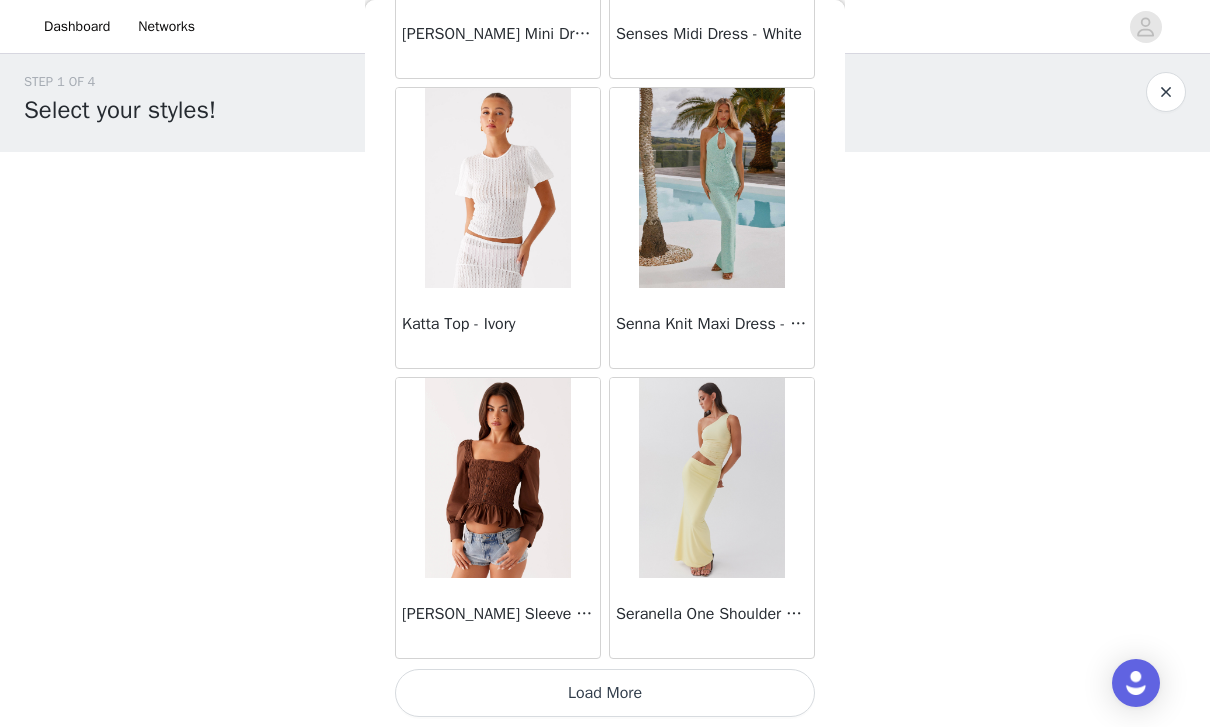 click on "Load More" at bounding box center [605, 693] 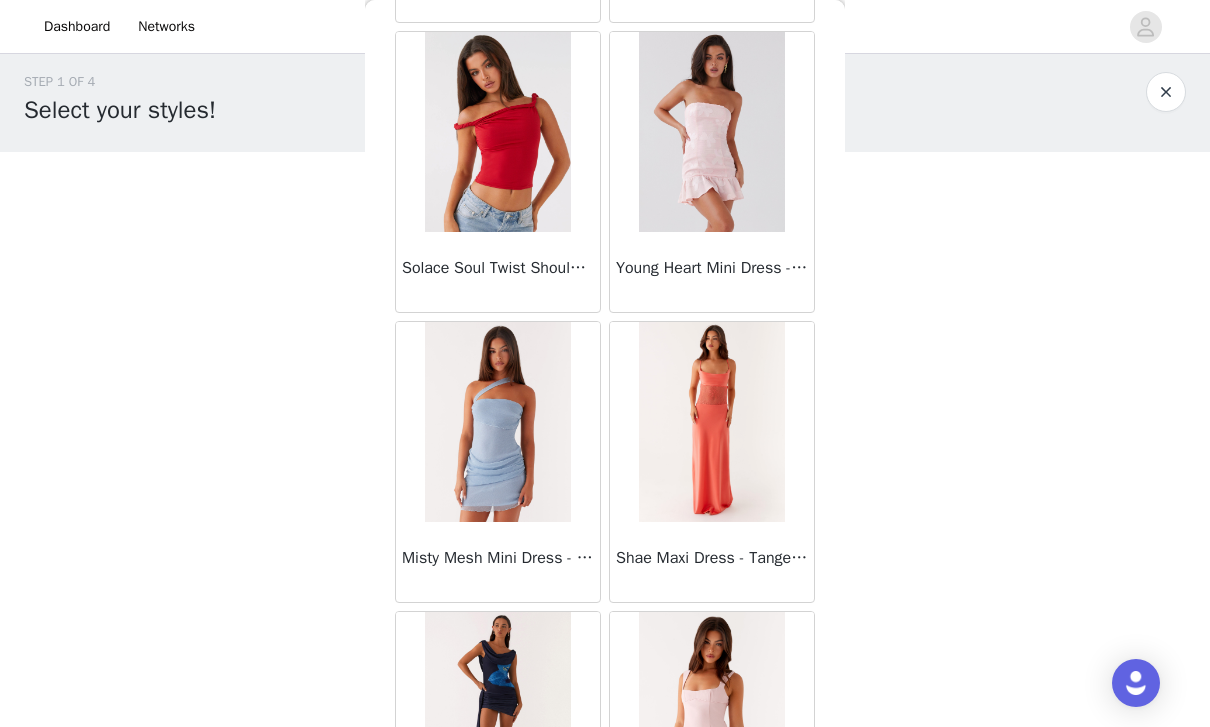 scroll, scrollTop: 52274, scrollLeft: 0, axis: vertical 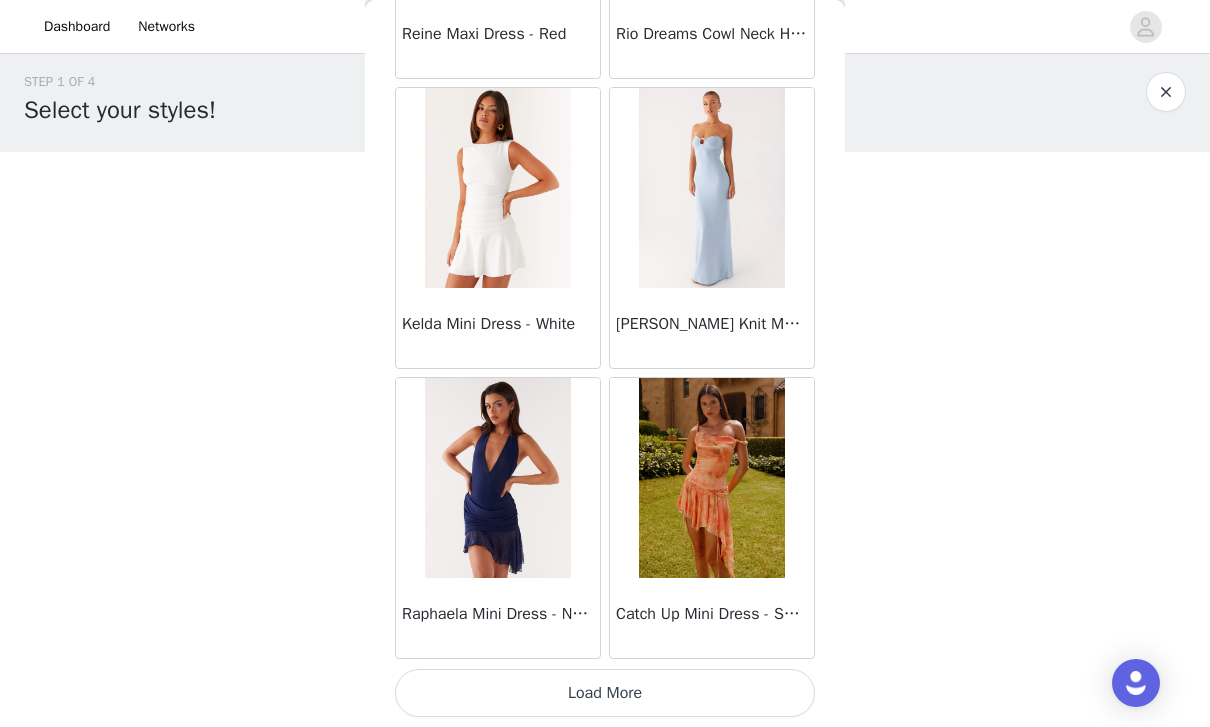 click on "Load More" at bounding box center [605, 693] 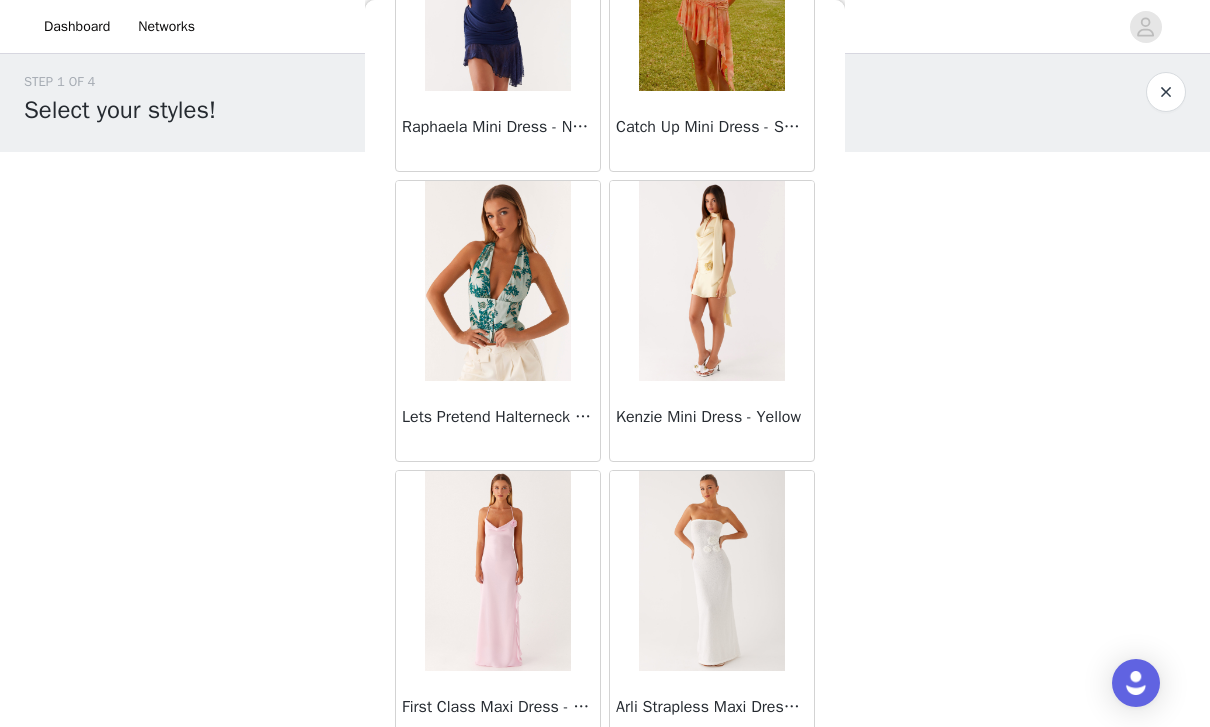 scroll, scrollTop: 55022, scrollLeft: 0, axis: vertical 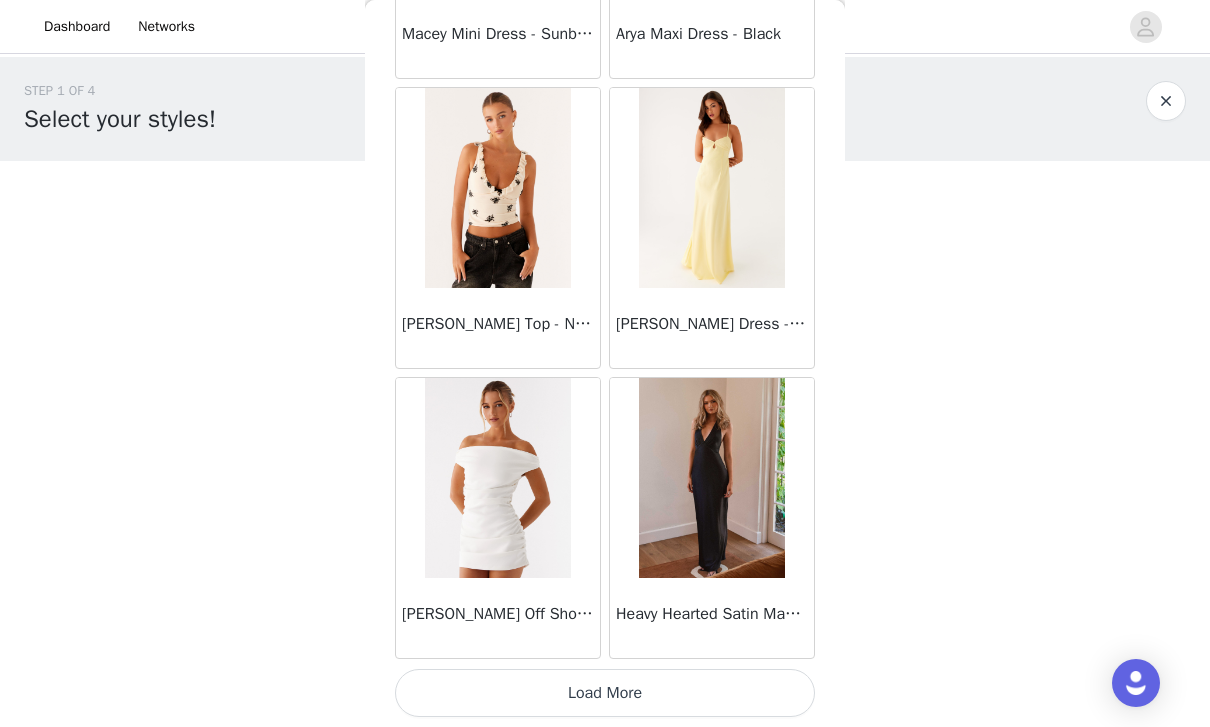 click on "Load More" at bounding box center [605, 693] 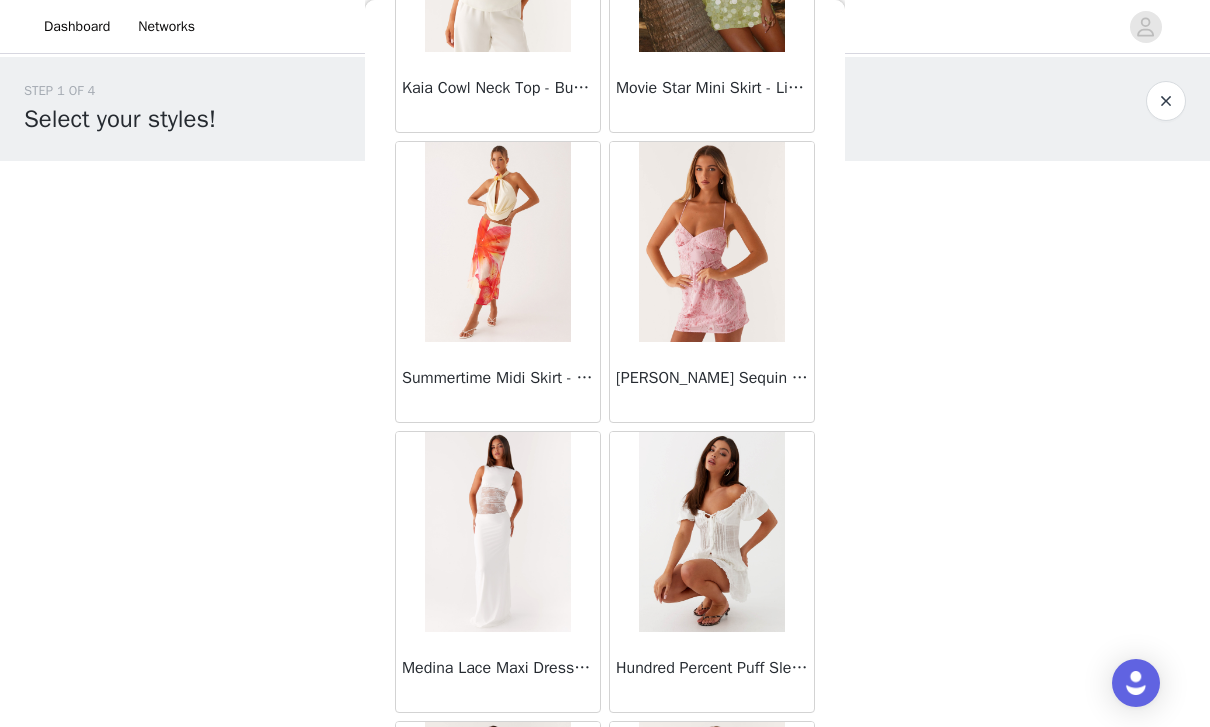 scroll, scrollTop: 59120, scrollLeft: 0, axis: vertical 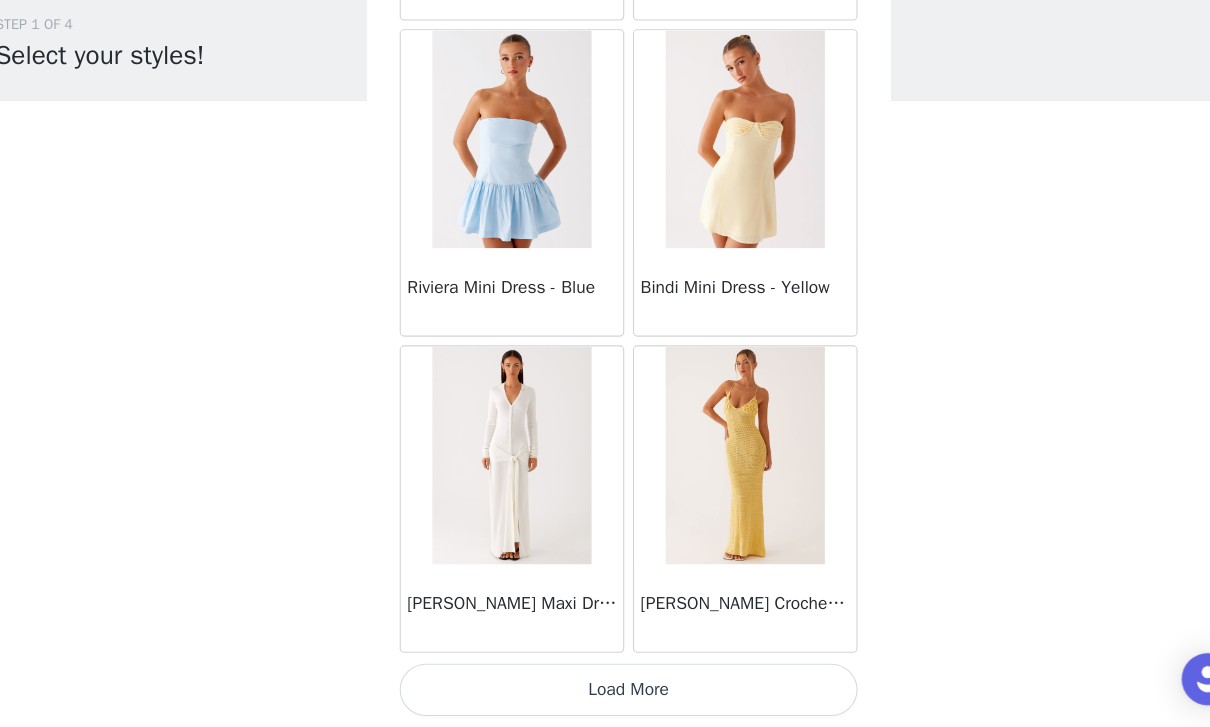 click on "Load More" at bounding box center [605, 693] 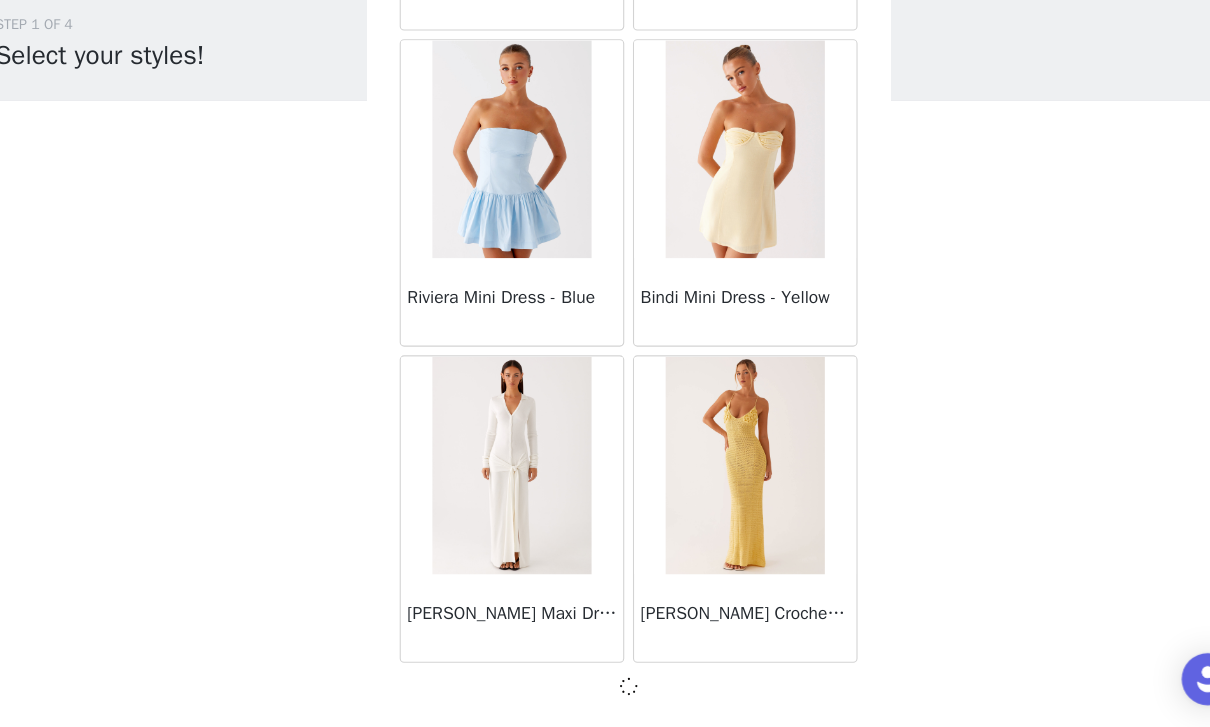 scroll, scrollTop: 60324, scrollLeft: 0, axis: vertical 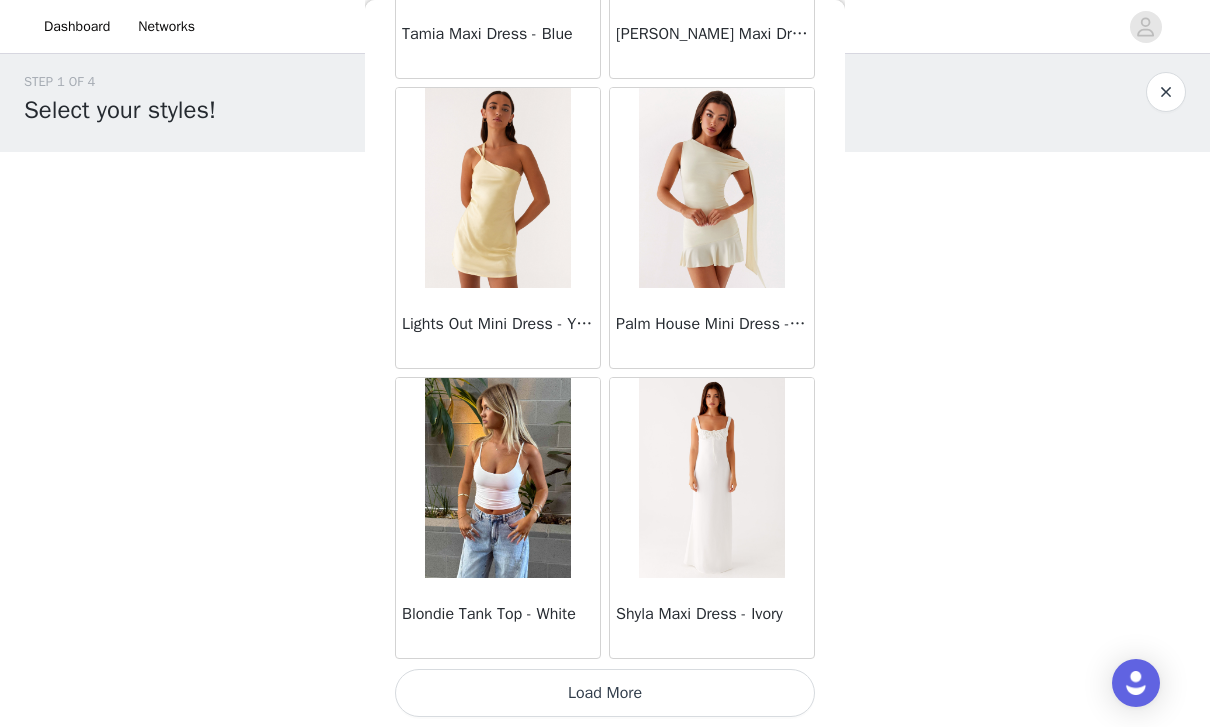 click on "Load More" at bounding box center (605, 693) 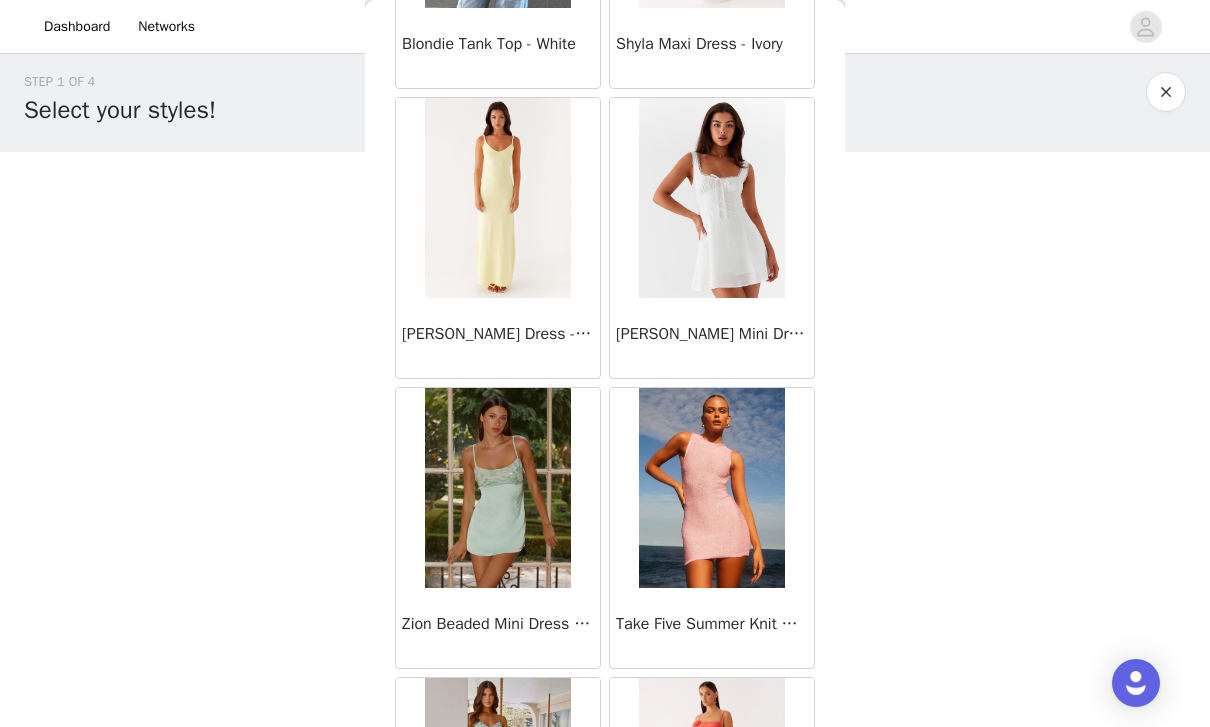 scroll, scrollTop: 63804, scrollLeft: 0, axis: vertical 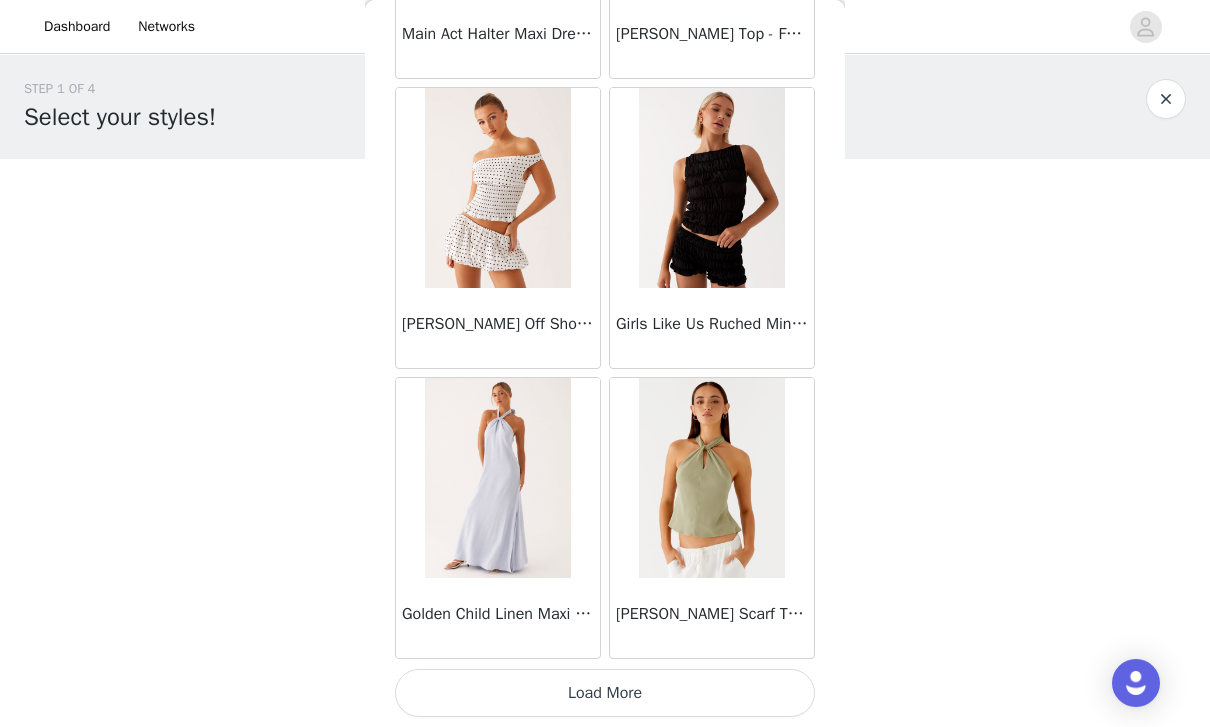 click on "Load More" at bounding box center [605, 693] 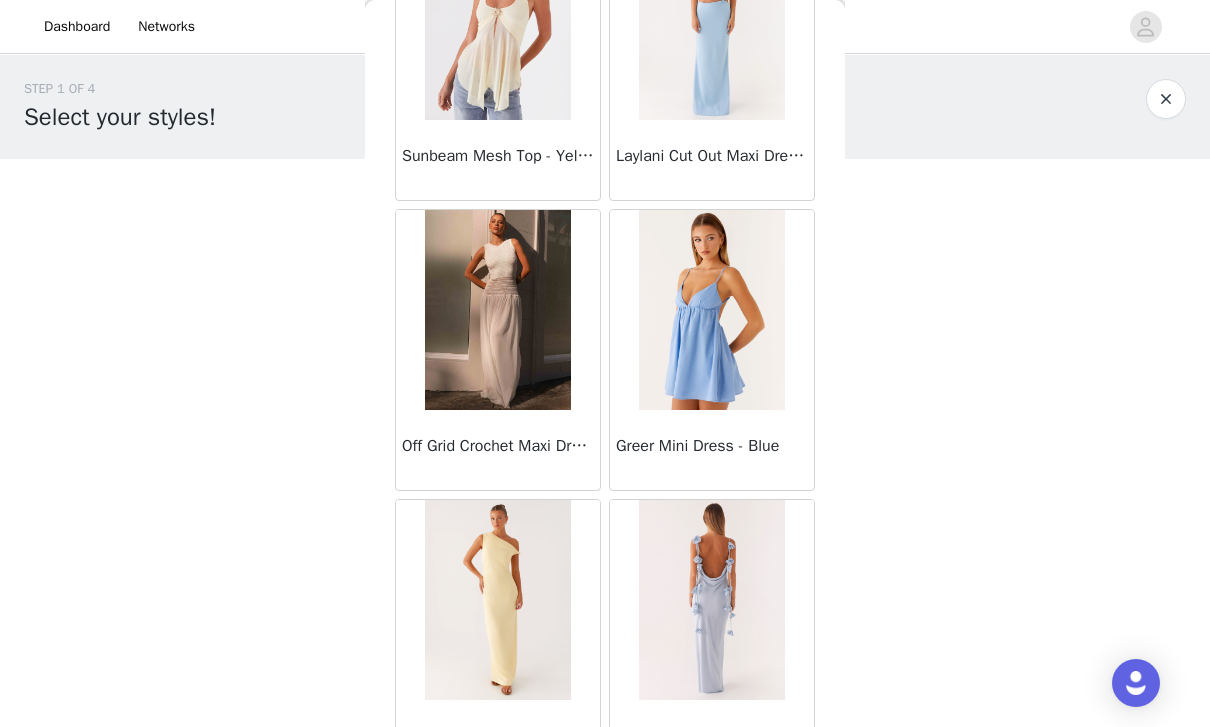 scroll, scrollTop: 68912, scrollLeft: 0, axis: vertical 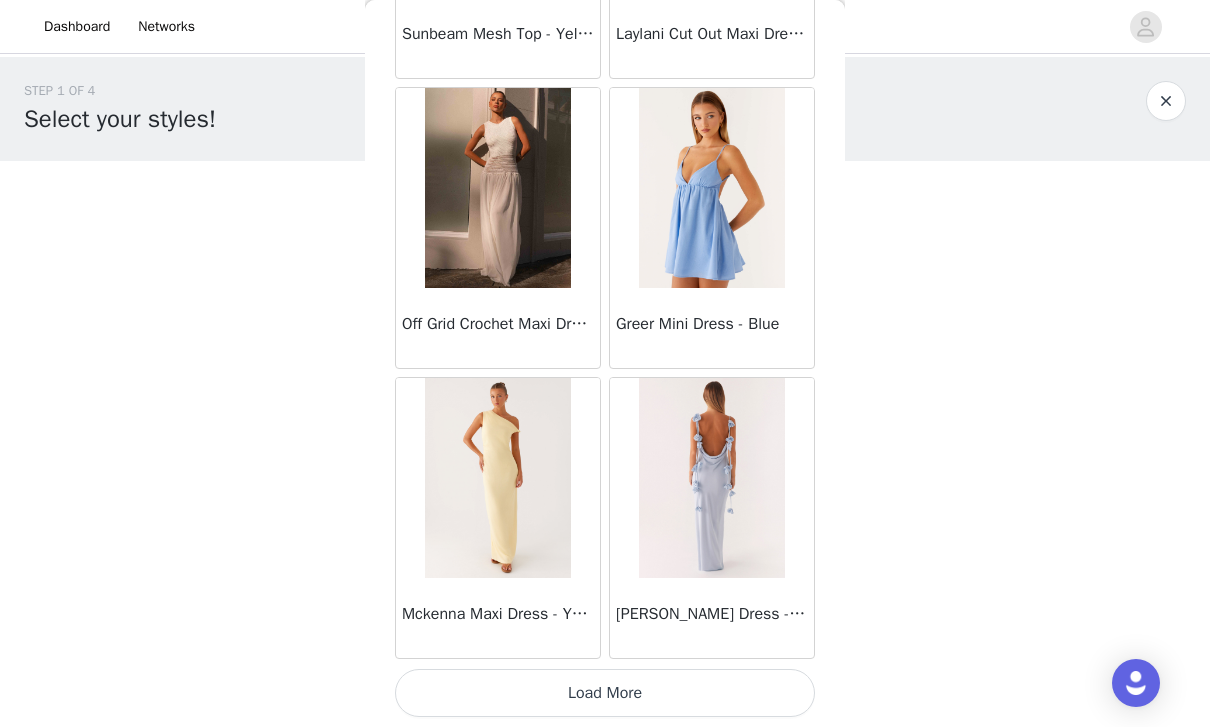 click on "Load More" at bounding box center (605, 693) 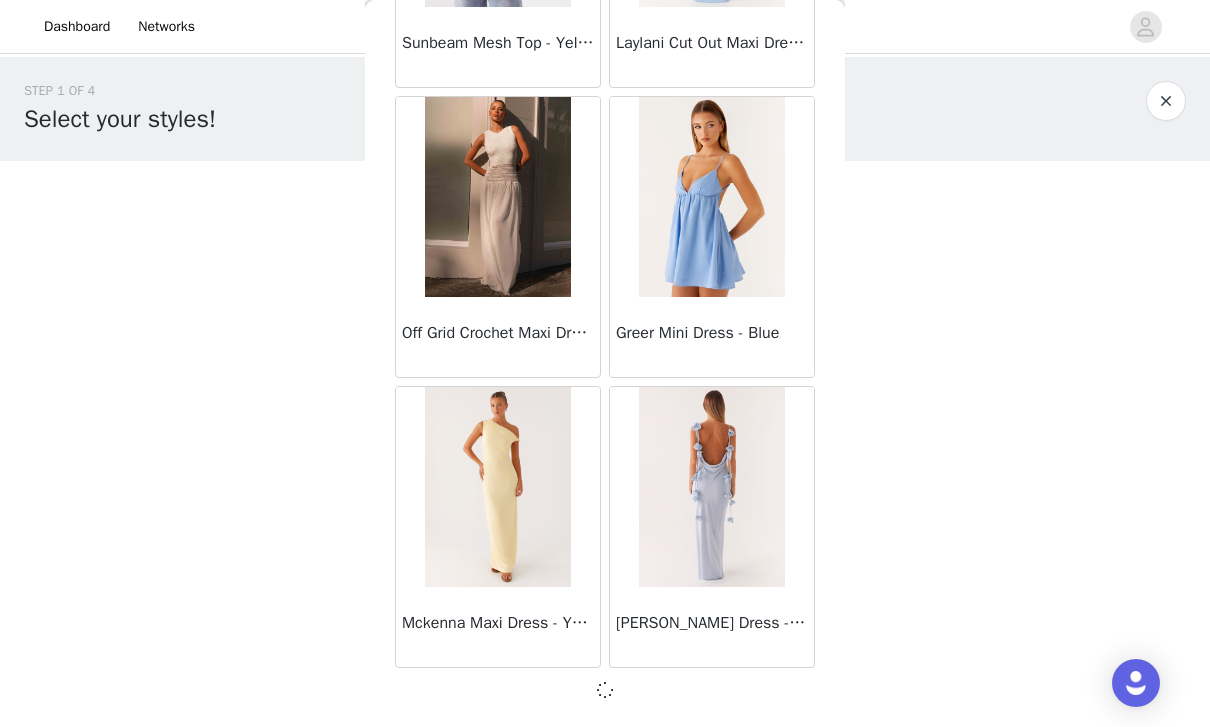 scroll, scrollTop: 10, scrollLeft: 0, axis: vertical 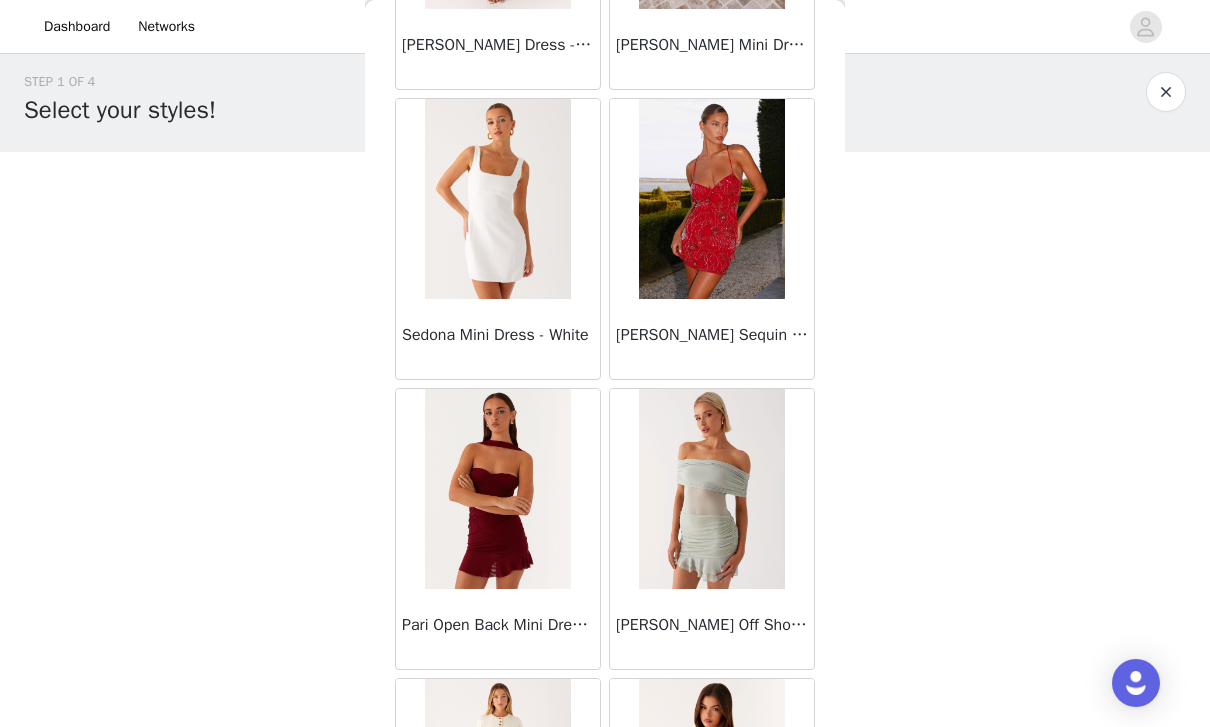 click on "Dashboard Networks" at bounding box center [605, 26] 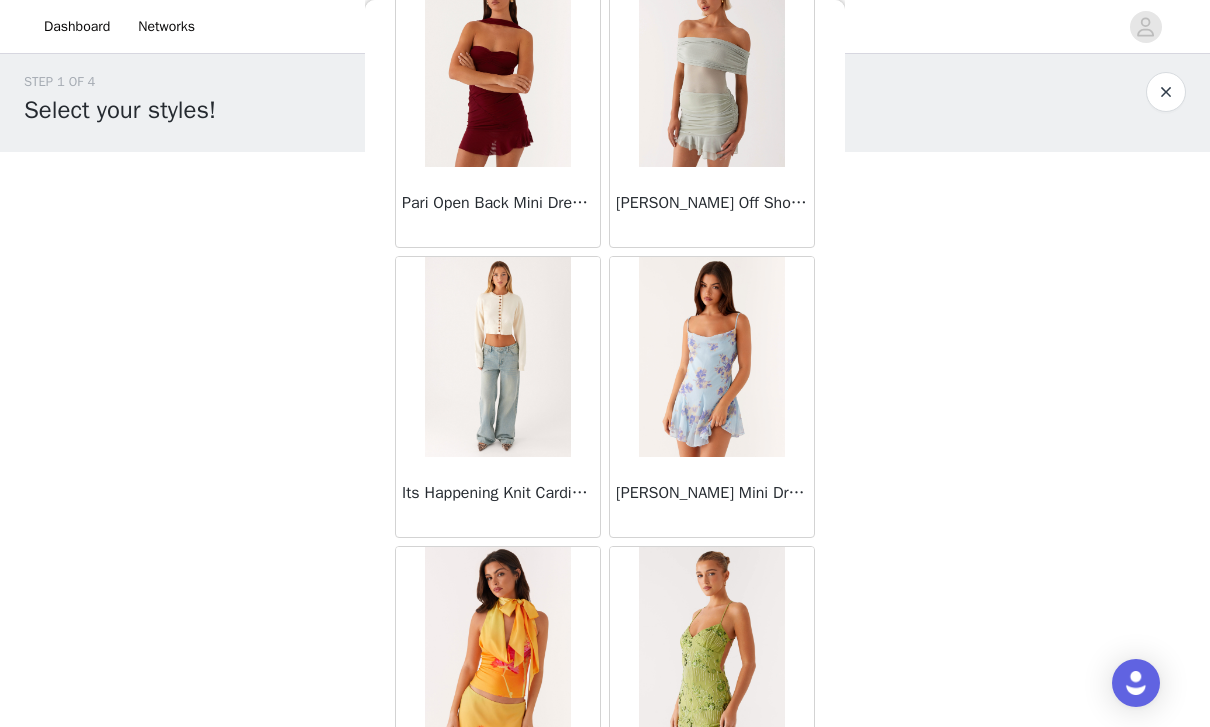scroll, scrollTop: 70896, scrollLeft: 0, axis: vertical 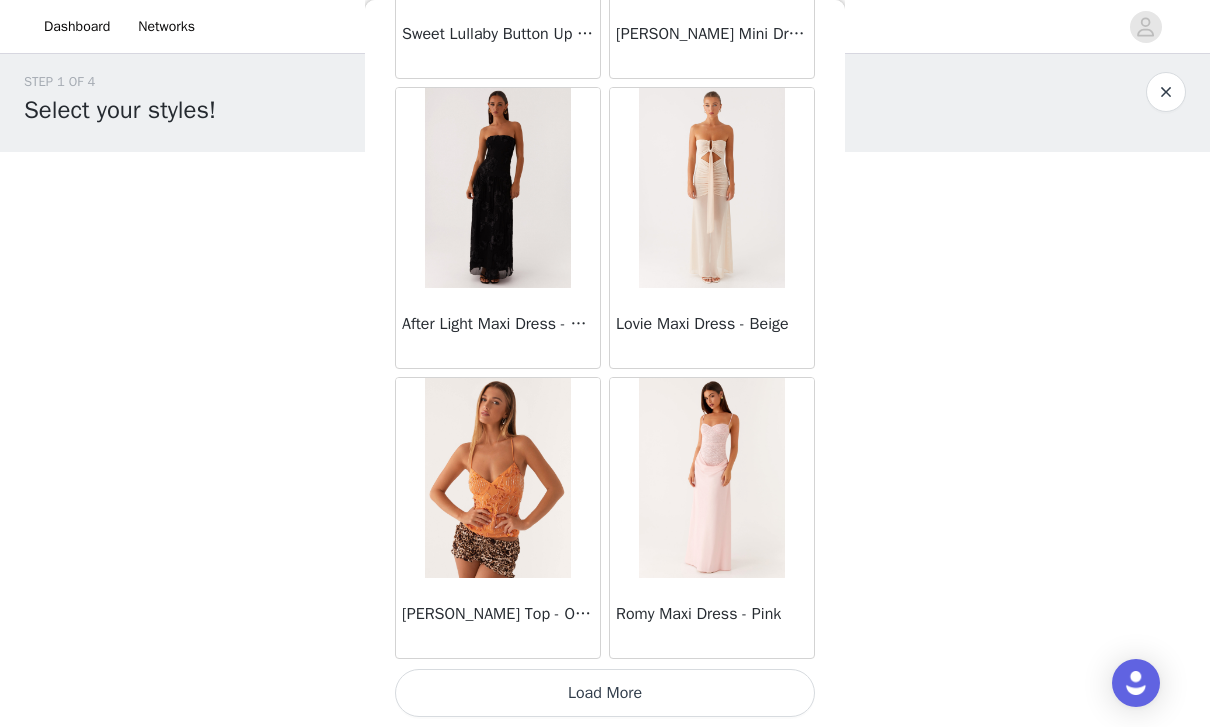 click on "Load More" at bounding box center [605, 693] 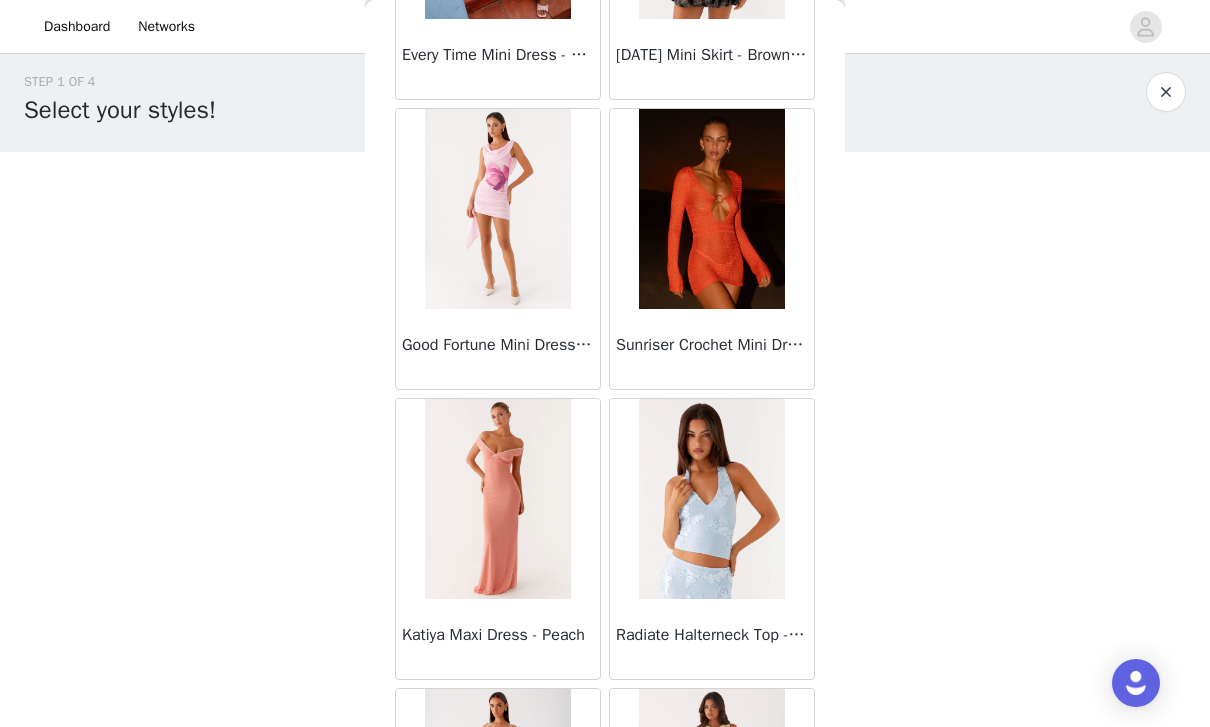 scroll, scrollTop: 74230, scrollLeft: 0, axis: vertical 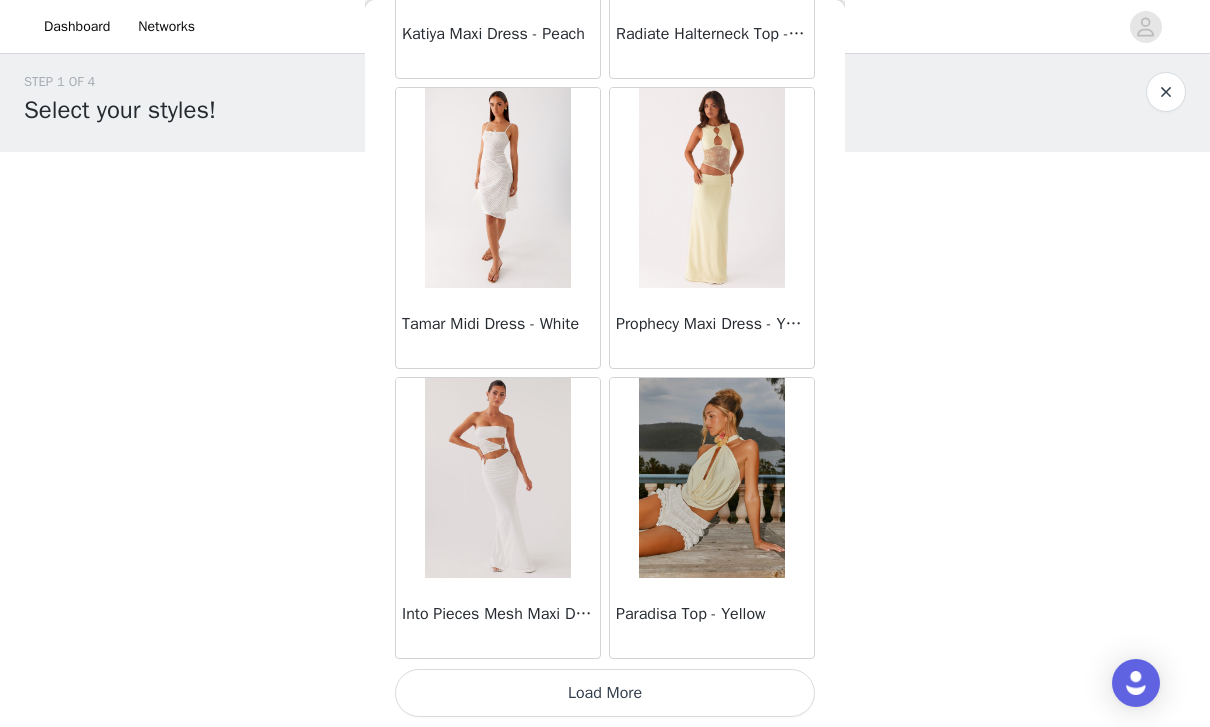click on "Load More" at bounding box center (605, 693) 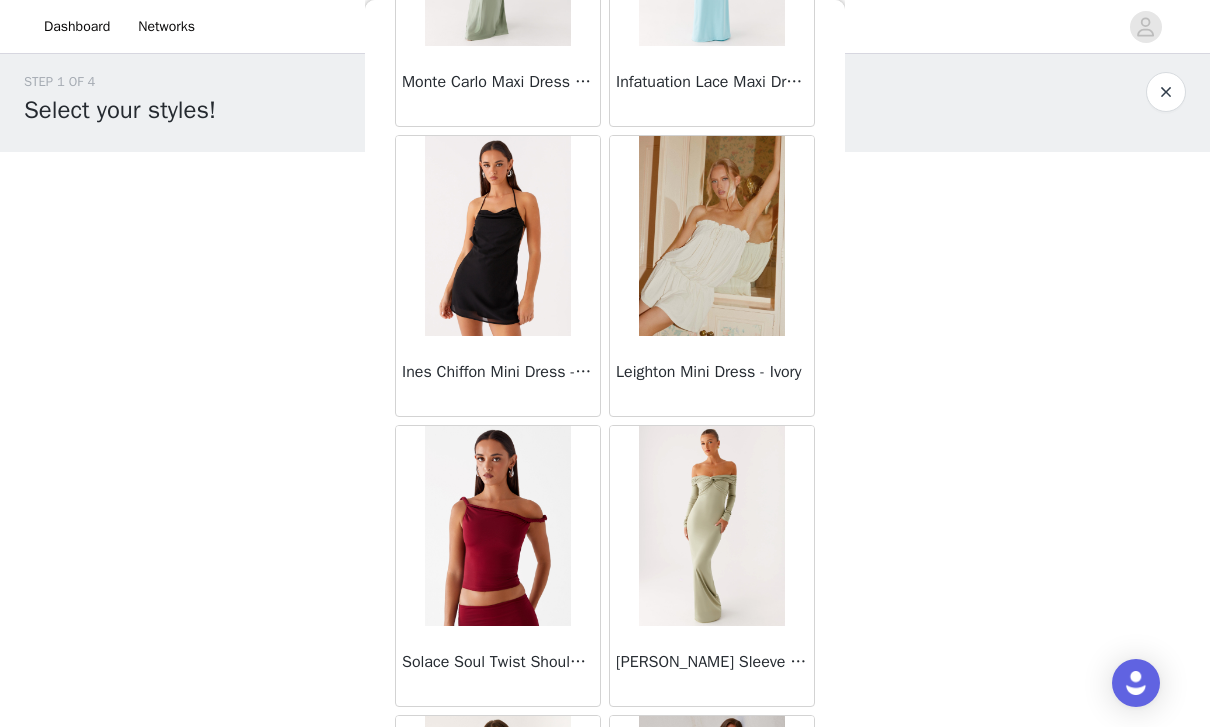 scroll, scrollTop: 76236, scrollLeft: 0, axis: vertical 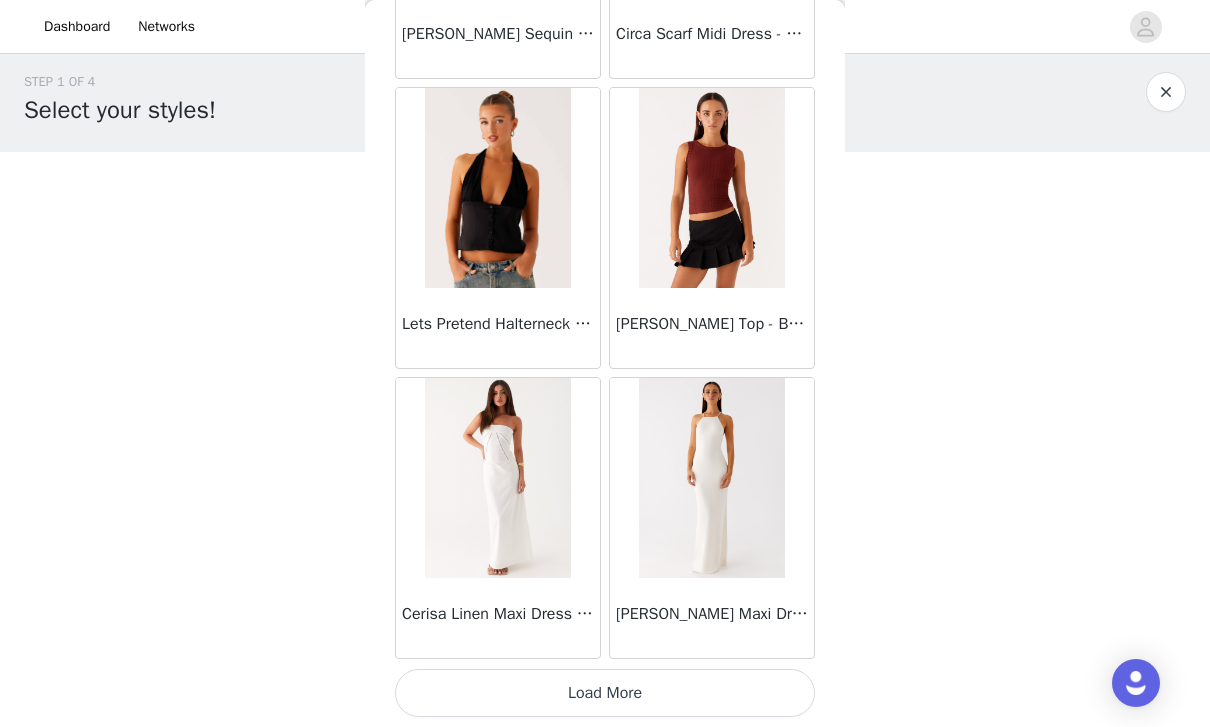 click on "Load More" at bounding box center (605, 693) 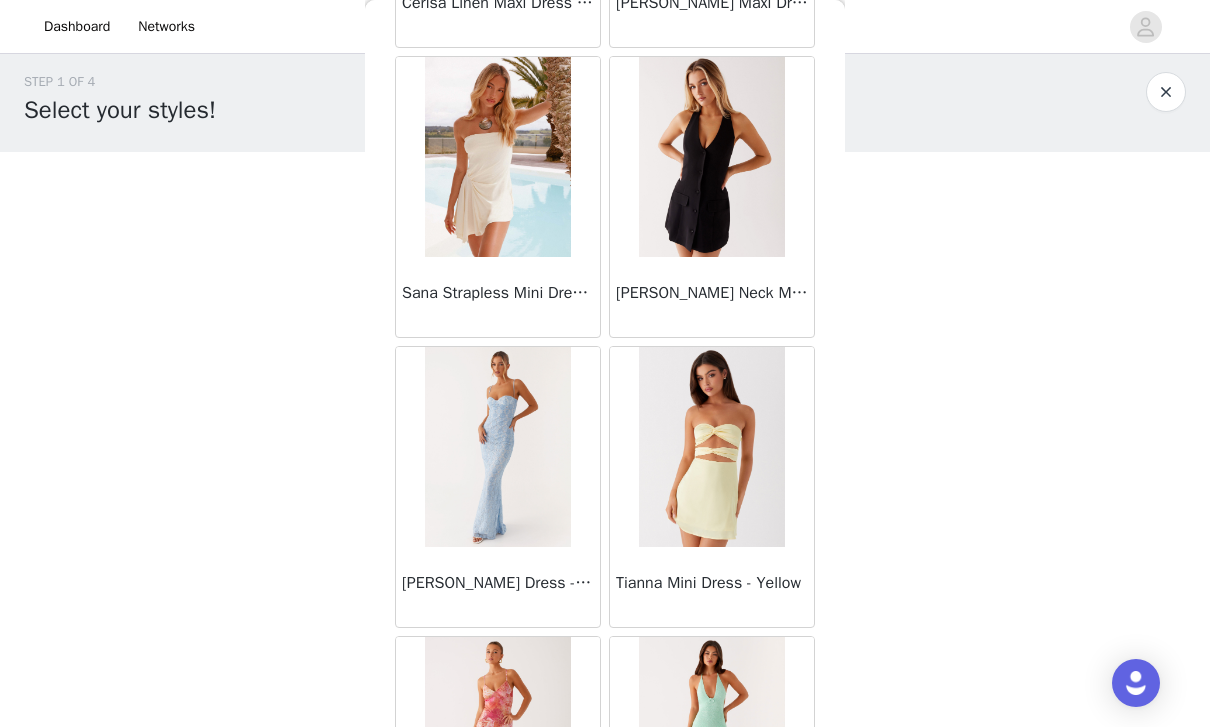 scroll, scrollTop: 78358, scrollLeft: 0, axis: vertical 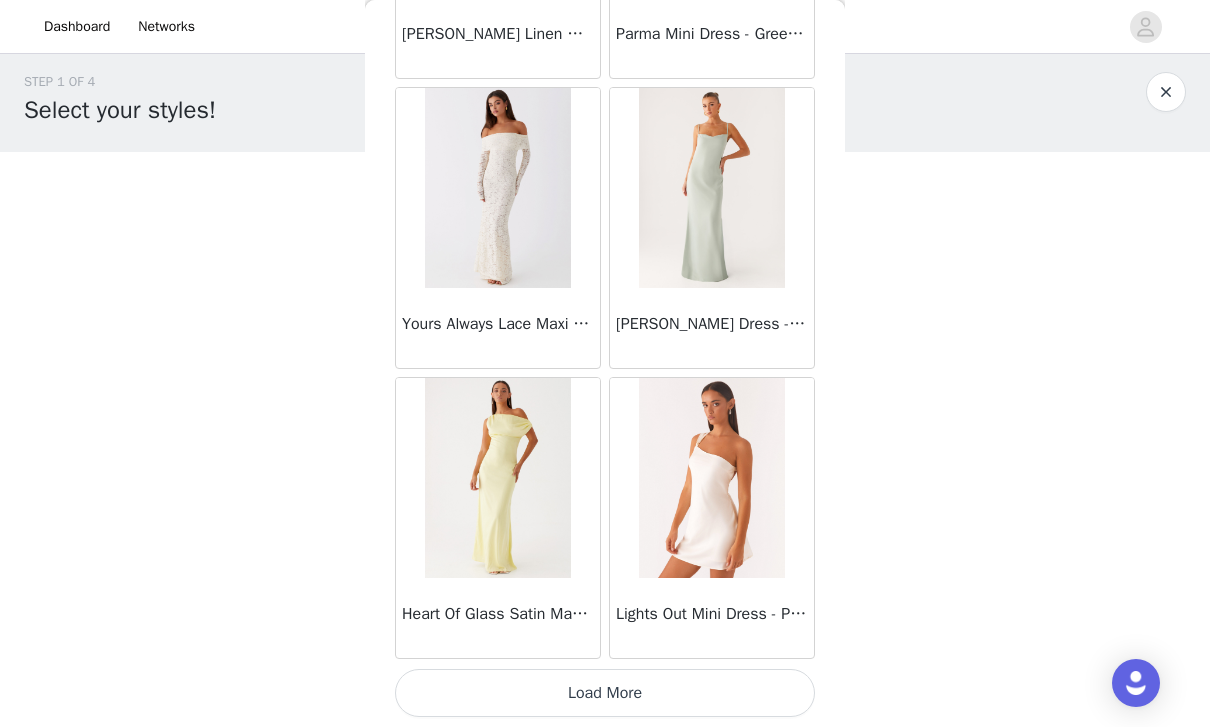 click on "Load More" at bounding box center (605, 693) 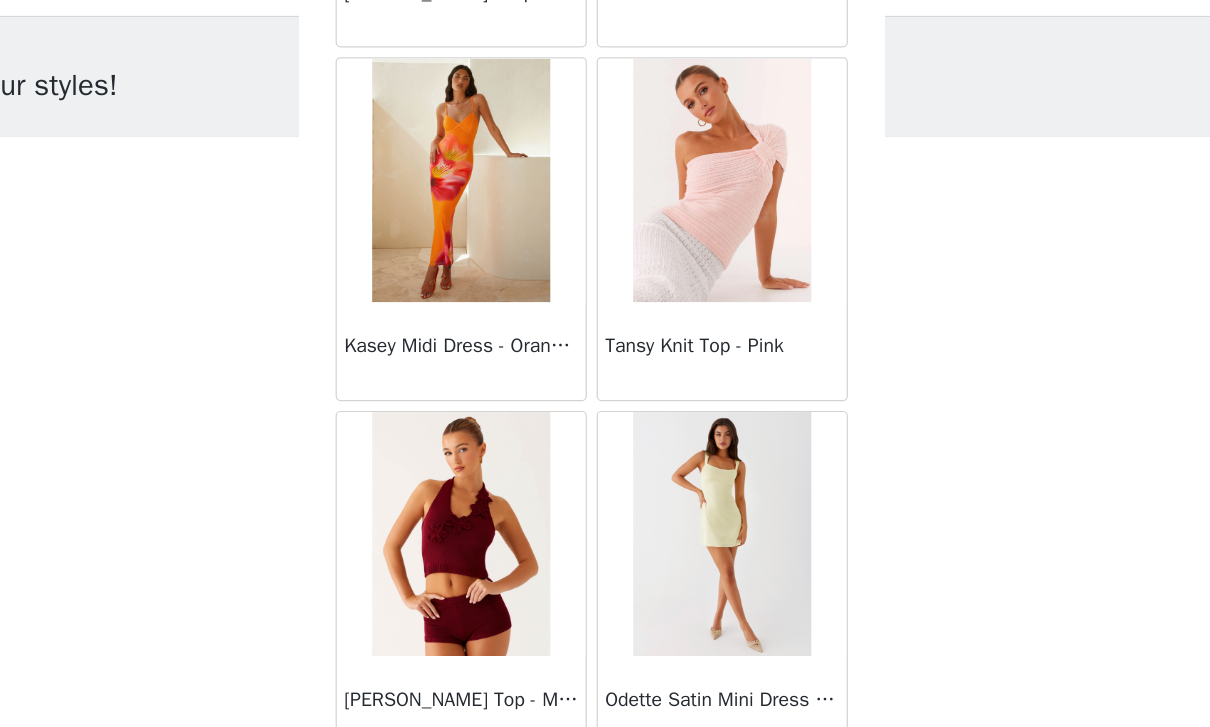scroll, scrollTop: 83533, scrollLeft: 0, axis: vertical 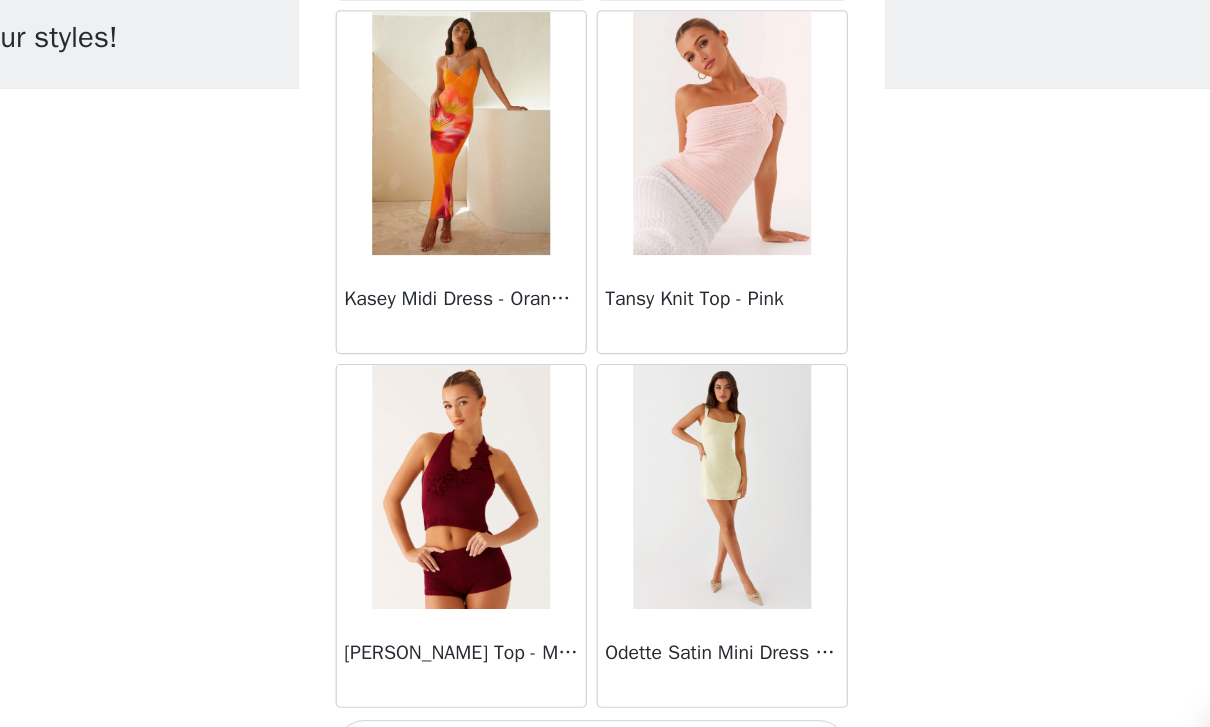 click on "Load More" at bounding box center [605, 693] 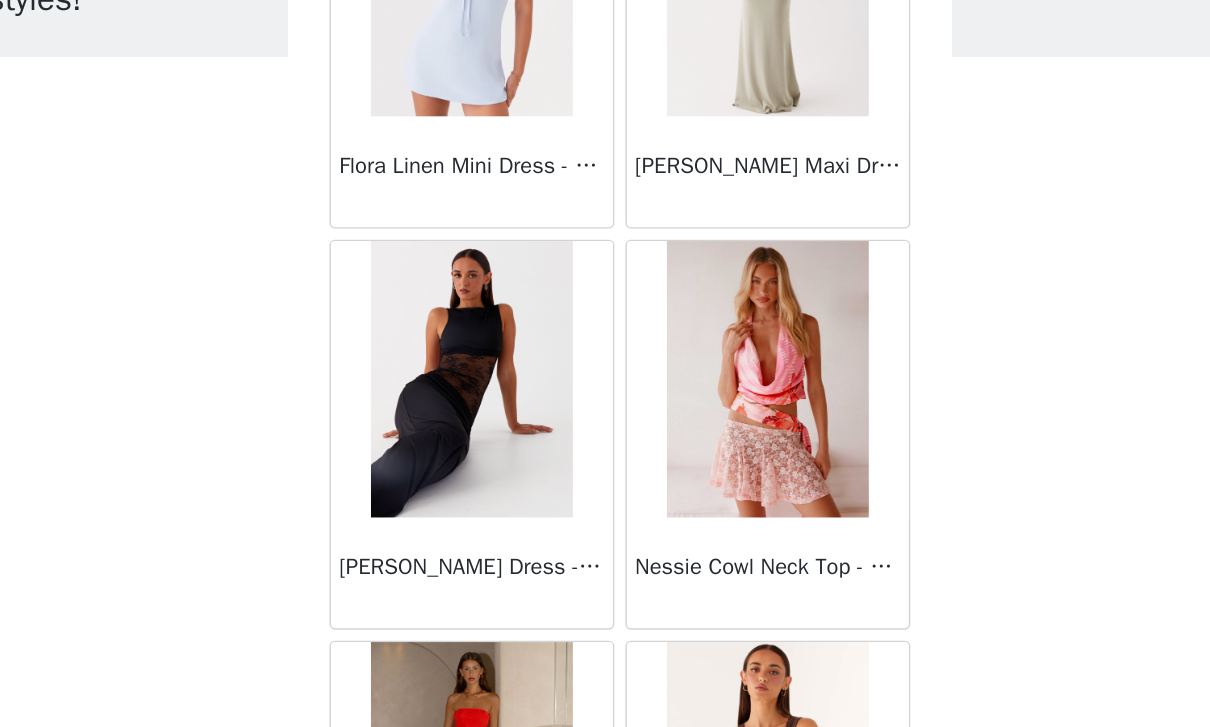 scroll, scrollTop: 85067, scrollLeft: 0, axis: vertical 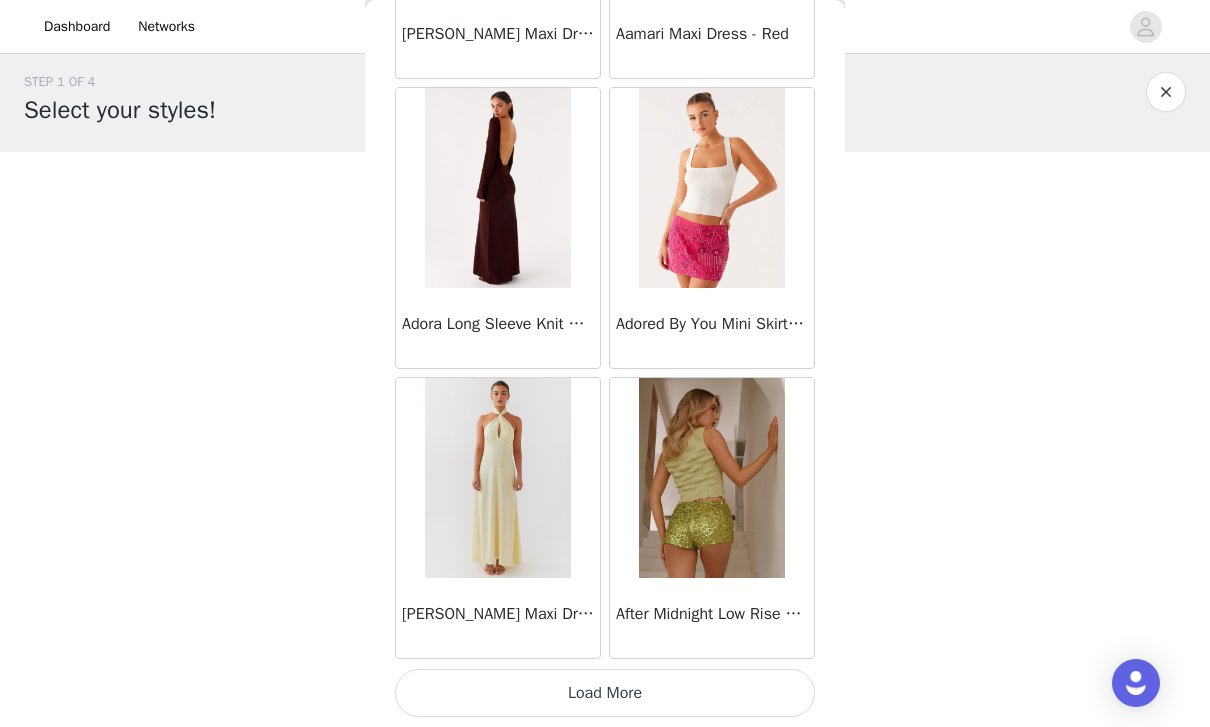 click on "Load More" at bounding box center (605, 693) 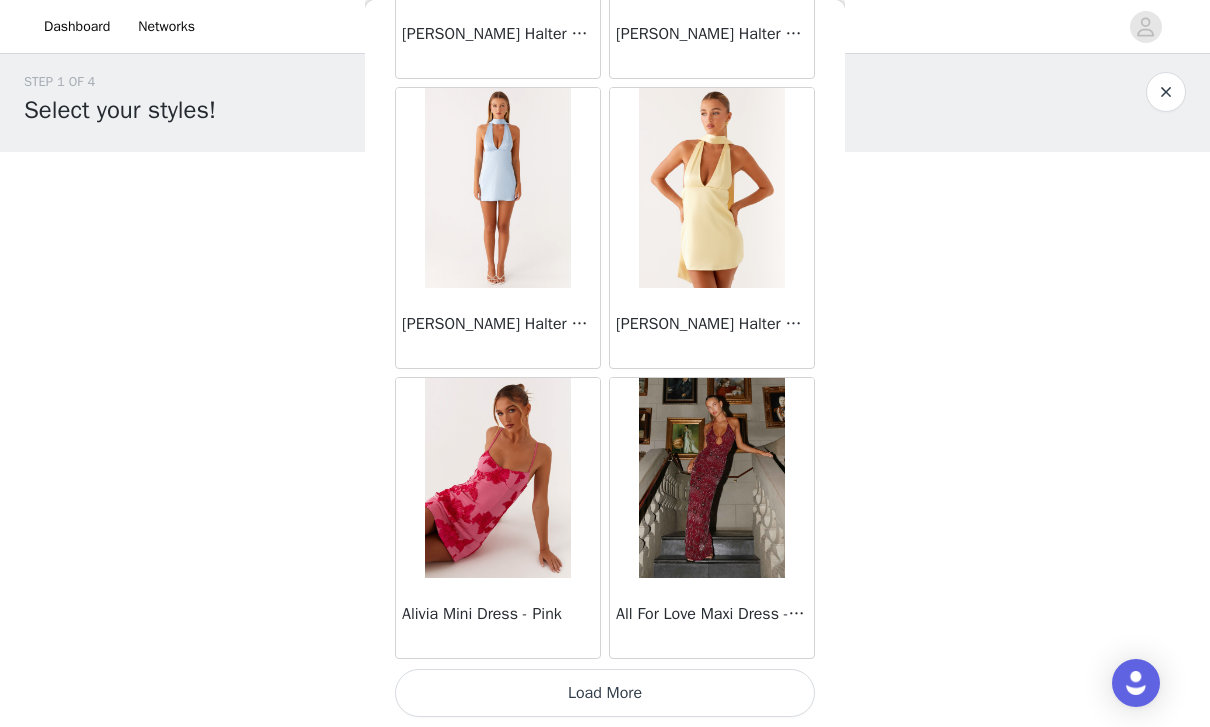 scroll, scrollTop: 89333, scrollLeft: 0, axis: vertical 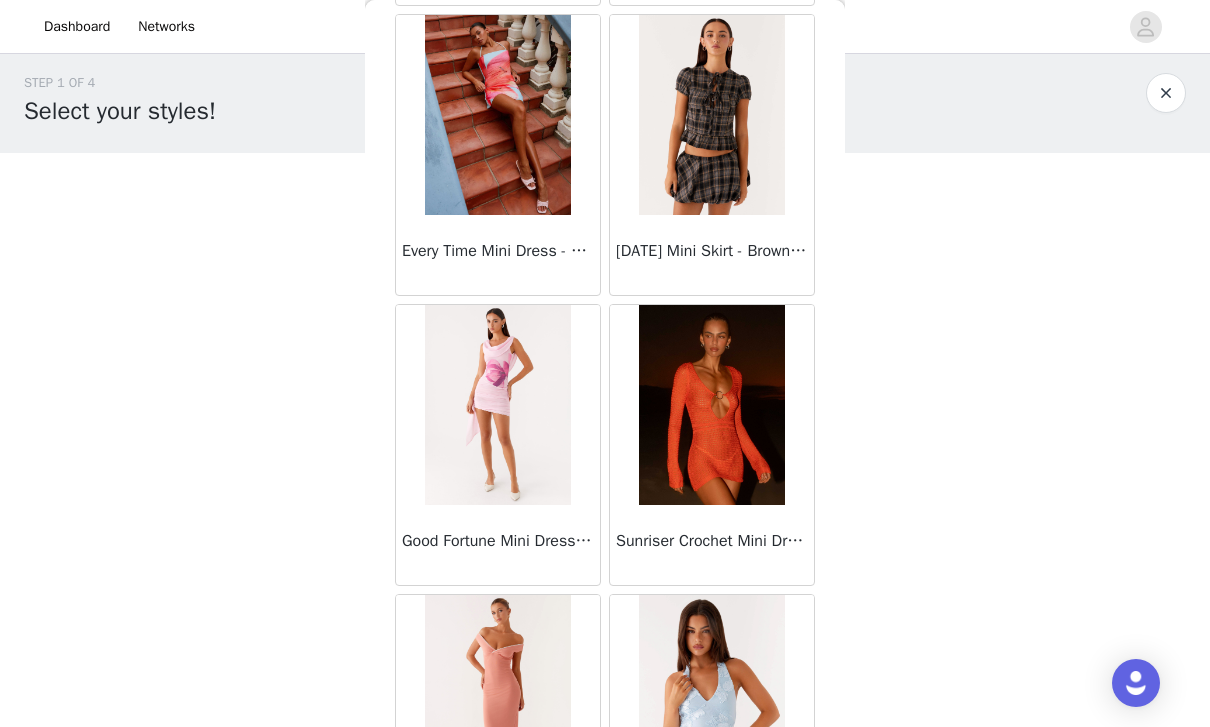 click at bounding box center [711, 405] 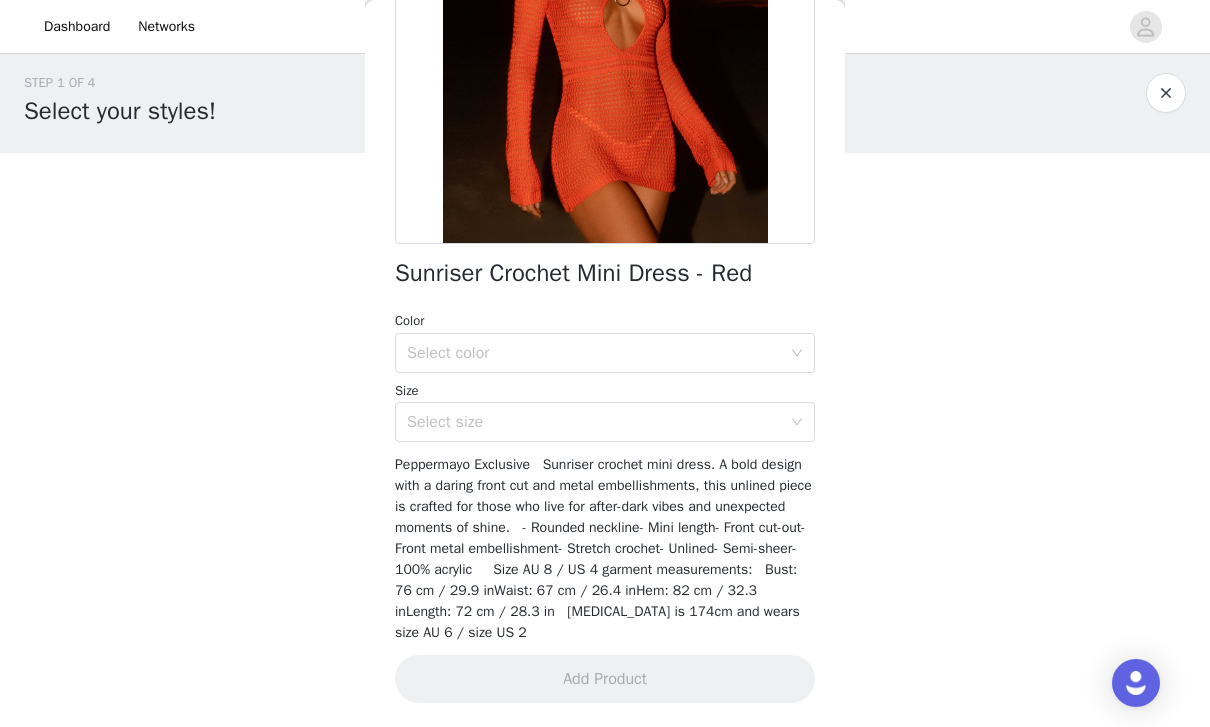 scroll, scrollTop: 305, scrollLeft: 0, axis: vertical 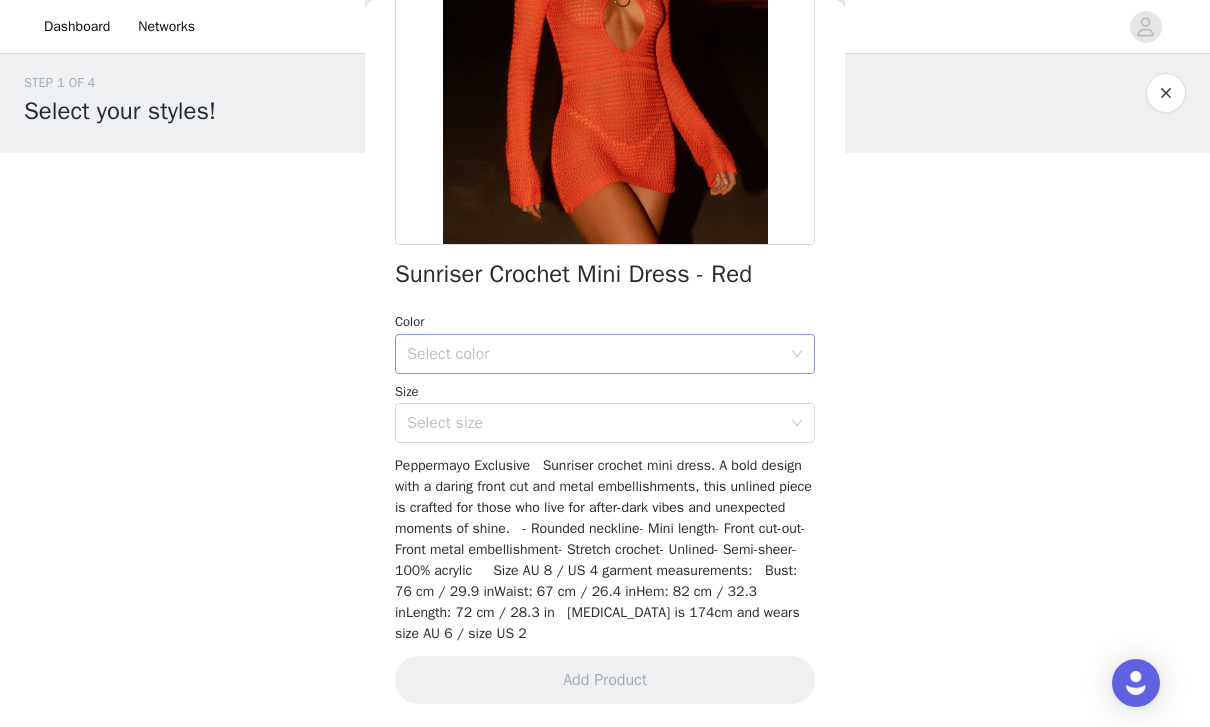 click on "Select color" at bounding box center [594, 354] 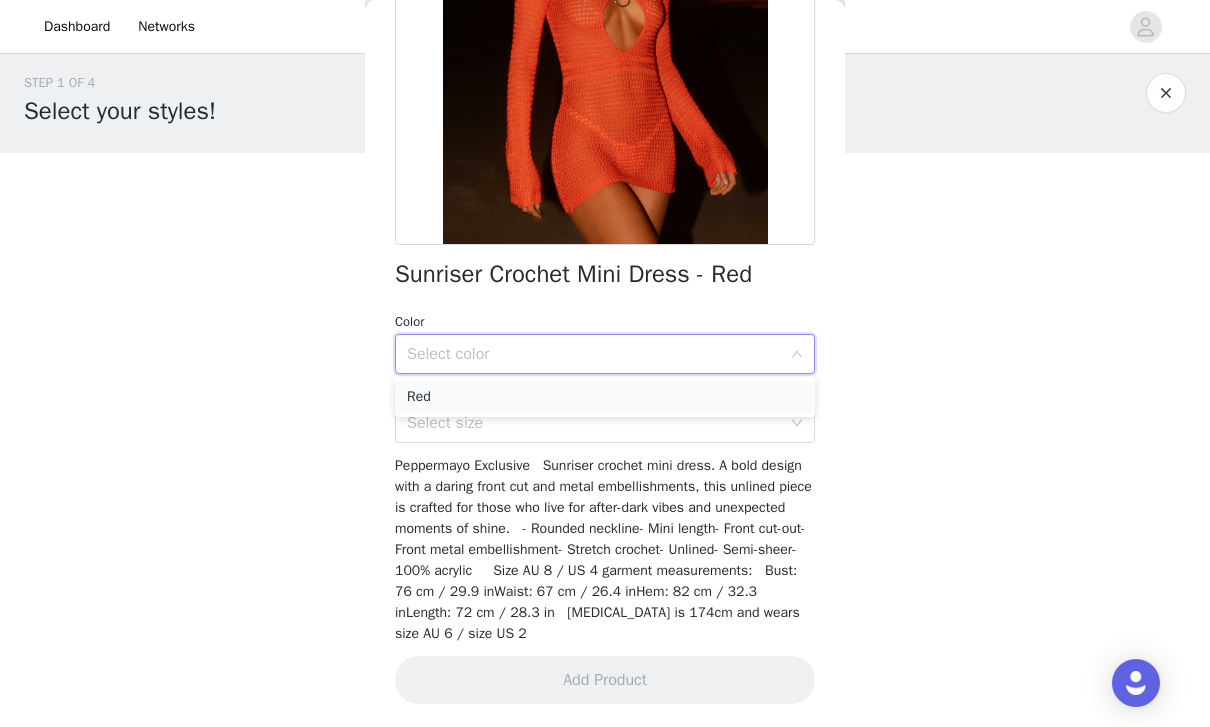 click on "Red" at bounding box center (605, 397) 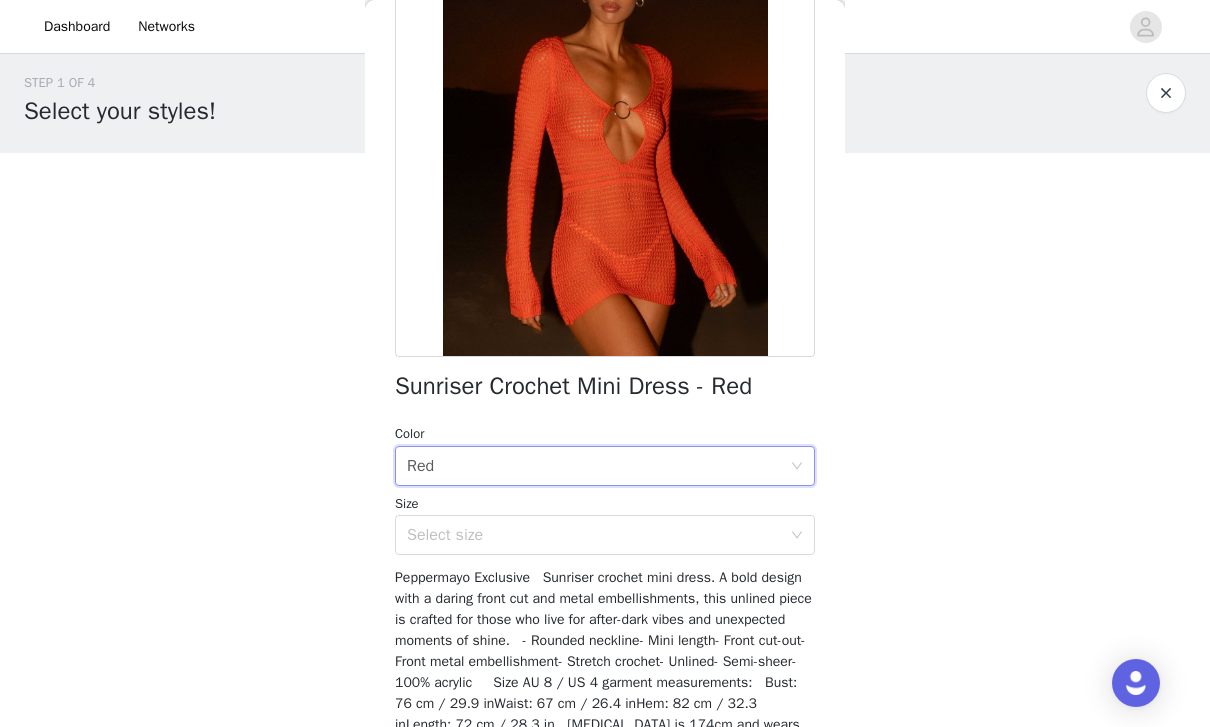 scroll, scrollTop: 189, scrollLeft: 0, axis: vertical 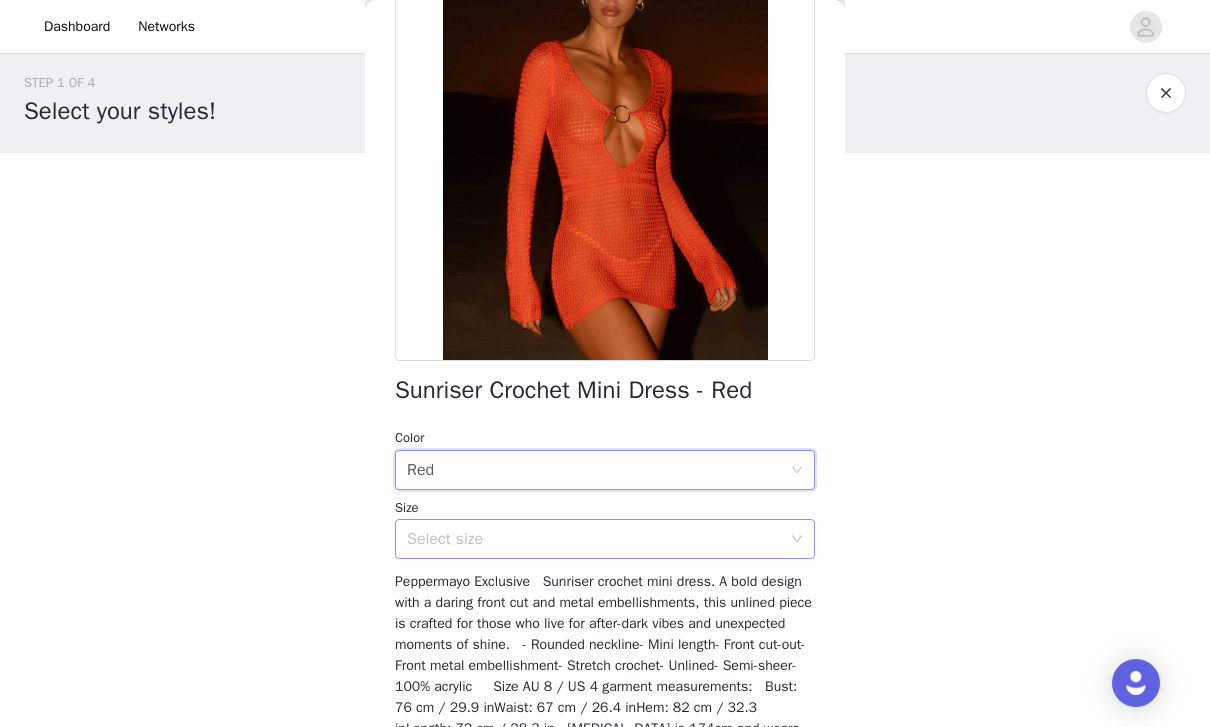 click on "Select size" at bounding box center [598, 539] 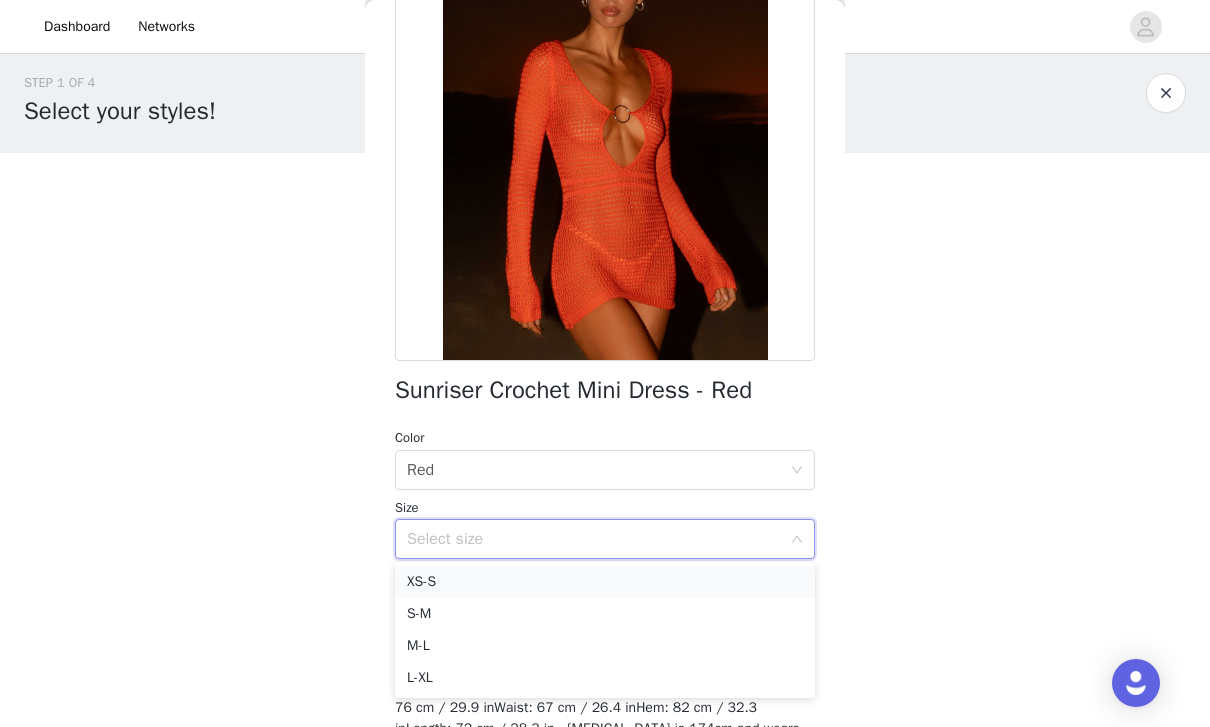 click on "XS-S" at bounding box center [605, 582] 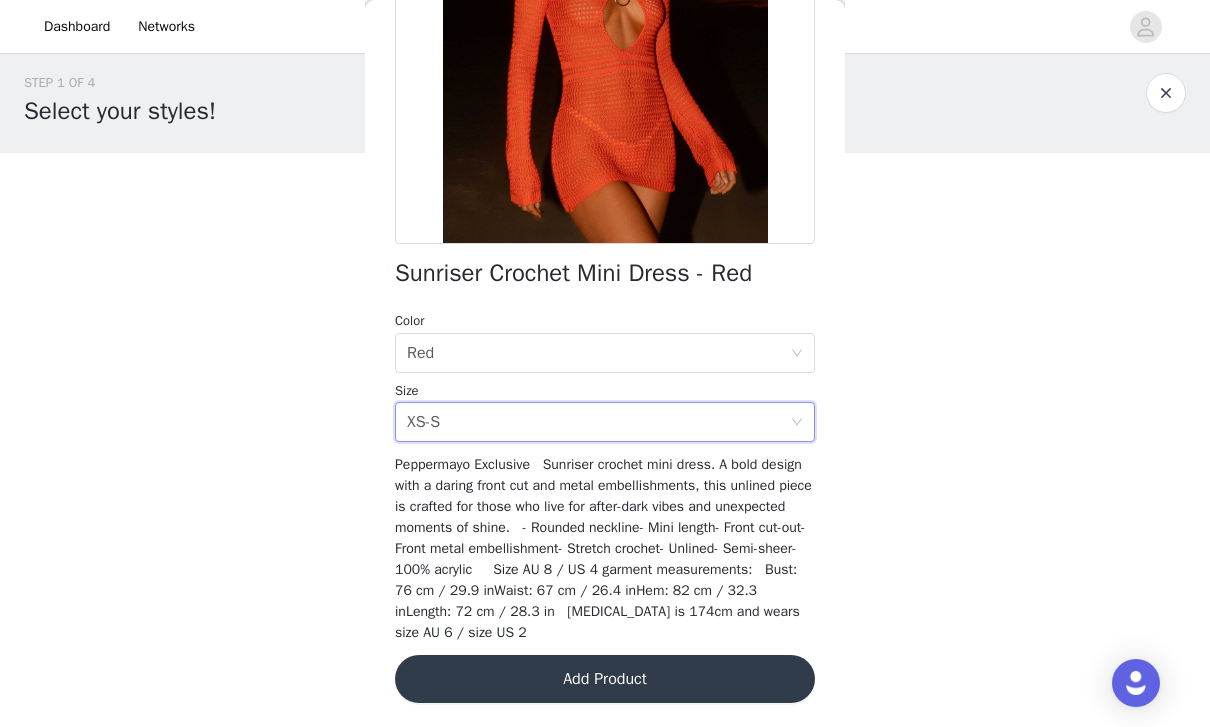 scroll, scrollTop: 305, scrollLeft: 0, axis: vertical 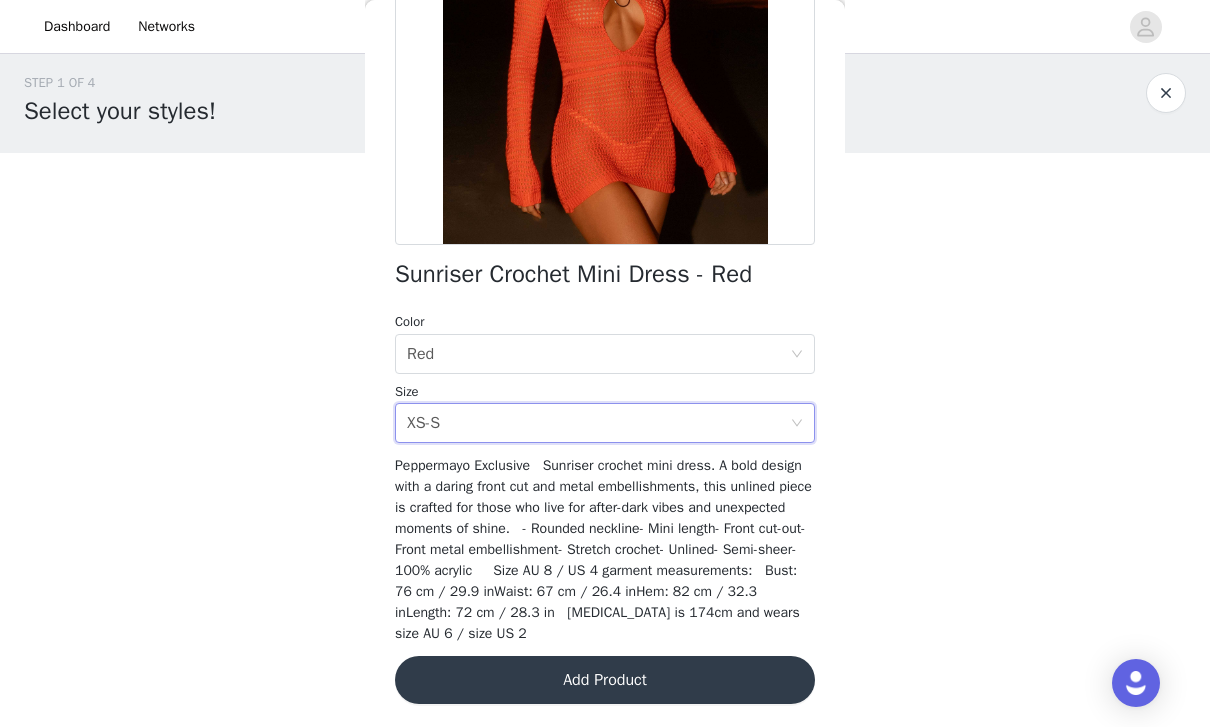 click on "Add Product" at bounding box center [605, 680] 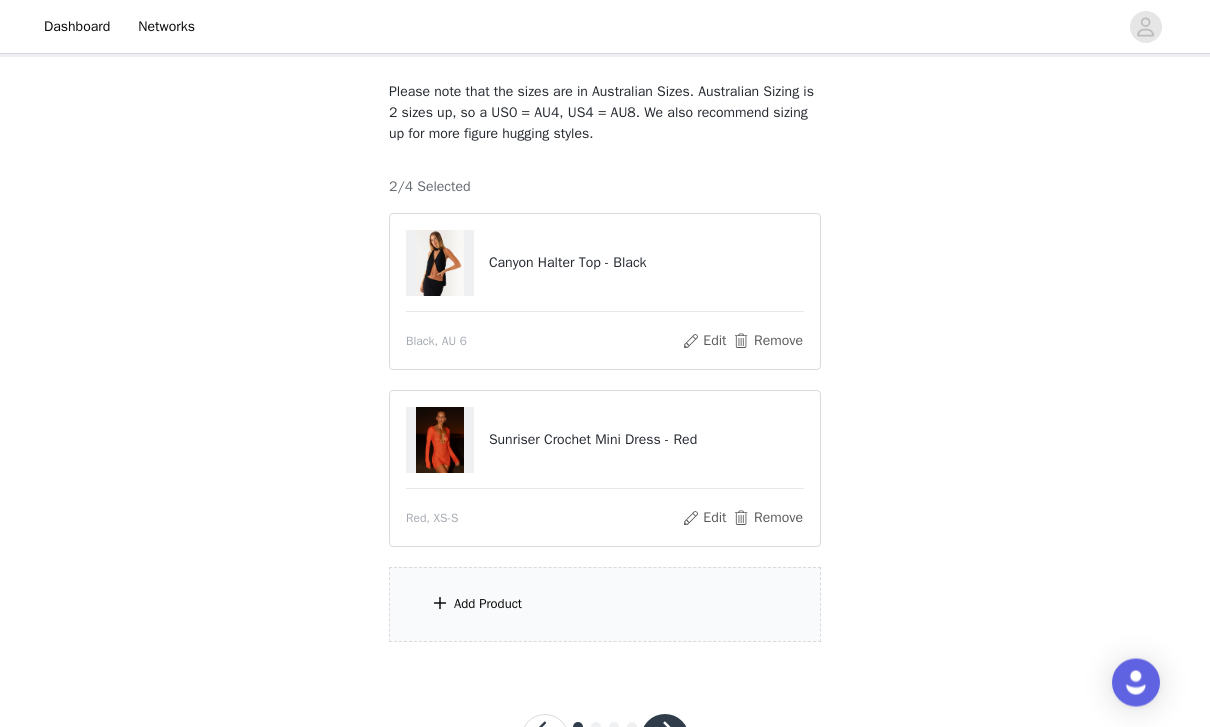 click on "Add Product" at bounding box center [605, 605] 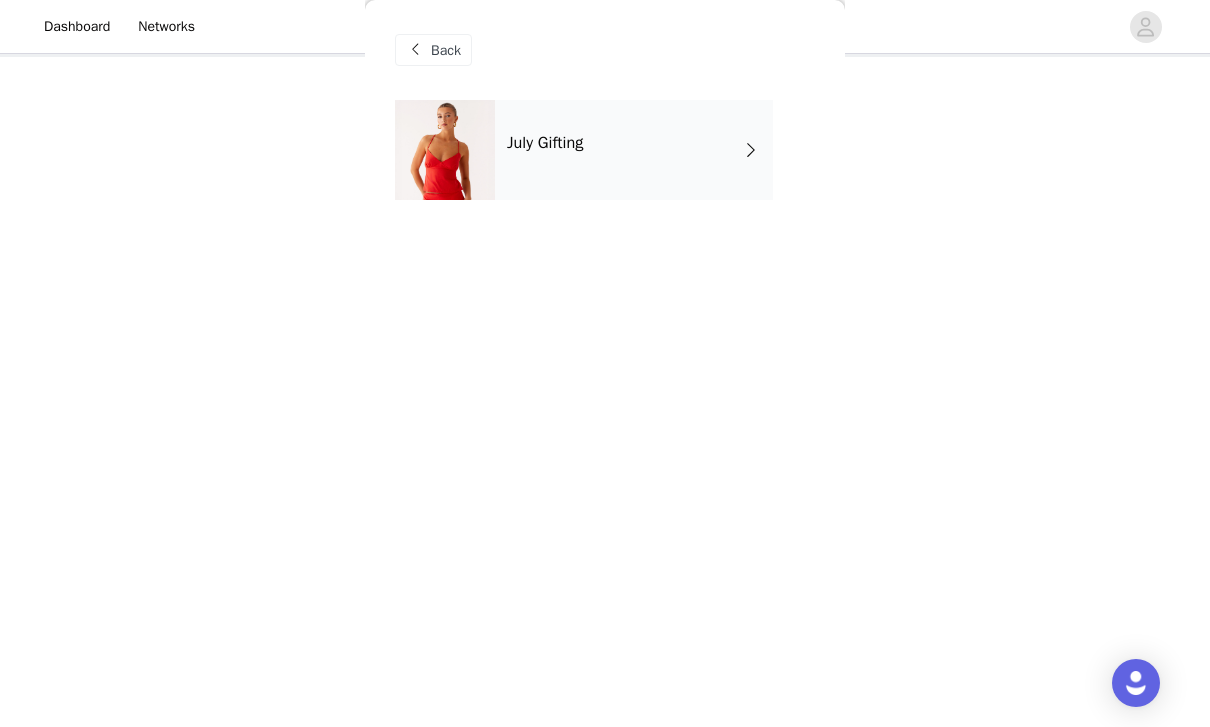 click on "July Gifting" at bounding box center [634, 150] 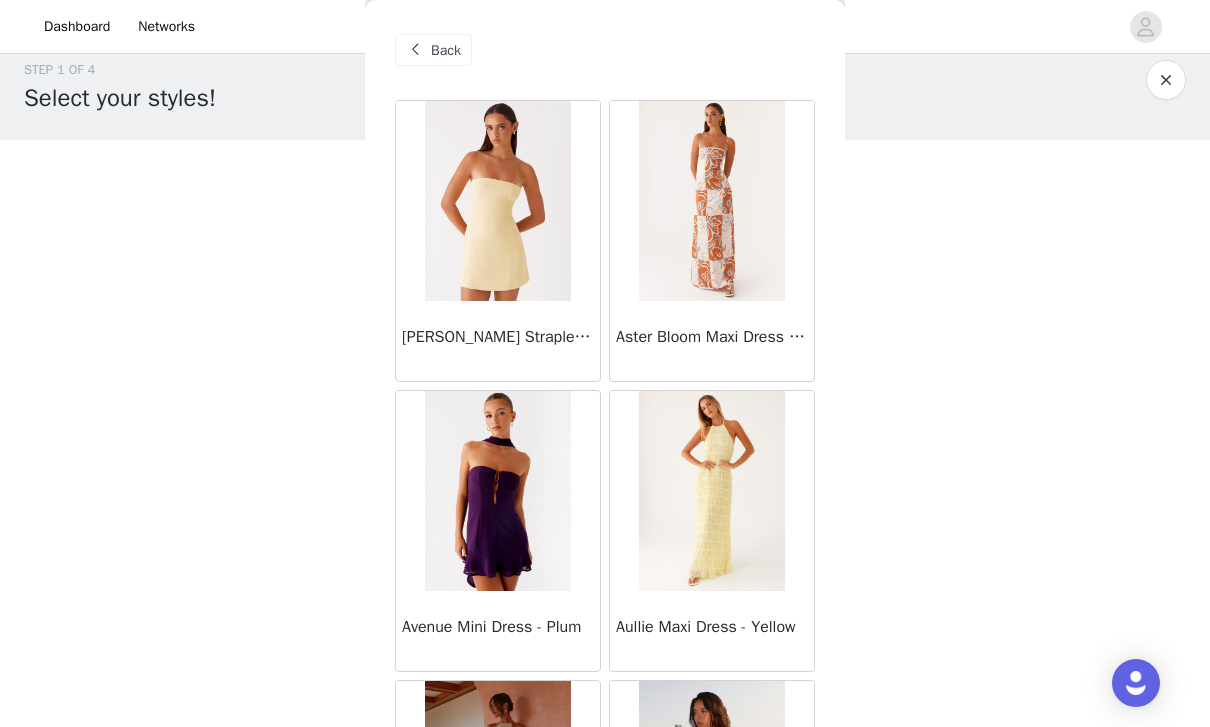 scroll, scrollTop: 0, scrollLeft: 0, axis: both 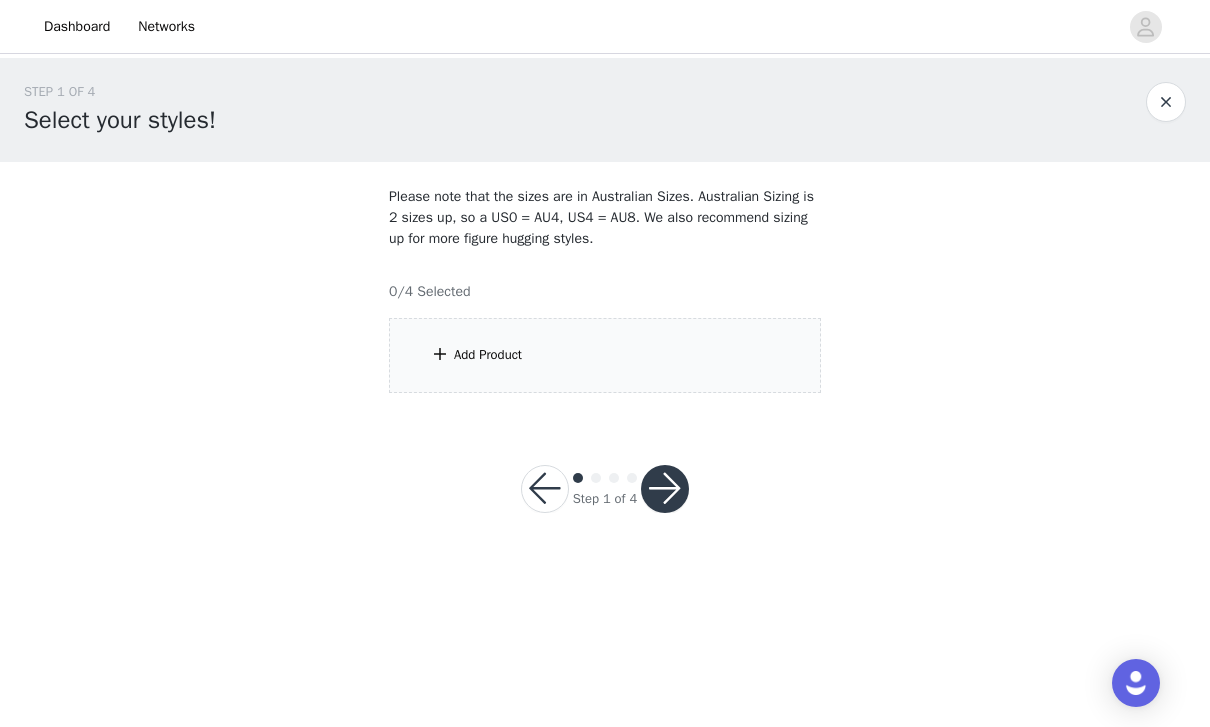 click on "Add Product" at bounding box center [605, 355] 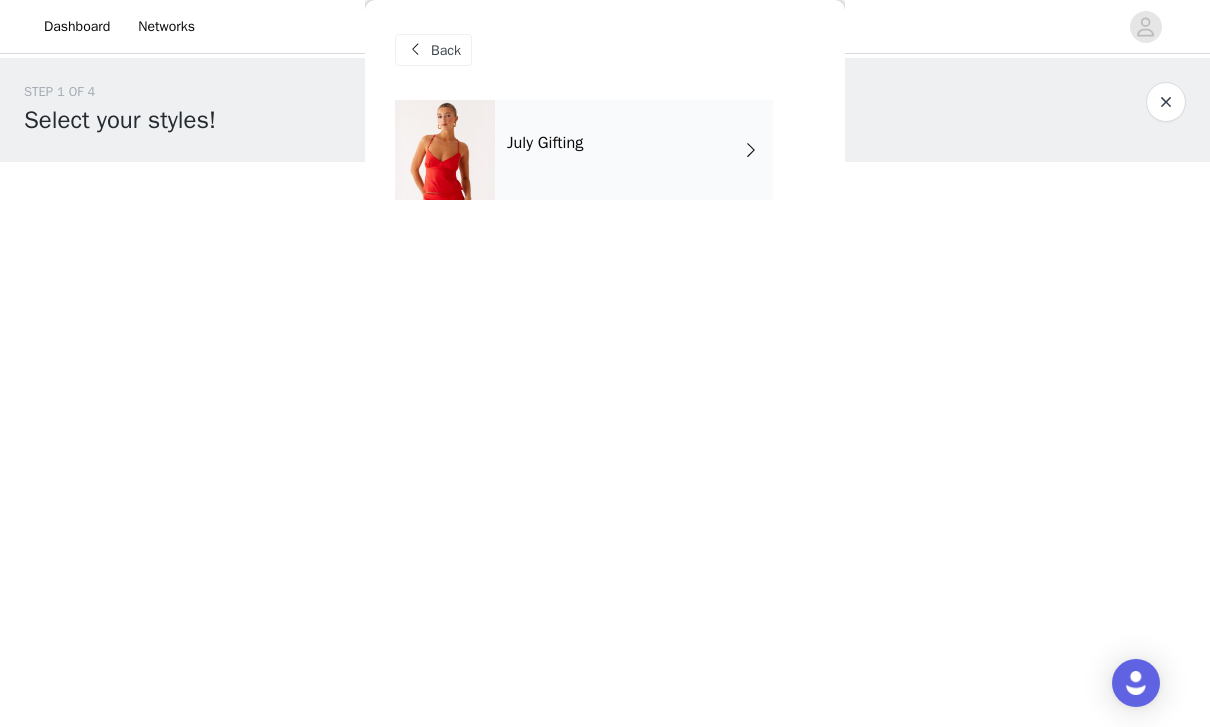 click on "July Gifting" at bounding box center (634, 150) 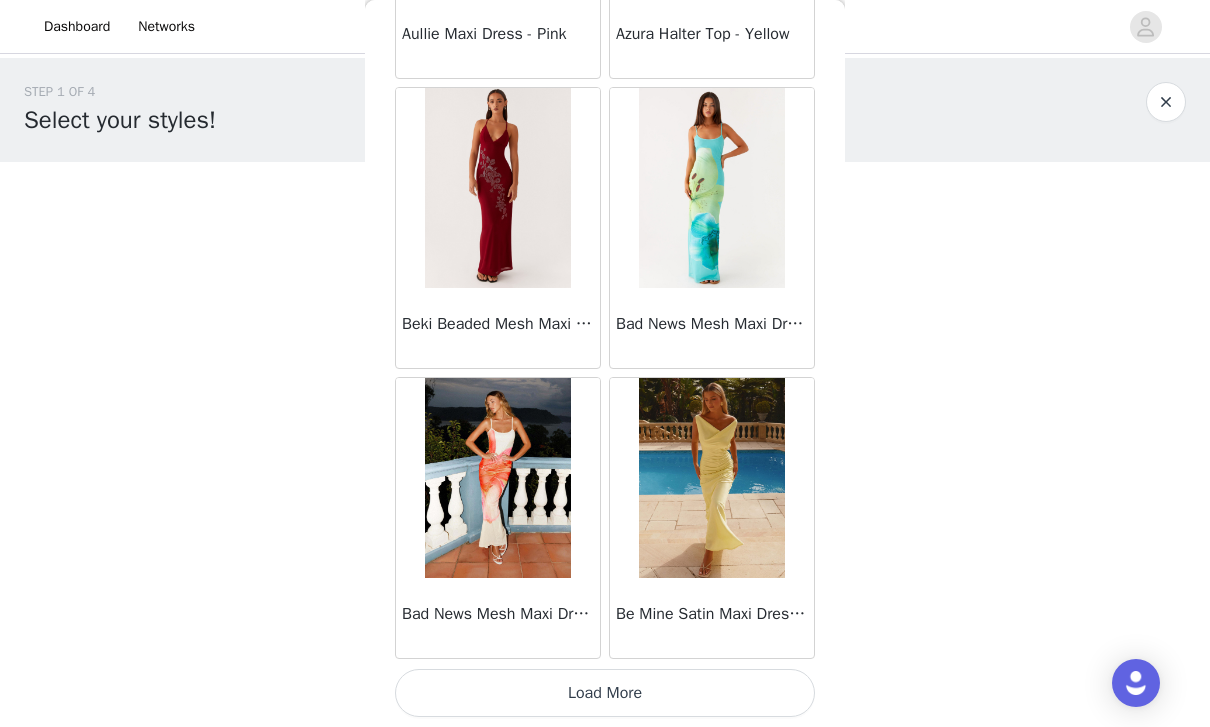click on "Load More" at bounding box center (605, 693) 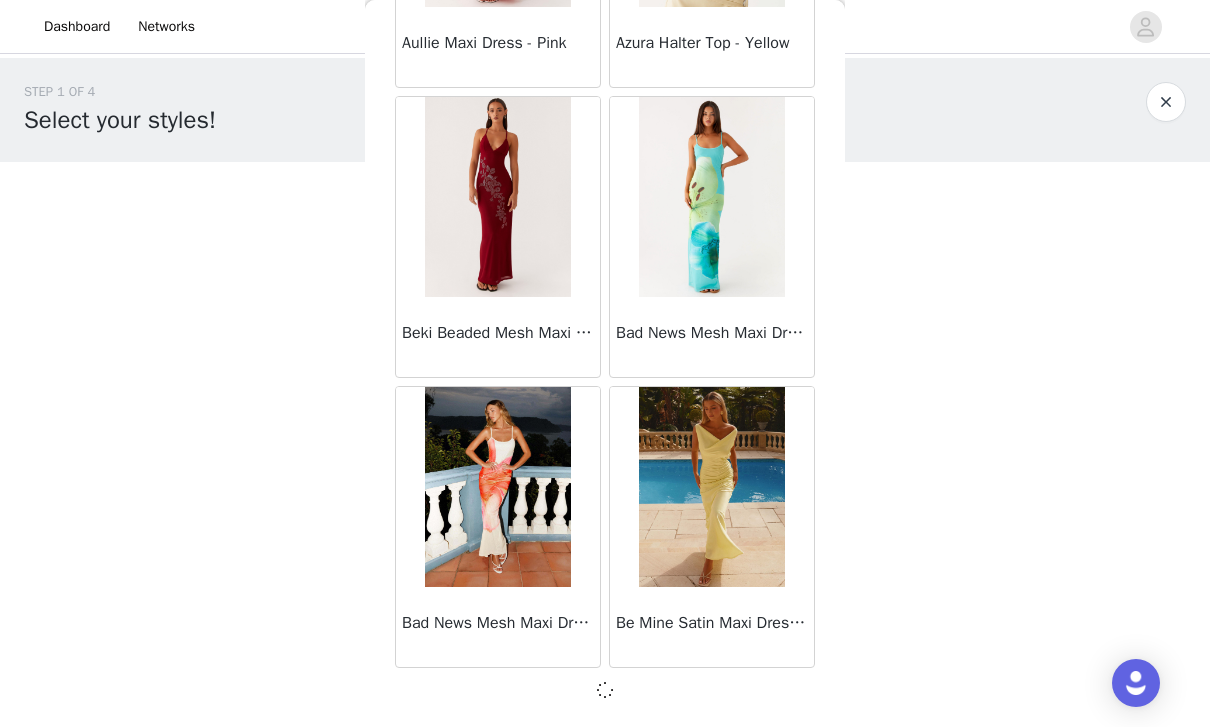scroll, scrollTop: 2324, scrollLeft: 0, axis: vertical 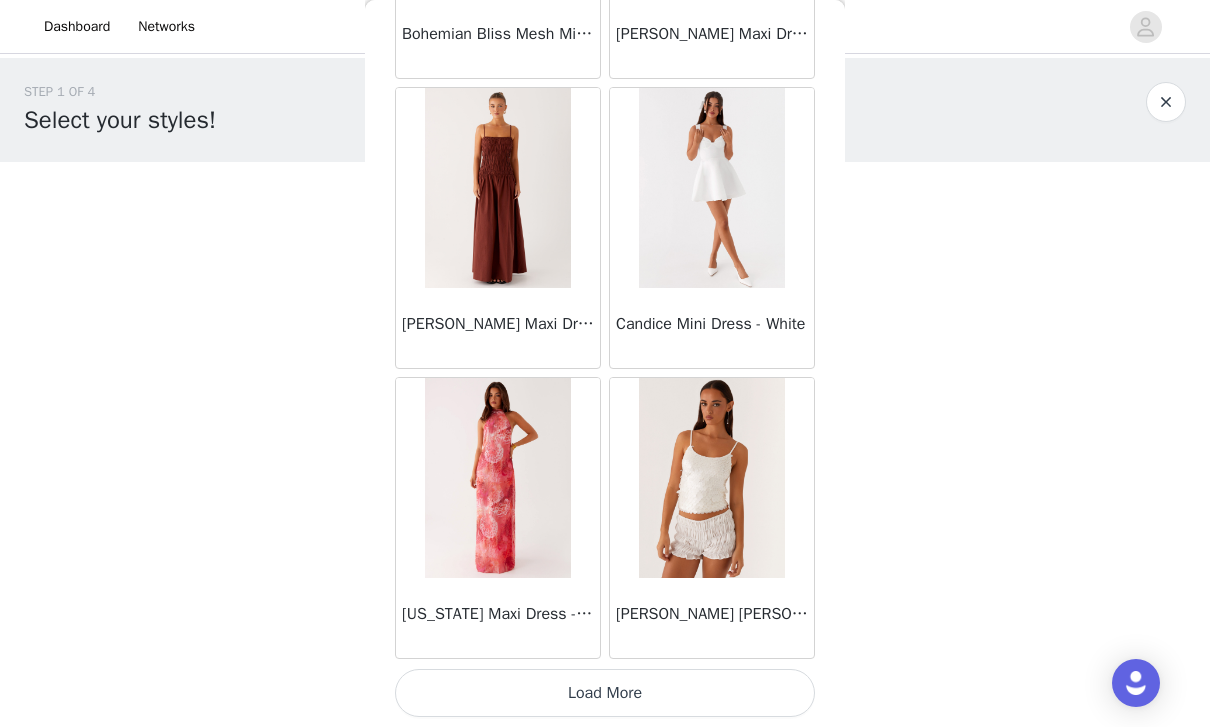 click on "Load More" at bounding box center [605, 693] 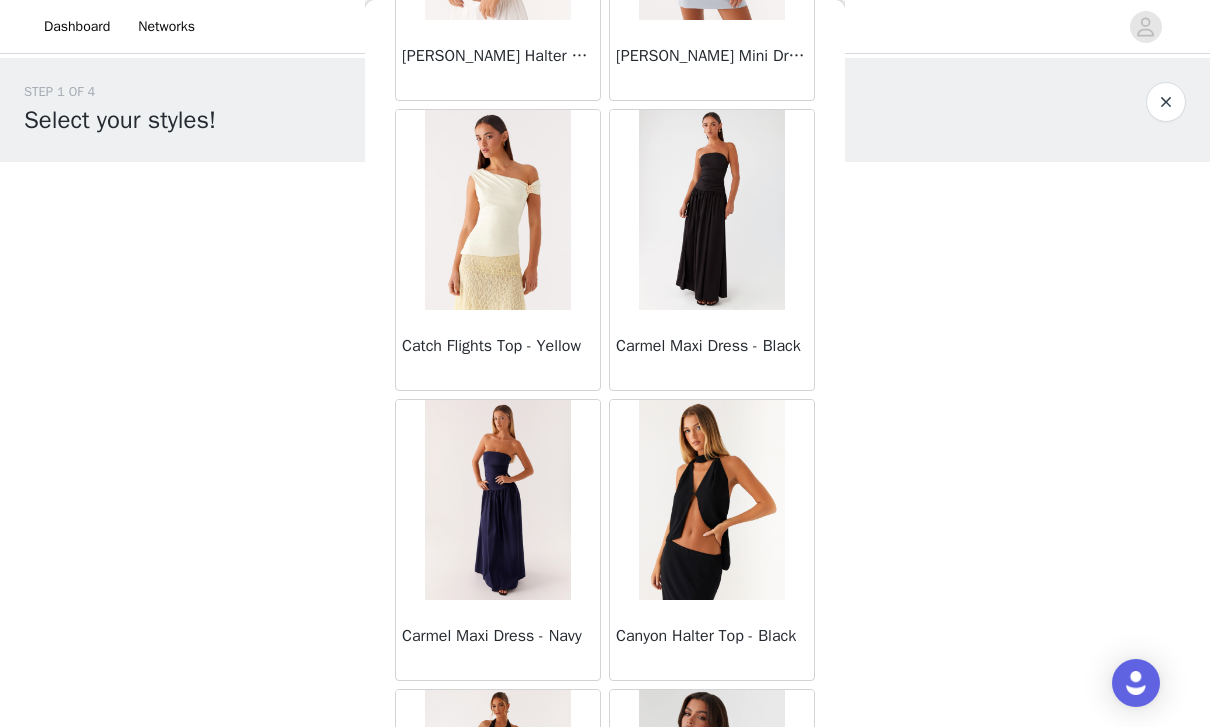 scroll, scrollTop: 8041, scrollLeft: 0, axis: vertical 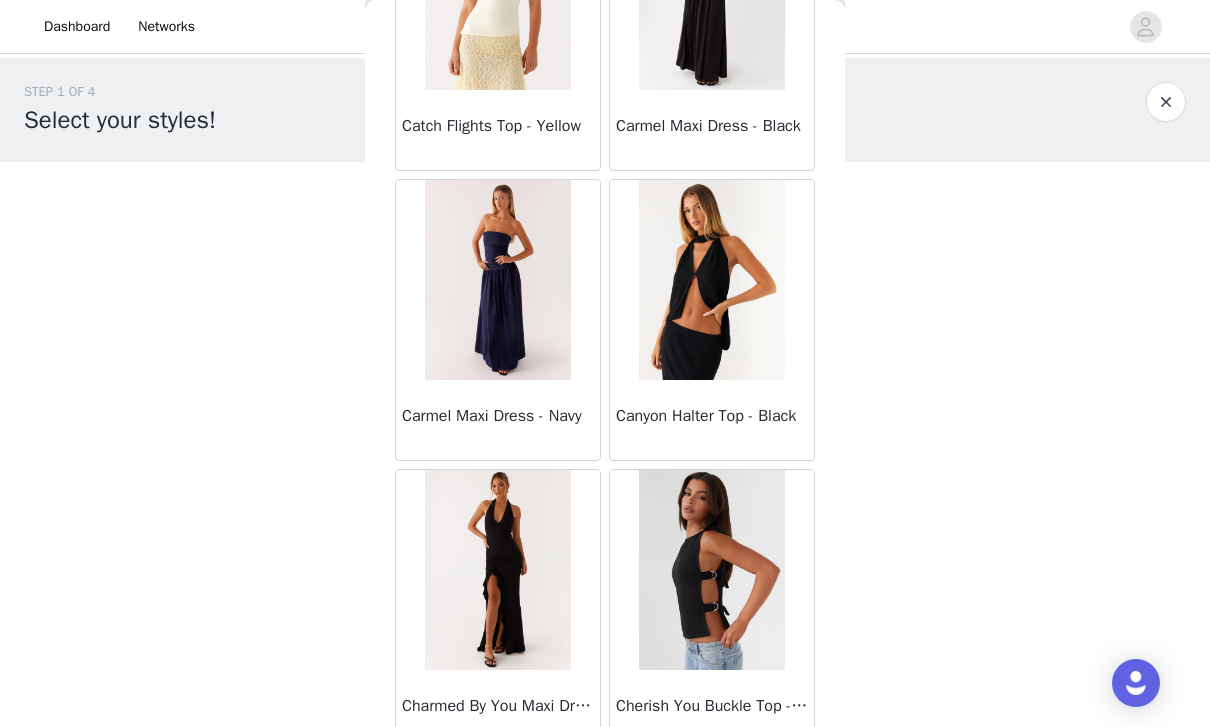 click at bounding box center (711, 280) 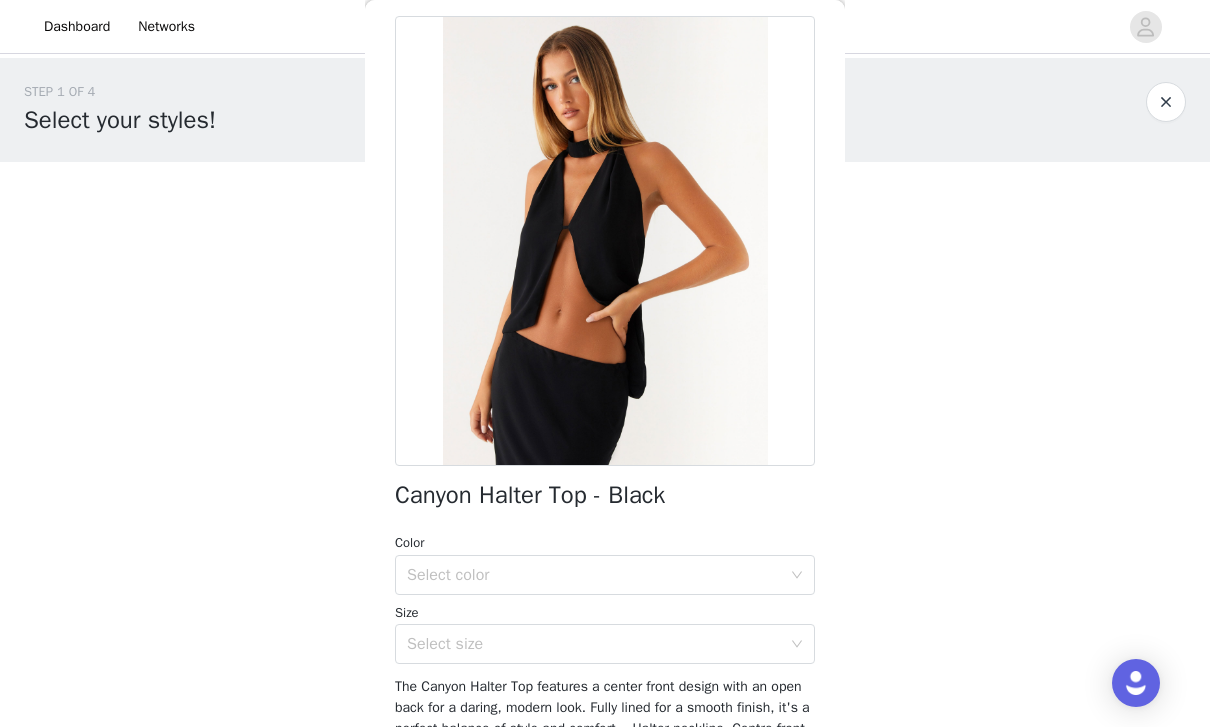 scroll, scrollTop: 94, scrollLeft: 0, axis: vertical 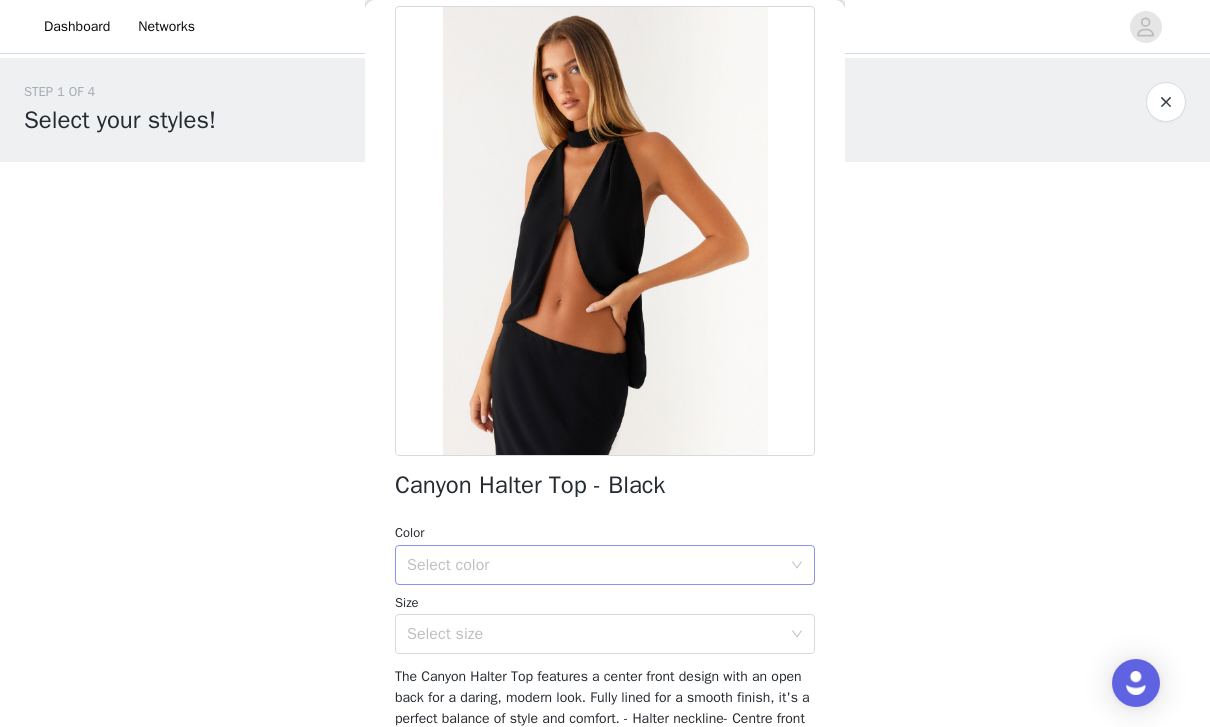 click on "Select color" at bounding box center (594, 565) 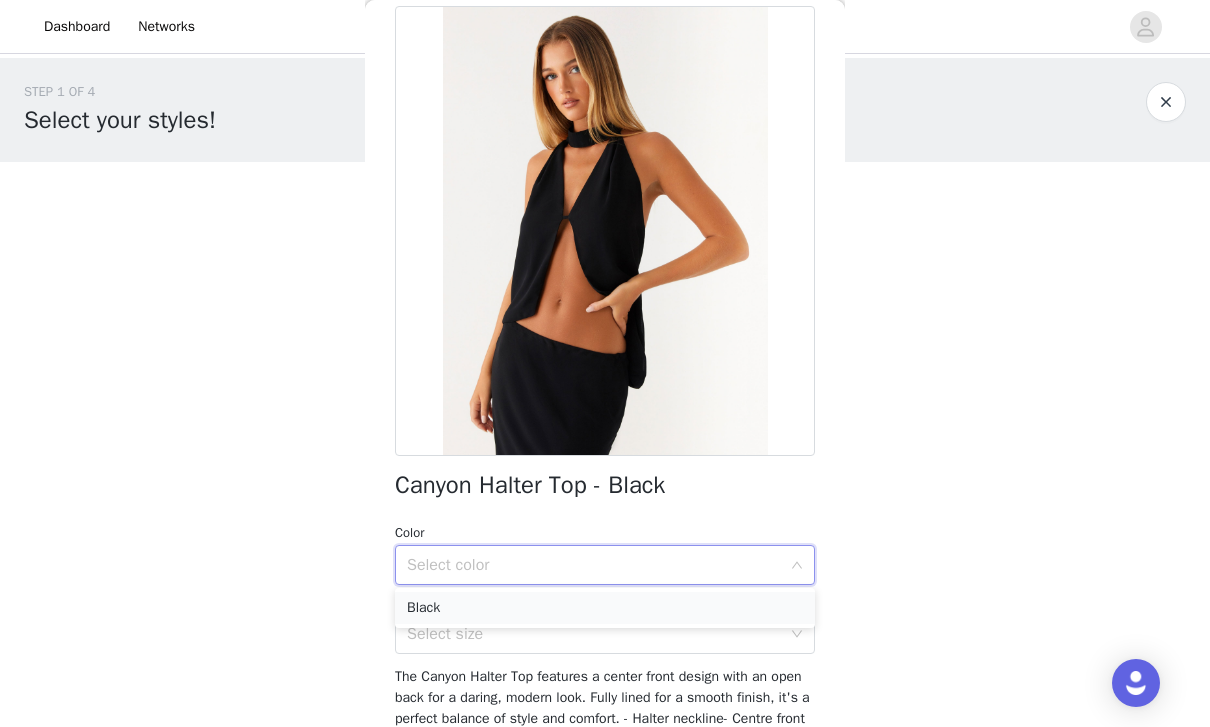 click on "Black" at bounding box center (605, 608) 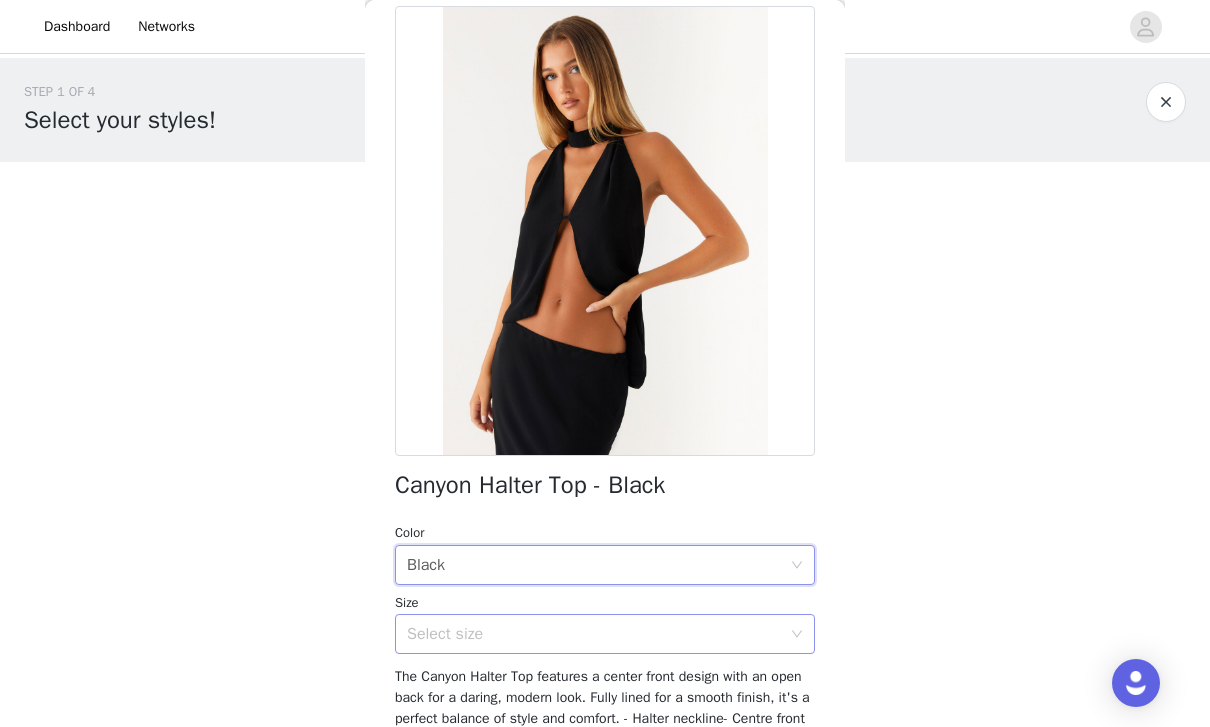 click on "Select size" at bounding box center (594, 634) 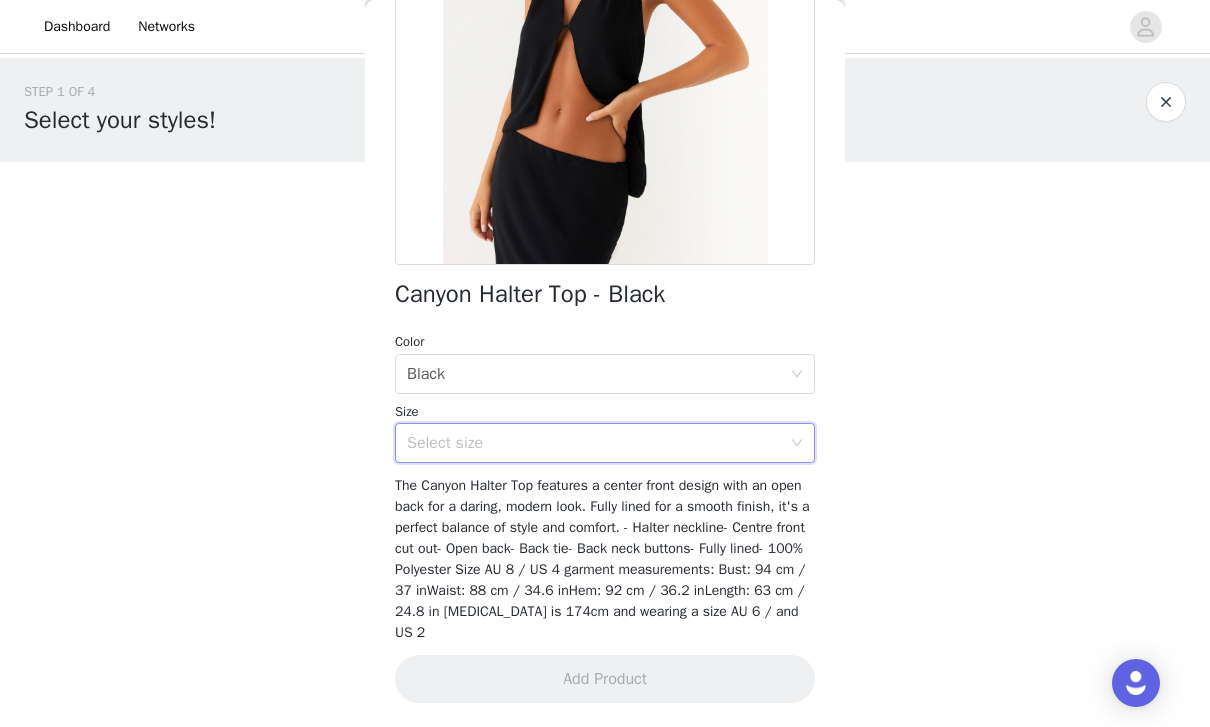 scroll, scrollTop: 284, scrollLeft: 0, axis: vertical 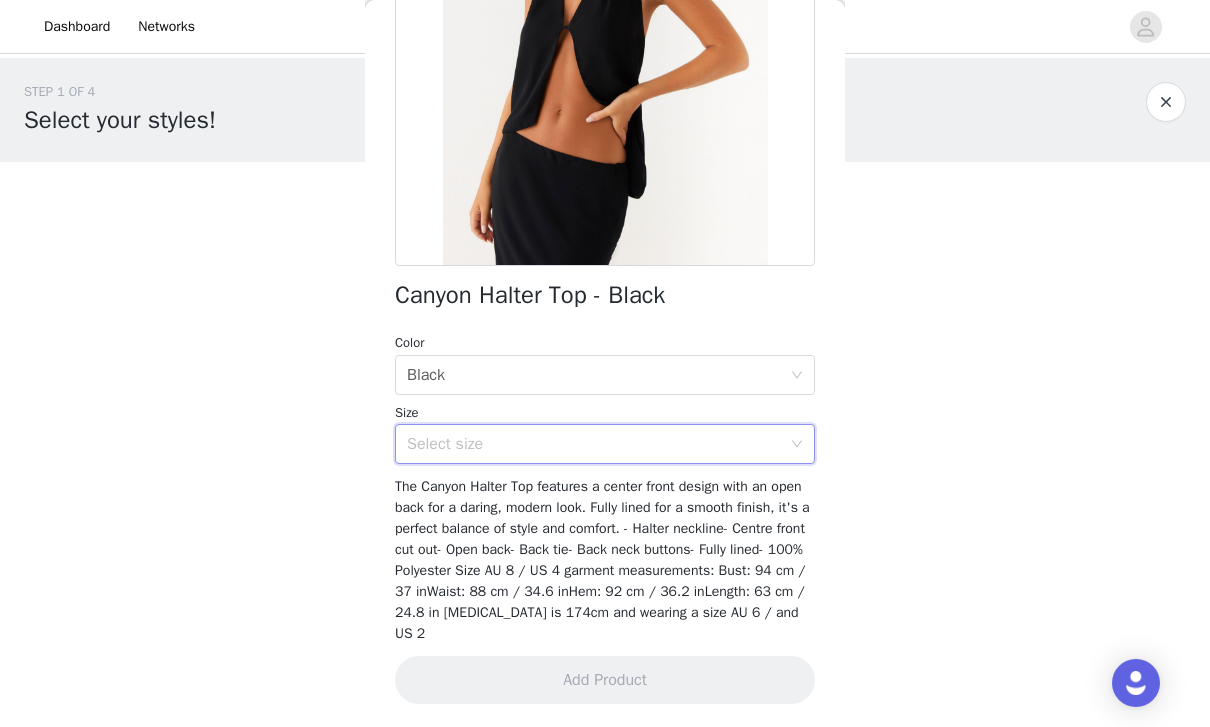 click on "Select size" at bounding box center [598, 444] 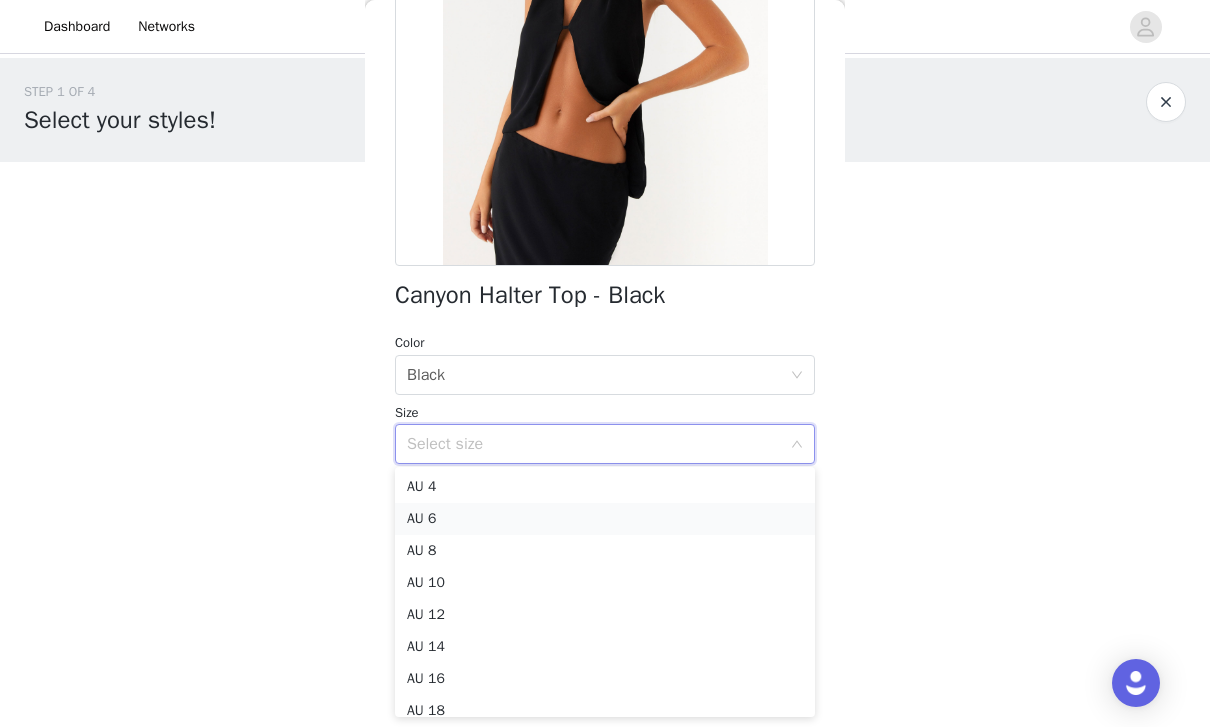 click on "AU 6" at bounding box center (605, 519) 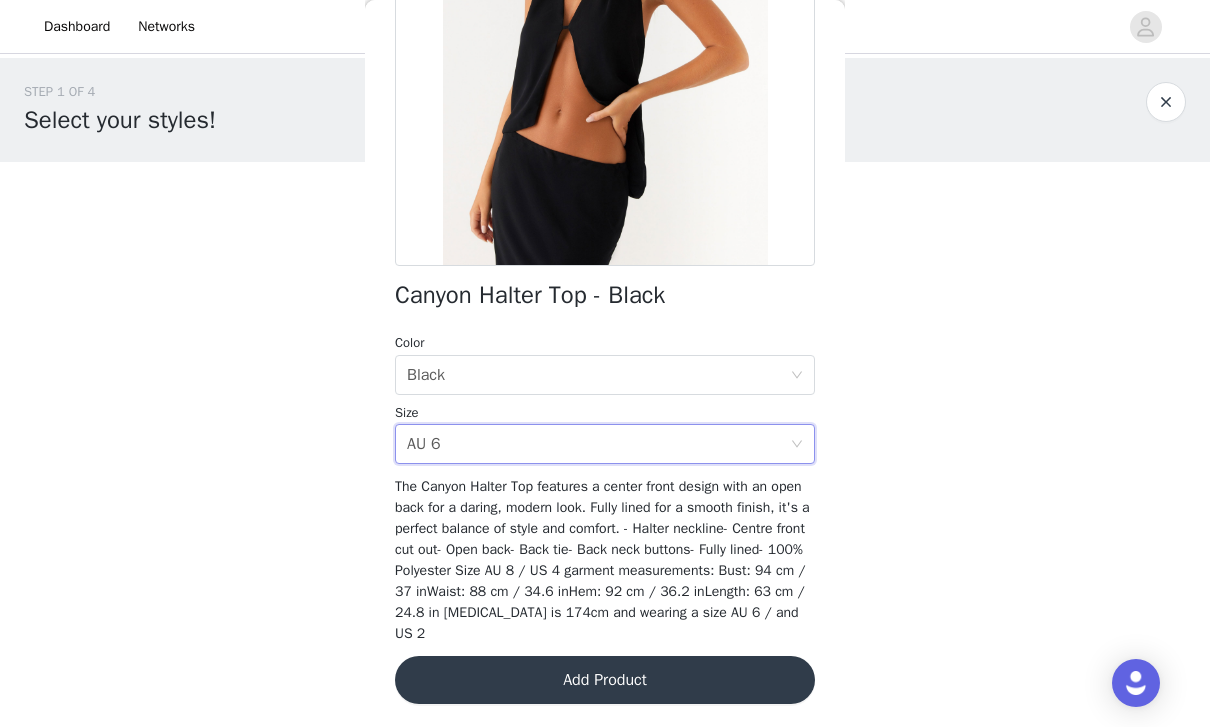click on "Add Product" at bounding box center (605, 680) 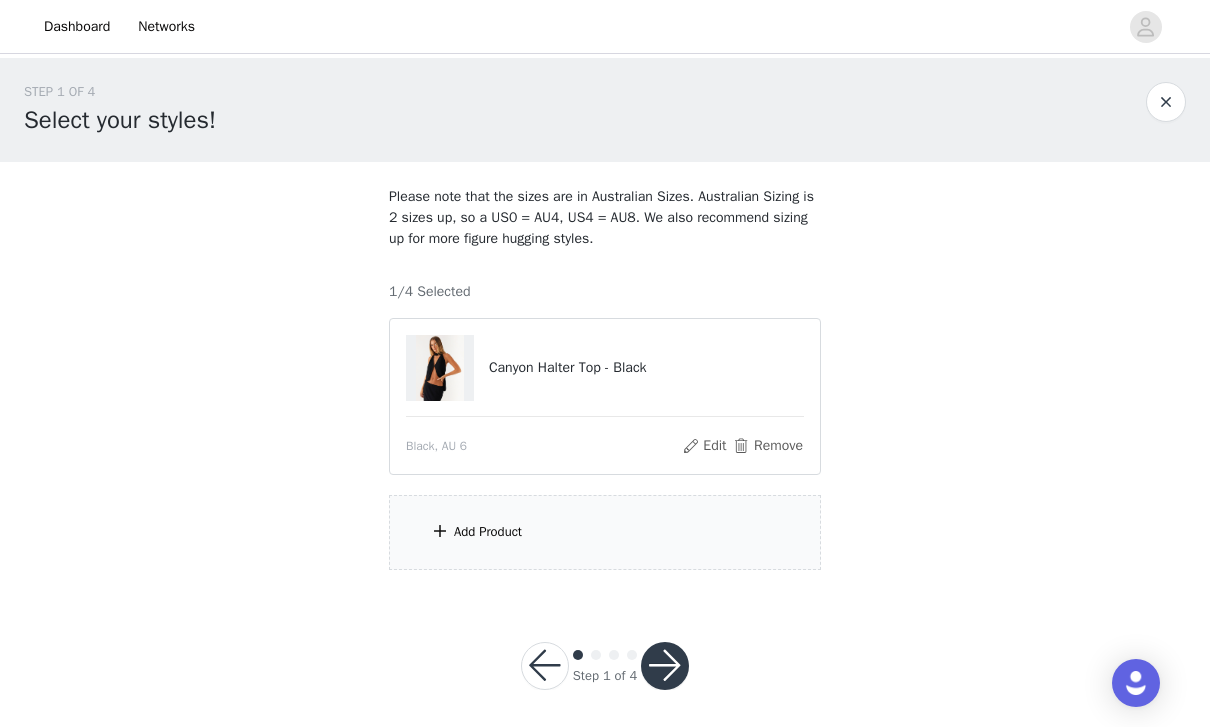 click on "Add Product" at bounding box center (605, 532) 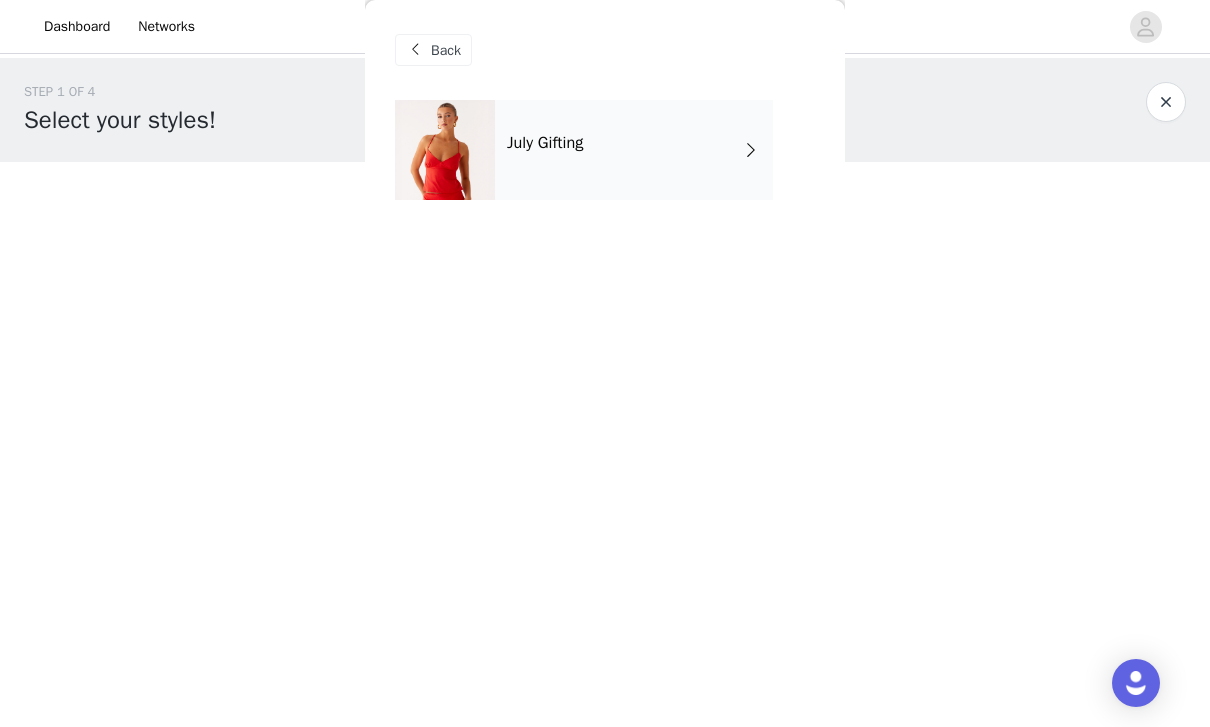 click on "July Gifting" at bounding box center [634, 150] 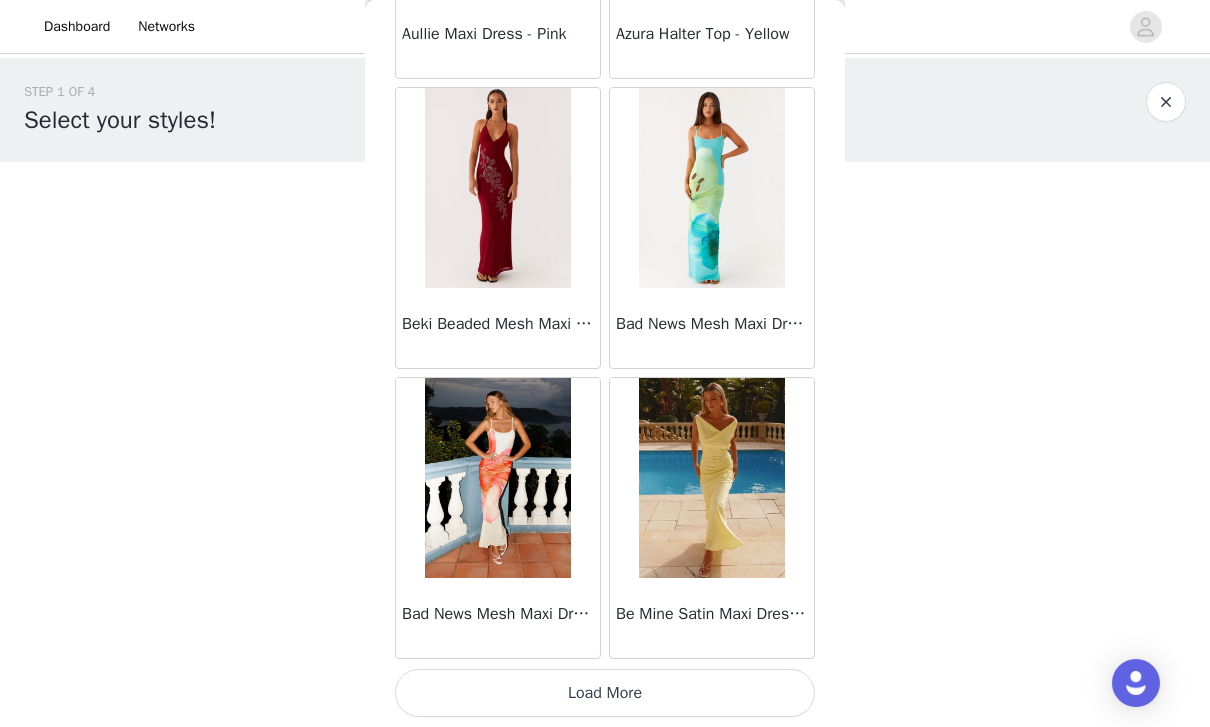 click on "Load More" at bounding box center (605, 693) 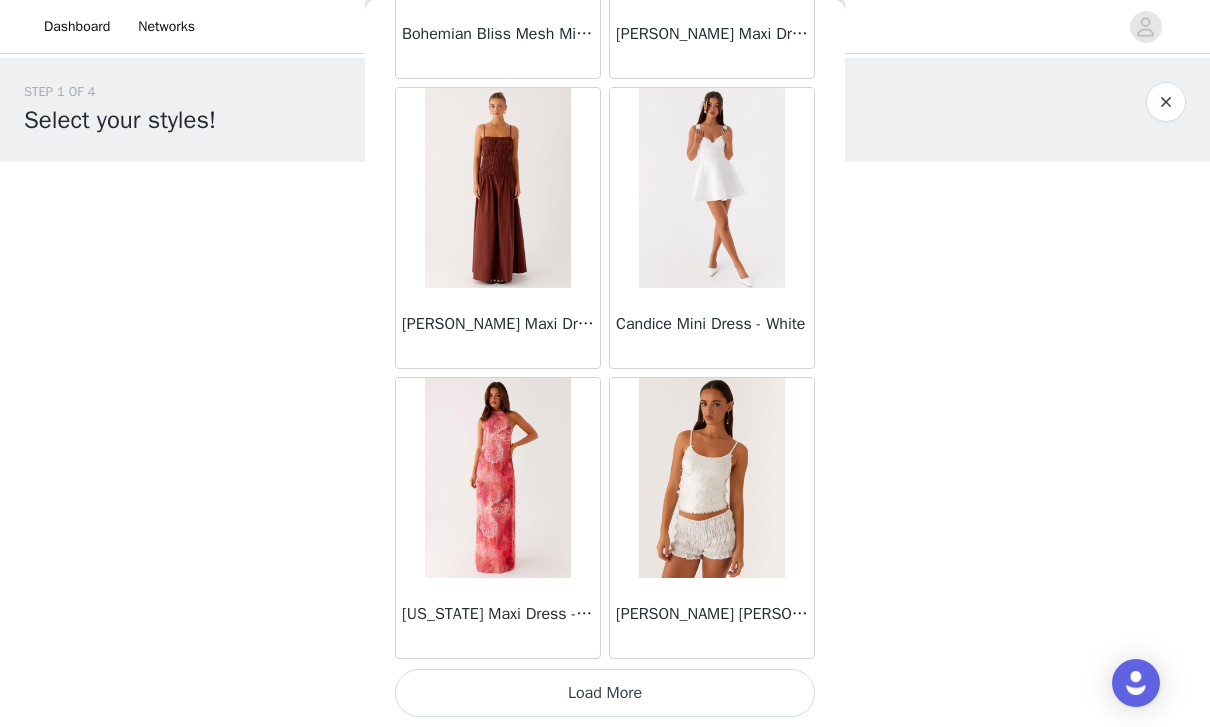 click on "Load More" at bounding box center [605, 693] 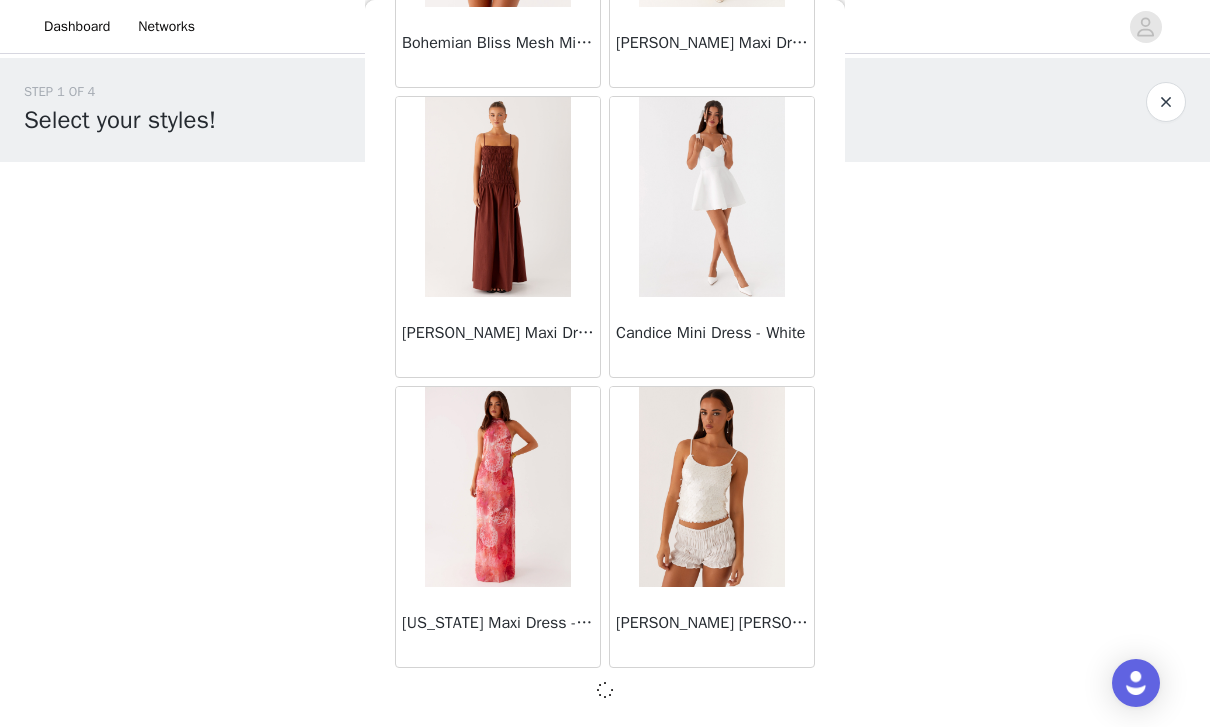 scroll, scrollTop: 5224, scrollLeft: 0, axis: vertical 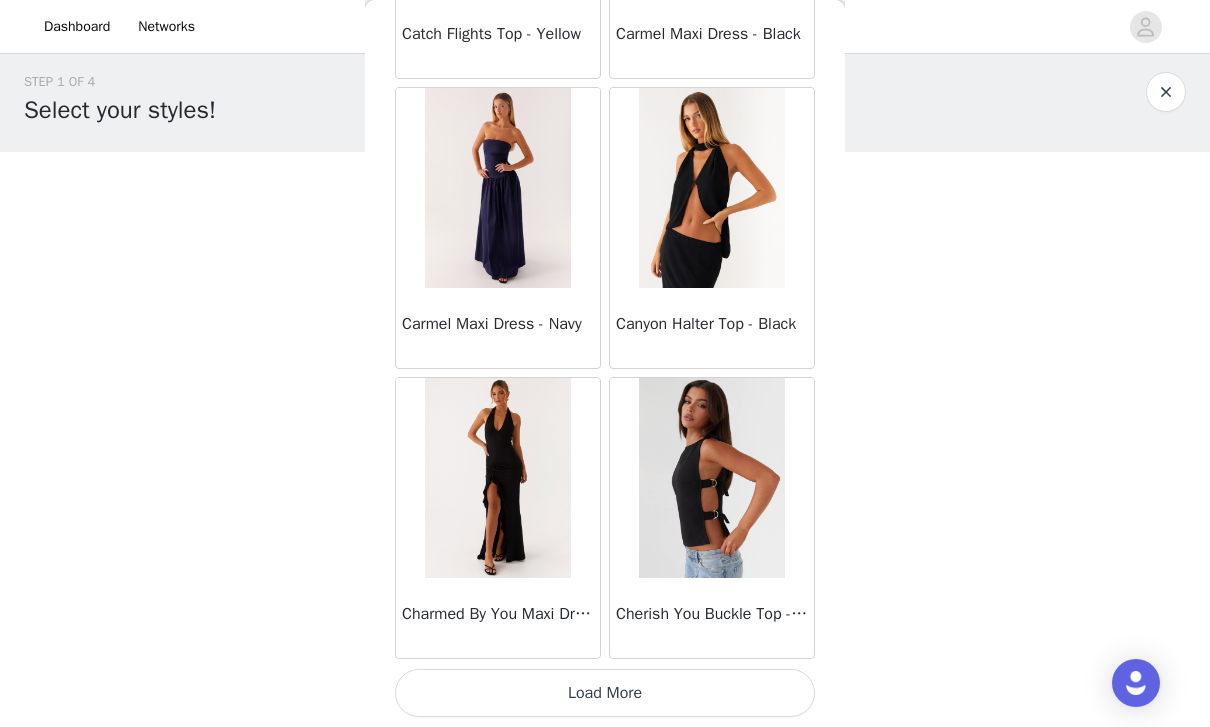 click on "Load More" at bounding box center (605, 693) 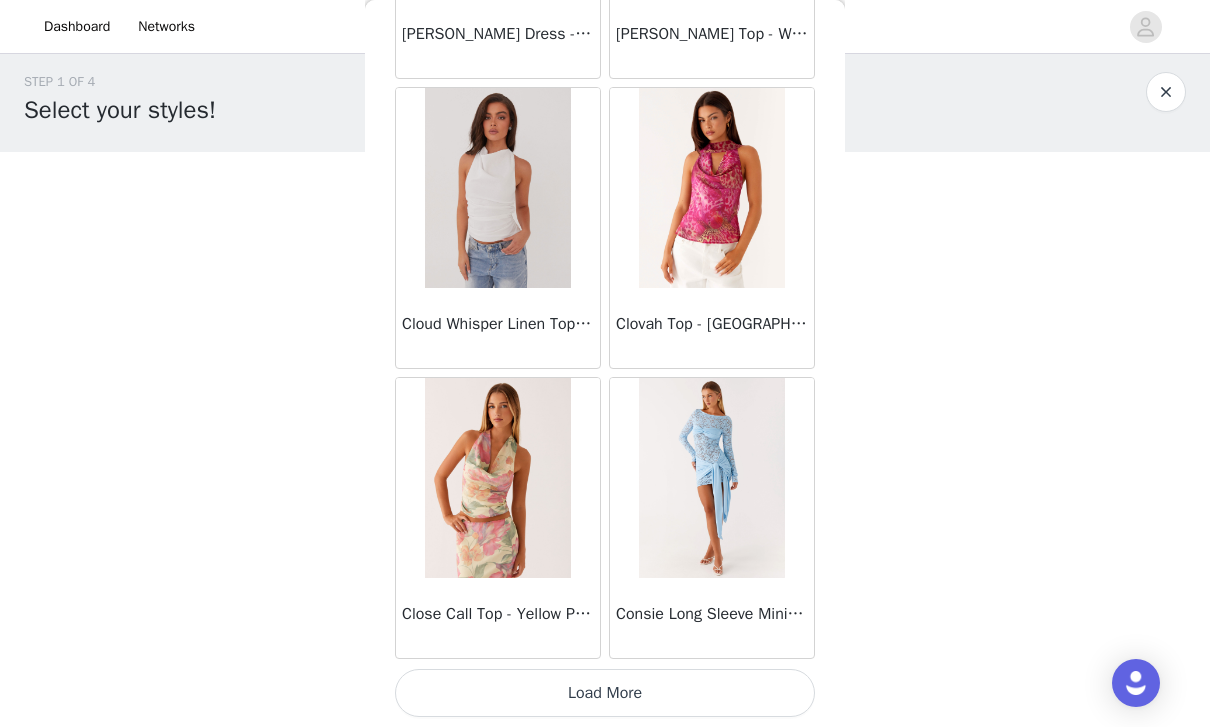 click on "Load More" at bounding box center [605, 693] 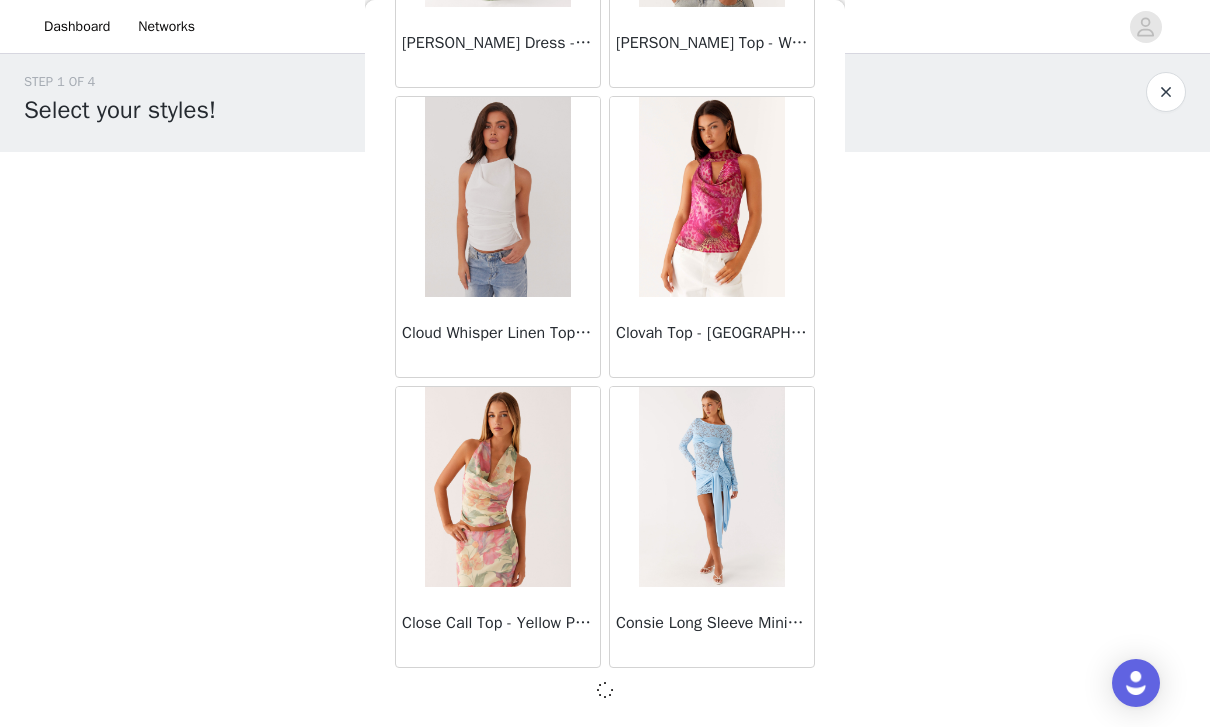 scroll, scrollTop: 11024, scrollLeft: 0, axis: vertical 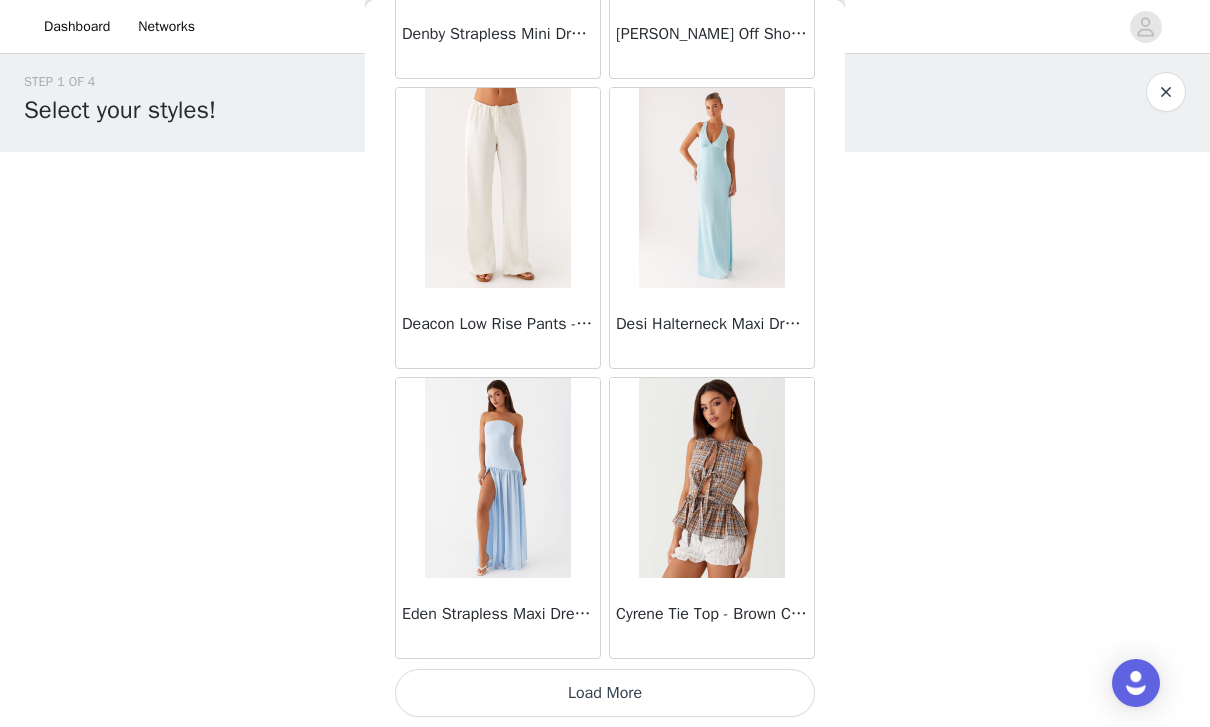 click on "Load More" at bounding box center [605, 693] 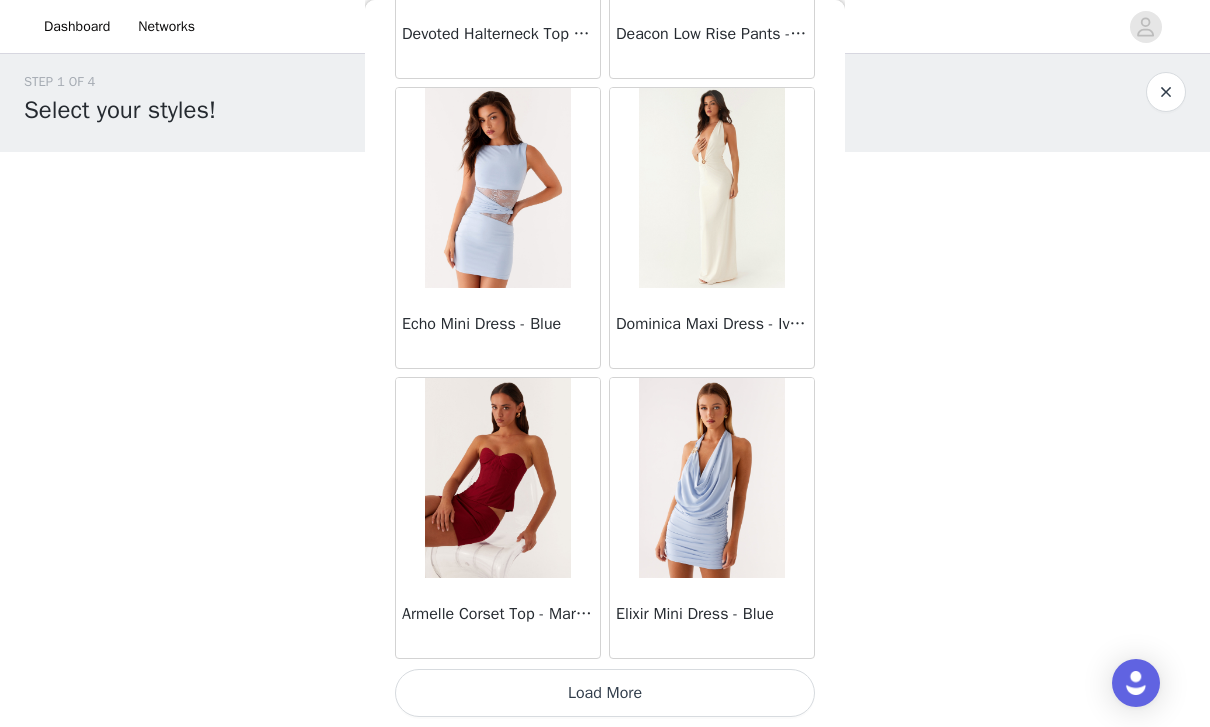 scroll, scrollTop: 16833, scrollLeft: 0, axis: vertical 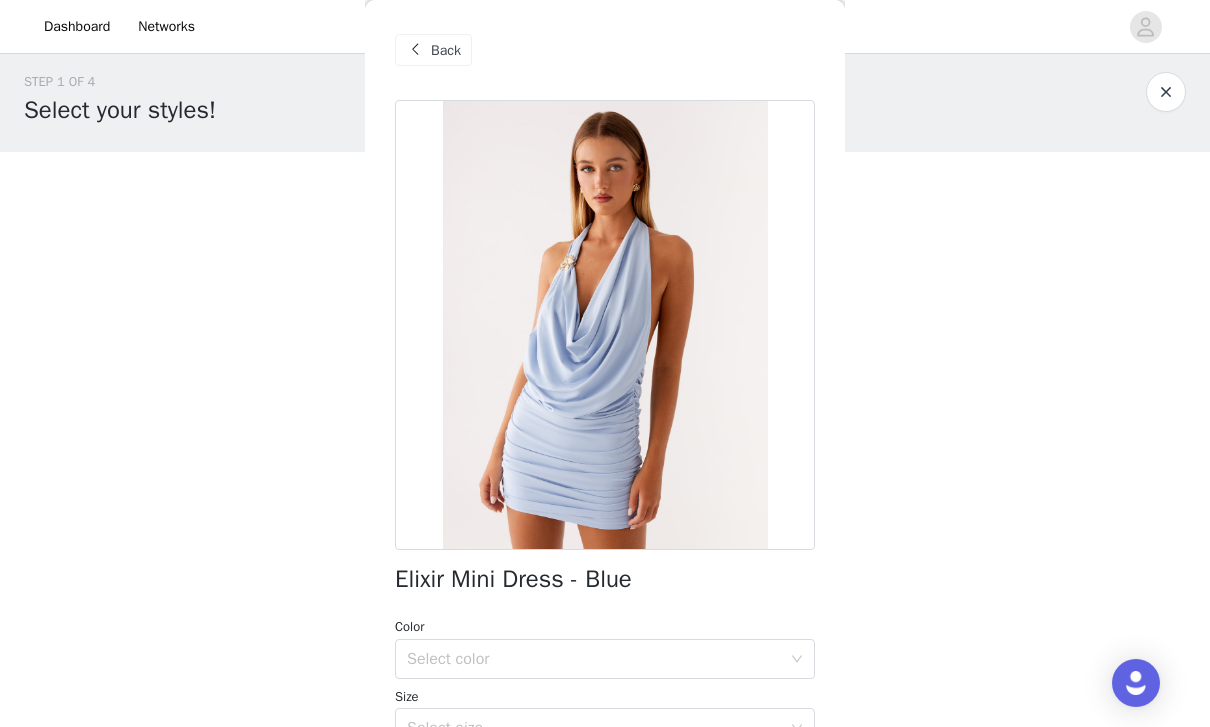 click on "Back" at bounding box center [446, 50] 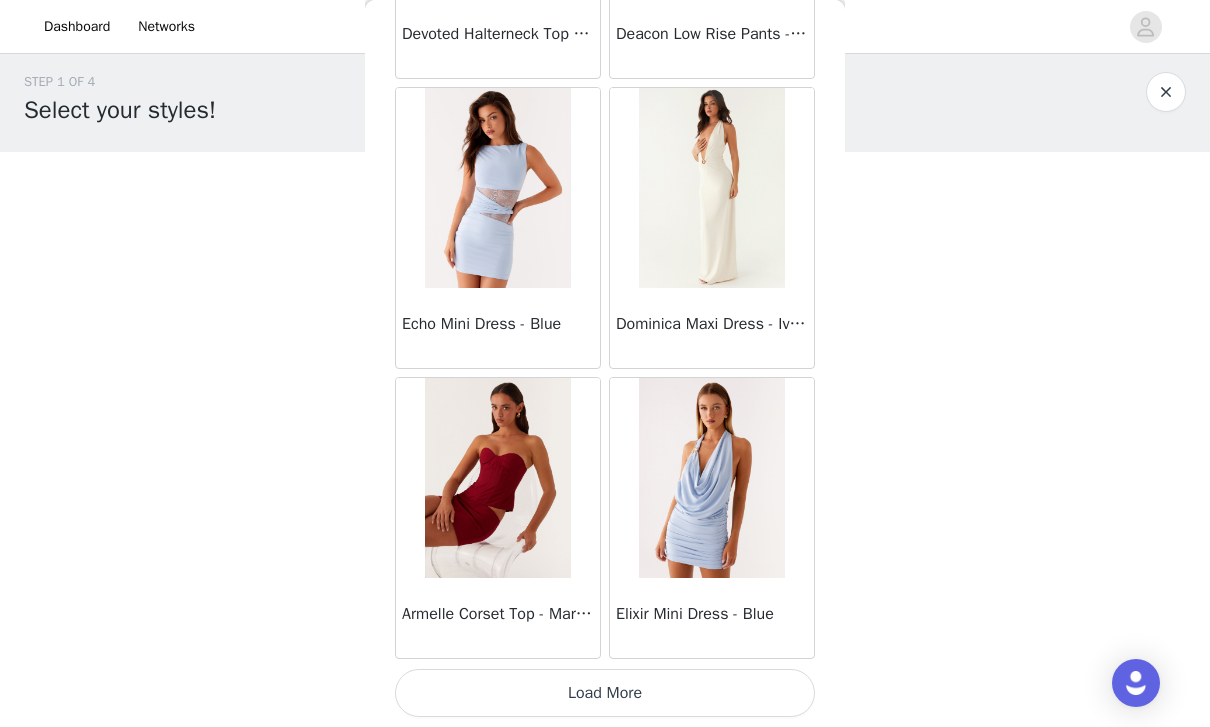 click on "Load More" at bounding box center (605, 693) 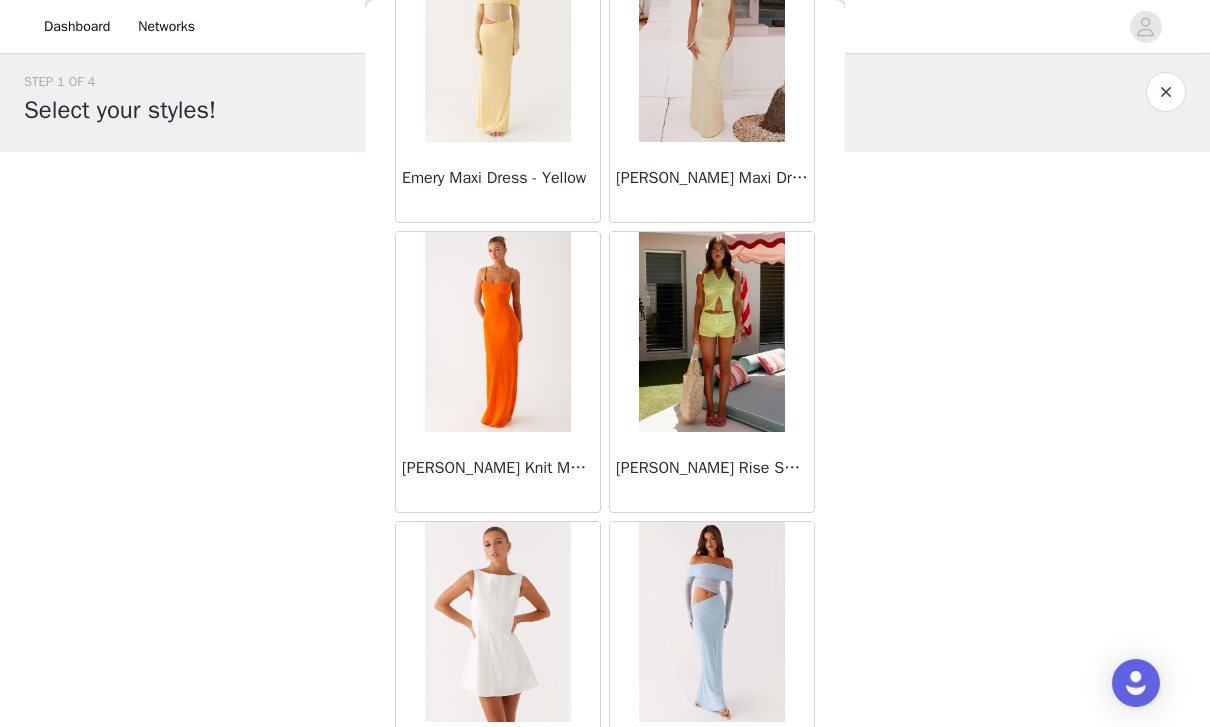scroll, scrollTop: 17561, scrollLeft: 0, axis: vertical 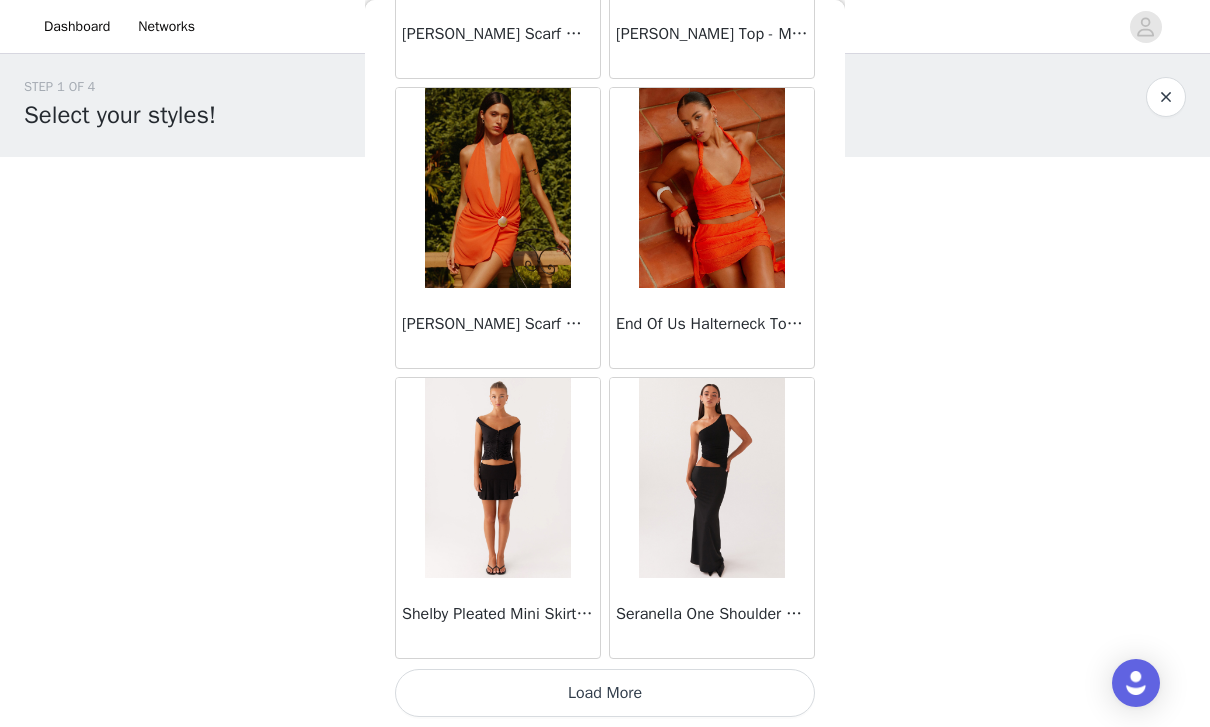 click on "Load More" at bounding box center [605, 693] 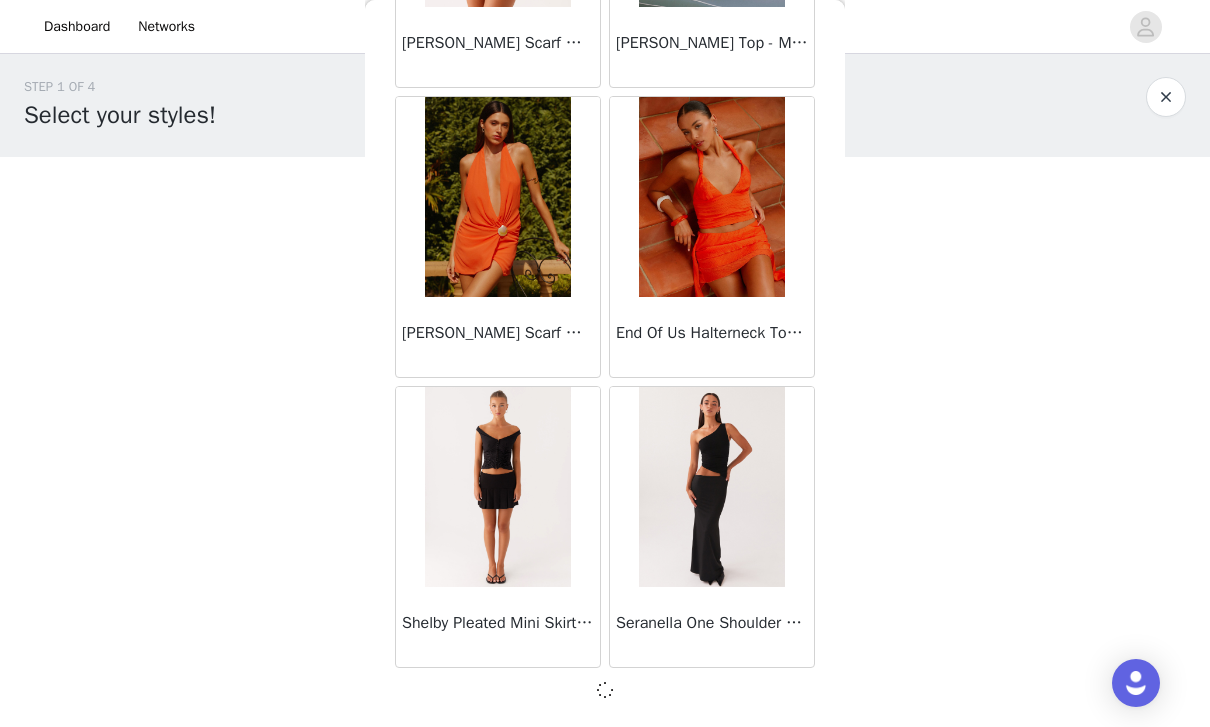 scroll, scrollTop: 19724, scrollLeft: 0, axis: vertical 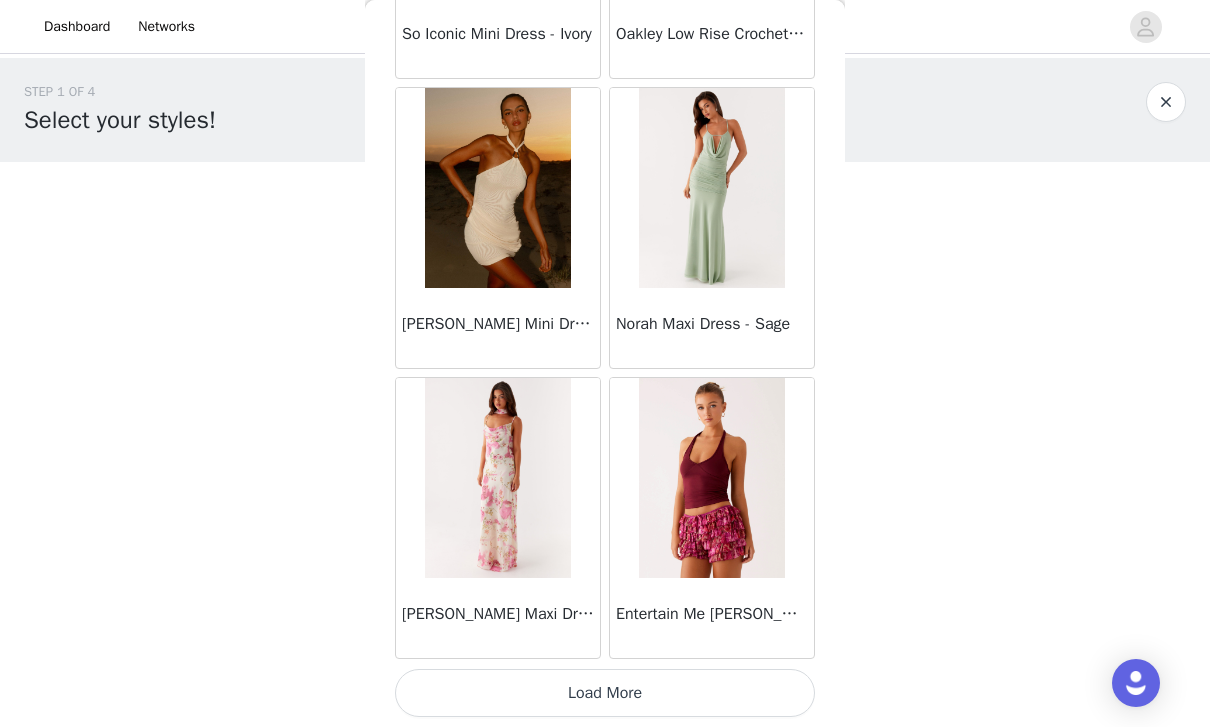 click on "Load More" at bounding box center [605, 693] 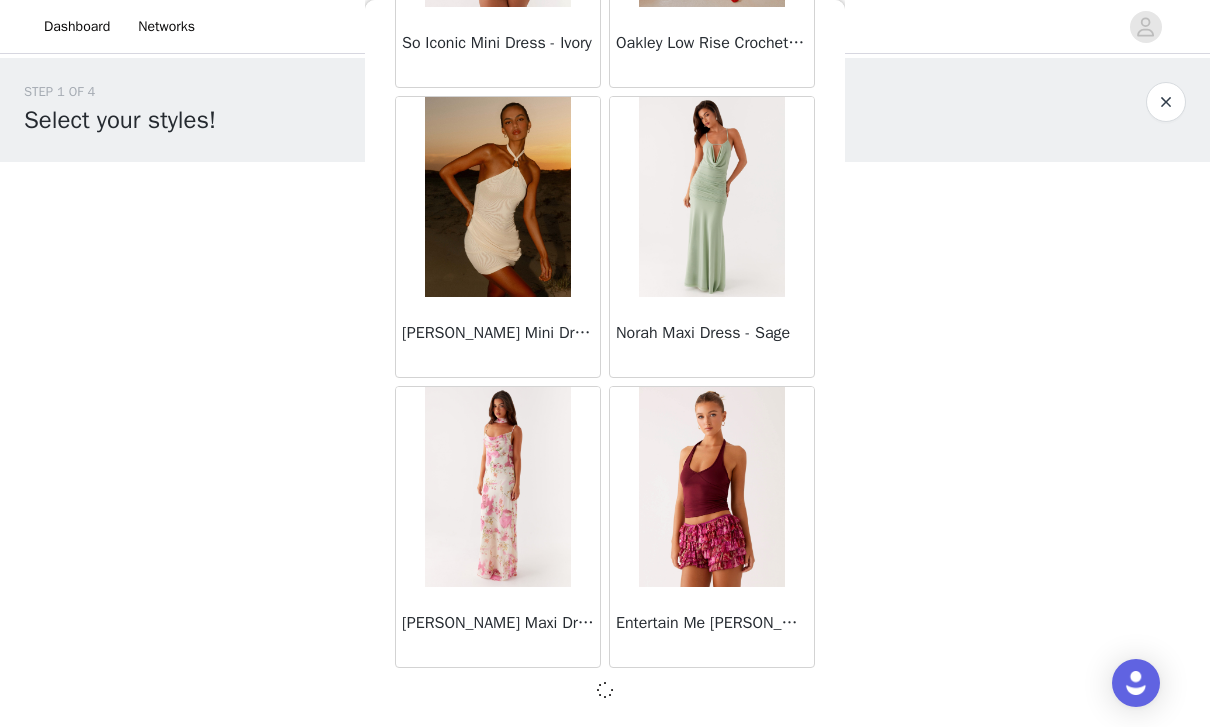 scroll, scrollTop: 10, scrollLeft: 0, axis: vertical 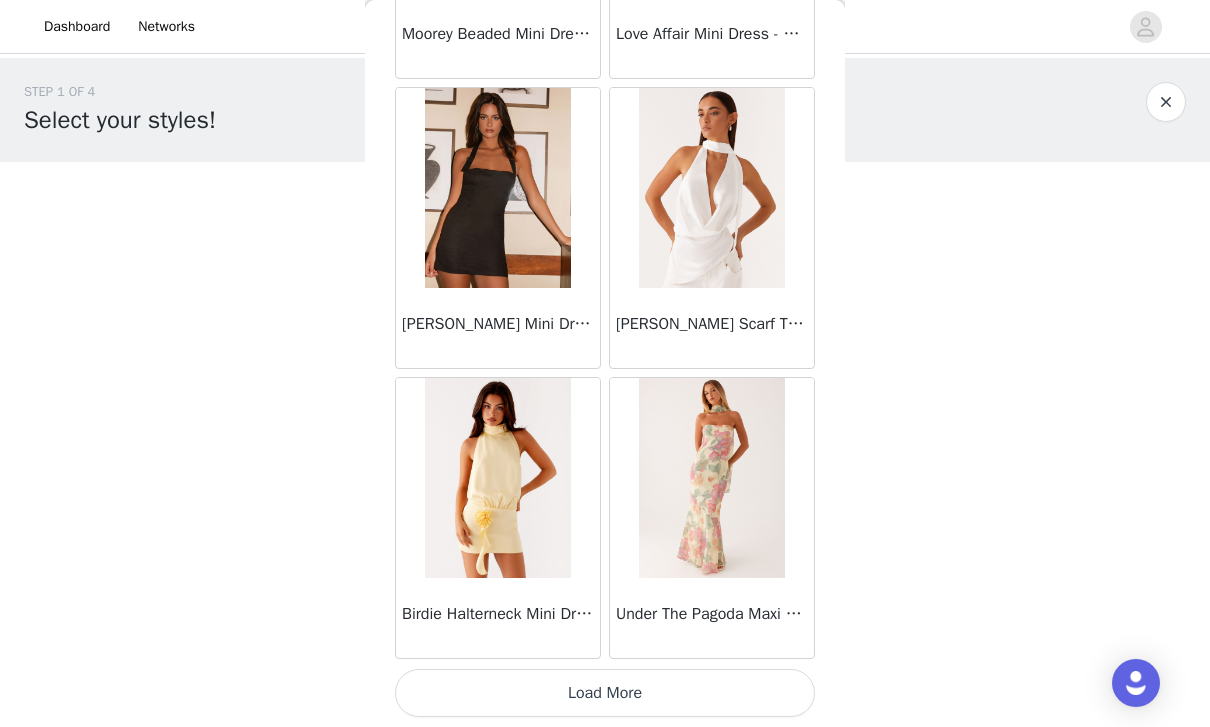 click on "Load More" at bounding box center (605, 693) 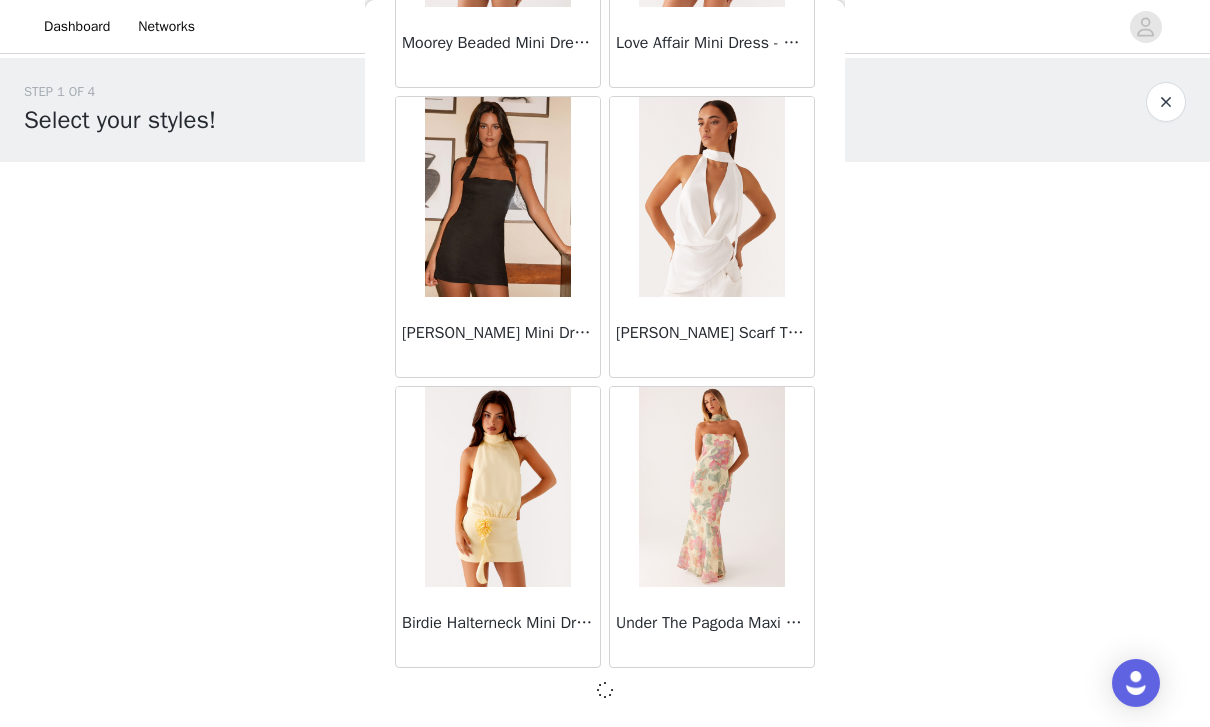 scroll, scrollTop: 25524, scrollLeft: 0, axis: vertical 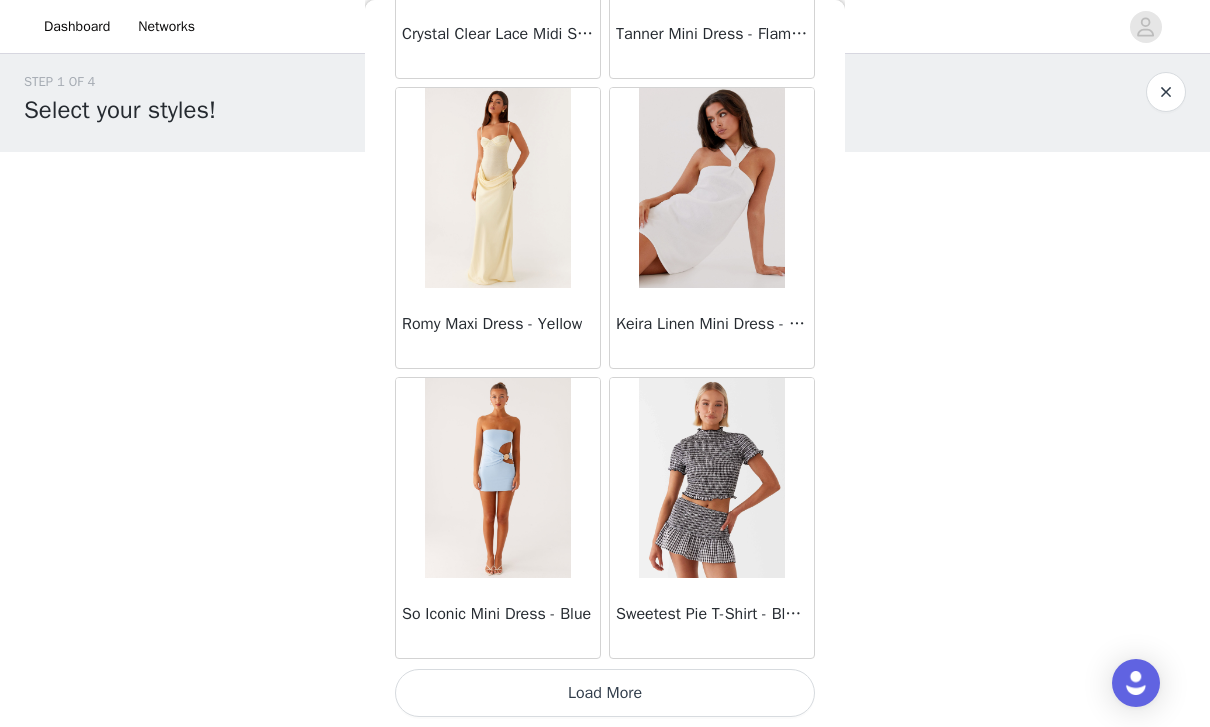 click on "Load More" at bounding box center (605, 693) 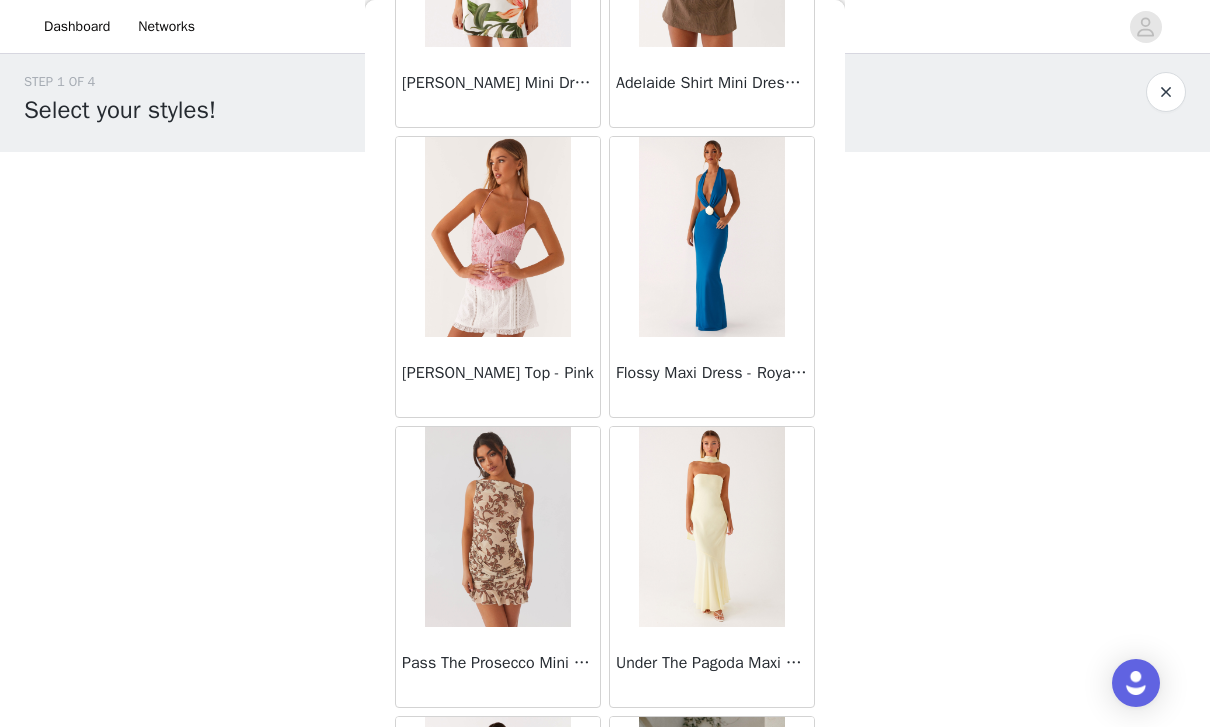scroll, scrollTop: 30125, scrollLeft: 0, axis: vertical 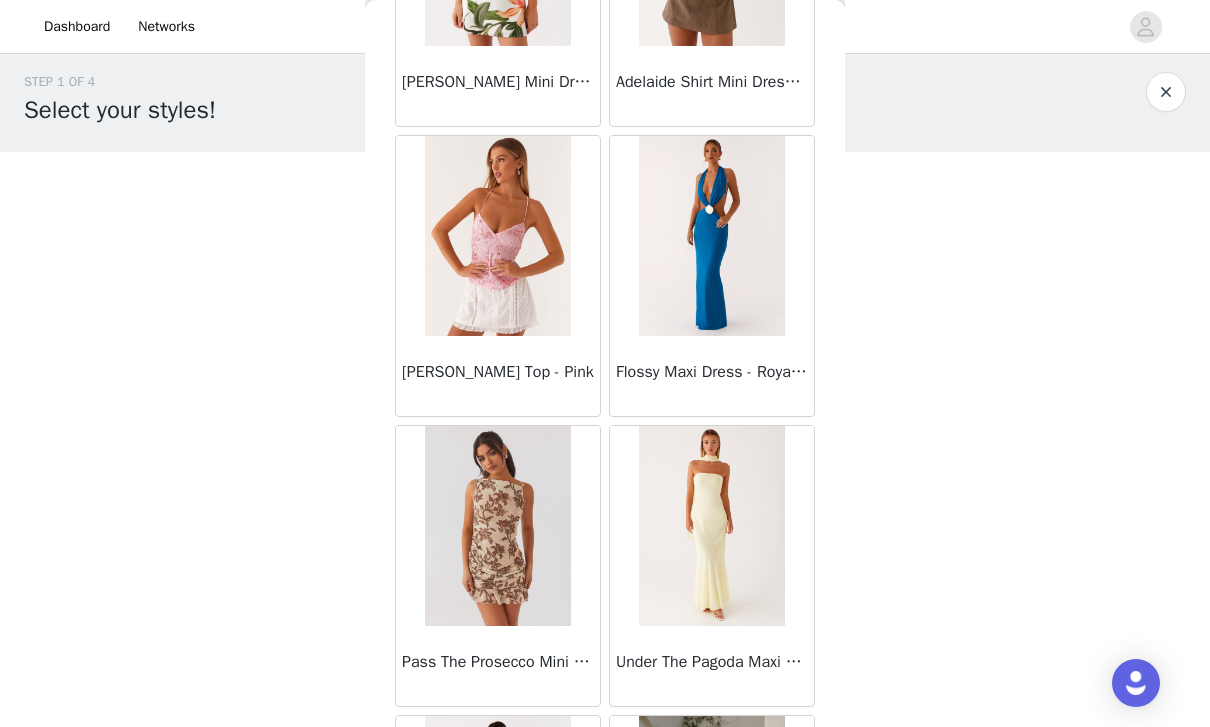 click at bounding box center [711, 236] 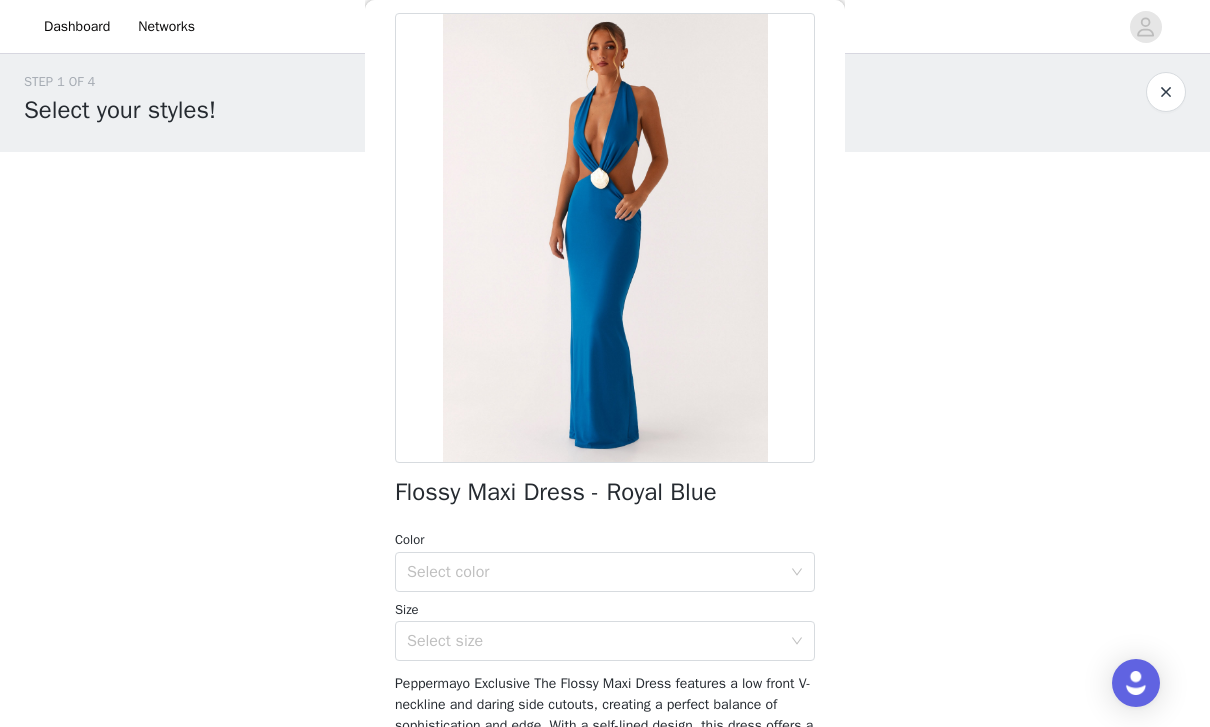 scroll, scrollTop: 86, scrollLeft: 0, axis: vertical 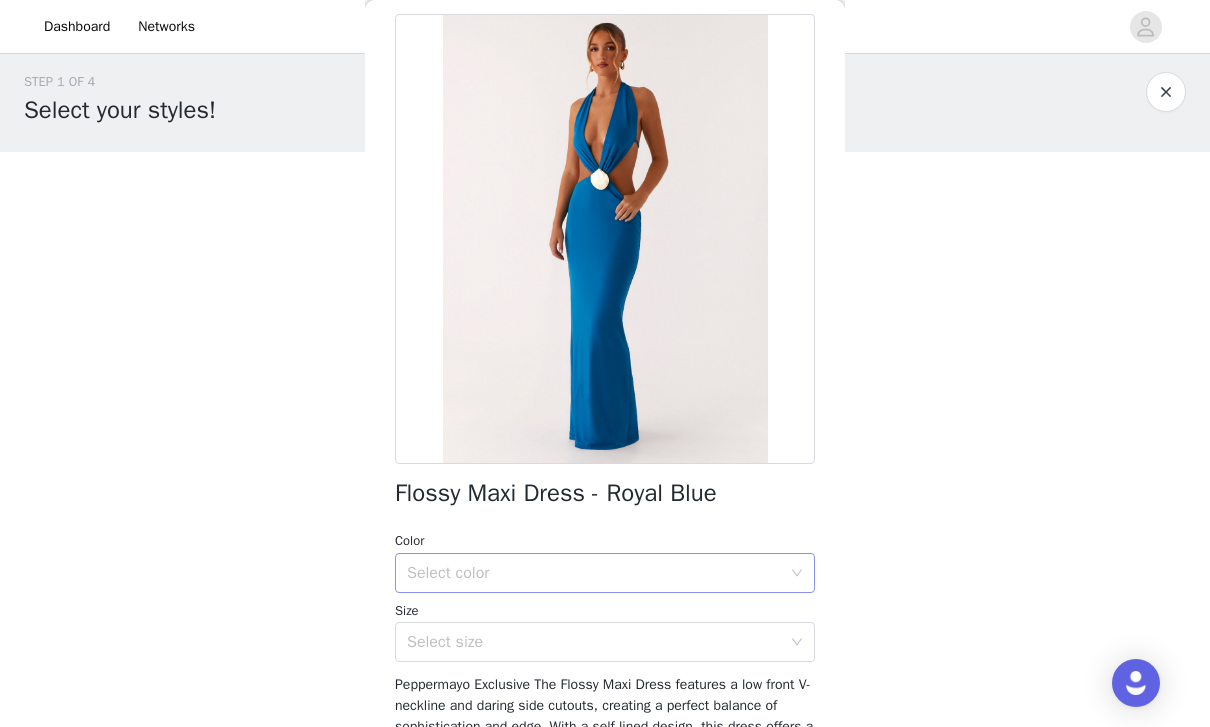 click on "Select color" at bounding box center [598, 573] 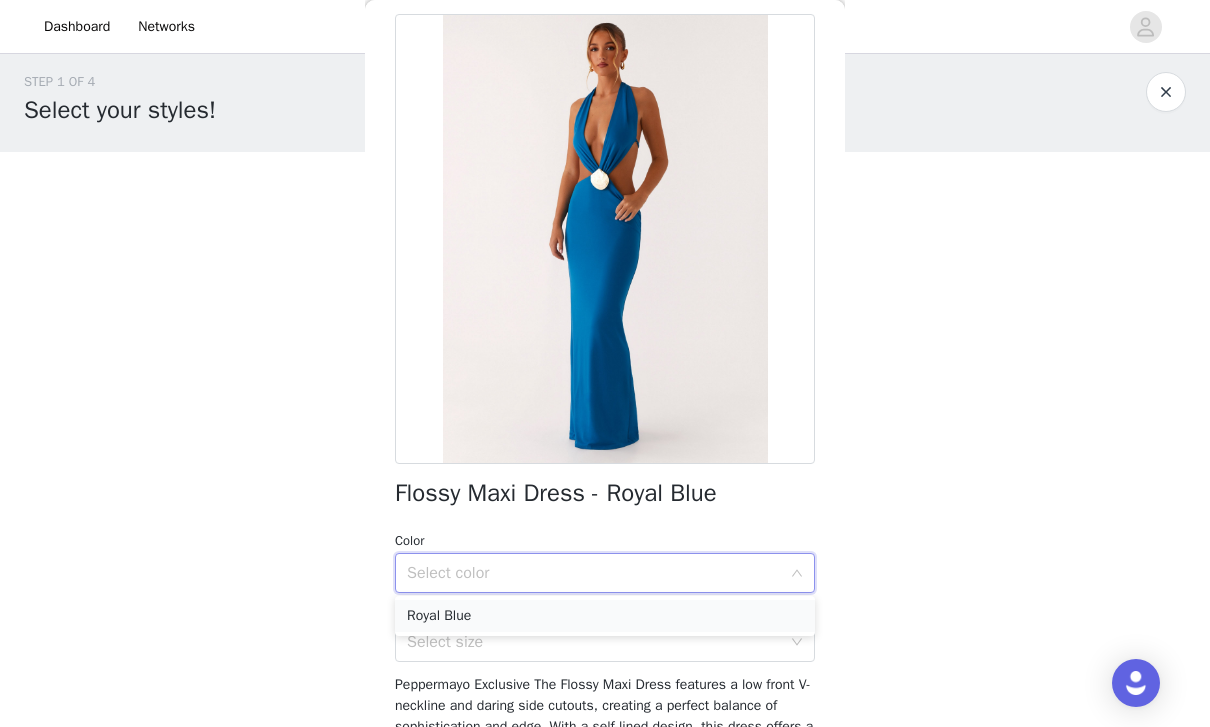 click on "Royal Blue" at bounding box center (605, 616) 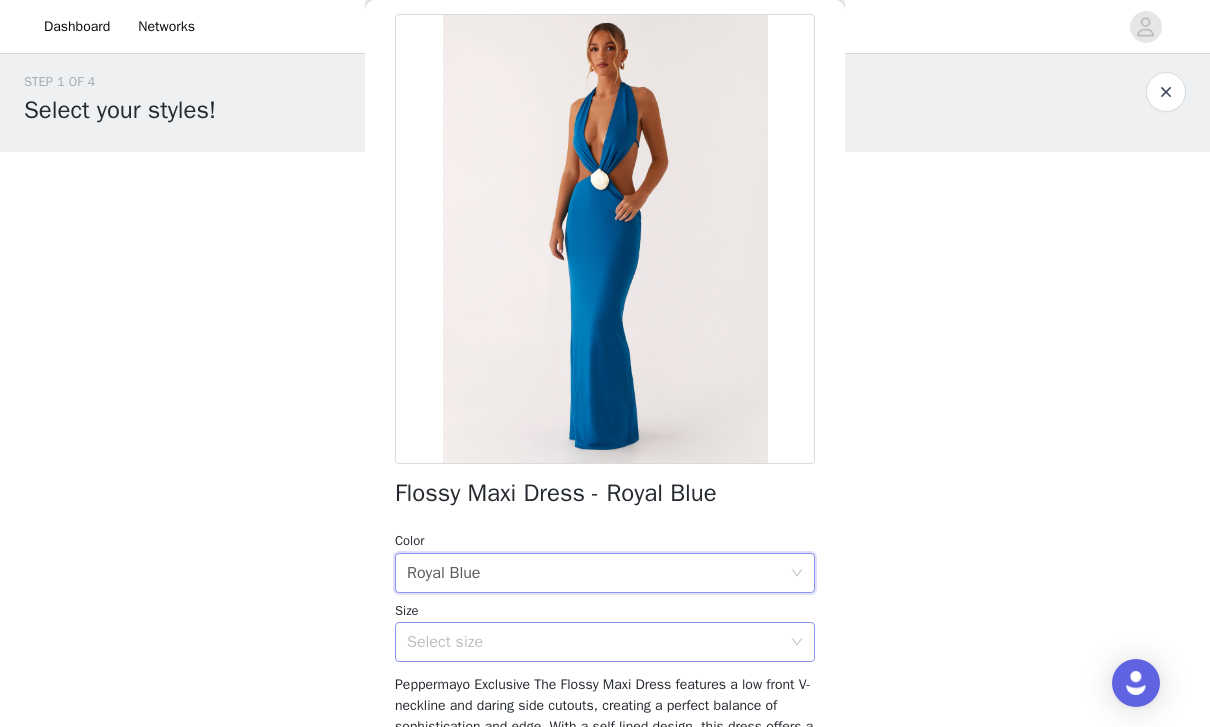 click on "Select size" at bounding box center (594, 642) 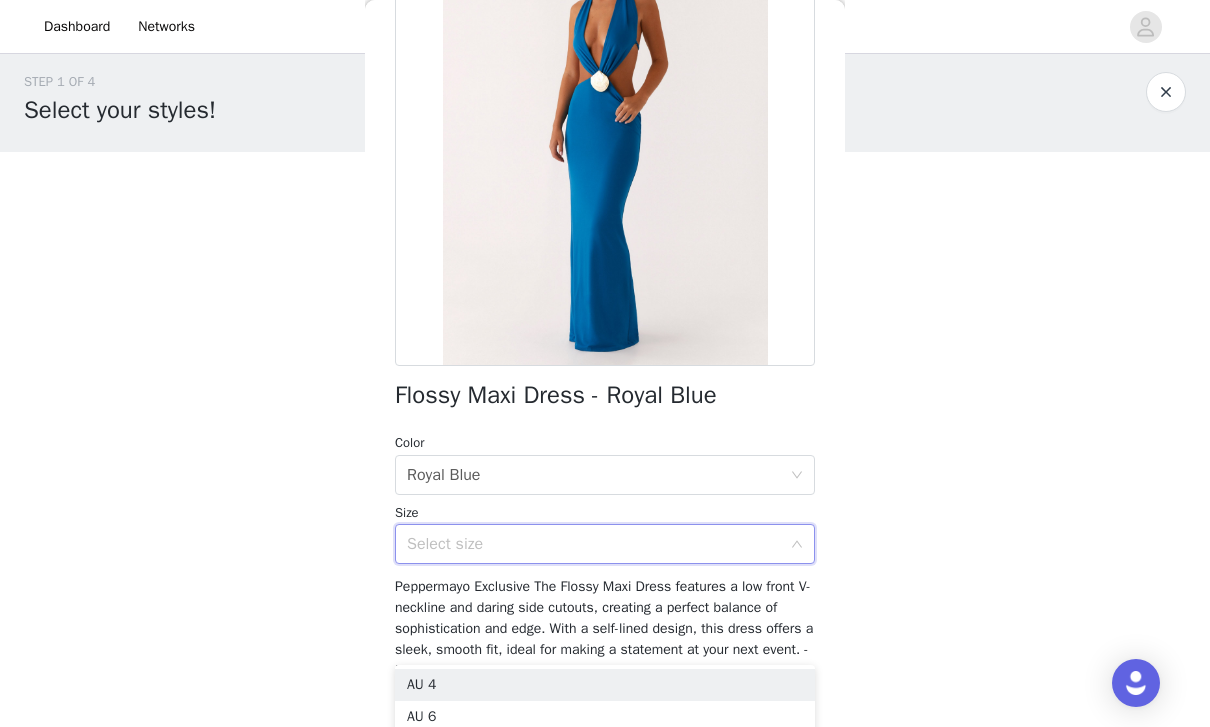 scroll, scrollTop: 251, scrollLeft: 0, axis: vertical 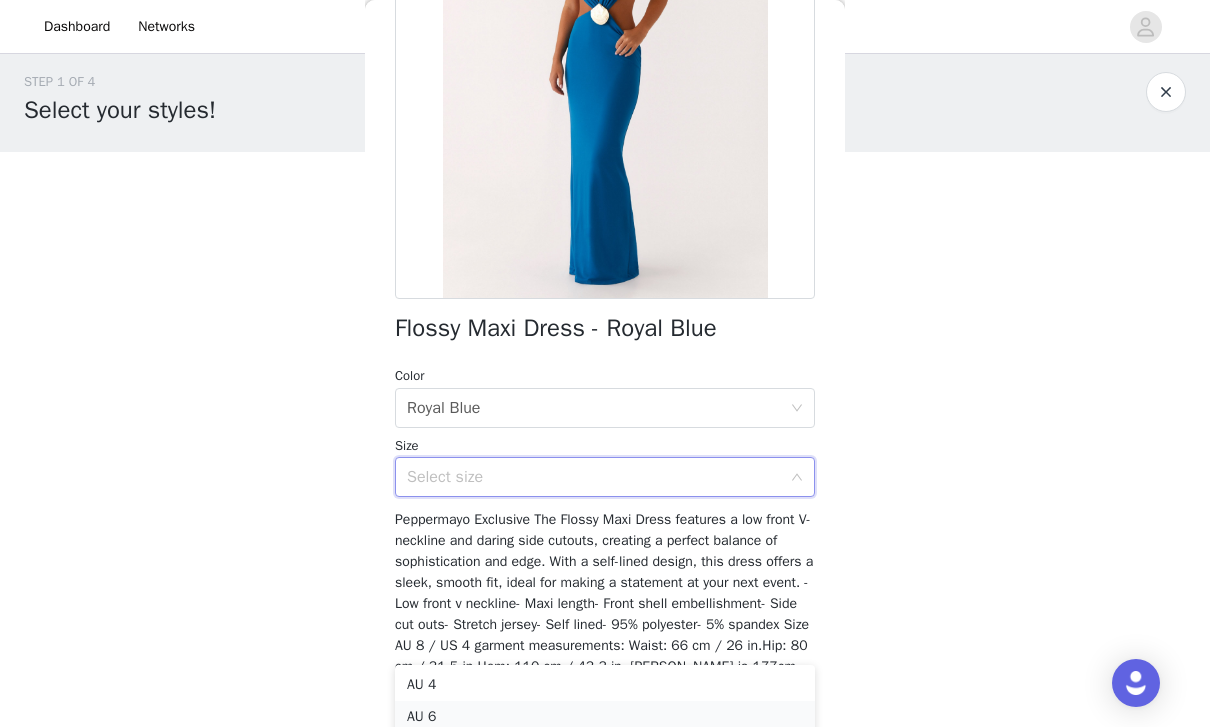 click on "AU 6" at bounding box center [605, 717] 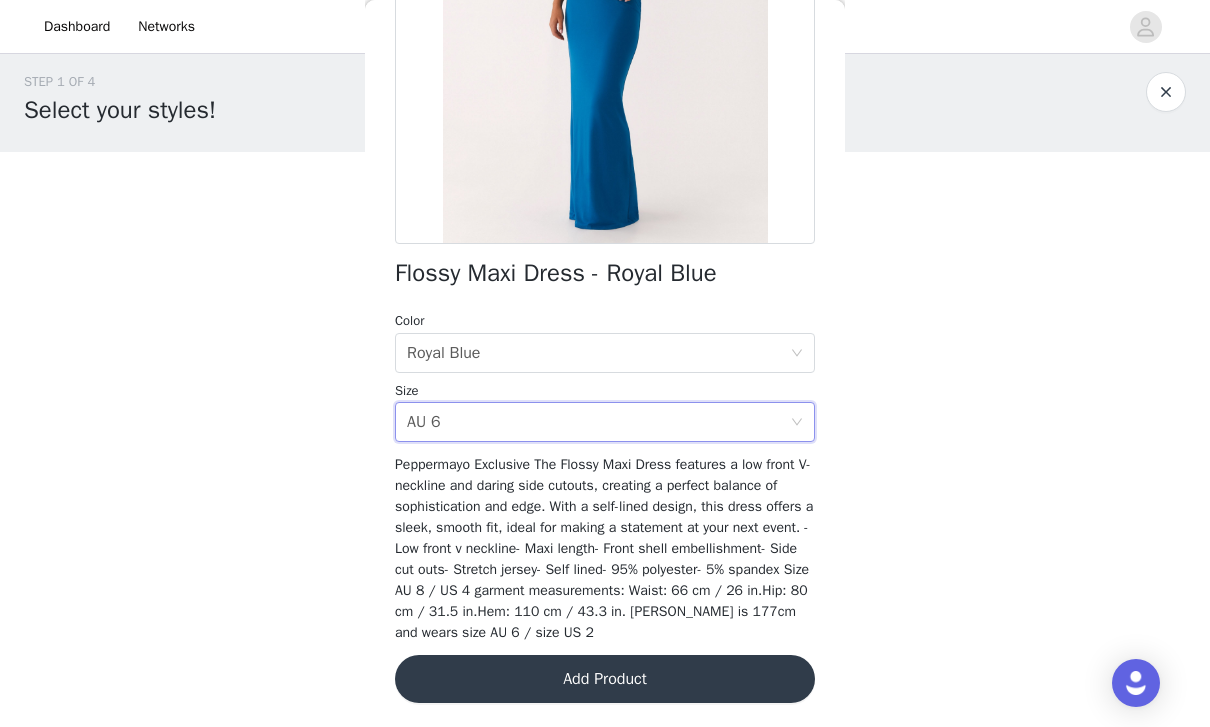 scroll, scrollTop: 305, scrollLeft: 0, axis: vertical 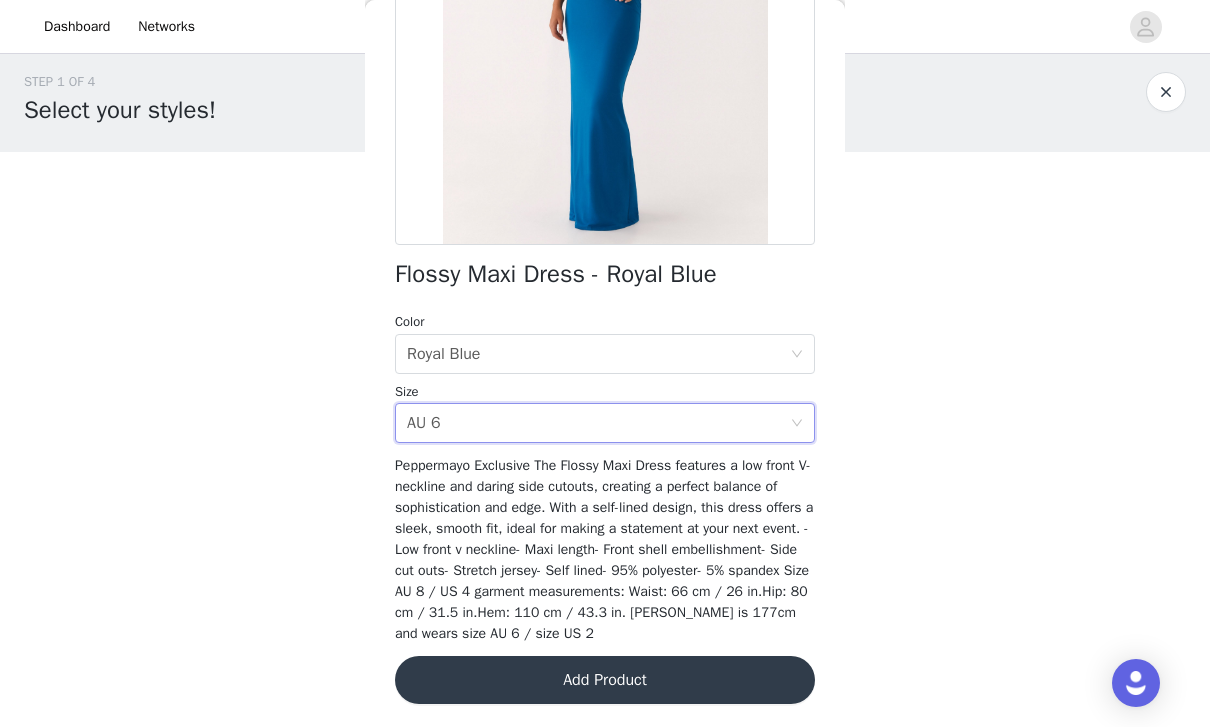 click on "Add Product" at bounding box center (605, 680) 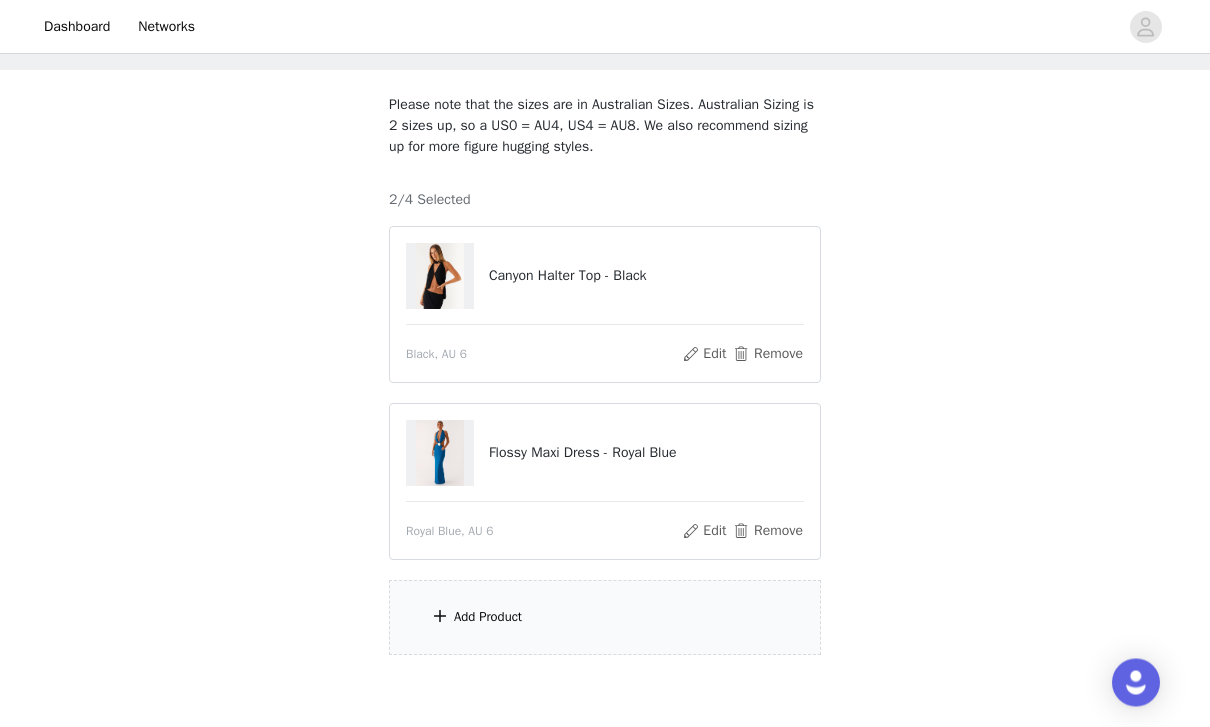 click on "Add Product" at bounding box center (605, 618) 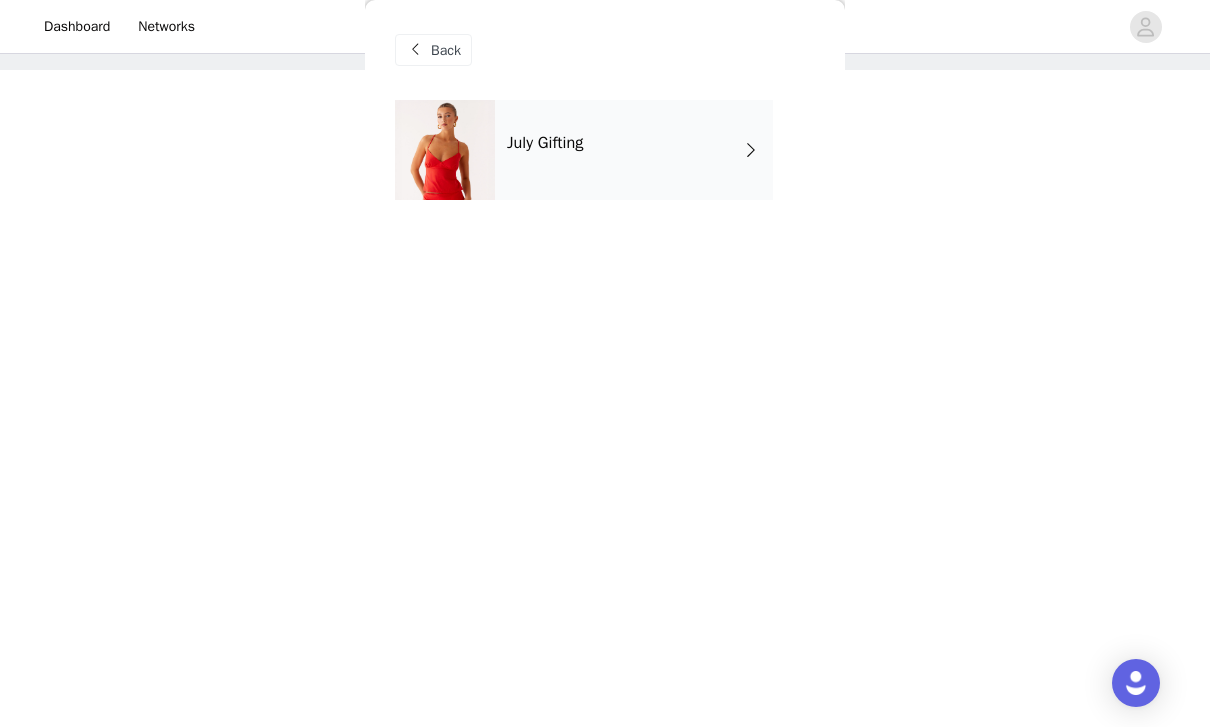 click on "July Gifting" at bounding box center [634, 150] 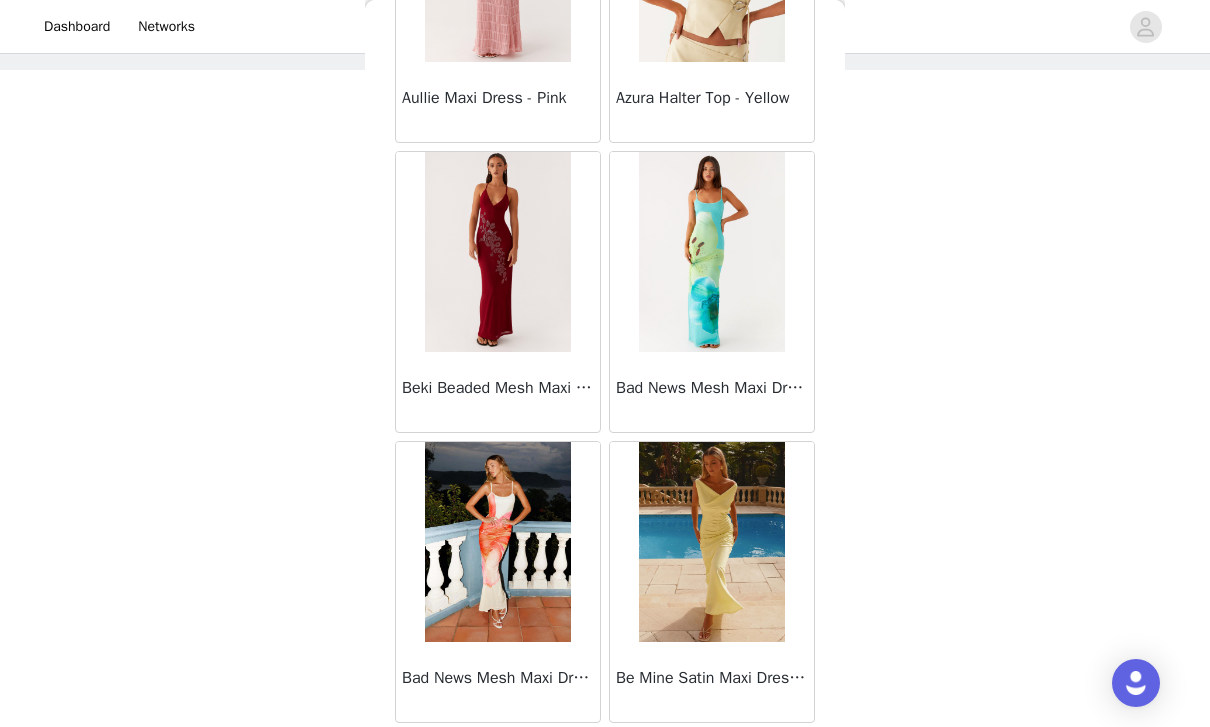 click on "Load More" at bounding box center (605, 757) 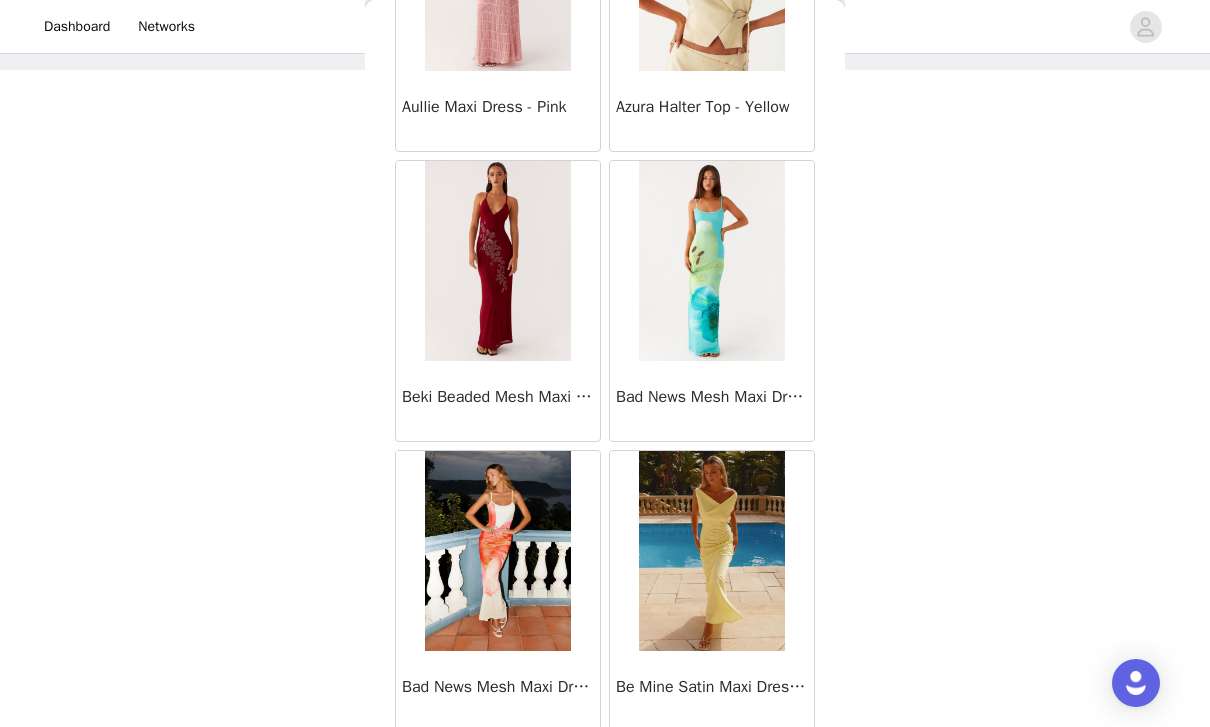 scroll, scrollTop: 123, scrollLeft: 0, axis: vertical 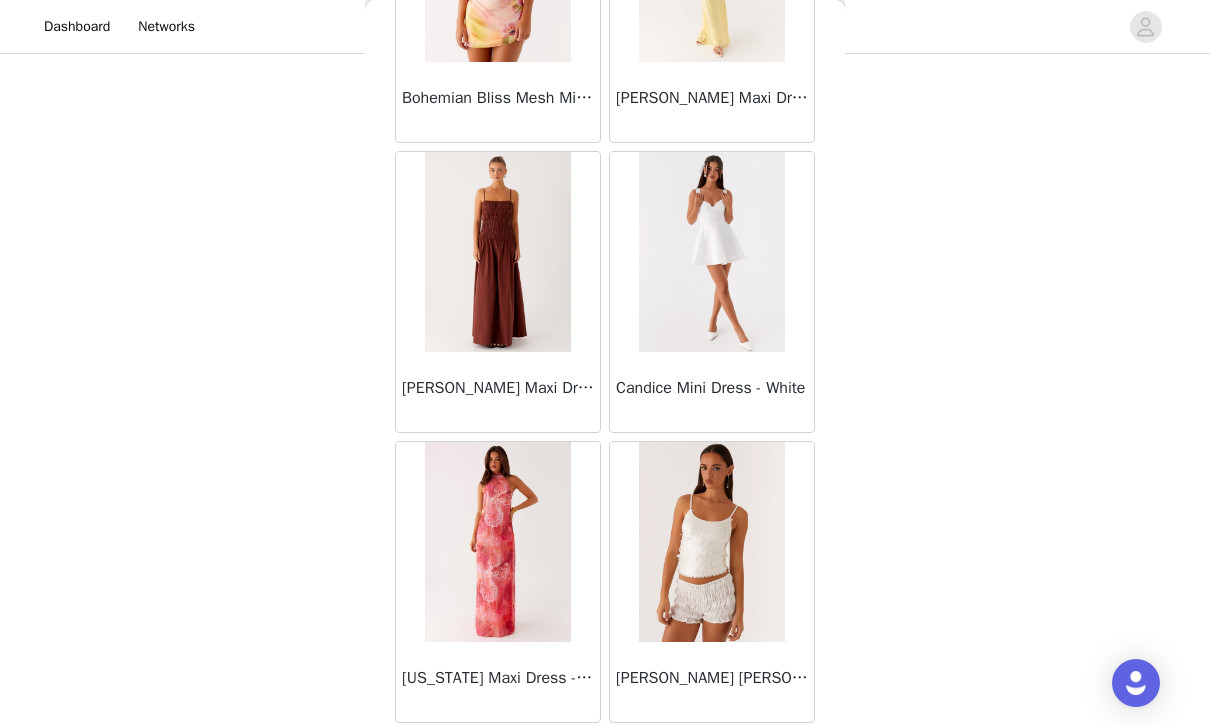 click on "Load More" at bounding box center (605, 757) 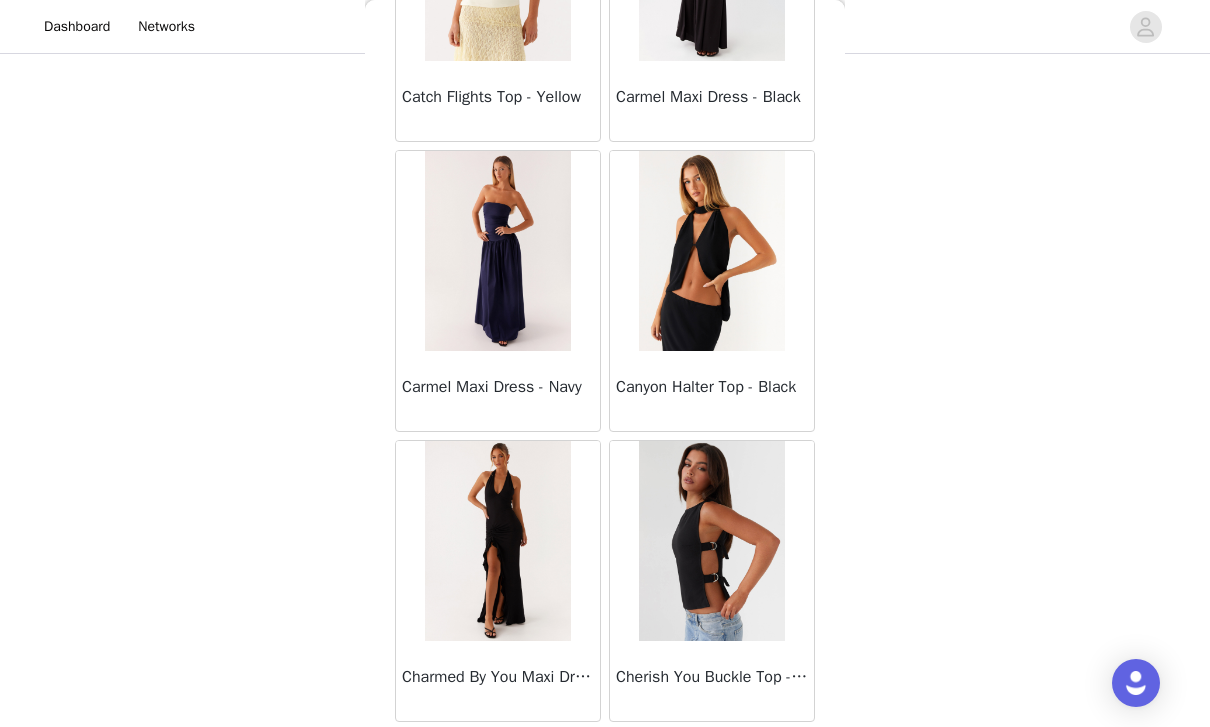 scroll, scrollTop: 8069, scrollLeft: 0, axis: vertical 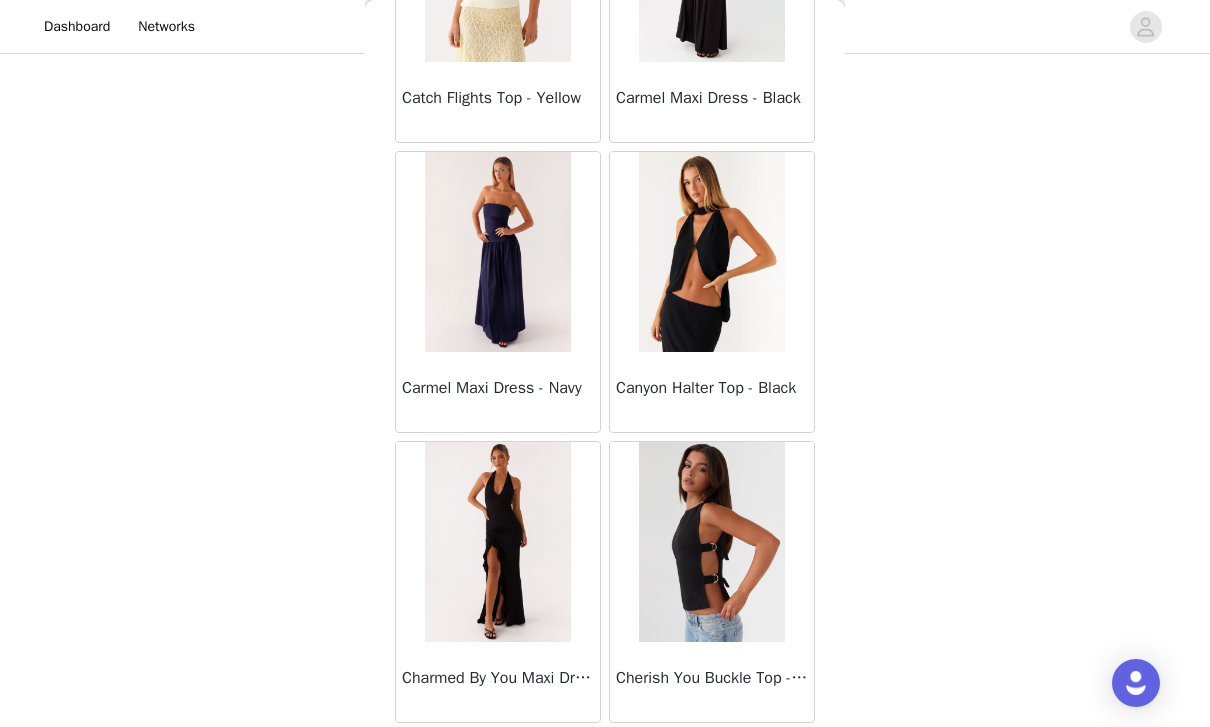 click on "Load More" at bounding box center (605, 757) 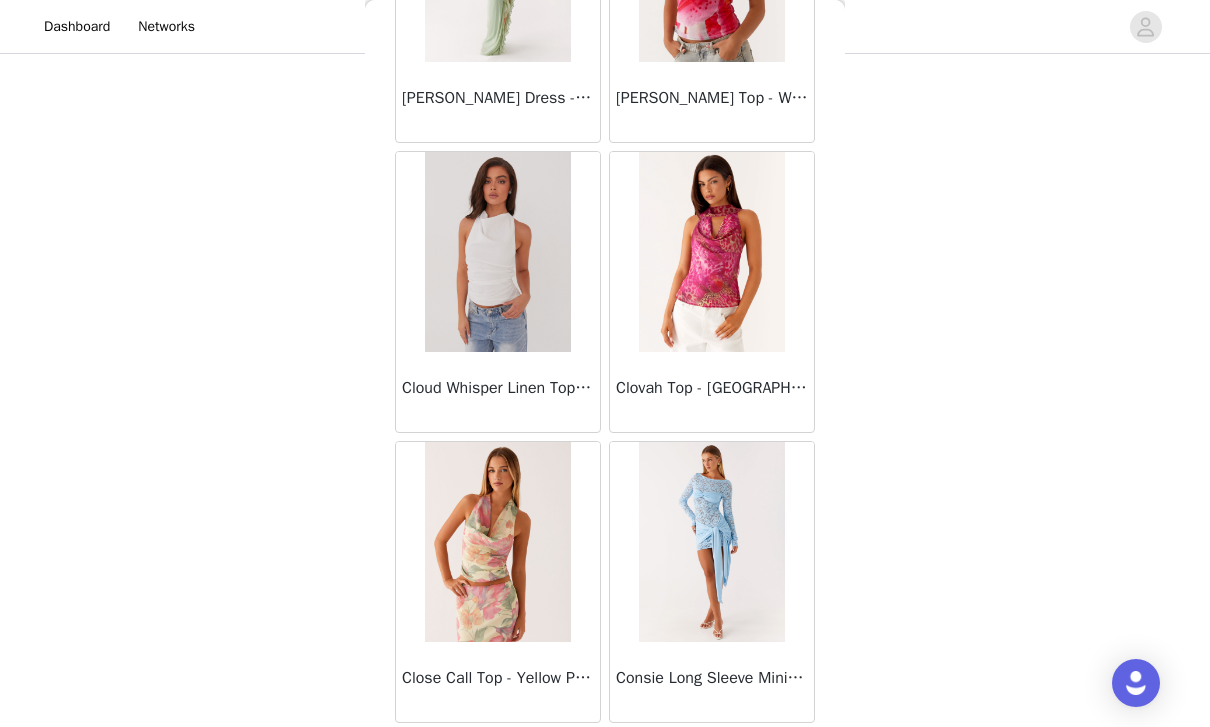 click on "Load More" at bounding box center (605, 757) 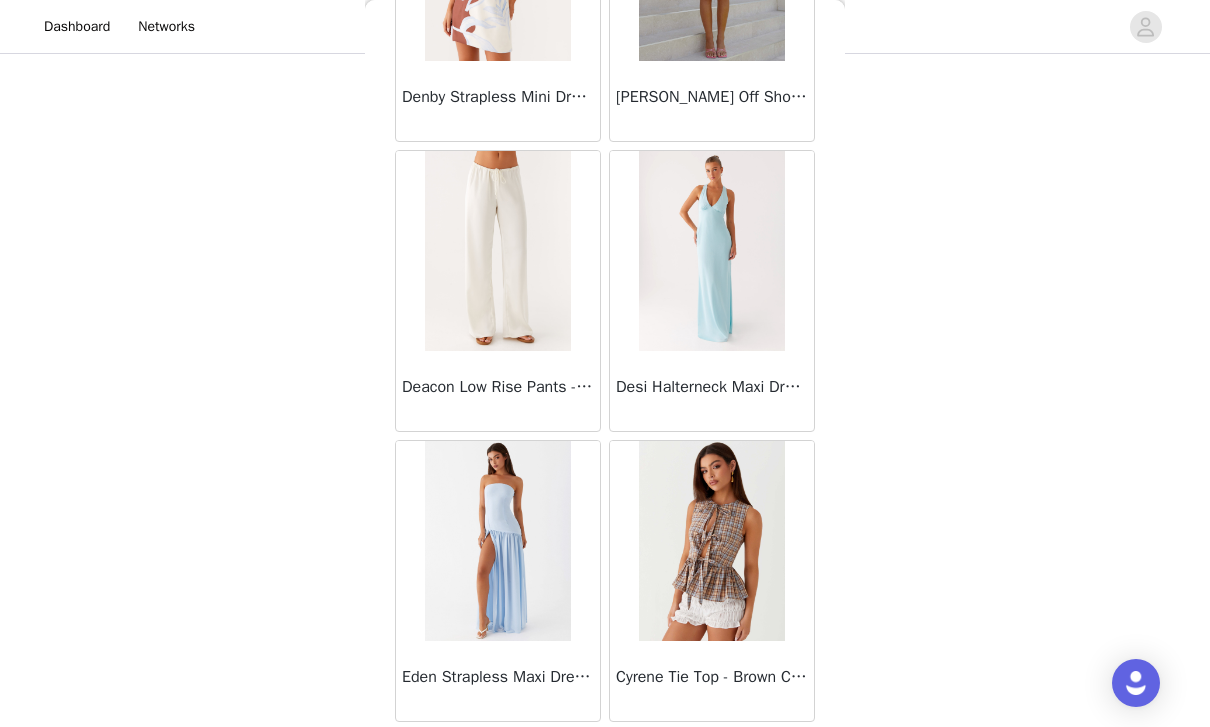 scroll, scrollTop: 13869, scrollLeft: 0, axis: vertical 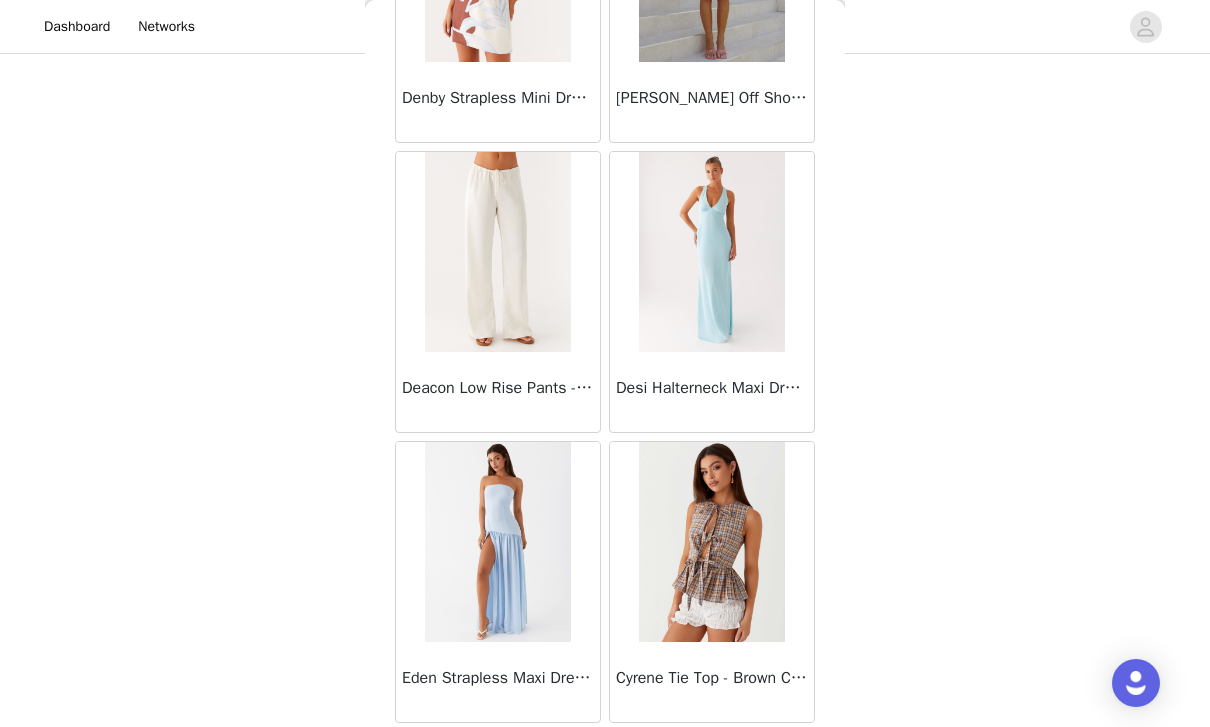 click on "Load More" at bounding box center (605, 757) 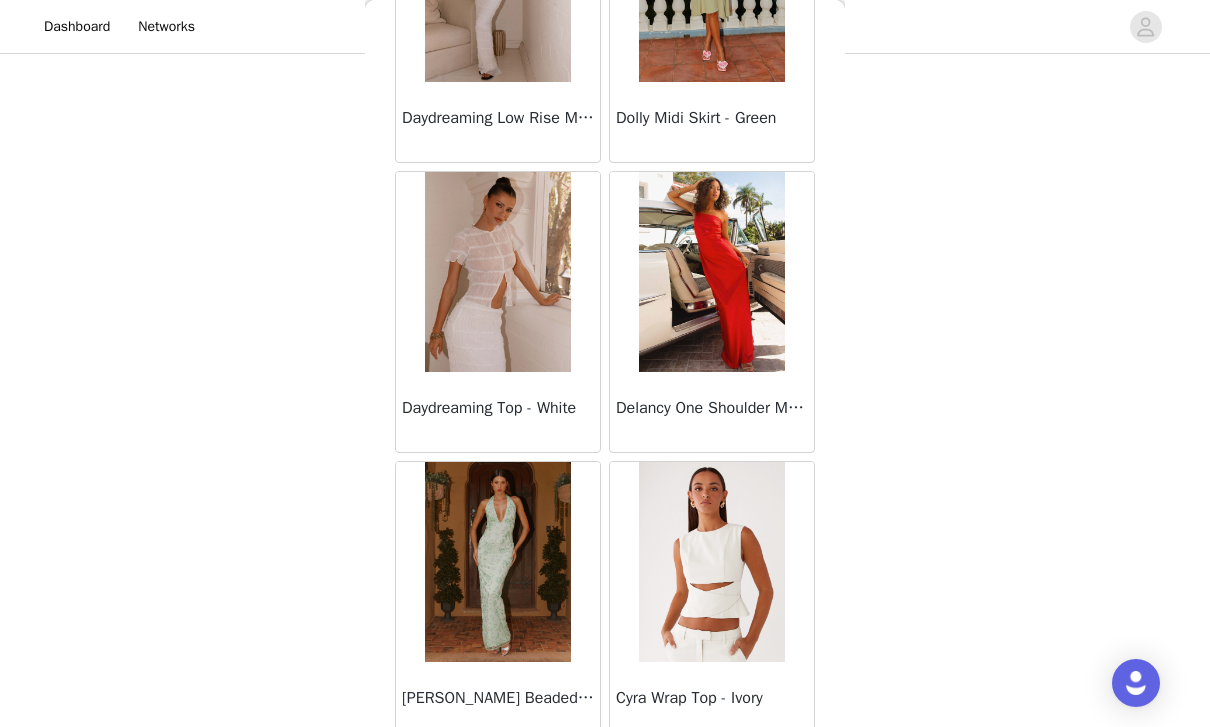 scroll, scrollTop: 15880, scrollLeft: 0, axis: vertical 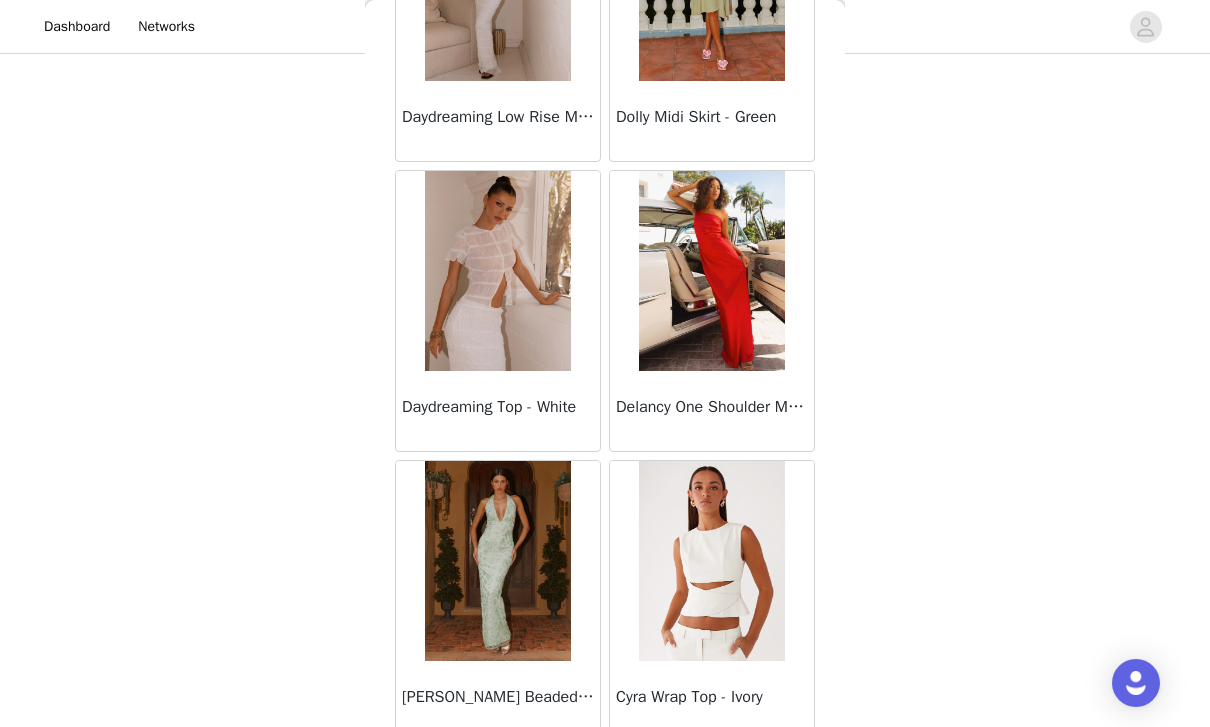 click at bounding box center (497, 561) 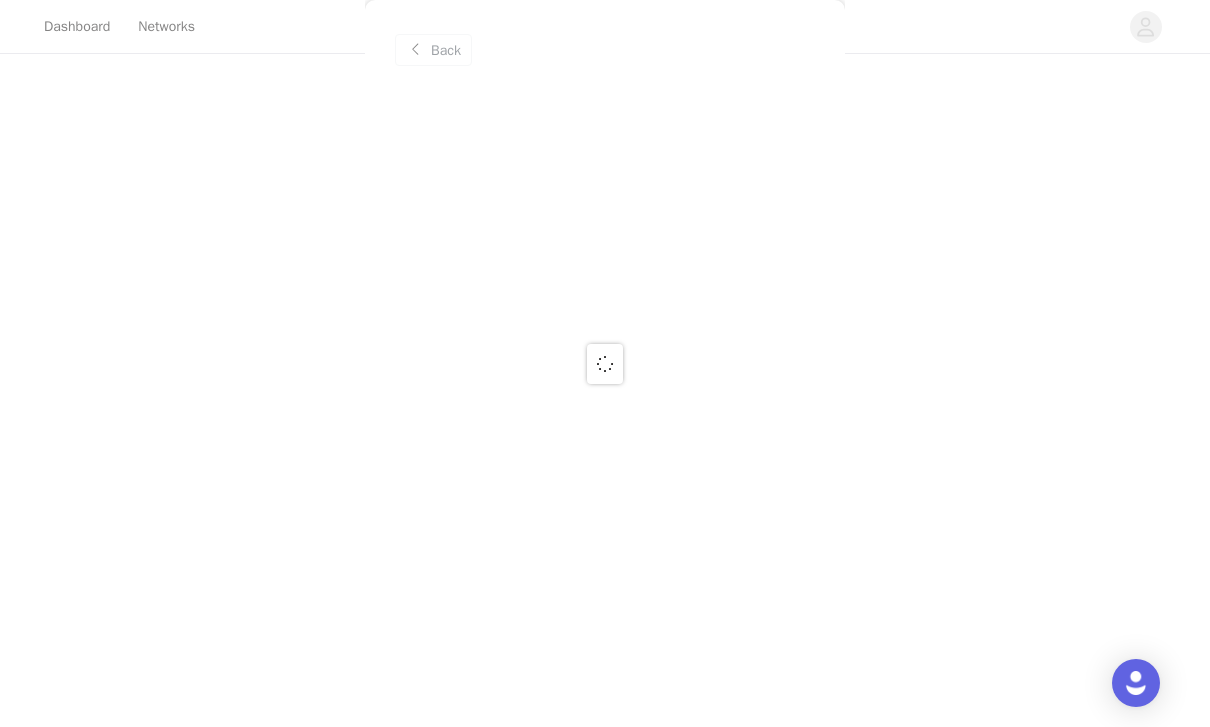 scroll, scrollTop: 0, scrollLeft: 0, axis: both 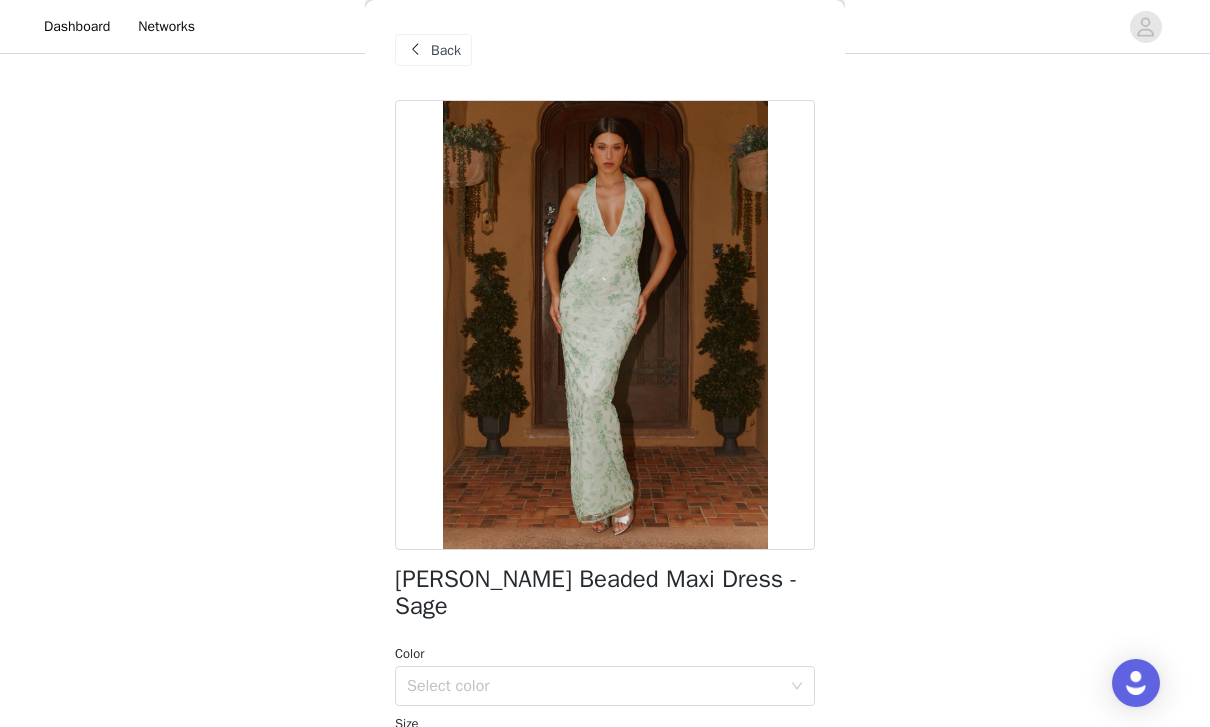 click on "Back" at bounding box center (433, 50) 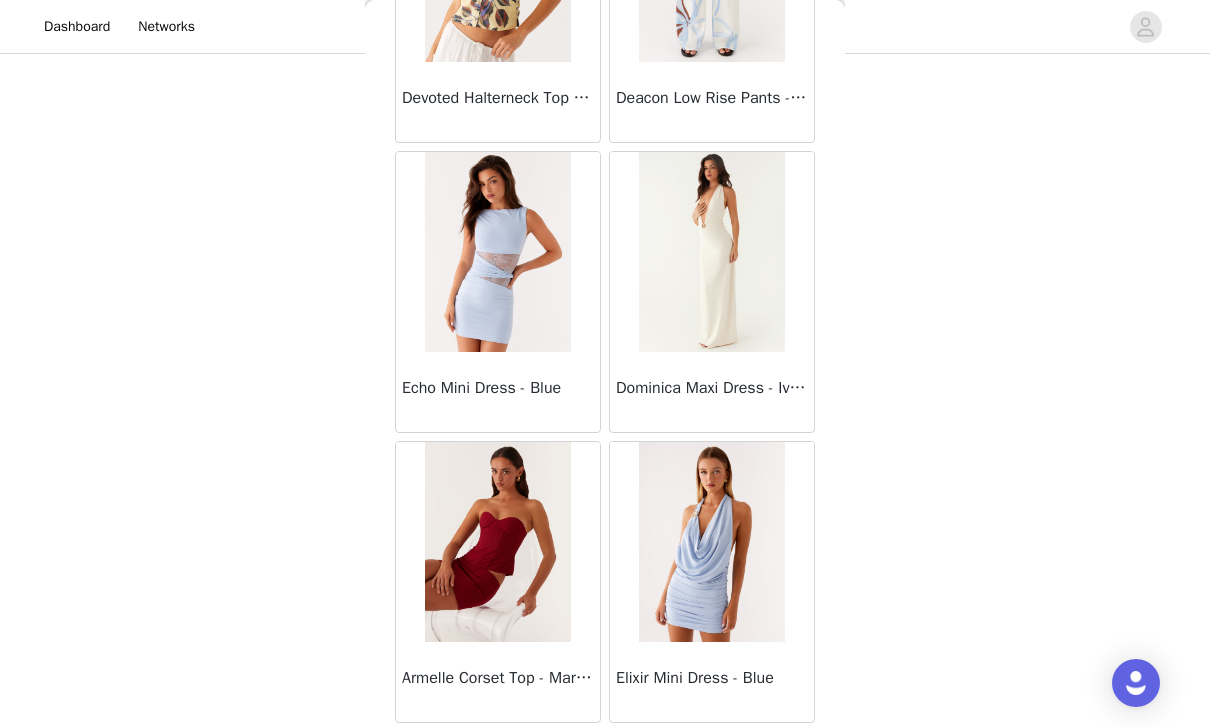 click on "Load More" at bounding box center (605, 757) 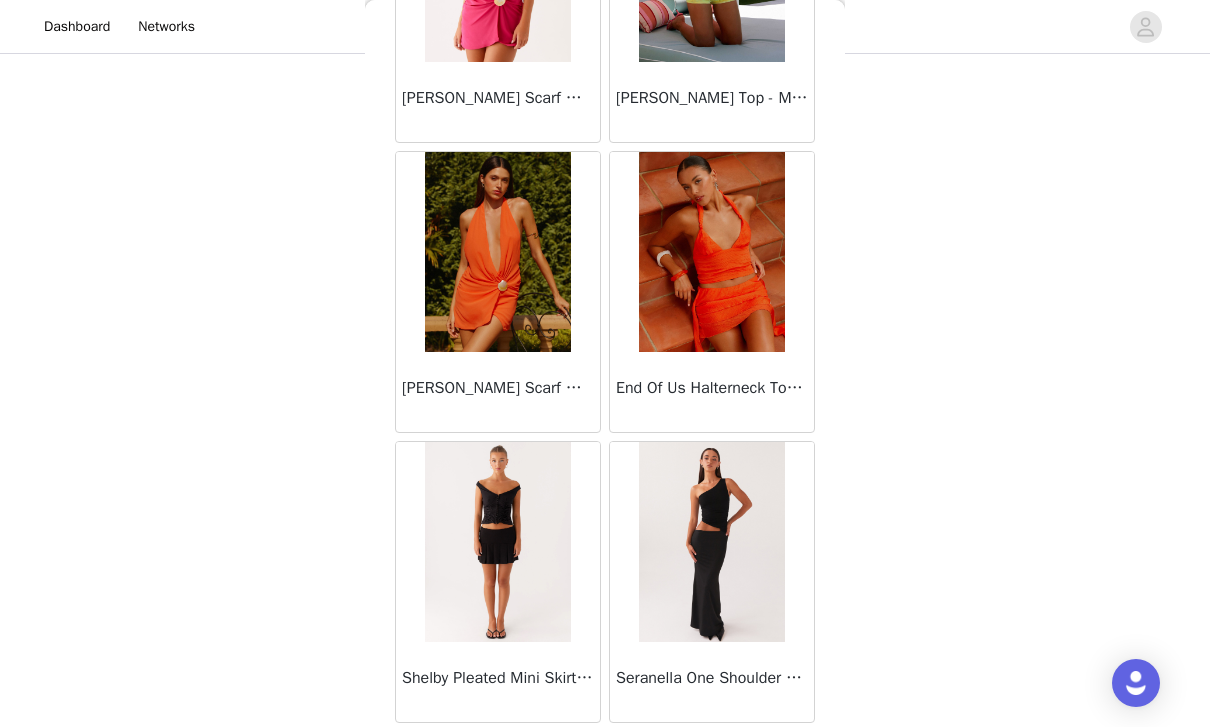 click on "Load More" at bounding box center (605, 757) 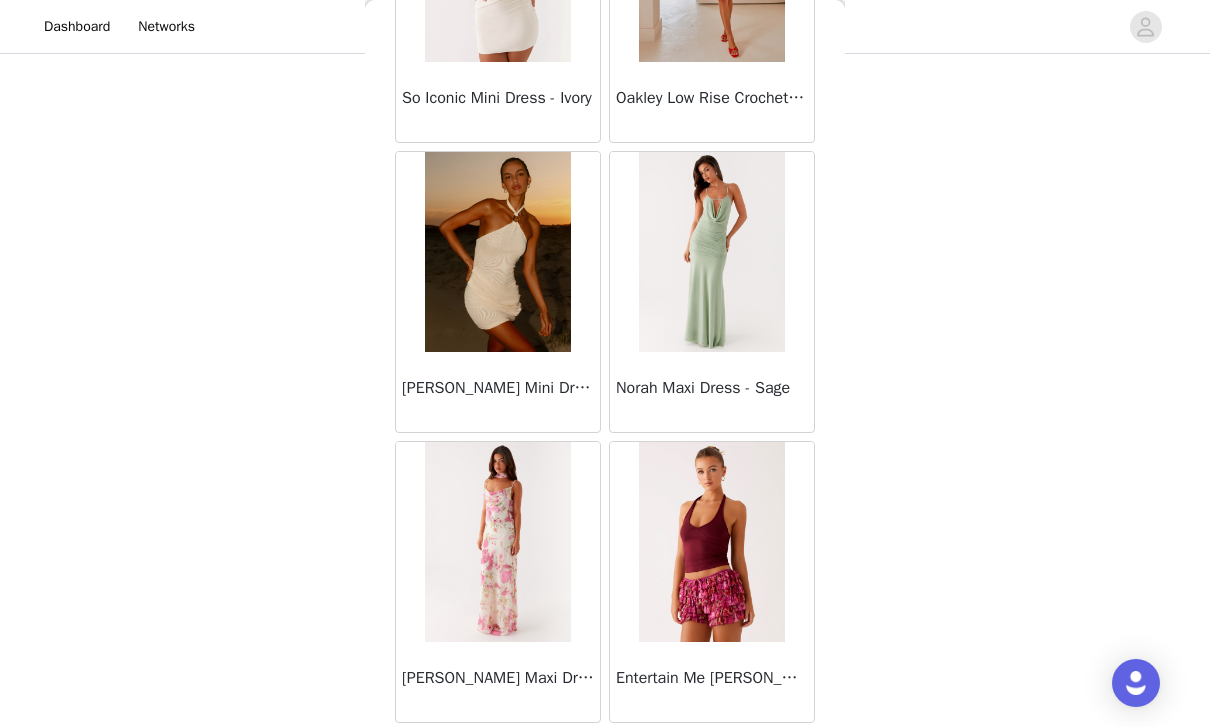 click on "Load More" at bounding box center (605, 757) 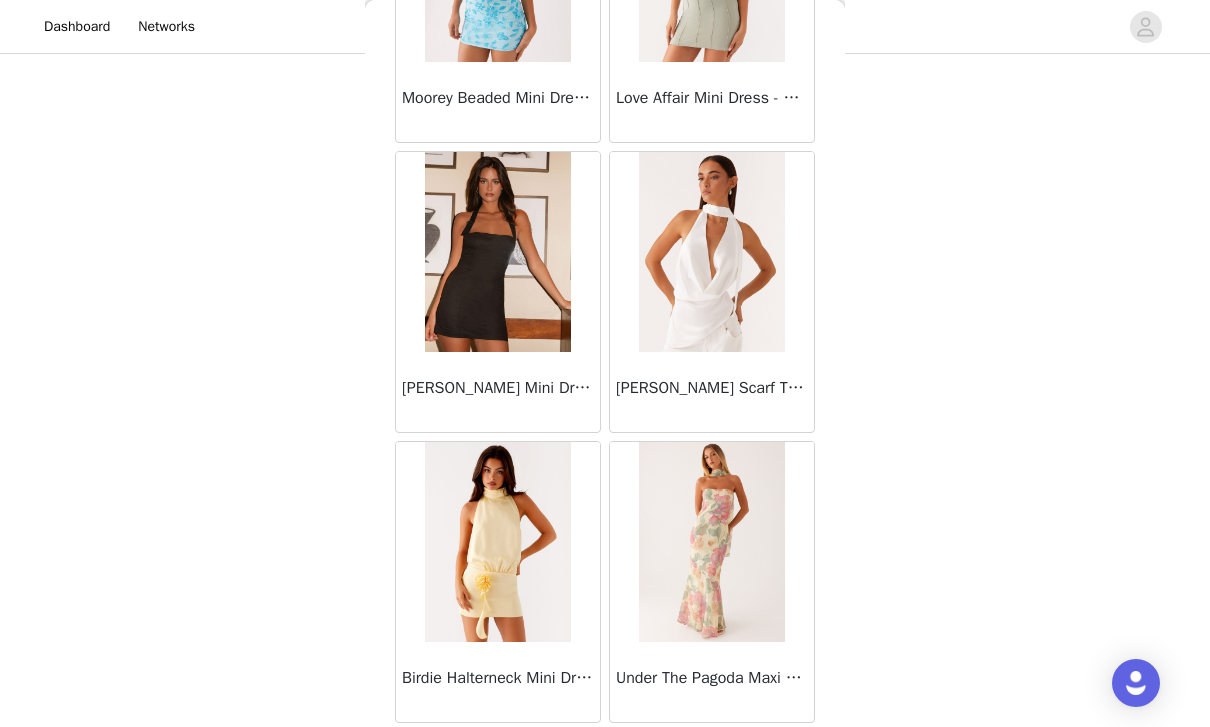 click on "Load More" at bounding box center (605, 757) 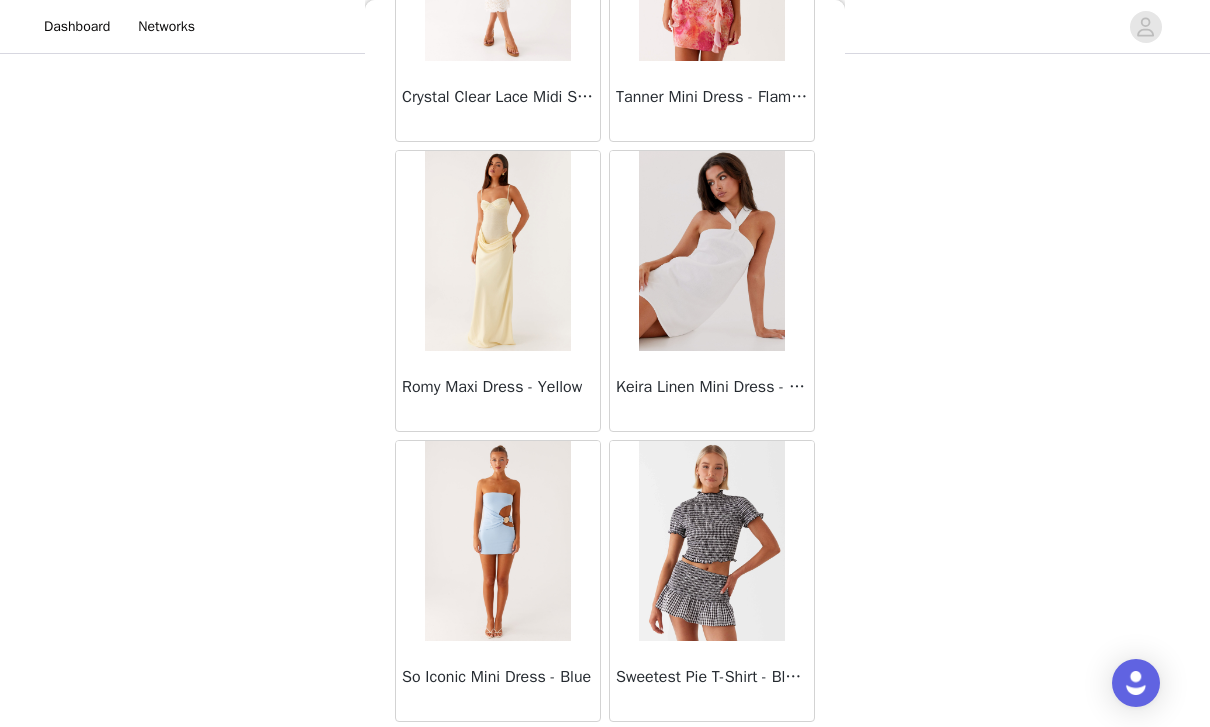 click on "Load More" at bounding box center [605, 756] 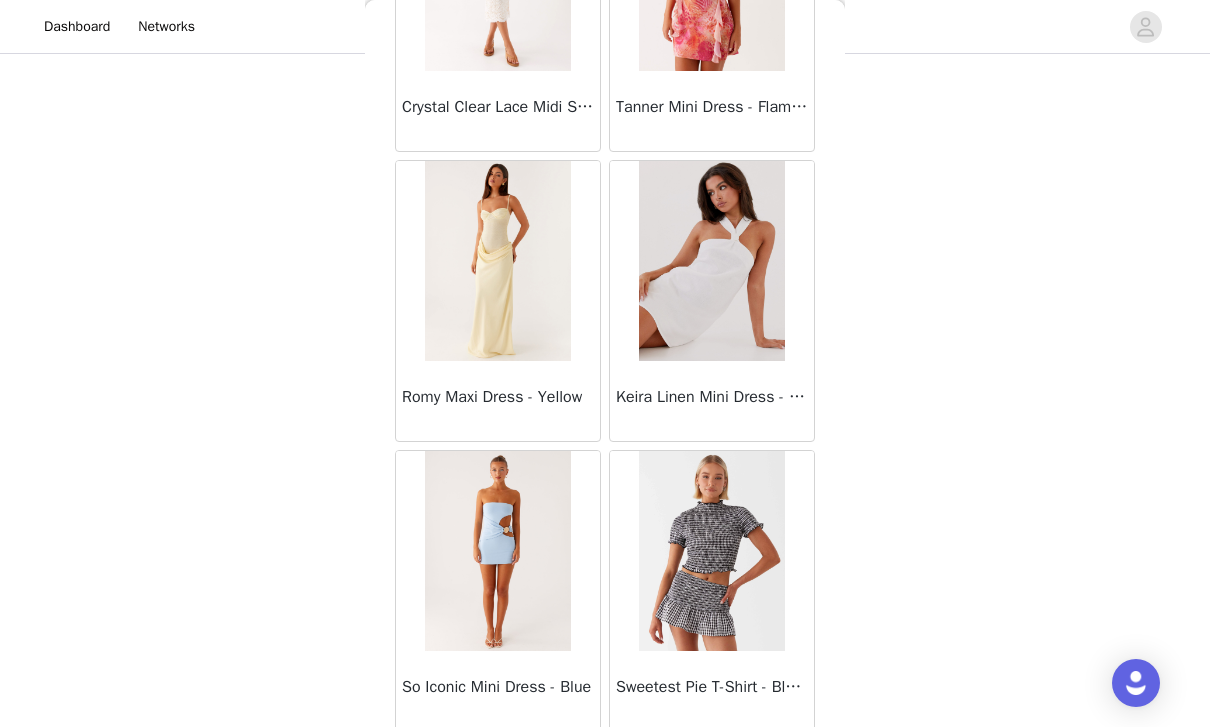 scroll, scrollTop: 28360, scrollLeft: 0, axis: vertical 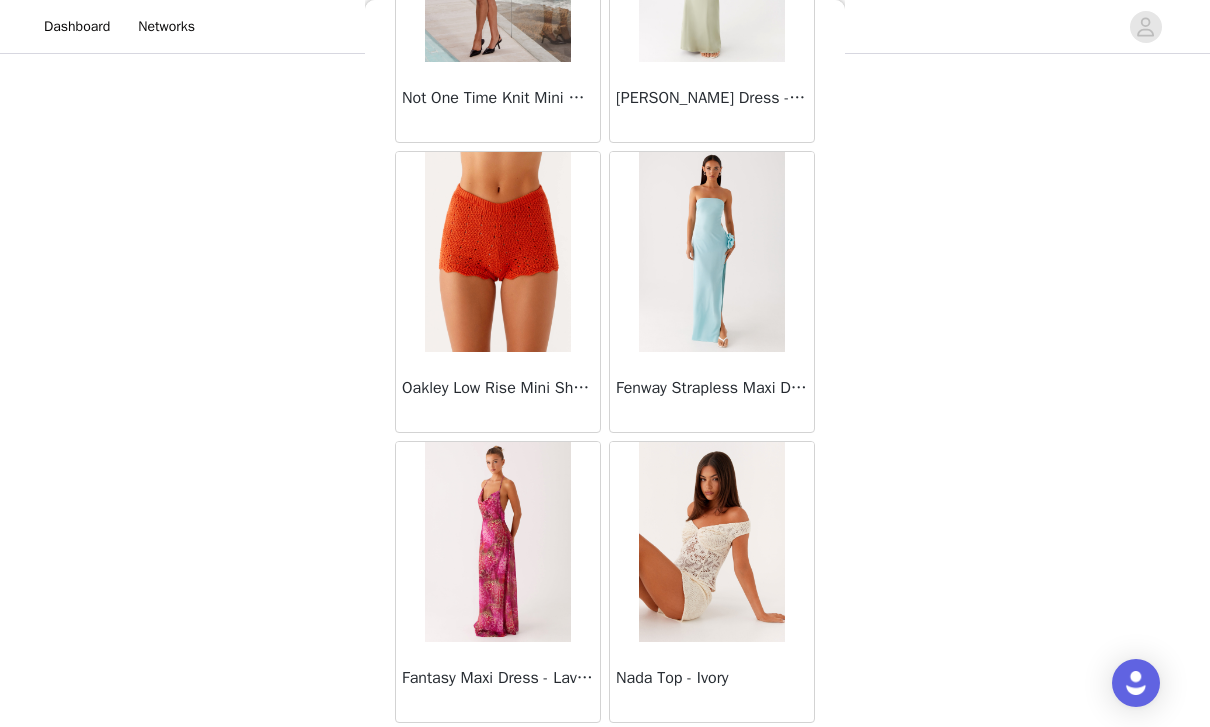 click on "Load More" at bounding box center (605, 757) 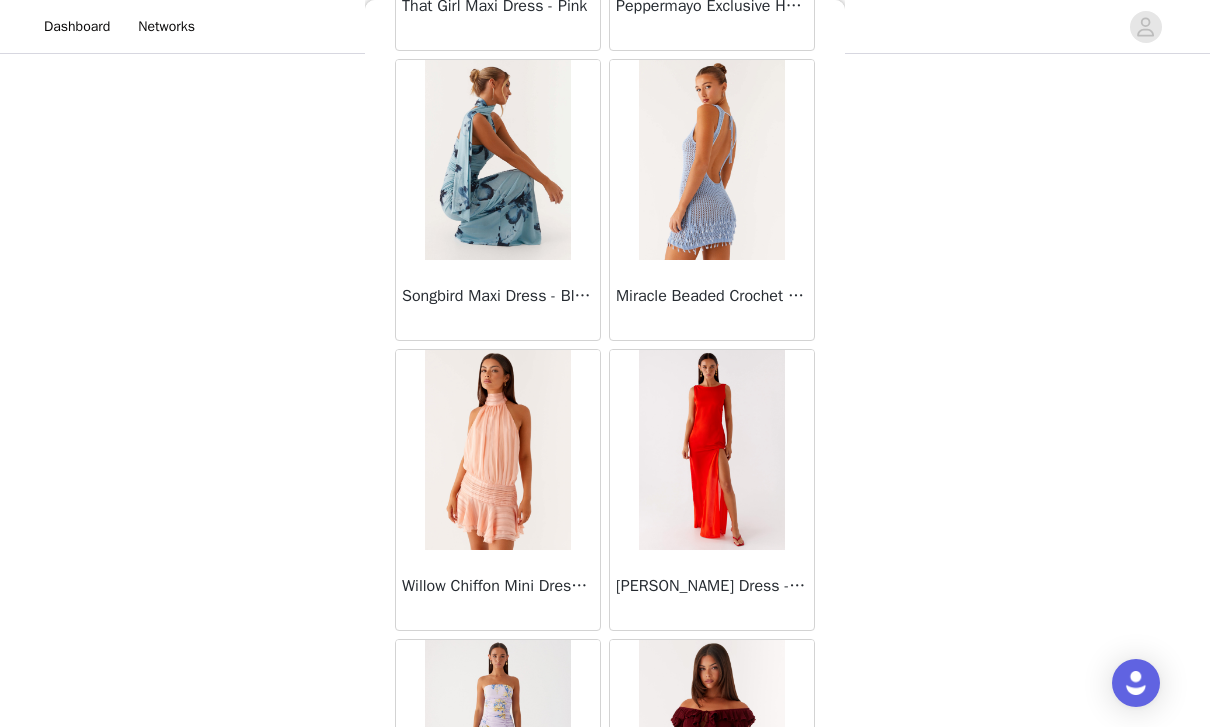scroll, scrollTop: 33683, scrollLeft: 0, axis: vertical 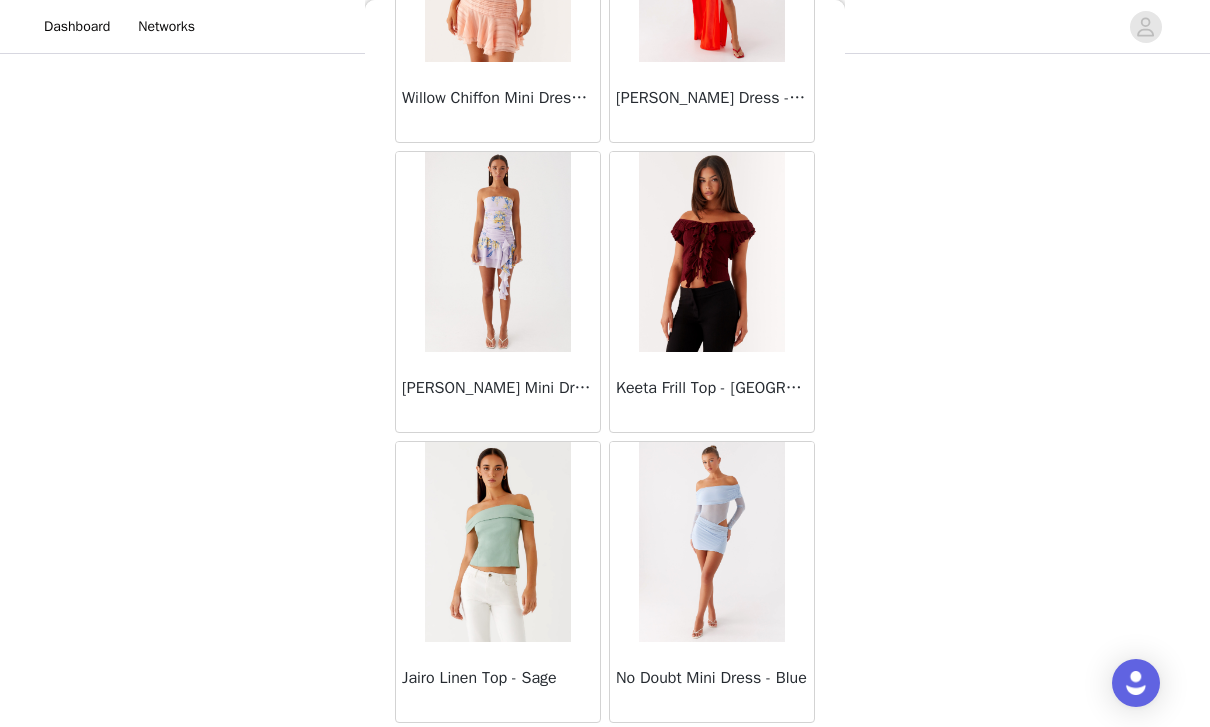 click on "Load More" at bounding box center [605, 757] 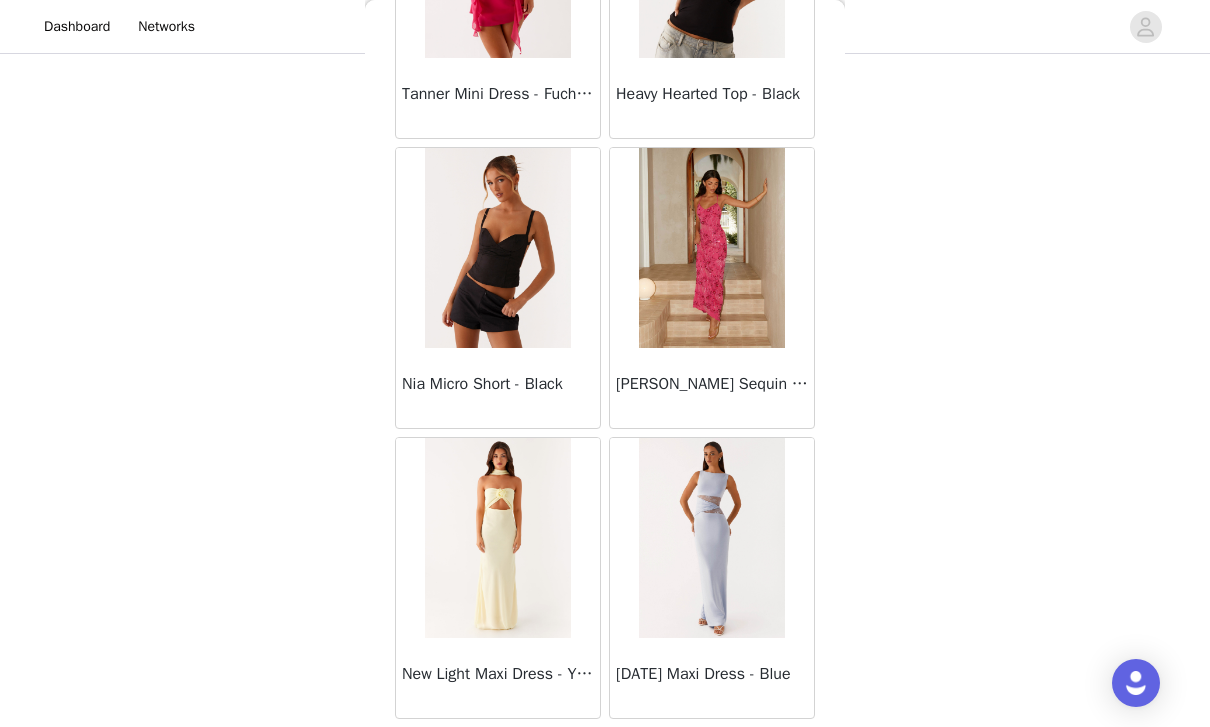 scroll, scrollTop: 37069, scrollLeft: 0, axis: vertical 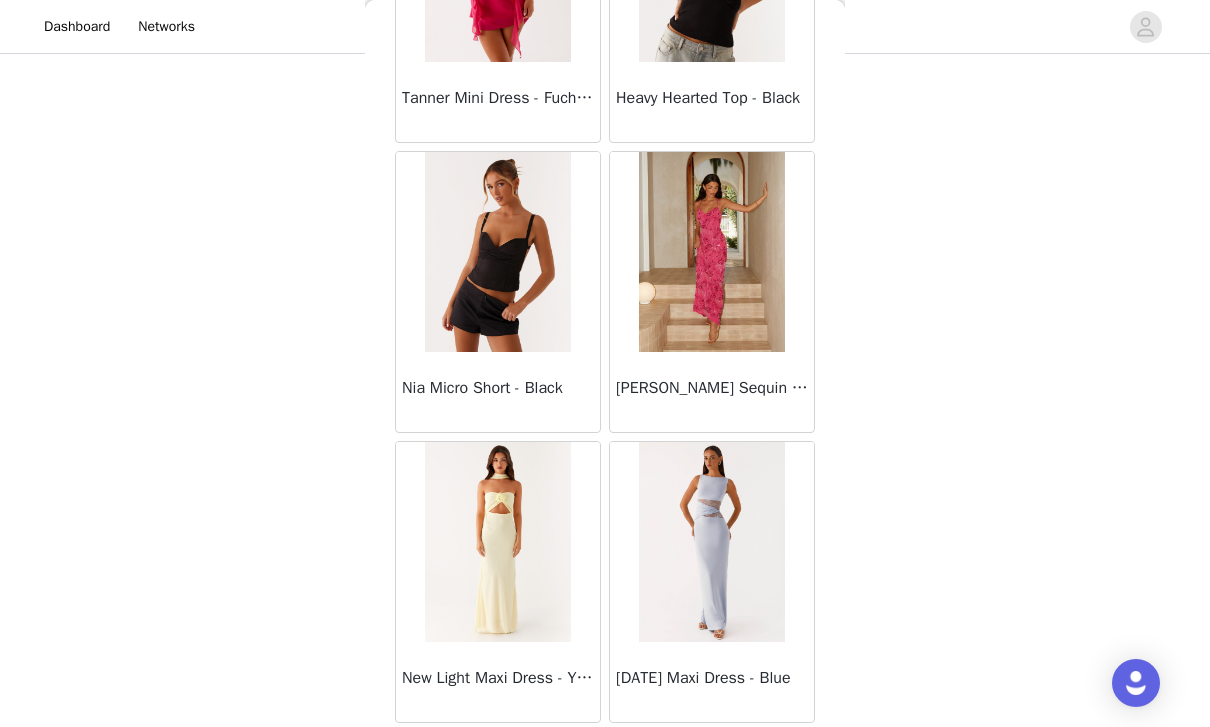 click on "Load More" at bounding box center [605, 757] 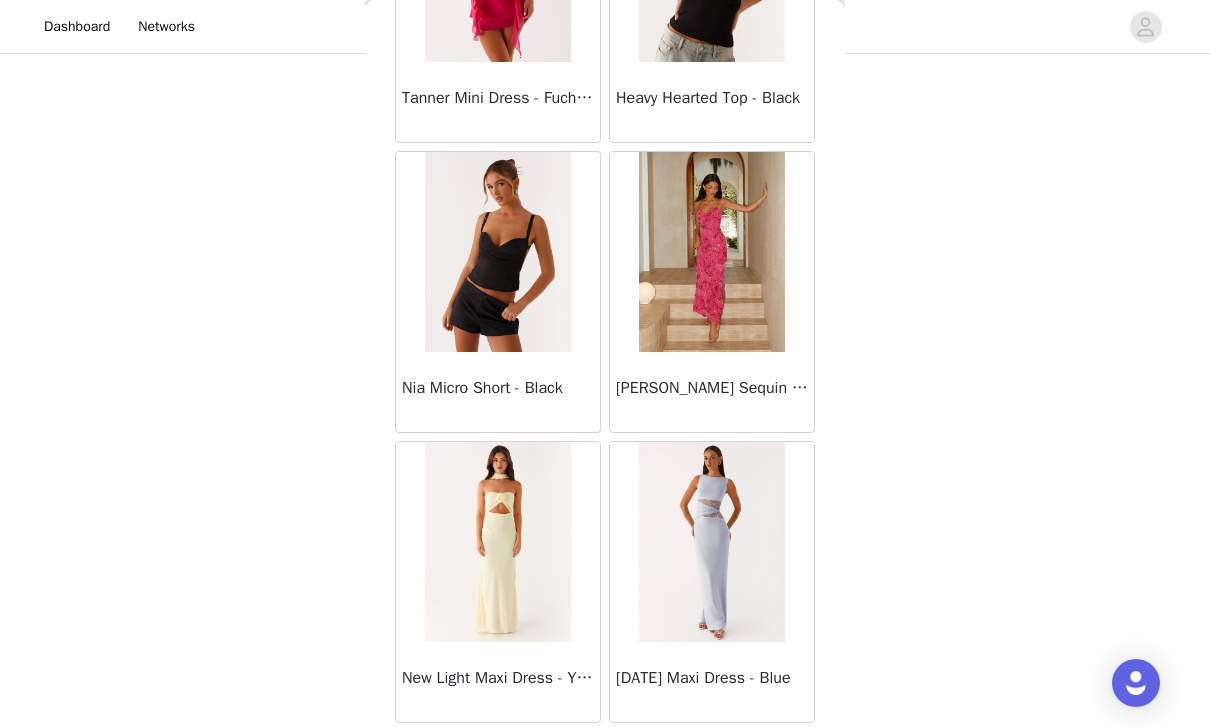 scroll, scrollTop: 37060, scrollLeft: 0, axis: vertical 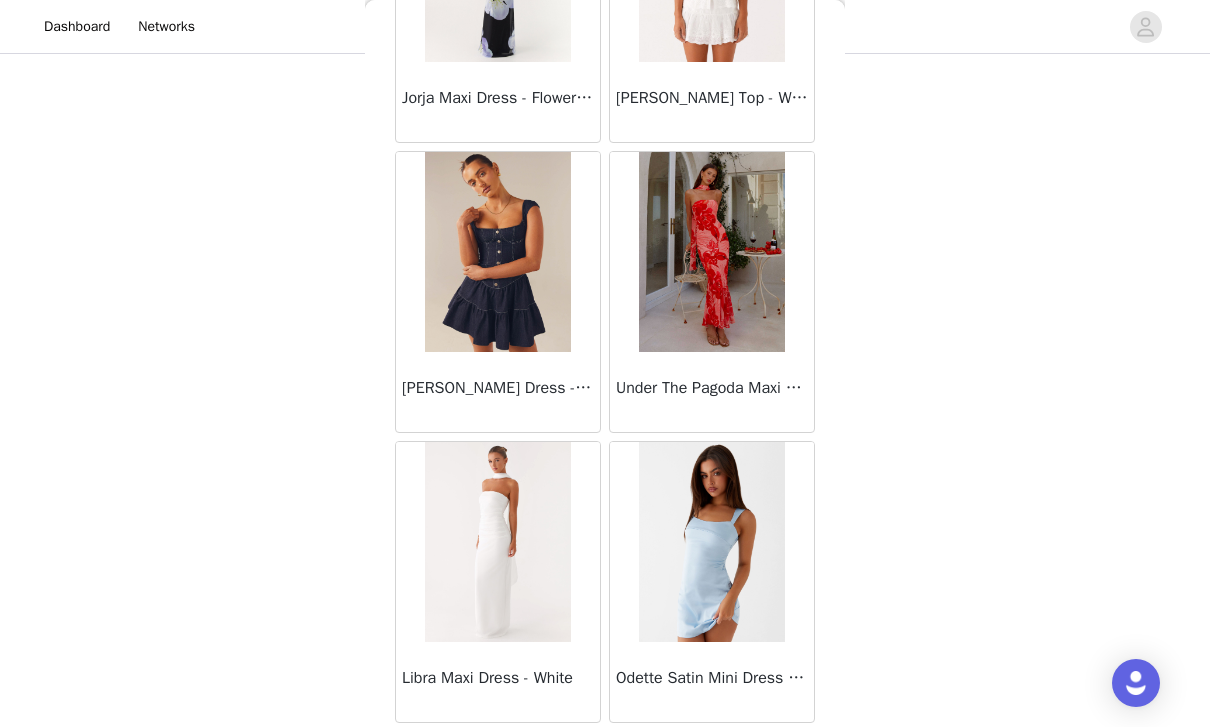 click on "Load More" at bounding box center (605, 757) 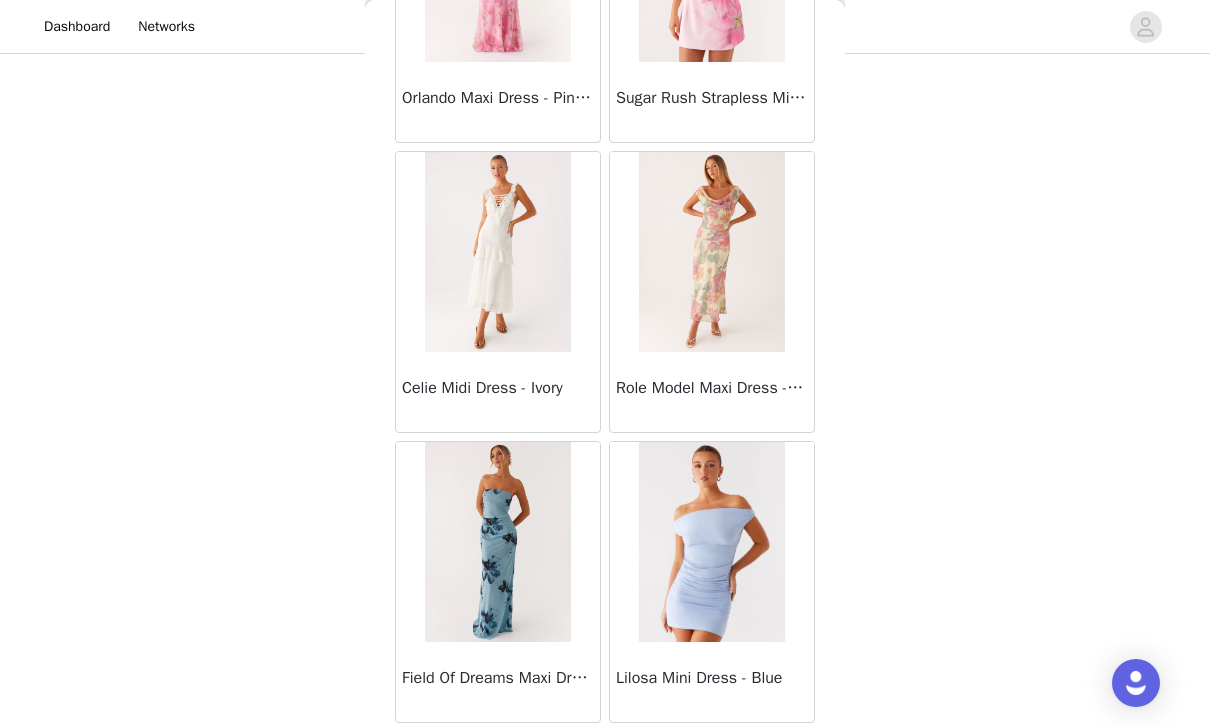 click on "Load More" at bounding box center (605, 757) 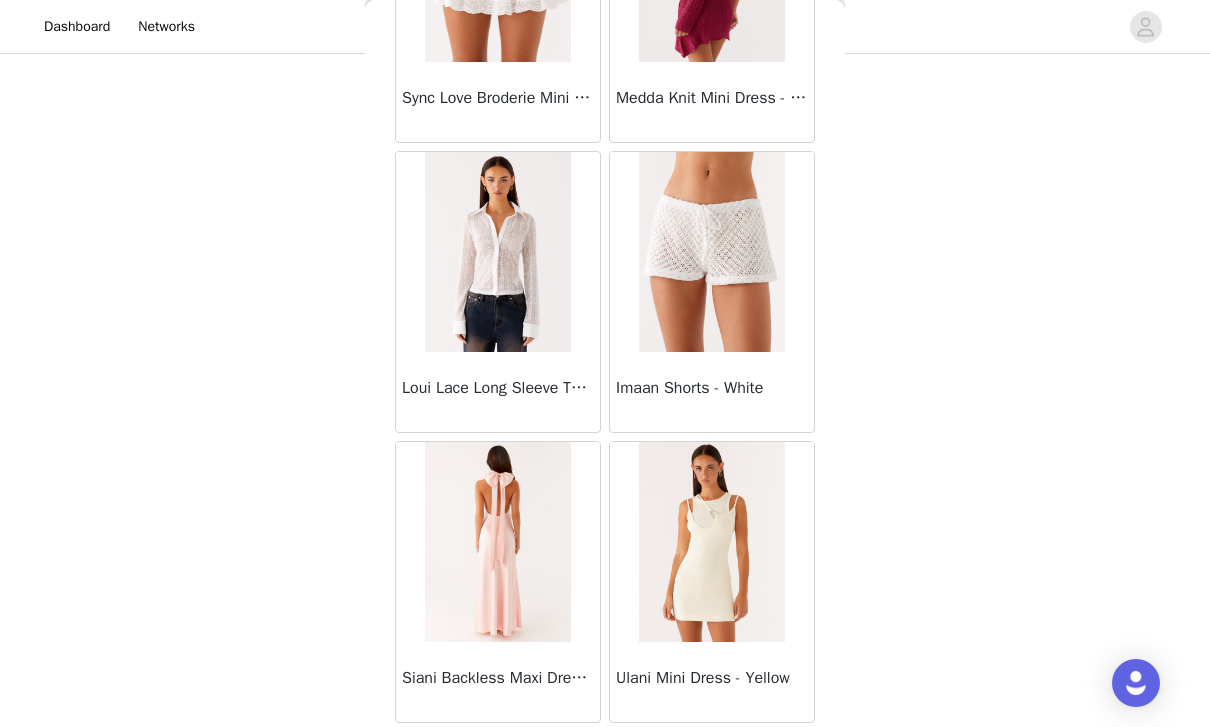 click on "Load More" at bounding box center (605, 757) 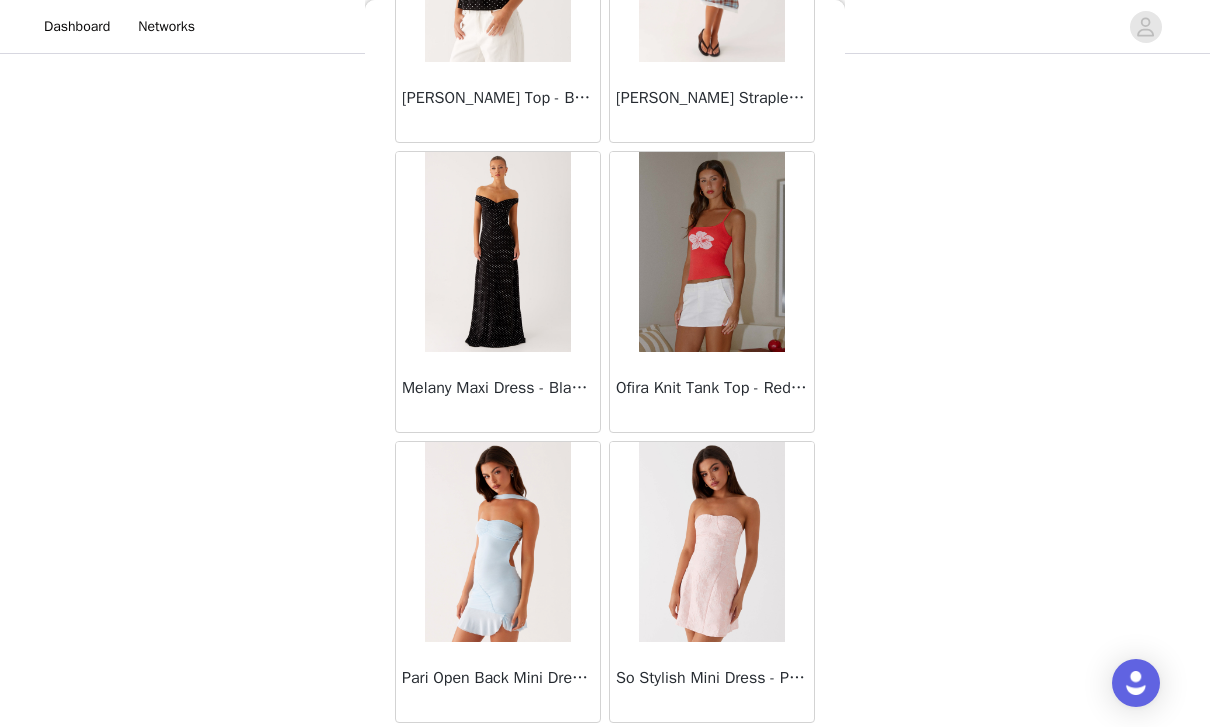 click on "Load More" at bounding box center (605, 757) 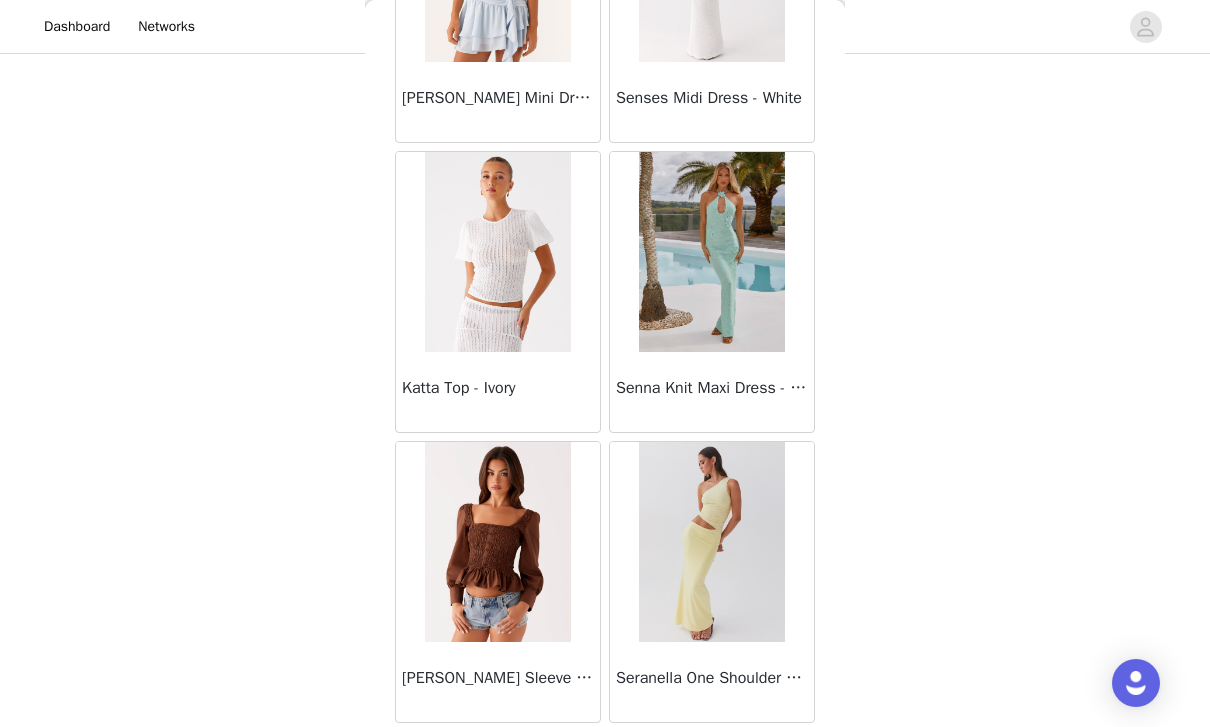 click on "Load More" at bounding box center (605, 757) 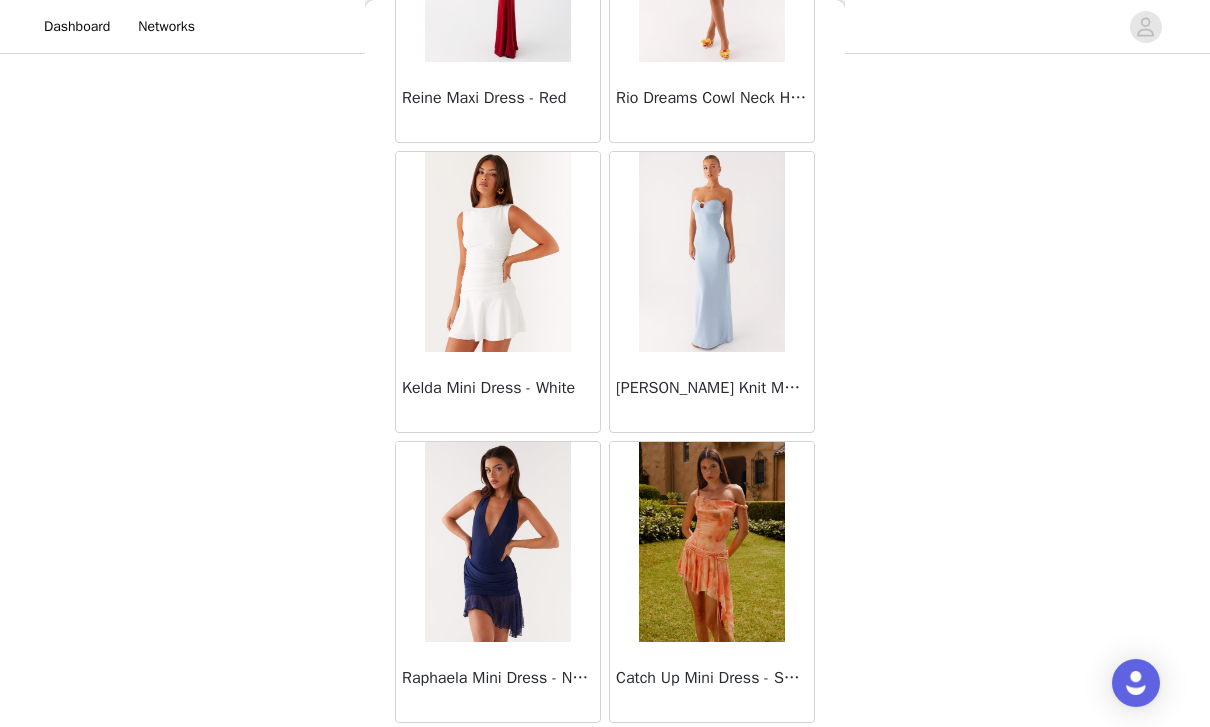 click on "Load More" at bounding box center (605, 757) 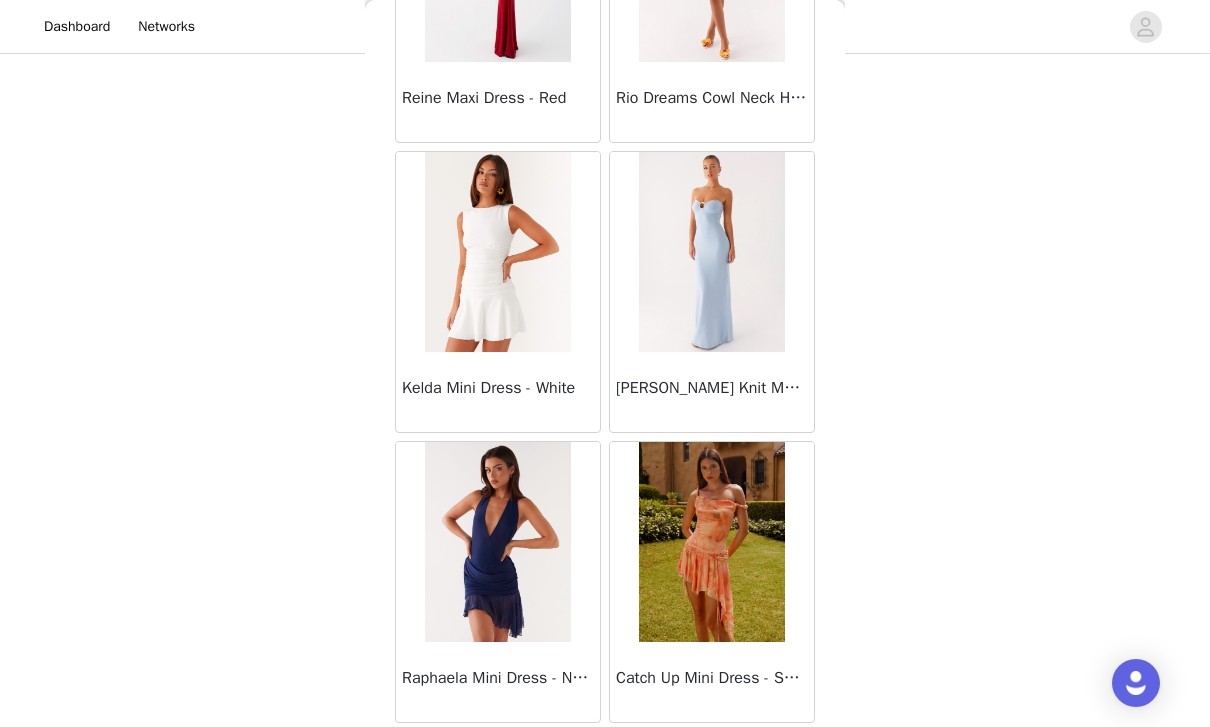 scroll, scrollTop: 54460, scrollLeft: 0, axis: vertical 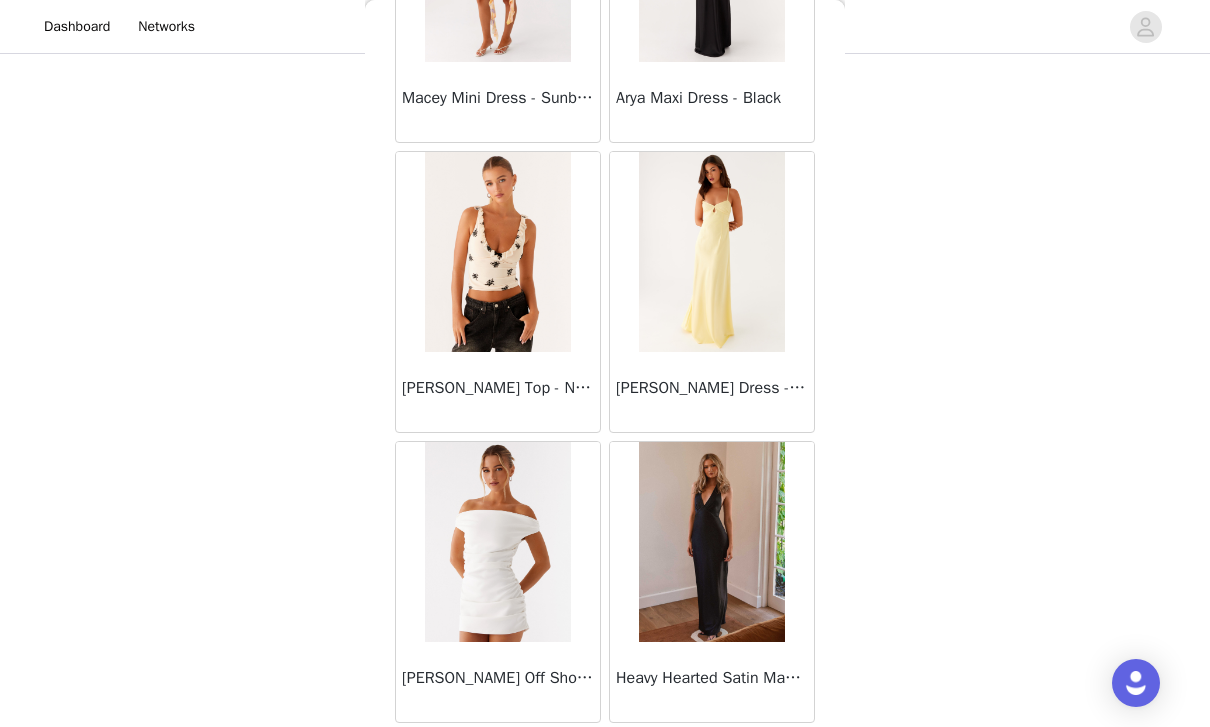 click on "Load More" at bounding box center [605, 757] 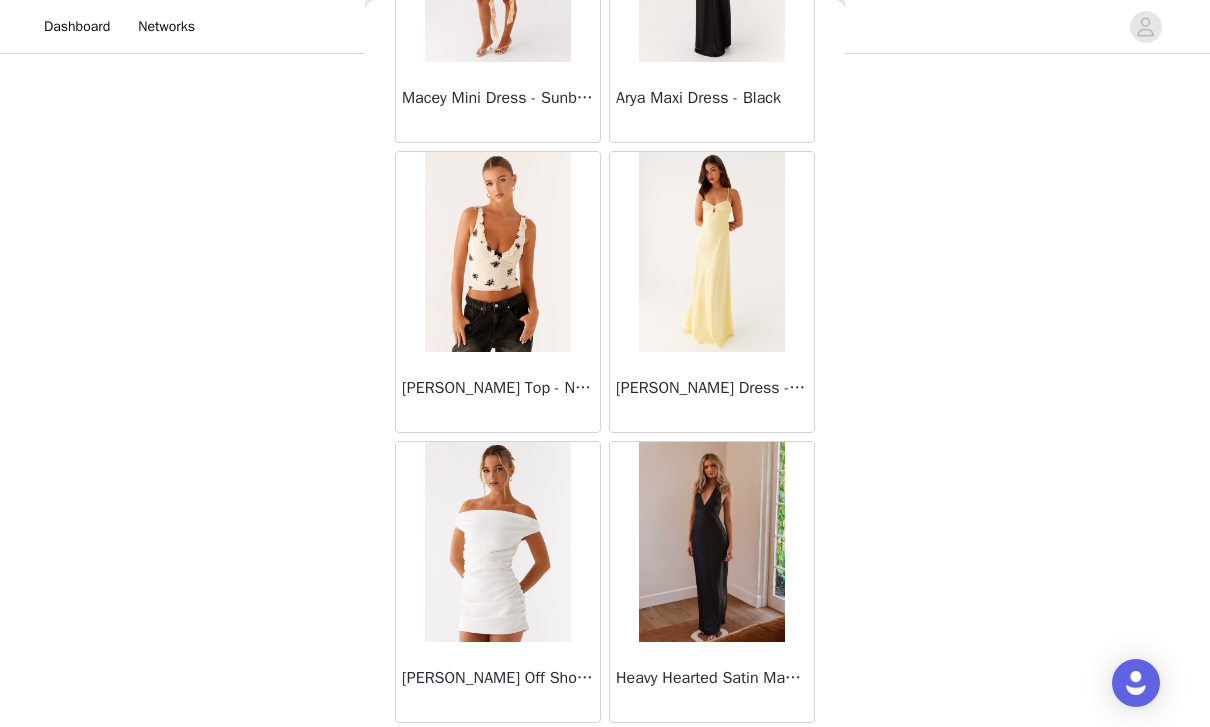 scroll, scrollTop: 57360, scrollLeft: 0, axis: vertical 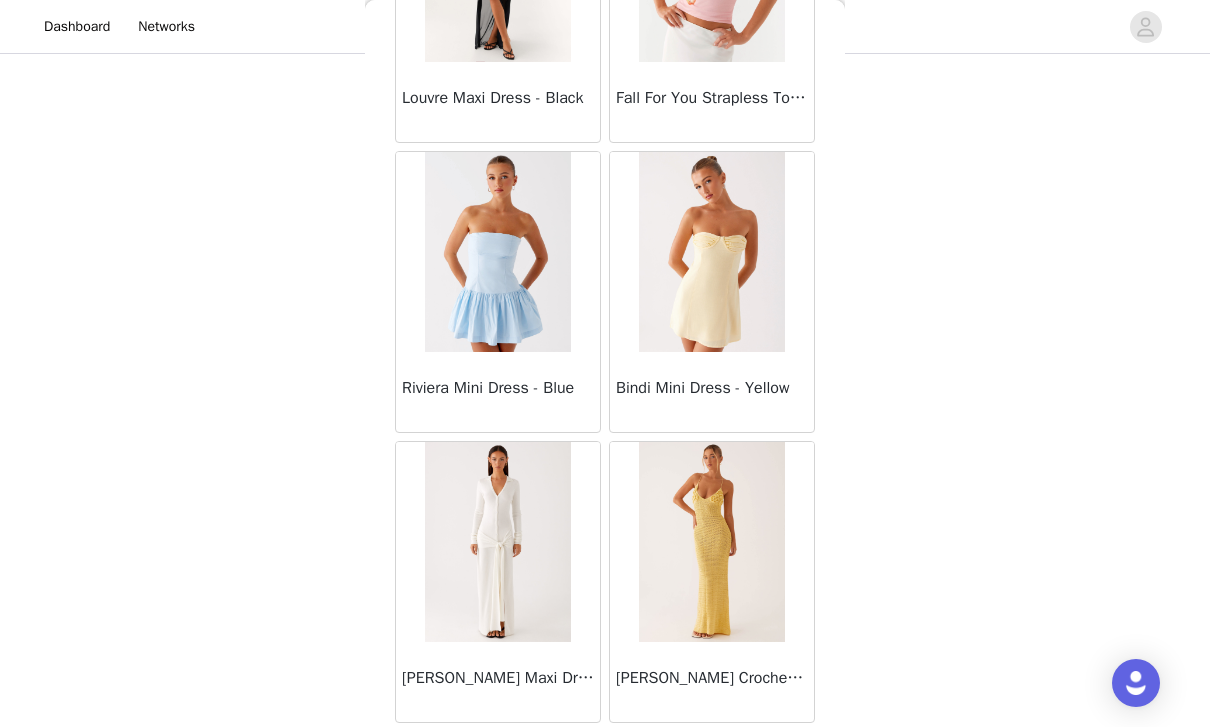 click on "Load More" at bounding box center (605, 757) 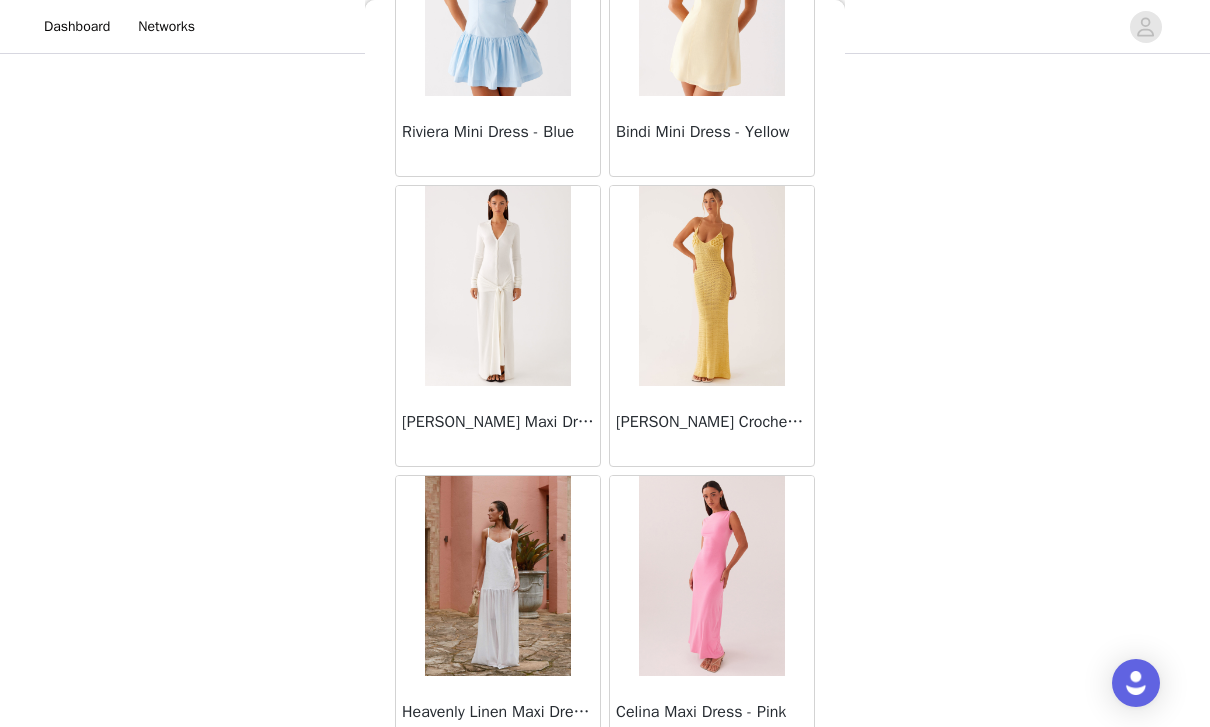 scroll, scrollTop: 60512, scrollLeft: 0, axis: vertical 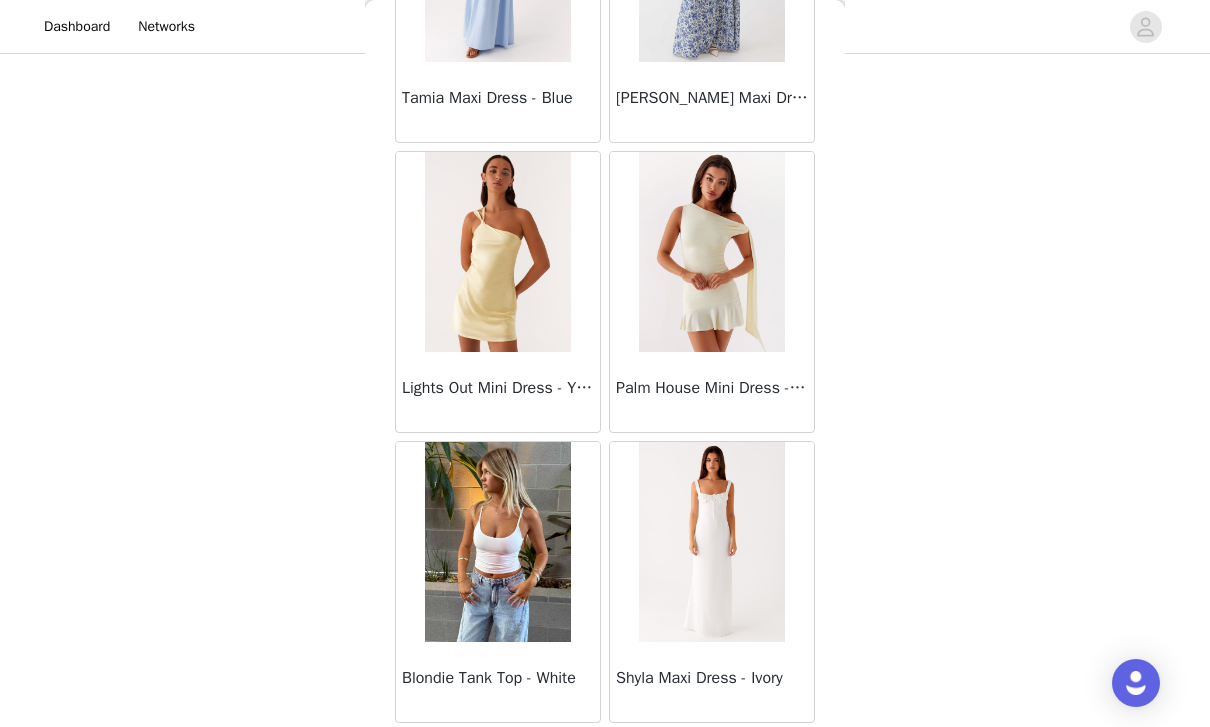 click on "Load More" at bounding box center [605, 757] 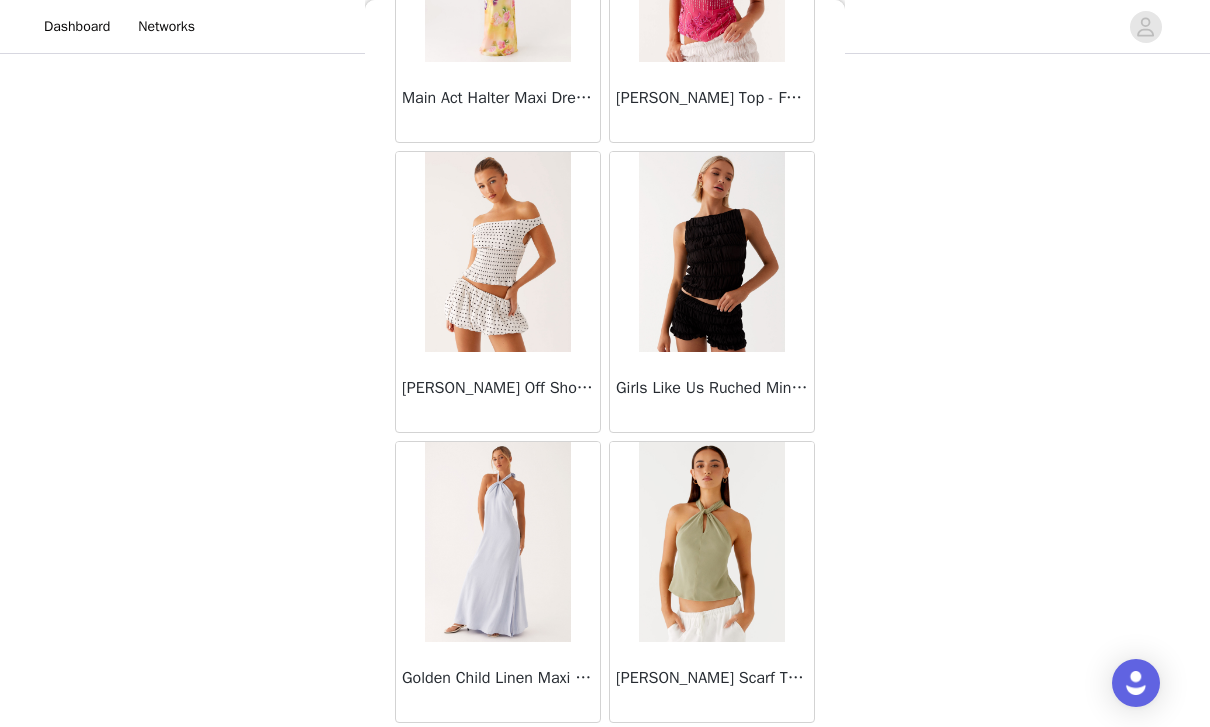 click on "Load More" at bounding box center (605, 757) 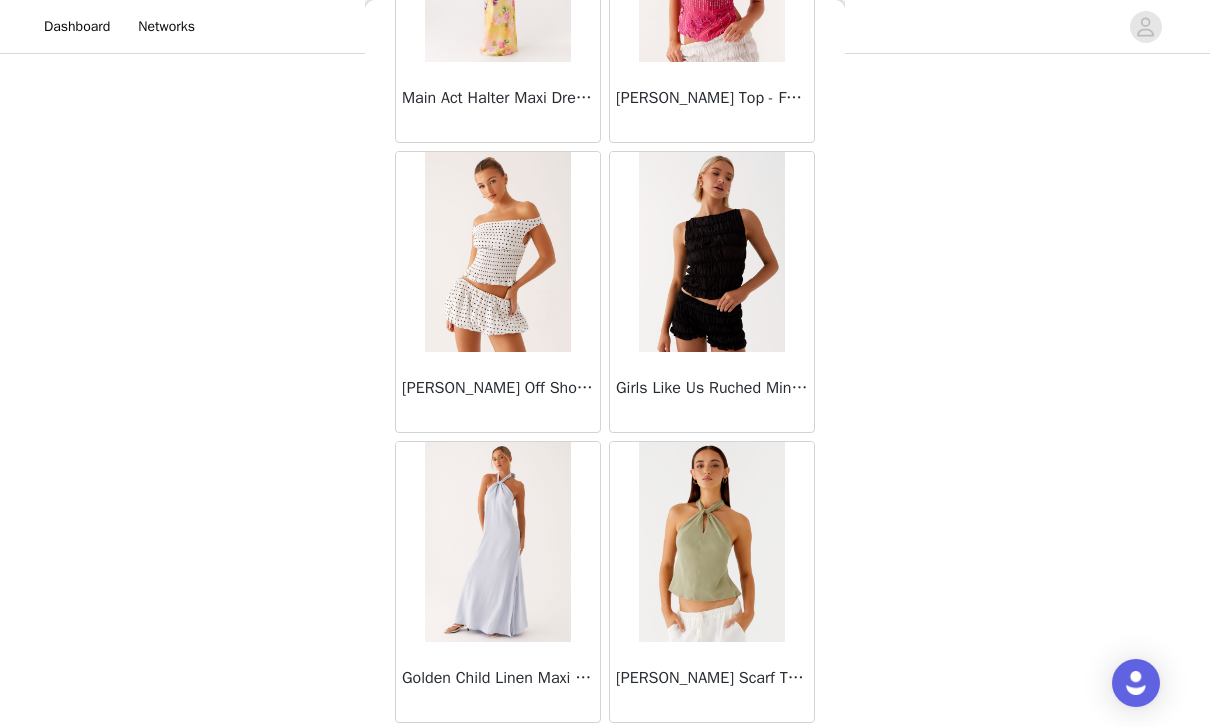 scroll, scrollTop: 66060, scrollLeft: 0, axis: vertical 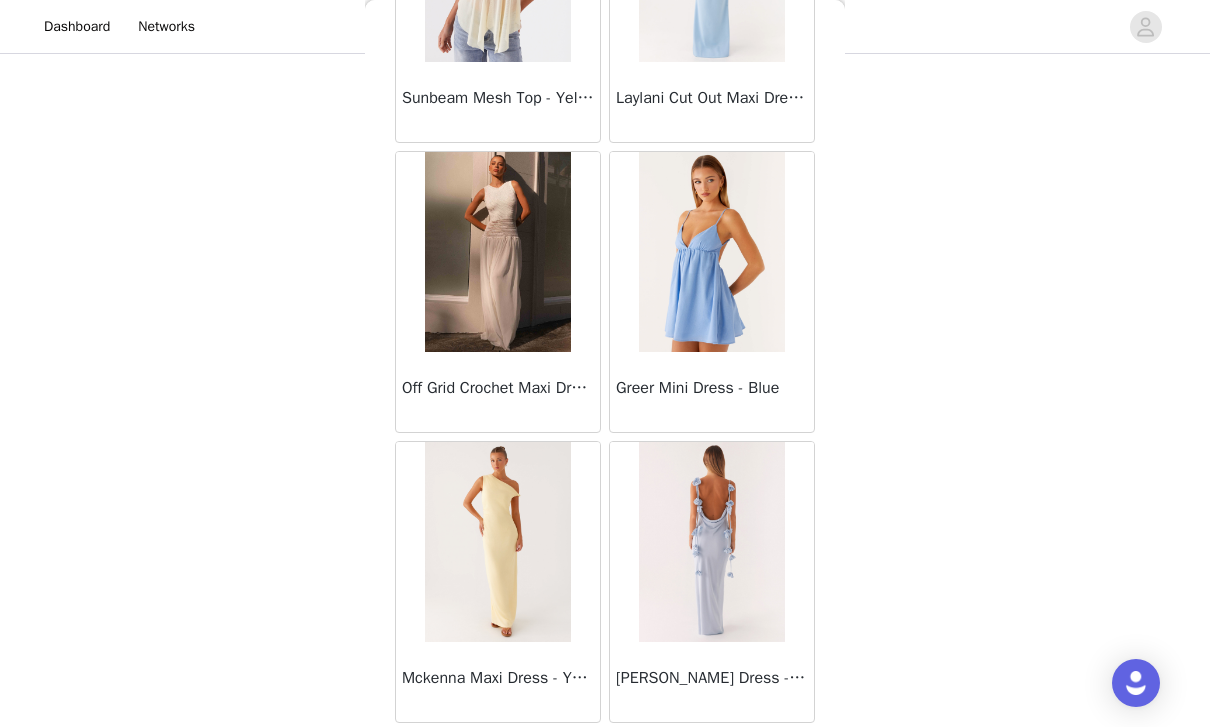 click on "Load More" at bounding box center [605, 757] 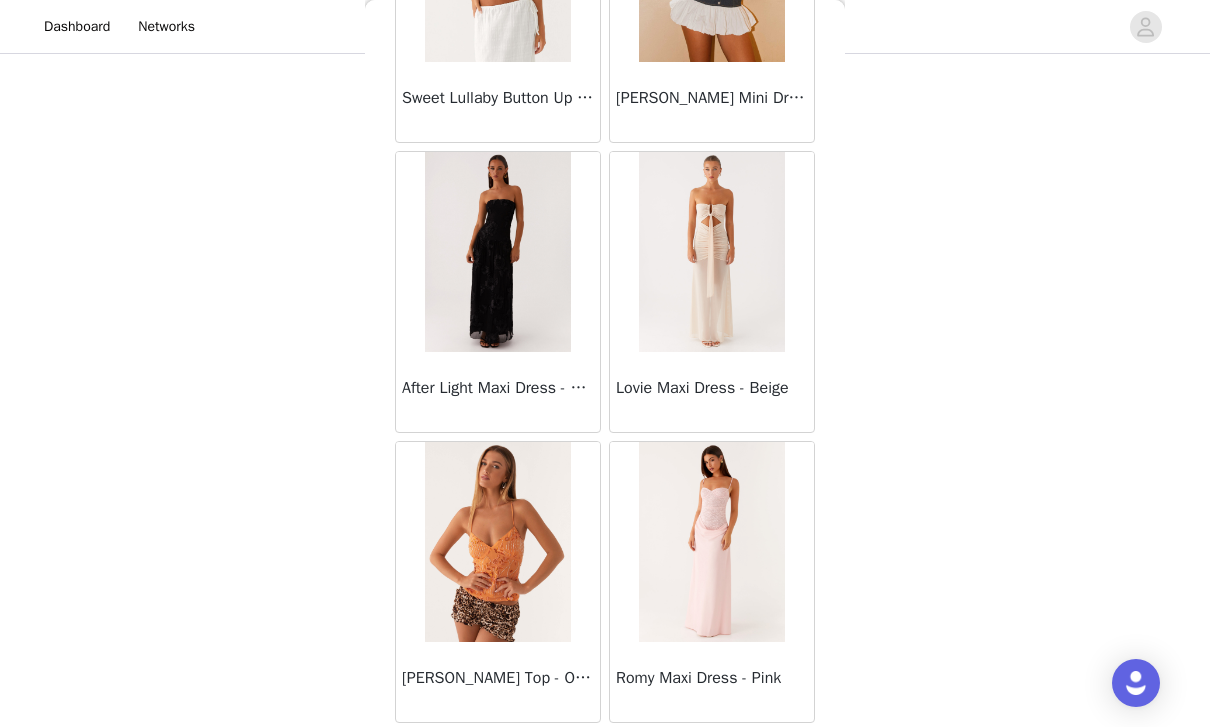 click on "Load More" at bounding box center [605, 757] 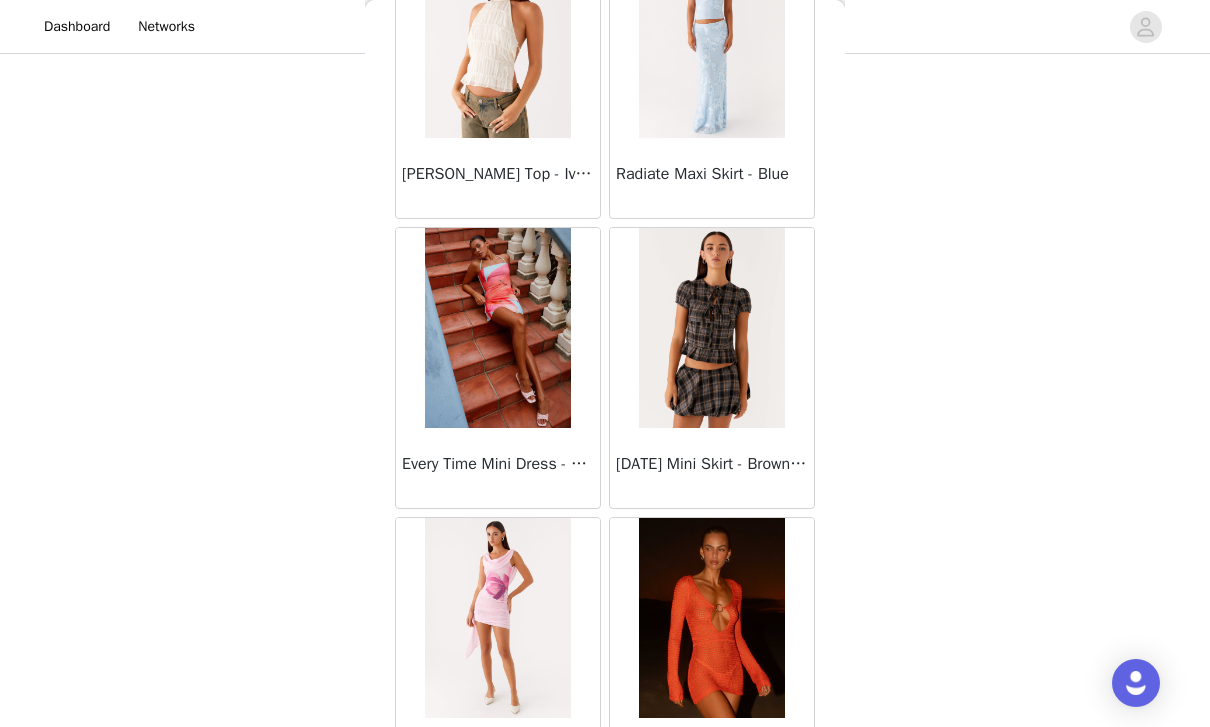 scroll, scrollTop: 73890, scrollLeft: 0, axis: vertical 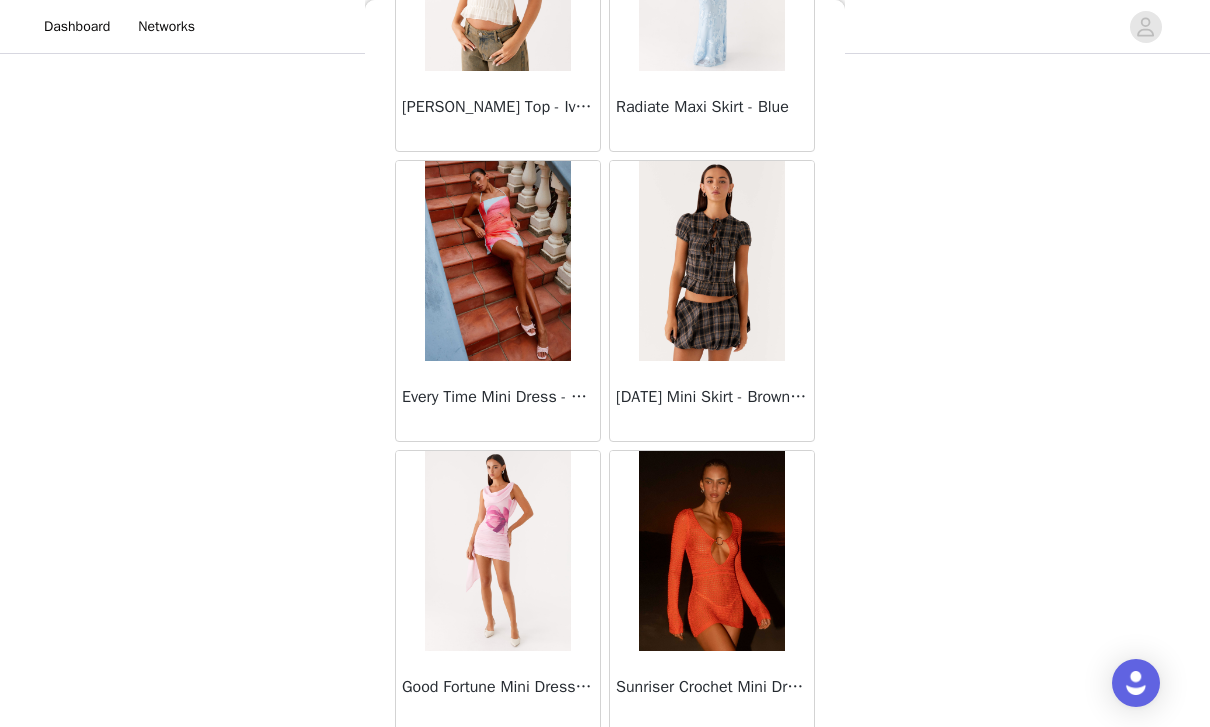 click on "Sunriser Crochet Mini Dress - Red" at bounding box center [712, 691] 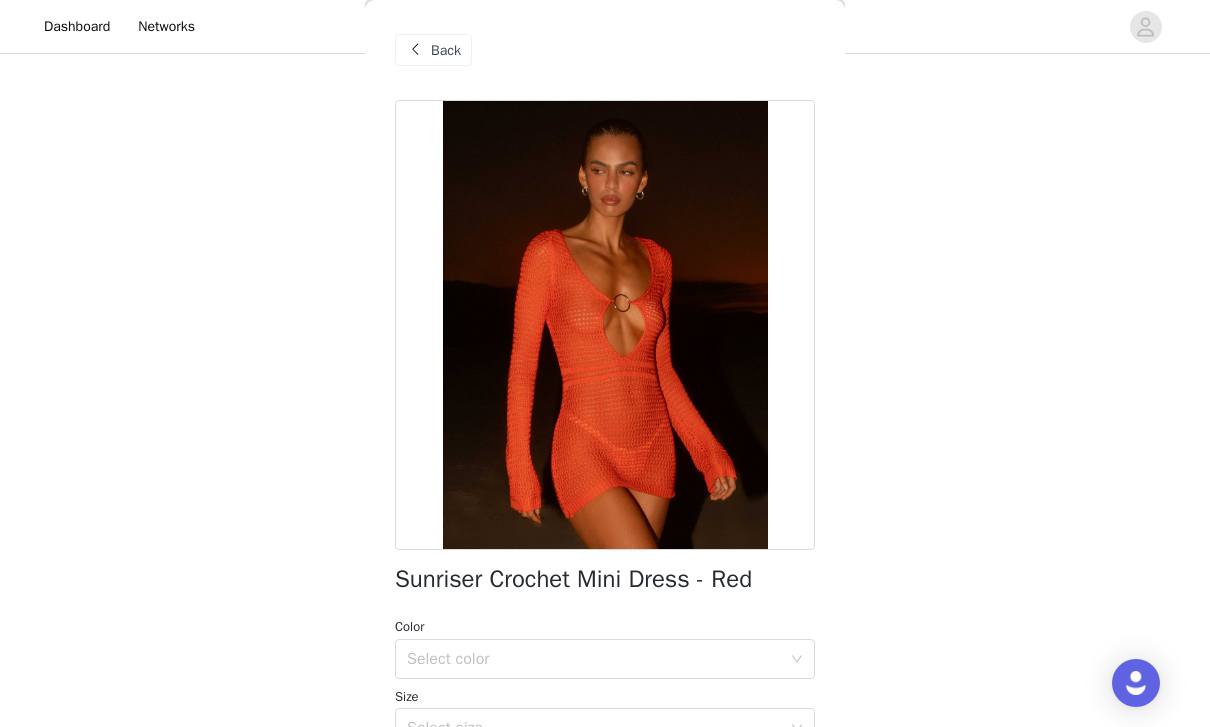 scroll, scrollTop: 101, scrollLeft: 0, axis: vertical 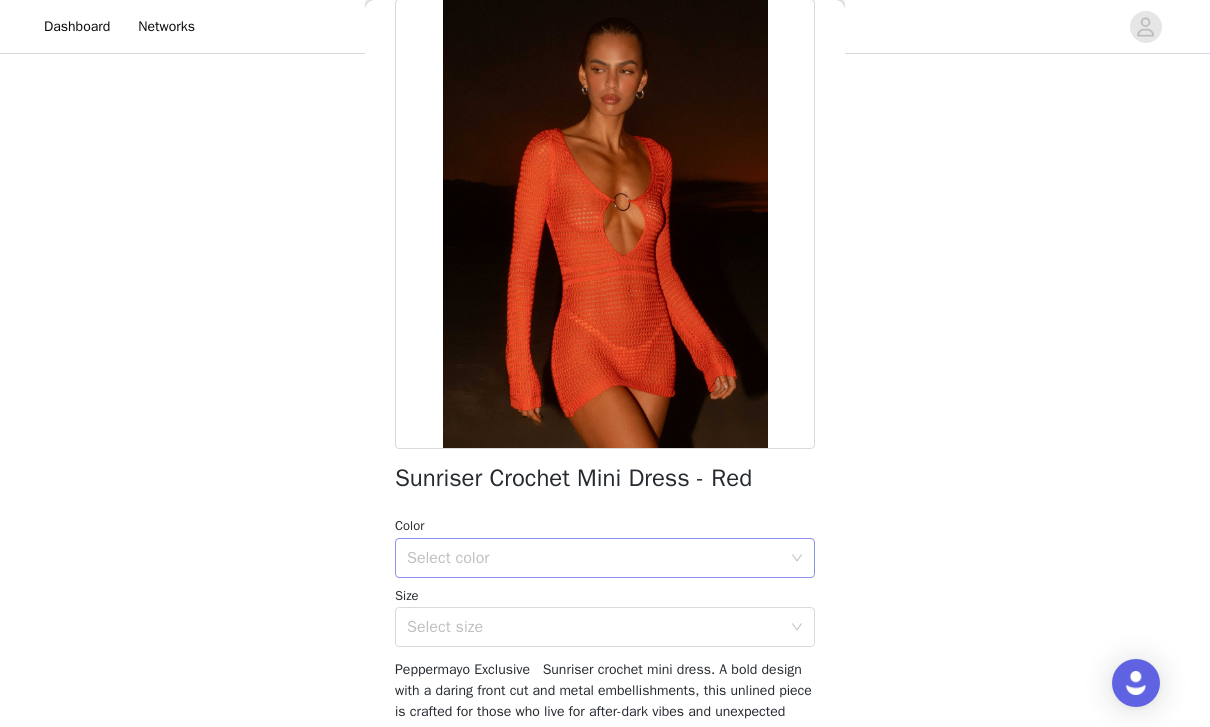 click on "Select color" at bounding box center [594, 558] 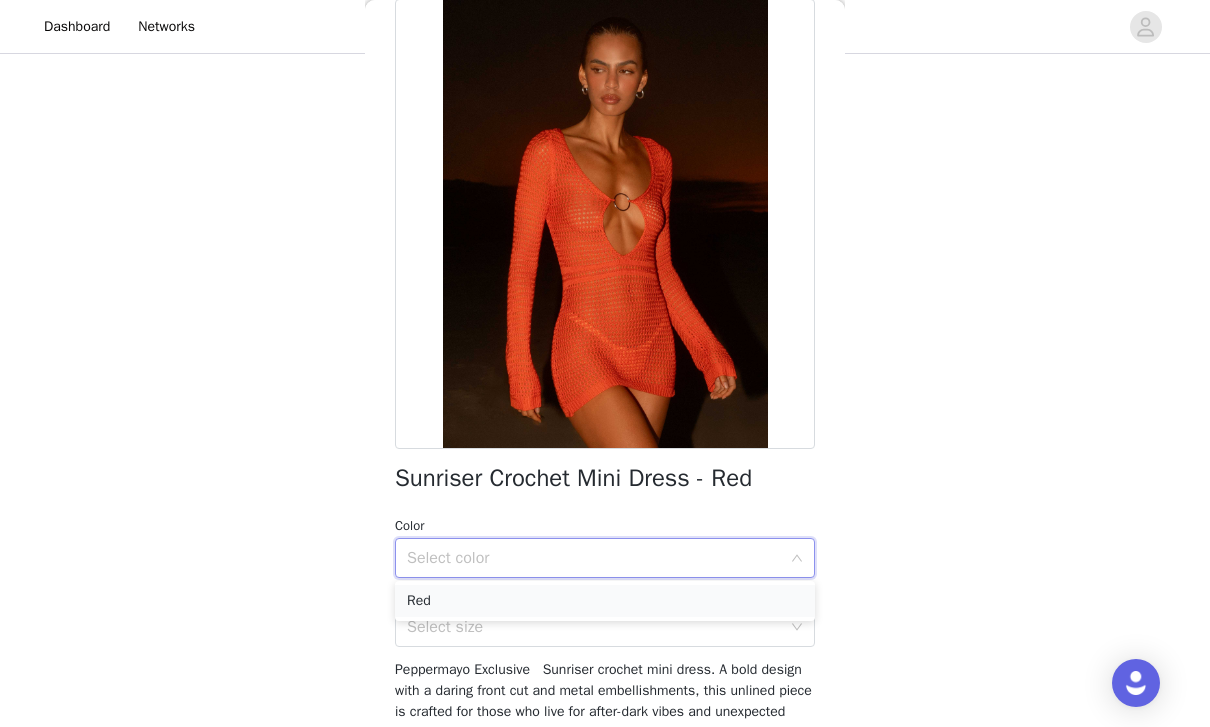 click on "Red" at bounding box center [605, 601] 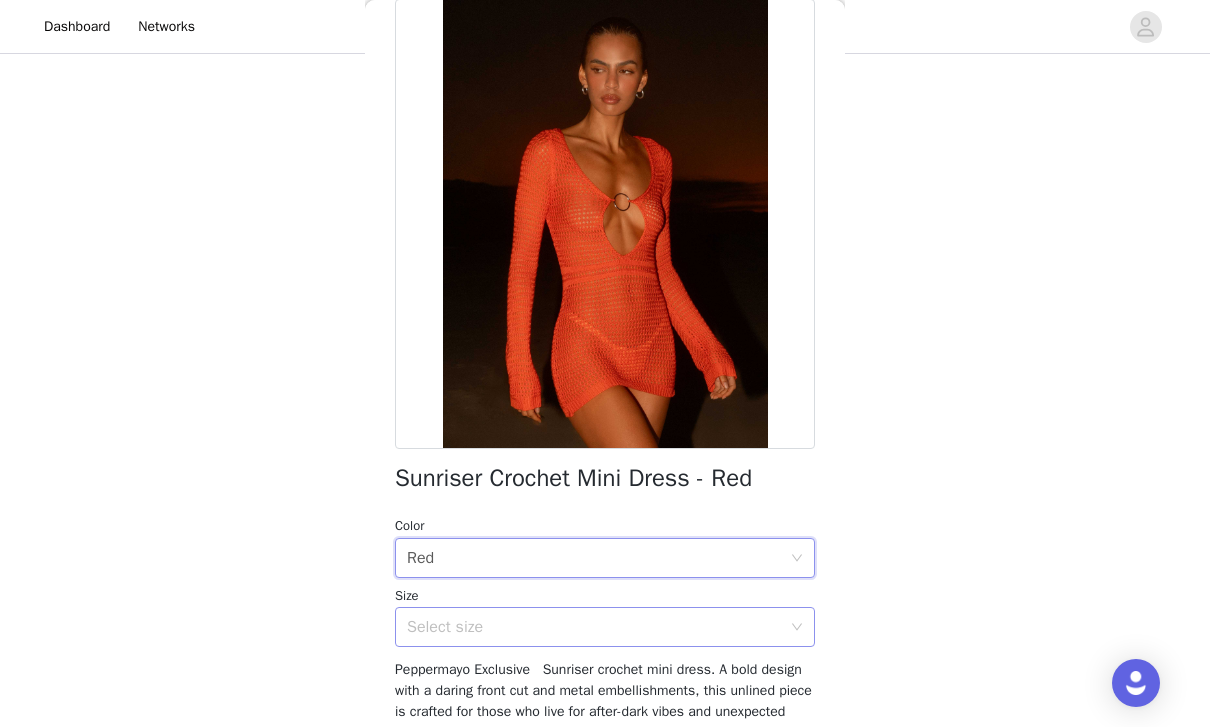 click on "Select size" at bounding box center [594, 627] 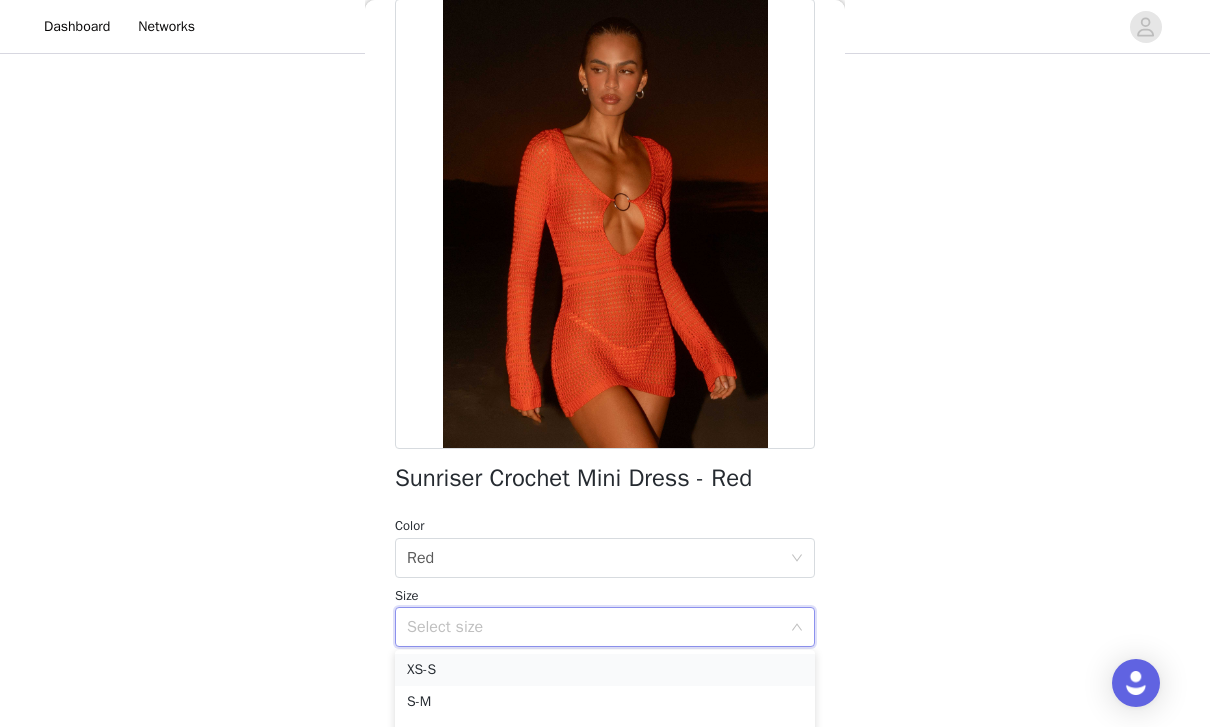 click on "XS-S" at bounding box center (605, 670) 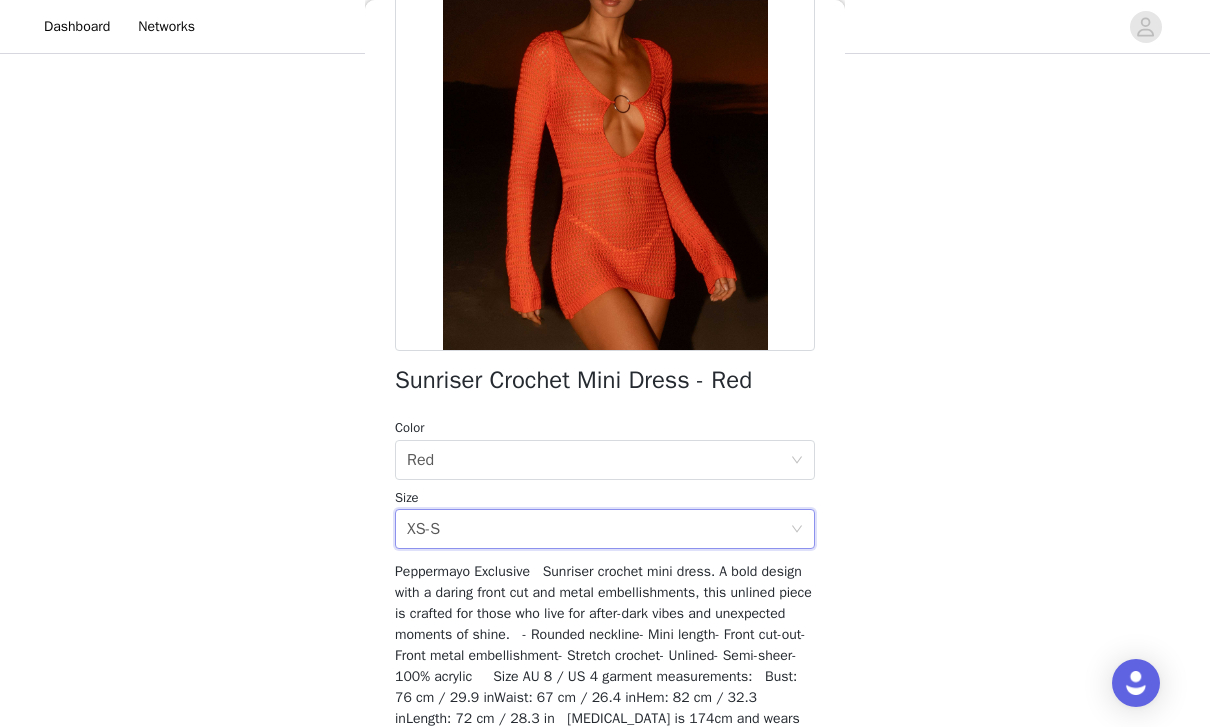 scroll, scrollTop: 200, scrollLeft: 0, axis: vertical 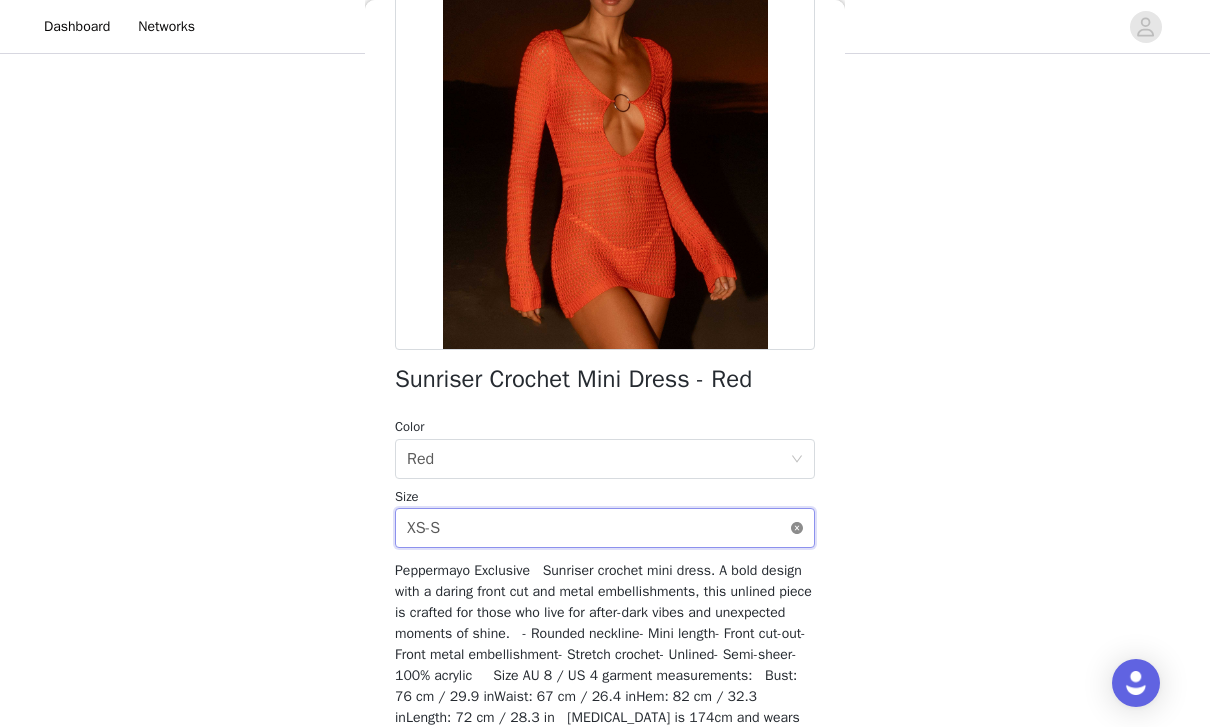click 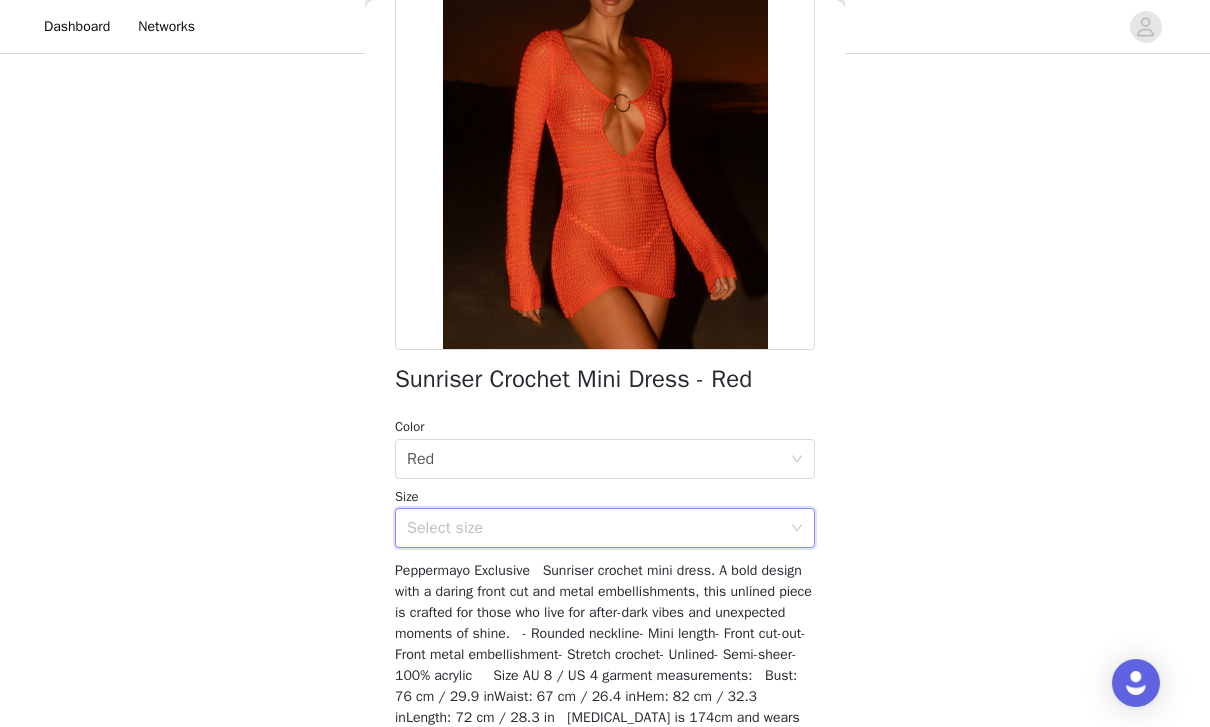 click on "Select size" at bounding box center (594, 528) 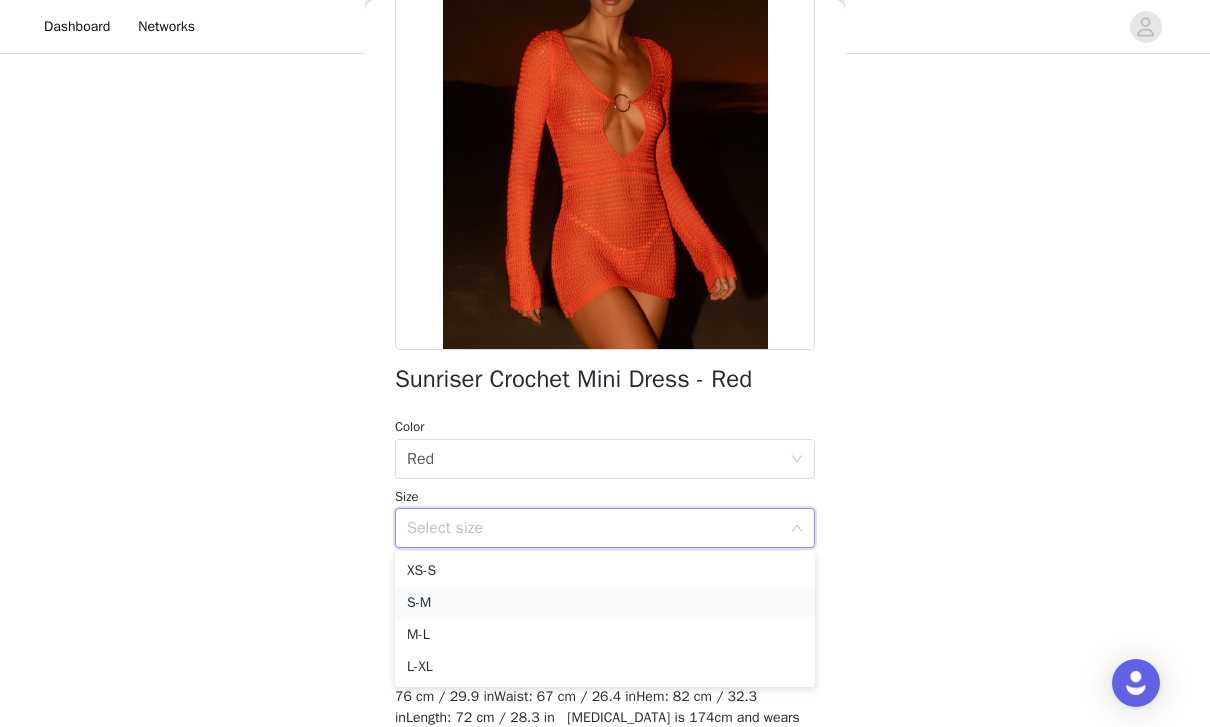 click on "S-M" at bounding box center [605, 603] 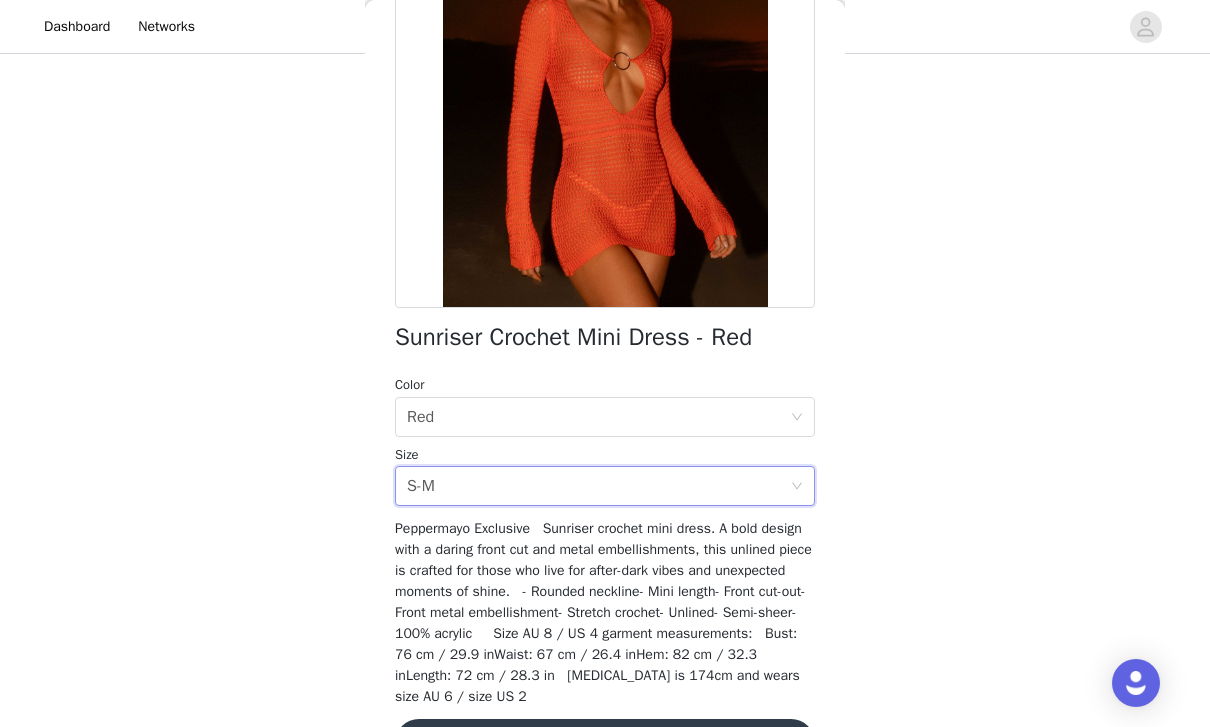 scroll, scrollTop: 241, scrollLeft: 0, axis: vertical 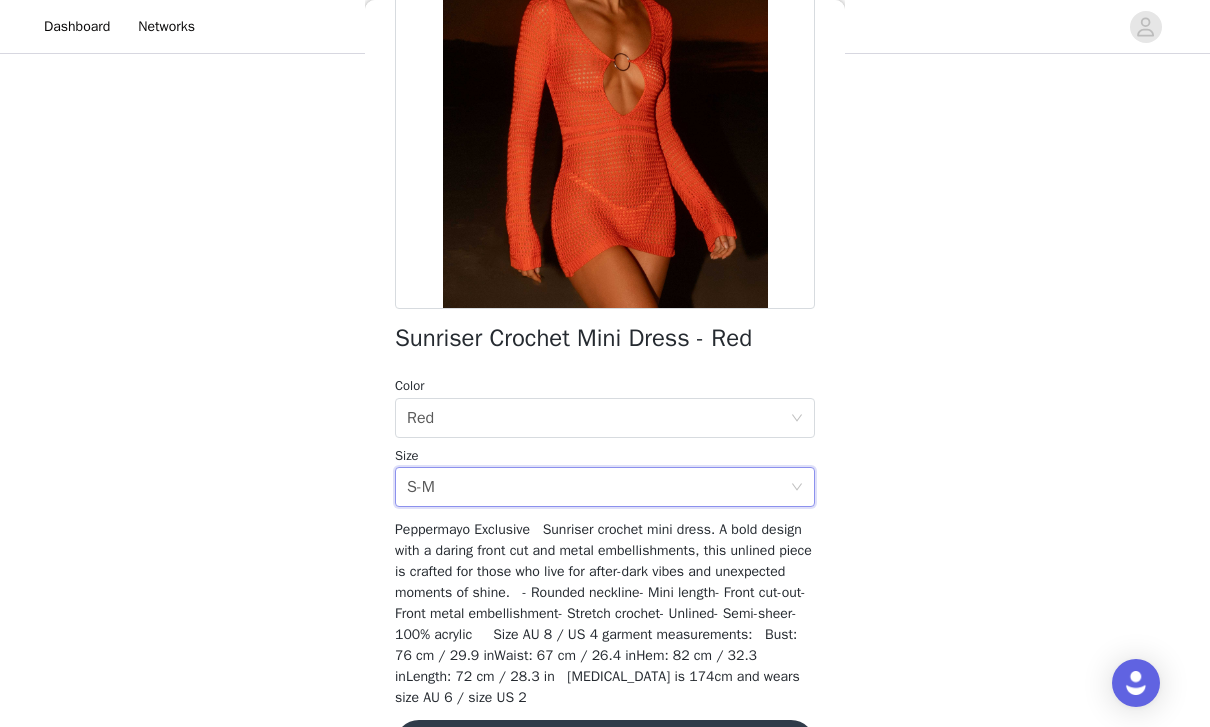 click on "Add Product" at bounding box center (605, 744) 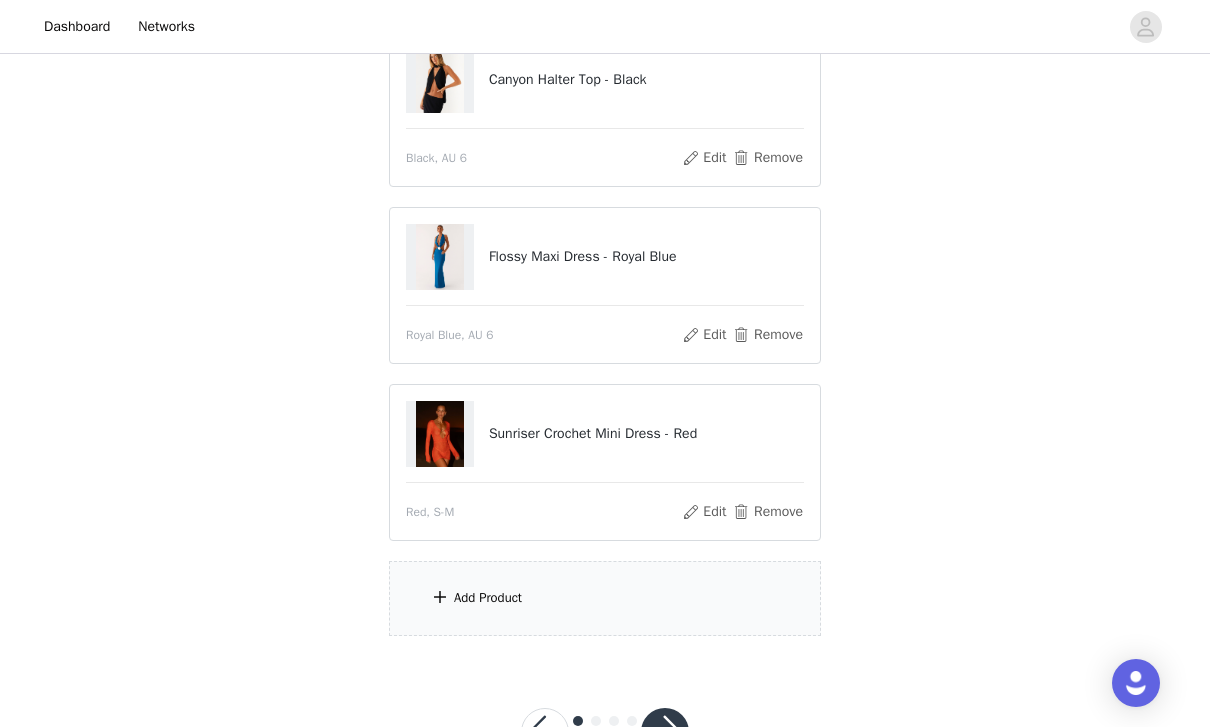 scroll, scrollTop: 300, scrollLeft: 0, axis: vertical 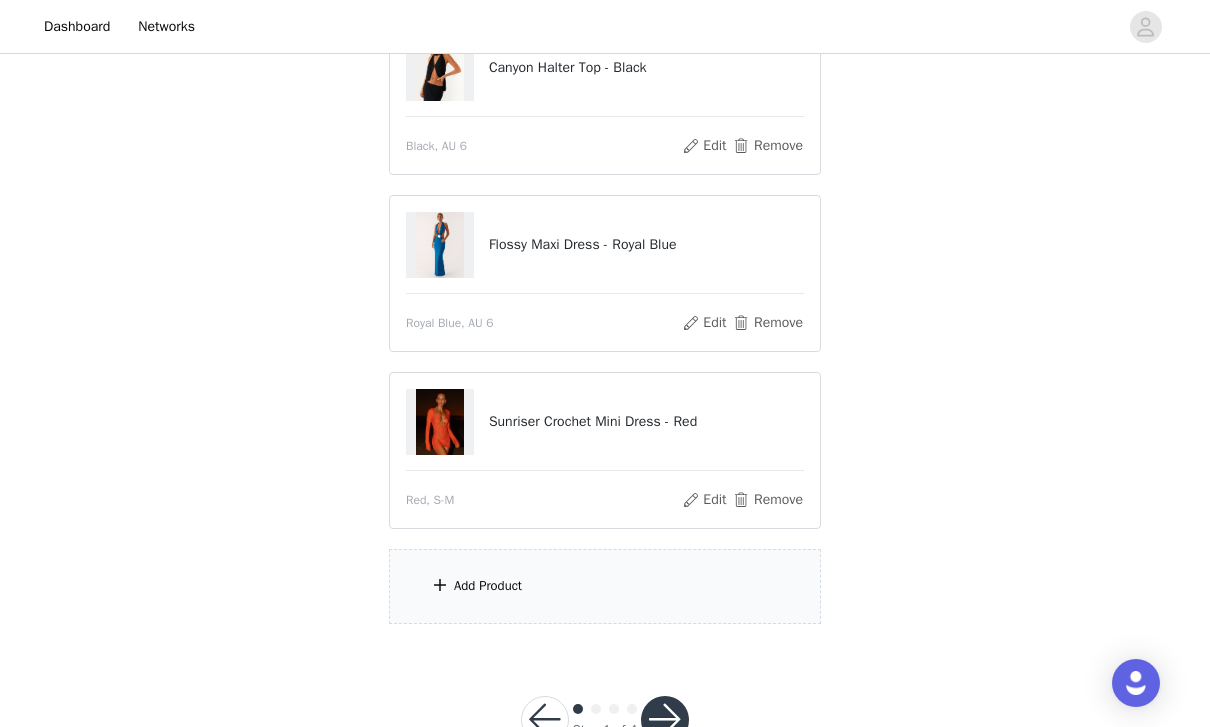 click on "Add Product" at bounding box center [605, 586] 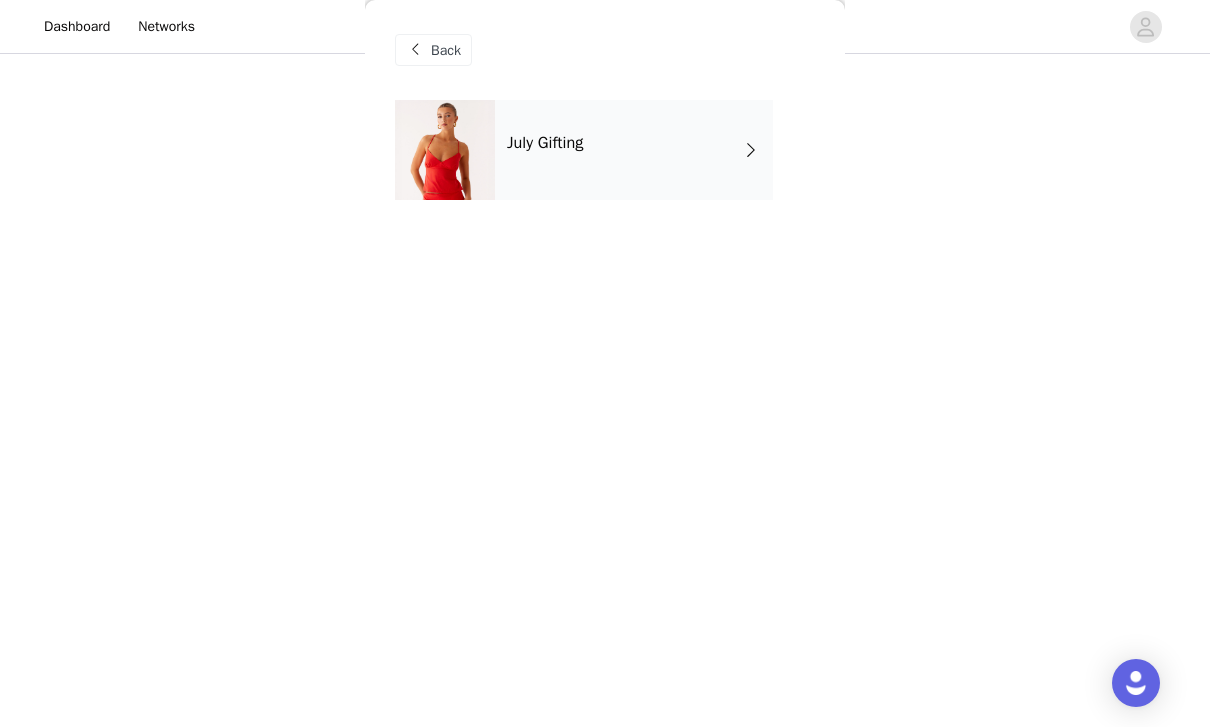 click on "July Gifting" at bounding box center [634, 150] 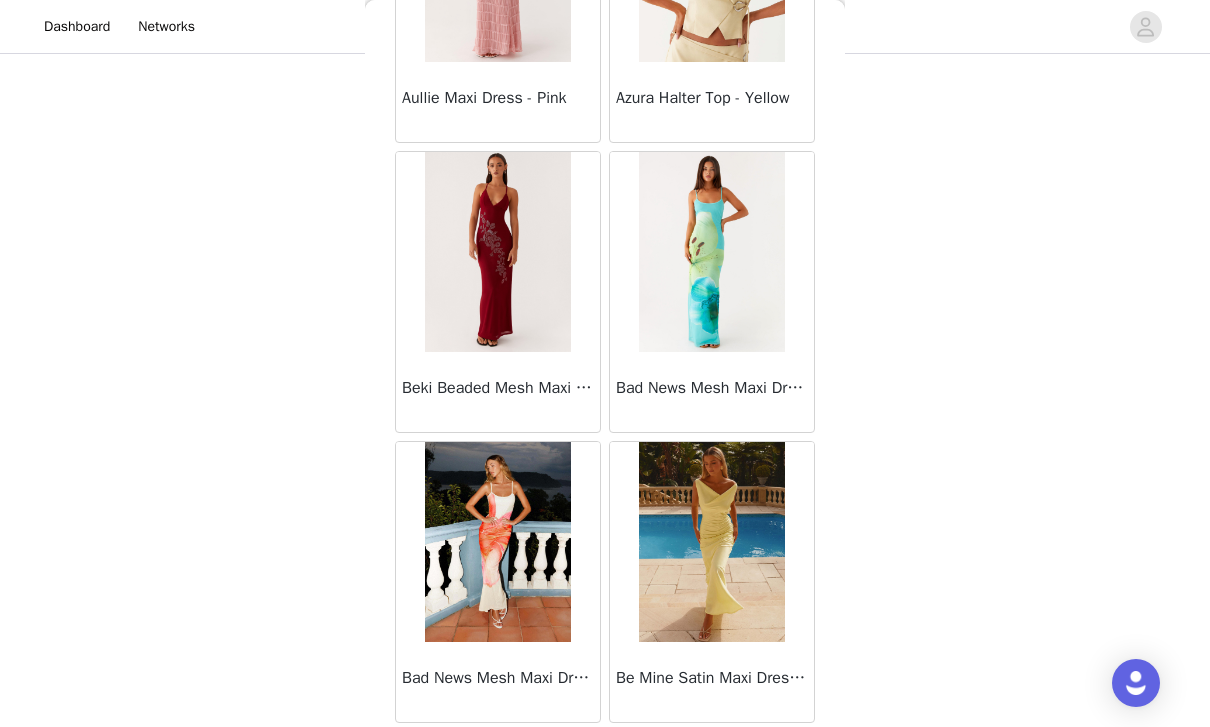 click on "Load More" at bounding box center [605, 757] 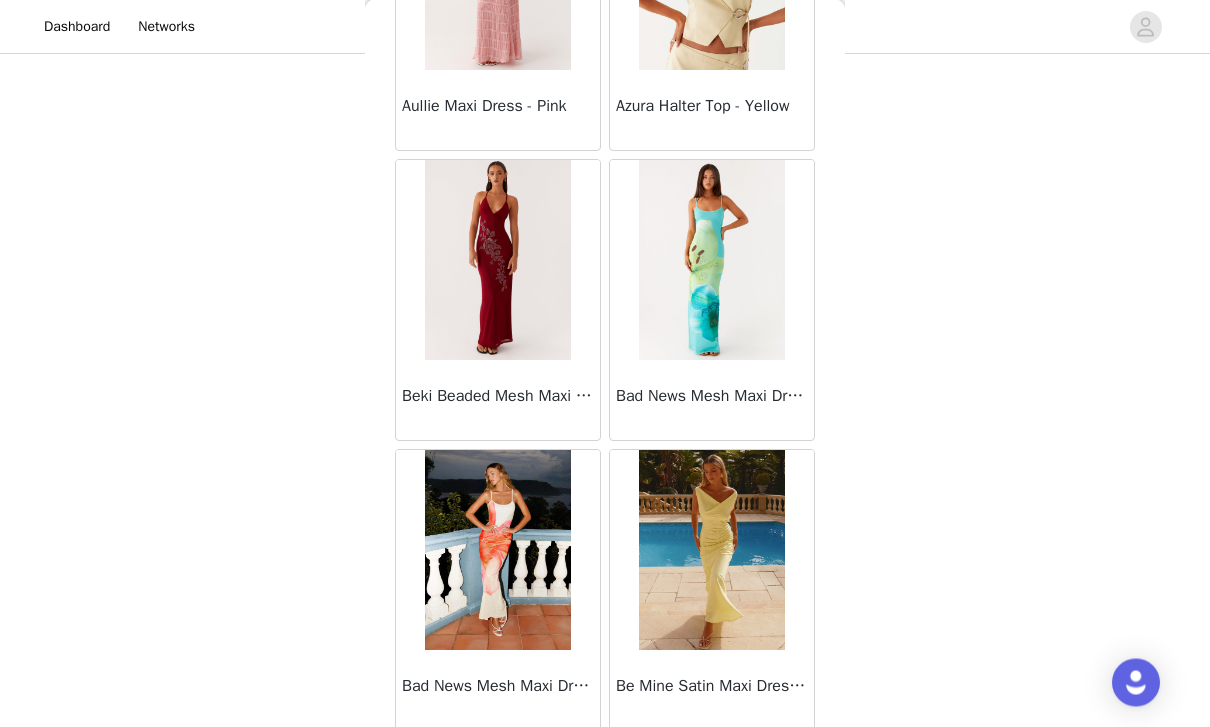 scroll, scrollTop: 300, scrollLeft: 0, axis: vertical 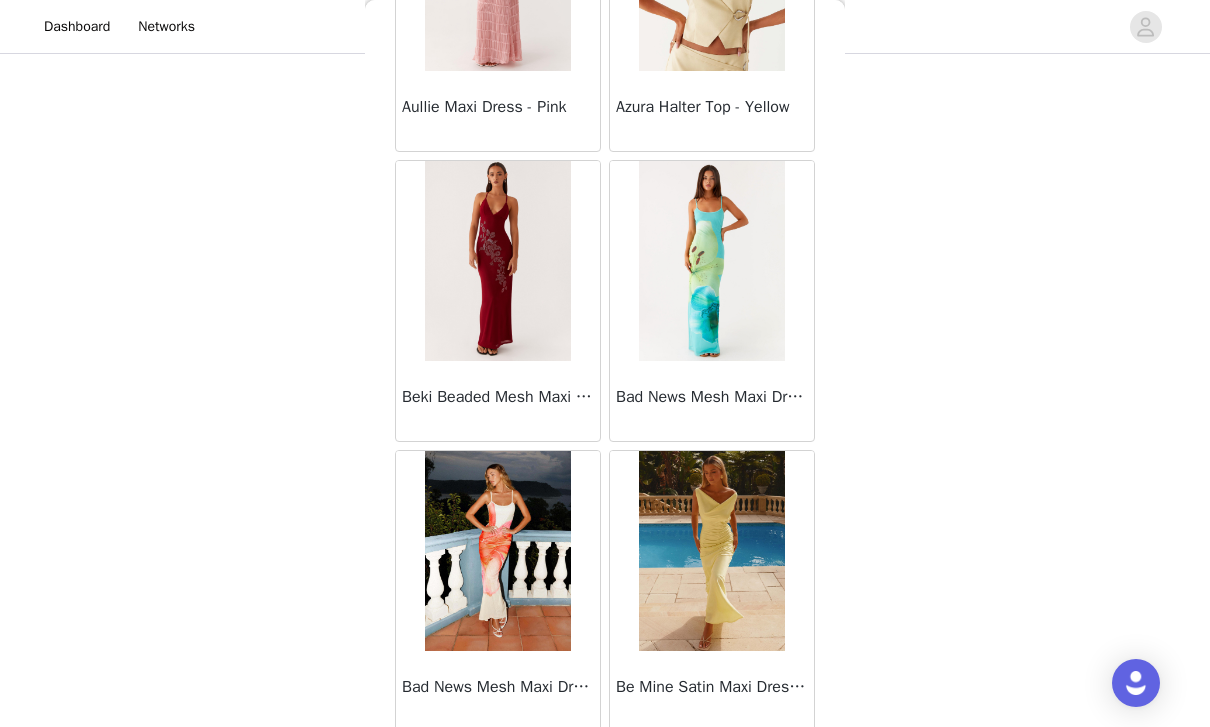 click on "STEP 1 OF 4
Select your styles!
Please note that the sizes are in Australian Sizes. Australian Sizing is 2 sizes up, so a US0 = AU4, US4 = AU8. We also recommend sizing up for more figure hugging styles.       3/4 Selected           Canyon Halter Top - Black           Black, AU 6       Edit   Remove     Flossy Maxi Dress - Royal Blue           Royal Blue, AU 6       Edit   Remove     Sunriser Crochet Mini Dress - Red           Red, S-M       Edit   Remove     Add Product       Back       Ayanna Strapless Mini Dress - Yellow       Aster Bloom Maxi Dress - Orange Blue Floral       Avenue Mini Dress - Plum       Aullie Maxi Dress - Yellow       Aullie Maxi Dress - Ivory       Aullie Mini Dress - Black       Avalia Backless Scarf Mini Dress - White Polka Dot       Aullie Maxi Dress - Blue       Aster Bloom Maxi Dress - Bloom Wave Print       Athens One Shoulder Top - Floral       Aullie Mini Dress - Blue" at bounding box center (605, 203) 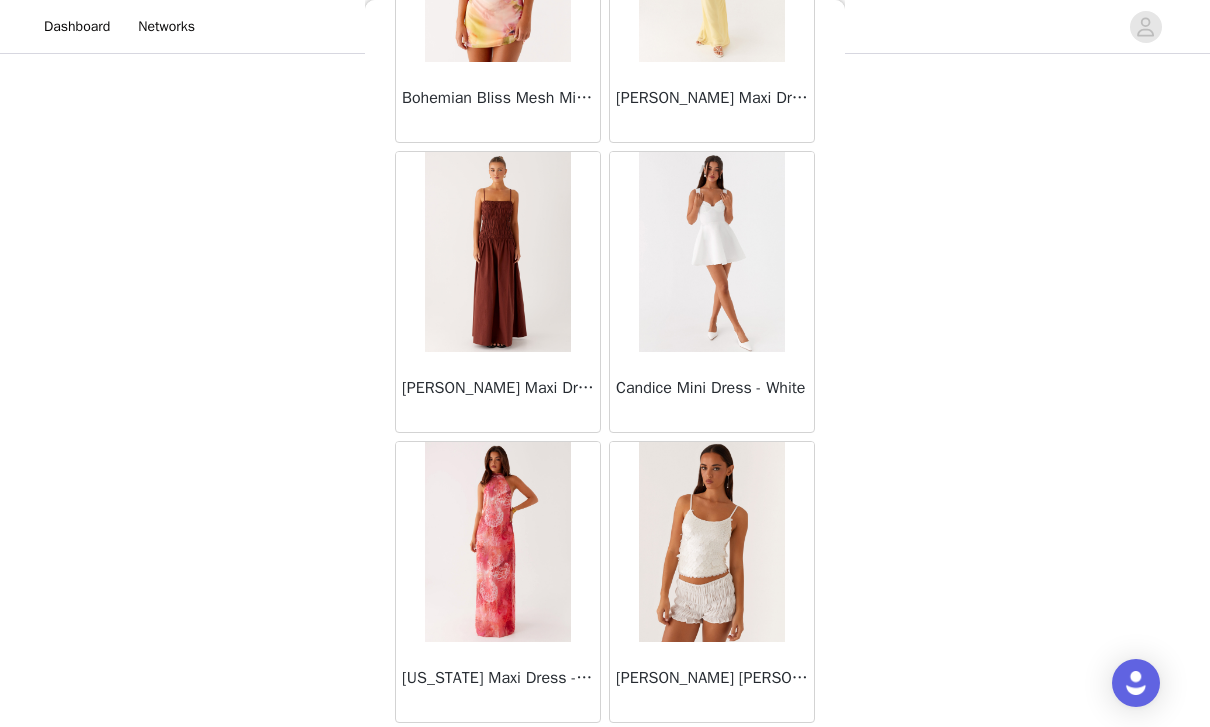 click on "Load More" at bounding box center (605, 757) 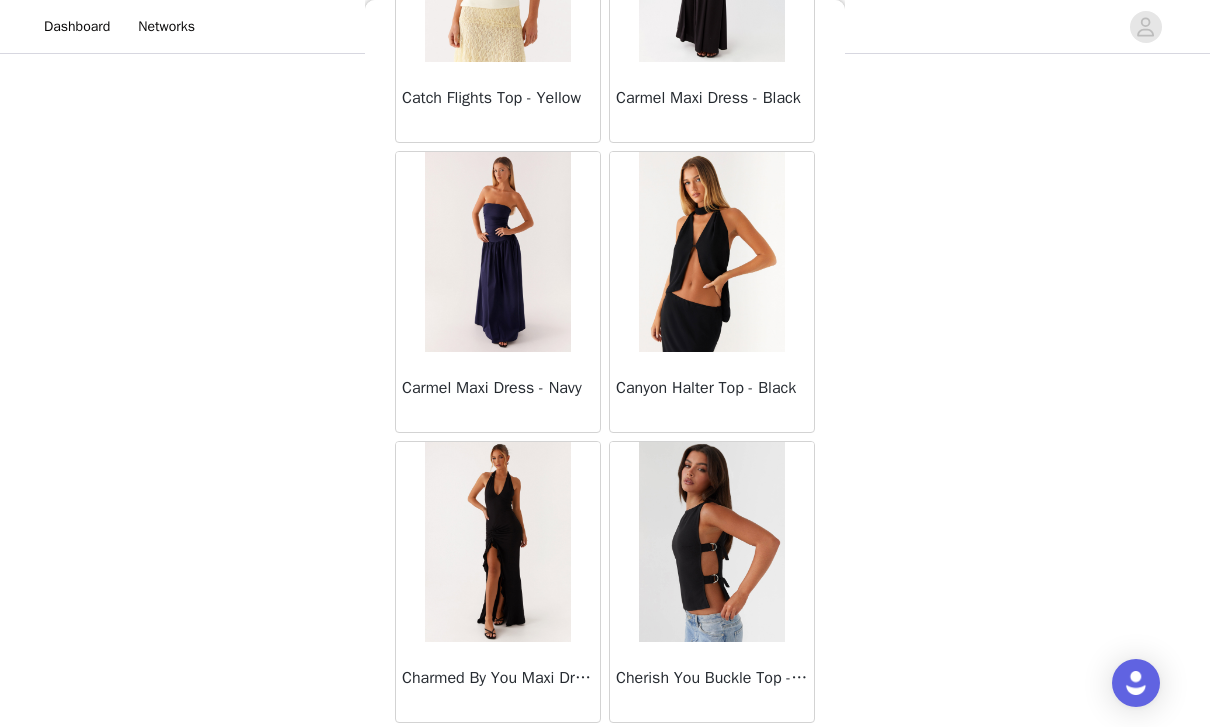 click on "Load More" at bounding box center [605, 757] 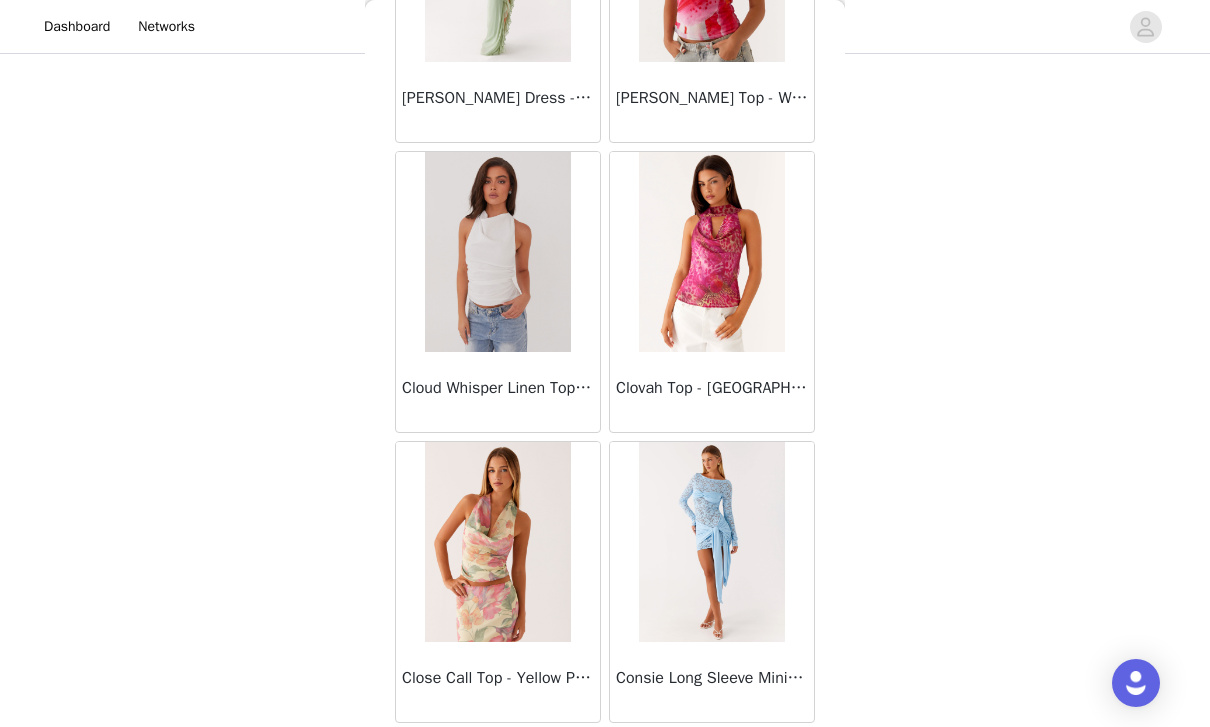 click on "Load More" at bounding box center [605, 757] 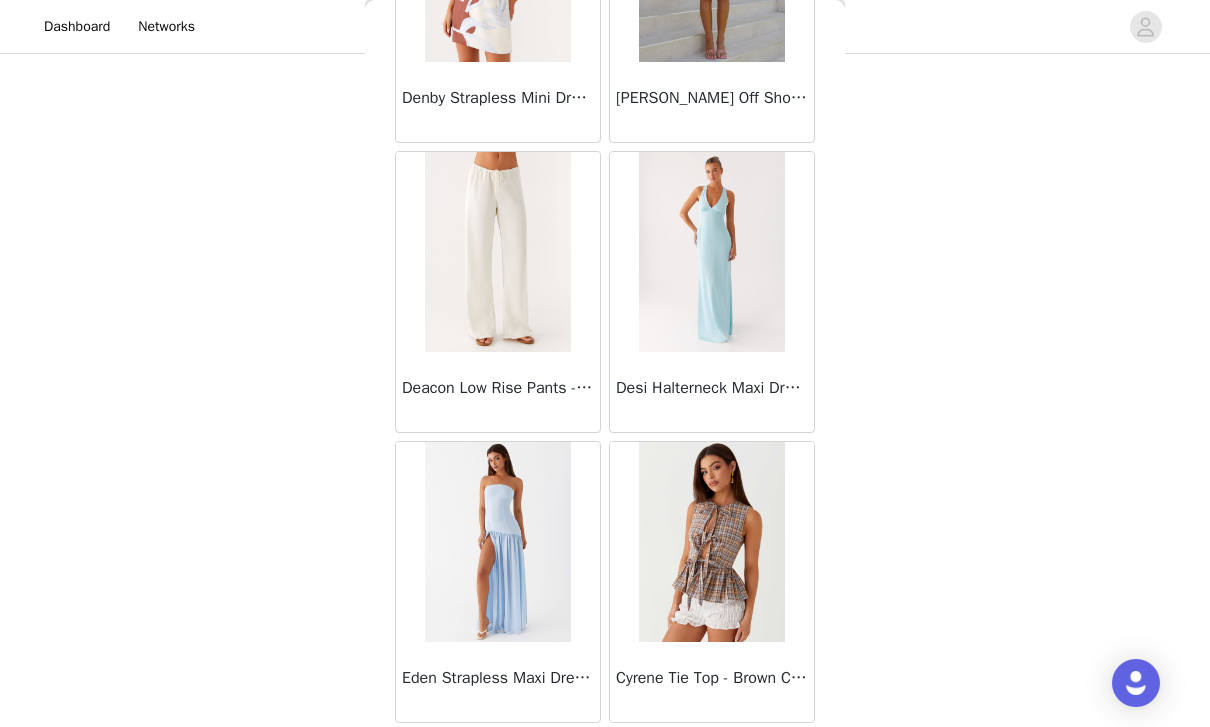 click on "Load More" at bounding box center [605, 757] 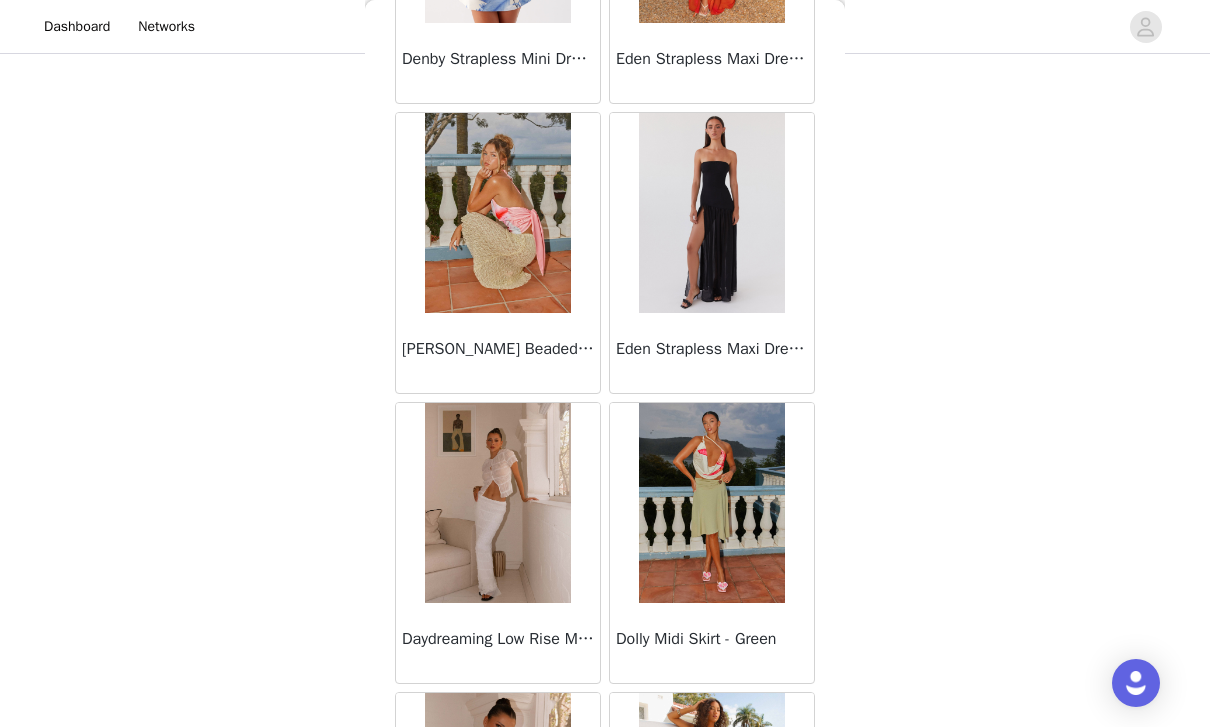 scroll, scrollTop: 15385, scrollLeft: 0, axis: vertical 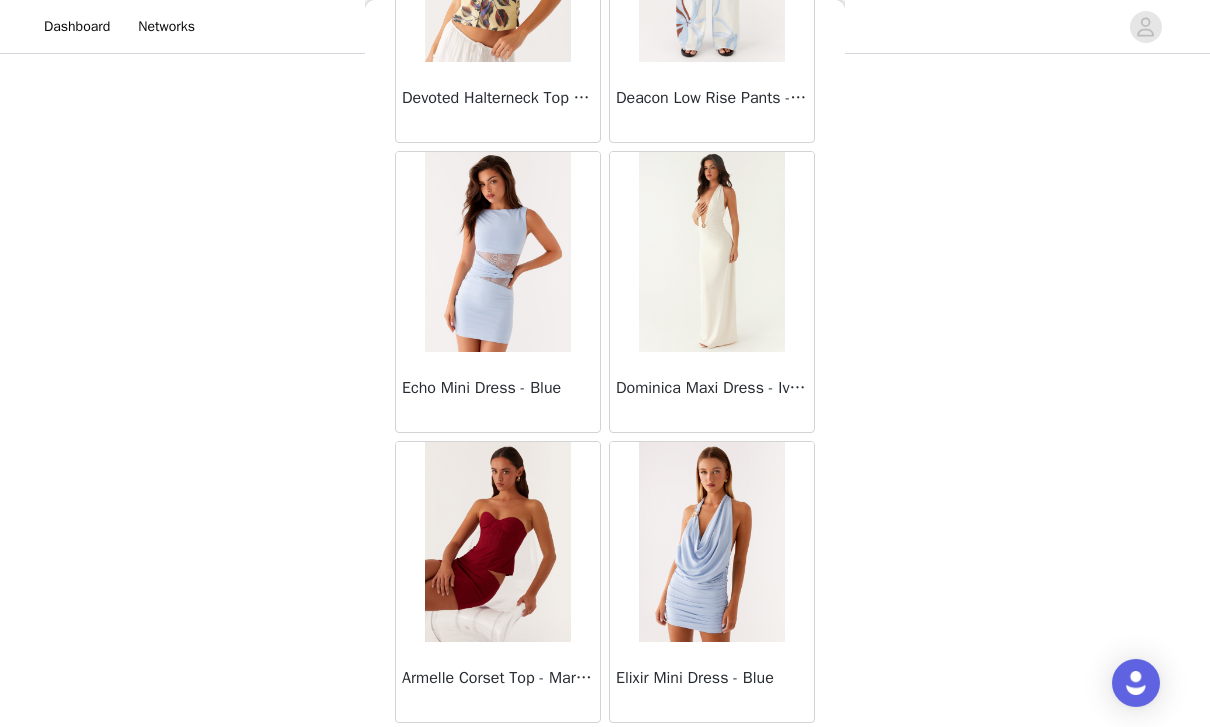 click on "Load More" at bounding box center (605, 757) 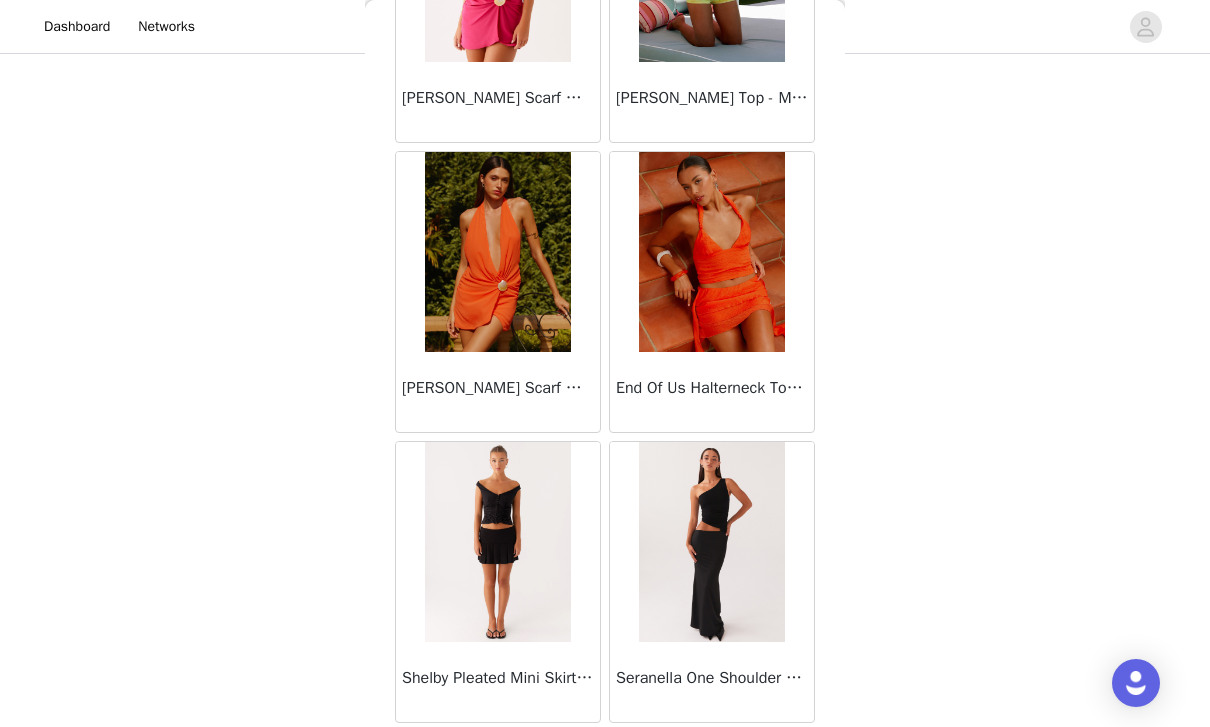 click on "Load More" at bounding box center (605, 757) 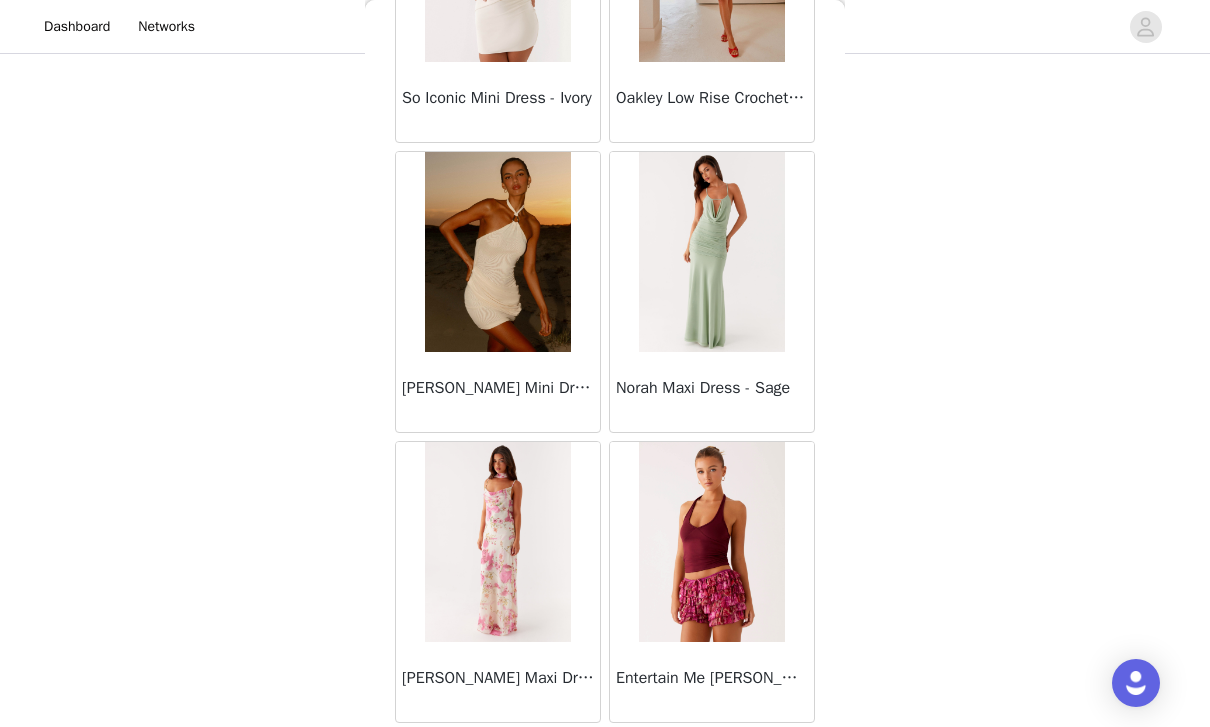 click on "Load More" at bounding box center (605, 757) 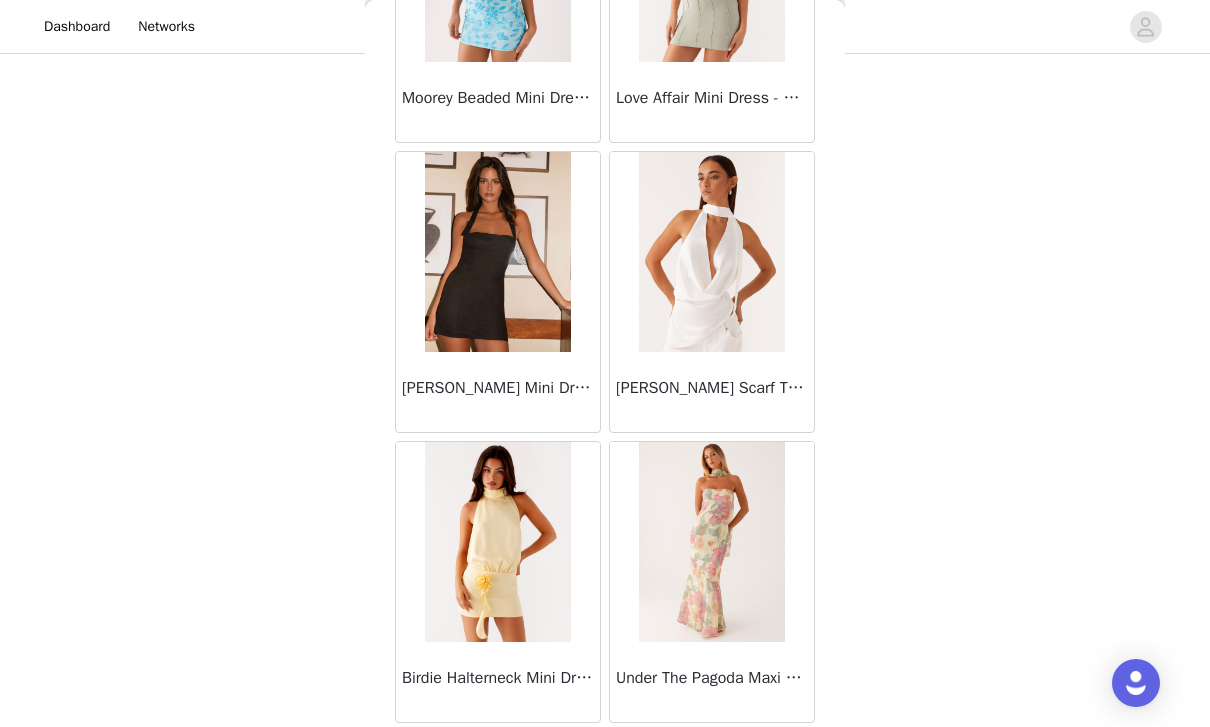 click on "Load More" at bounding box center (605, 757) 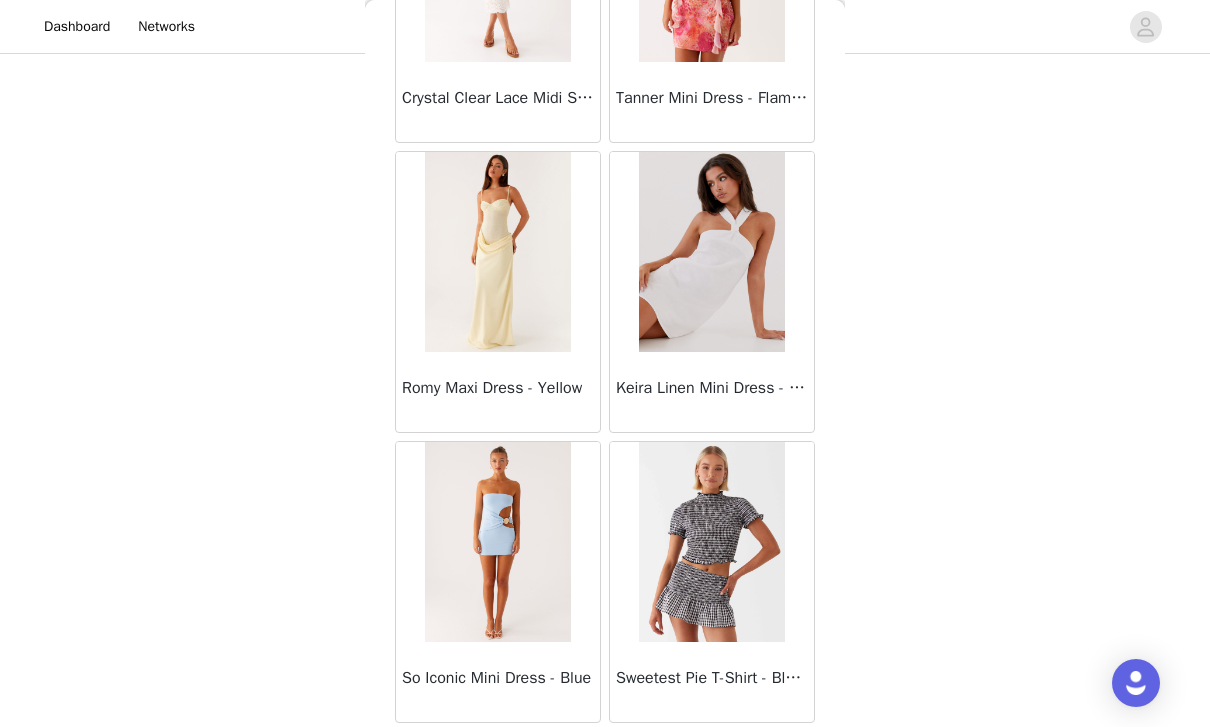 click on "Load More" at bounding box center [605, 757] 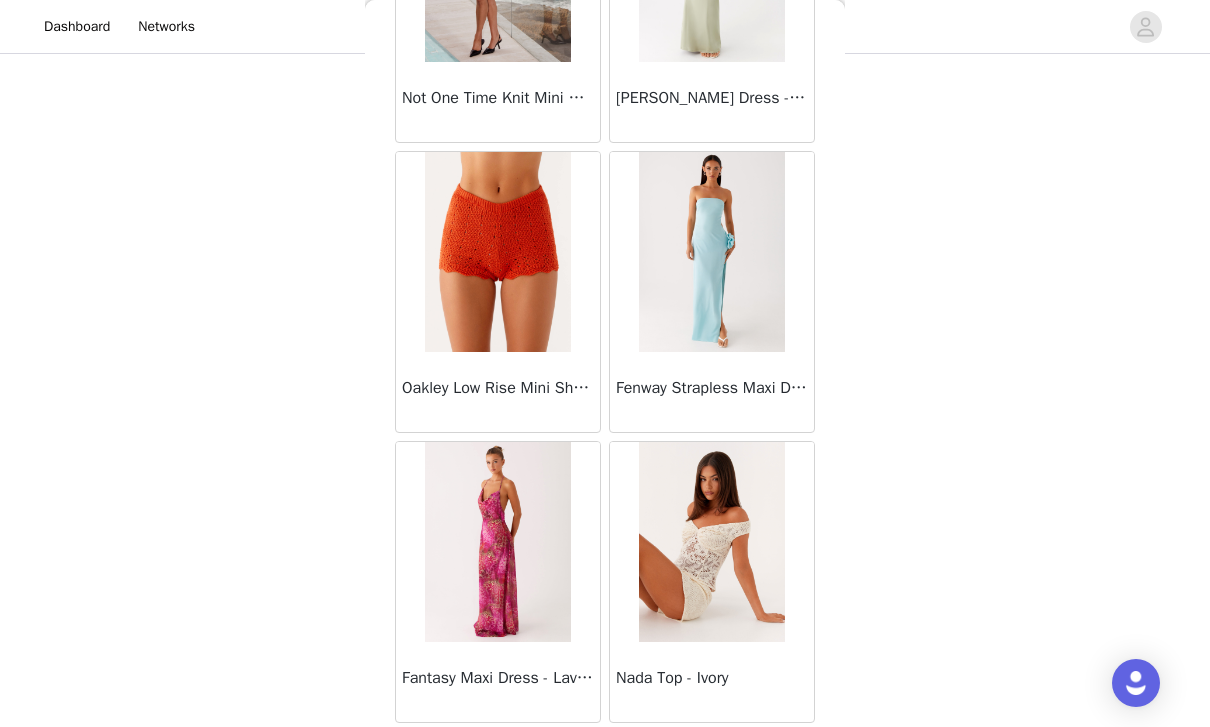 click on "Load More" at bounding box center (605, 757) 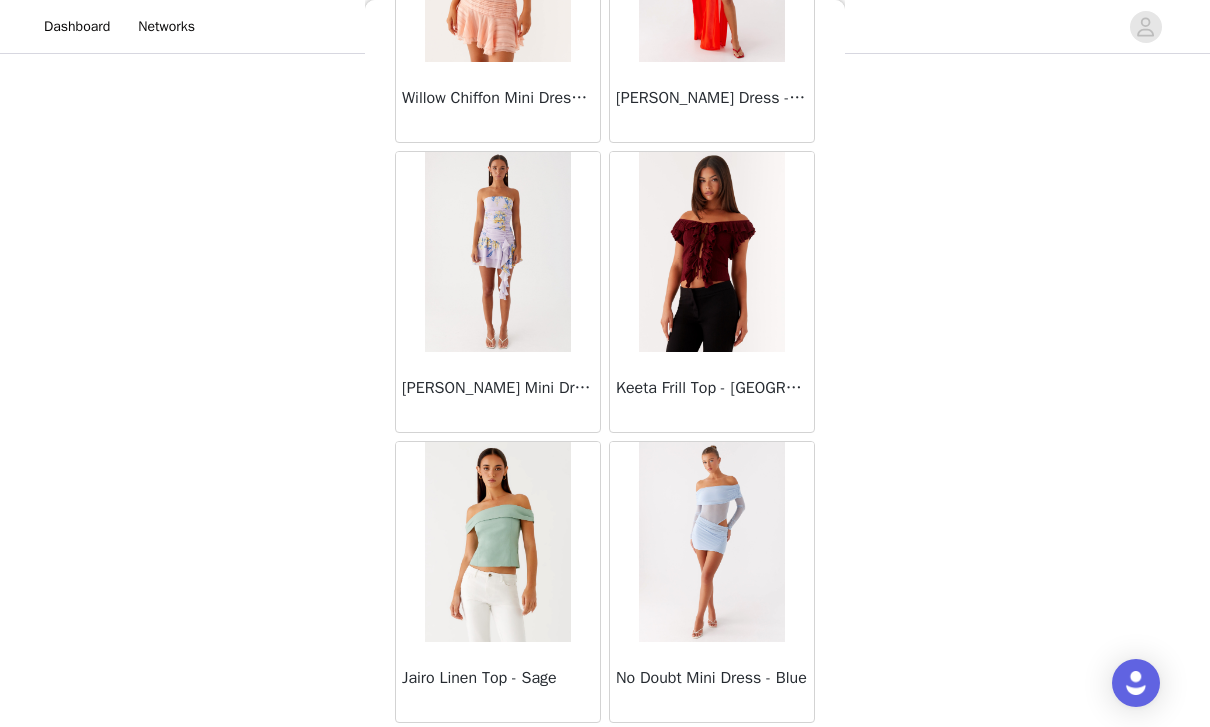click on "Load More" at bounding box center [605, 757] 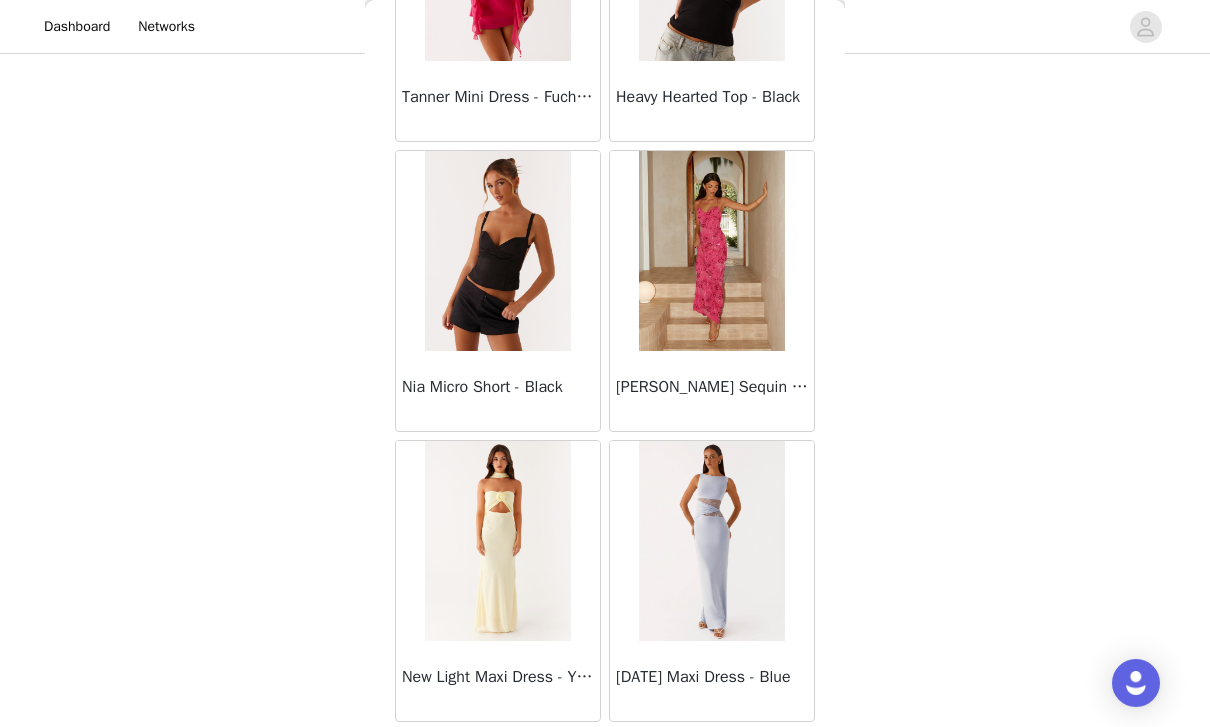 scroll, scrollTop: 37069, scrollLeft: 0, axis: vertical 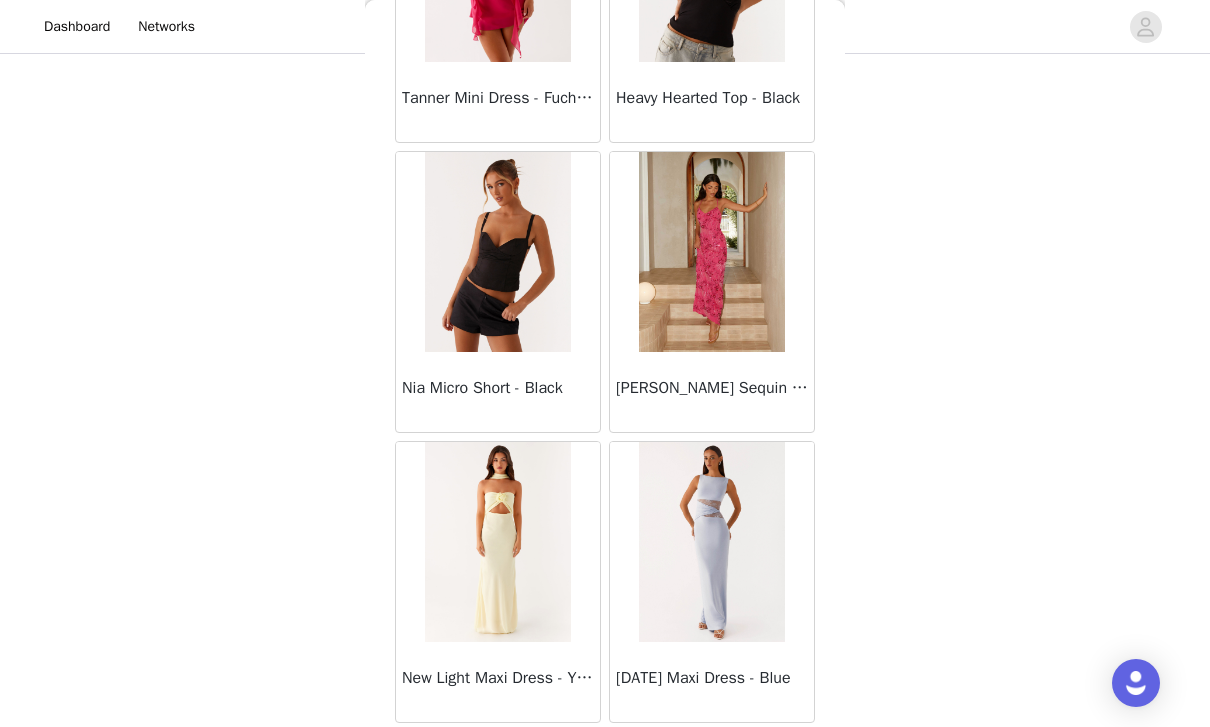click on "Load More" at bounding box center [605, 757] 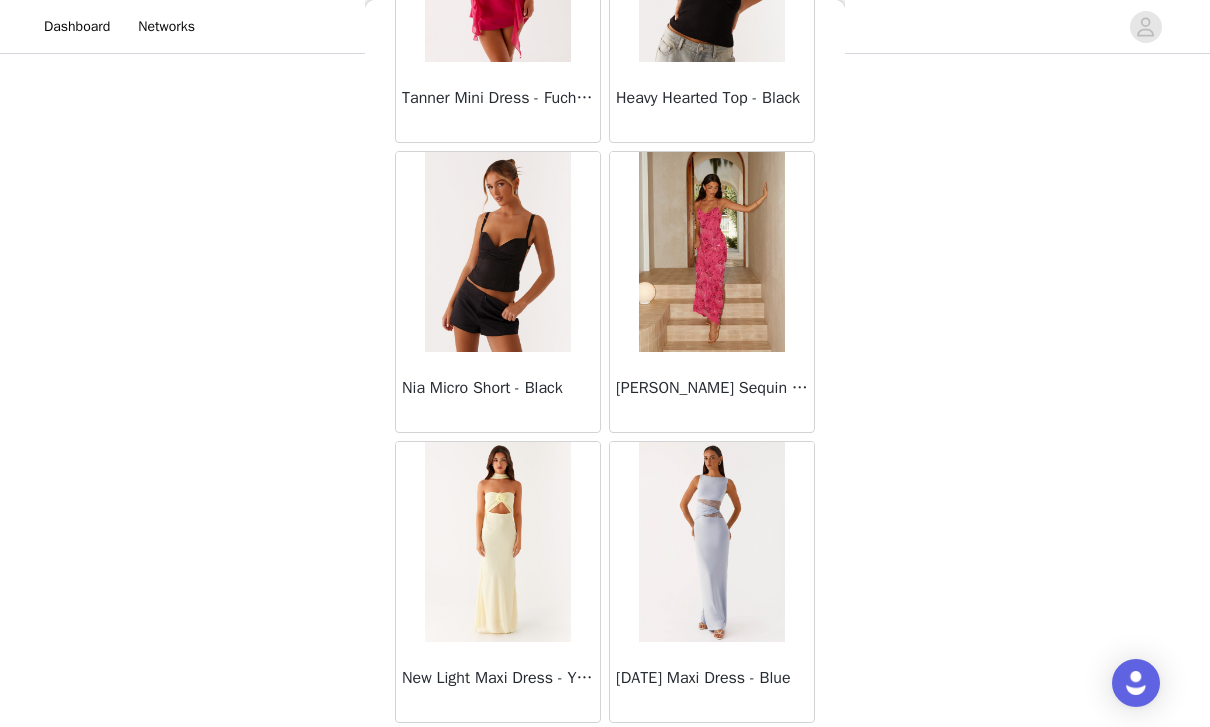scroll, scrollTop: 37060, scrollLeft: 0, axis: vertical 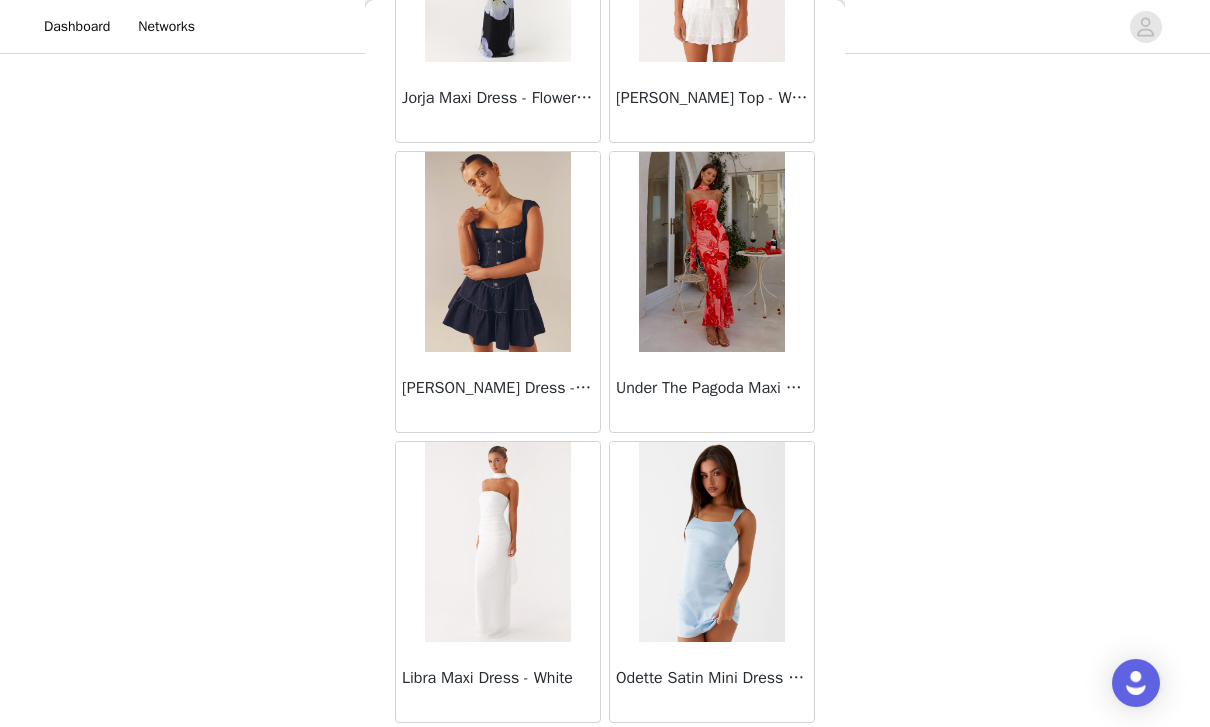 click on "Load More" at bounding box center [605, 757] 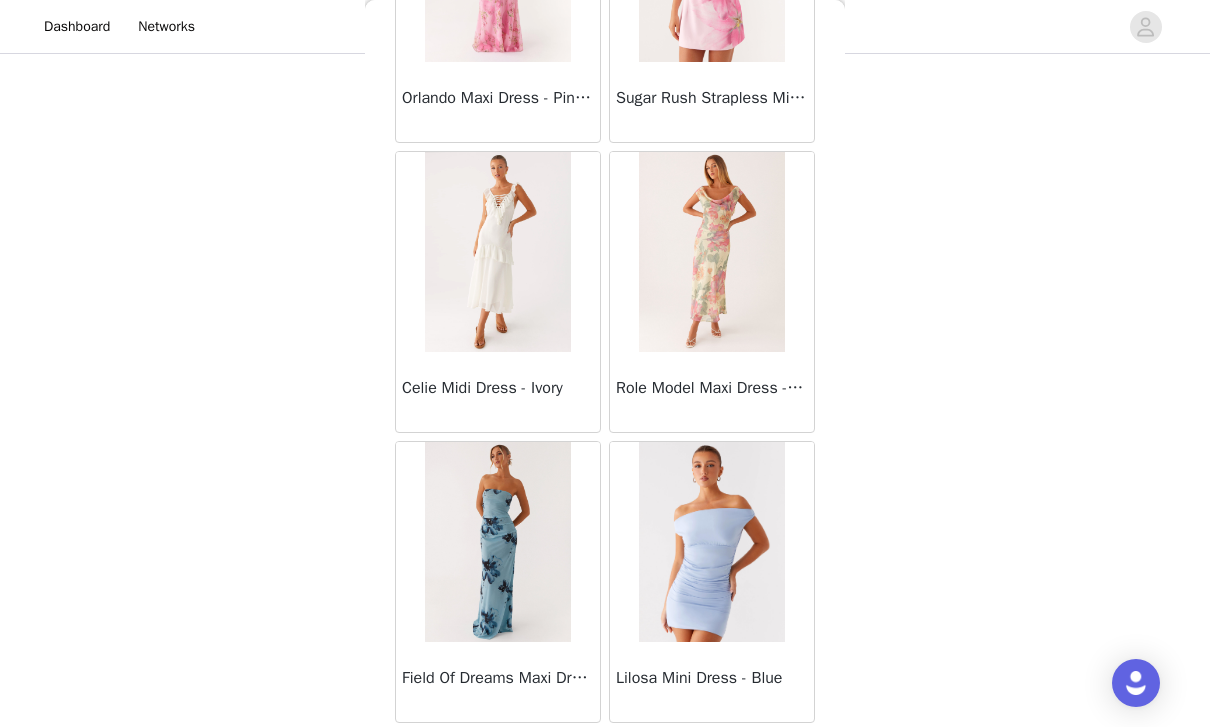 click on "Load More" at bounding box center [605, 757] 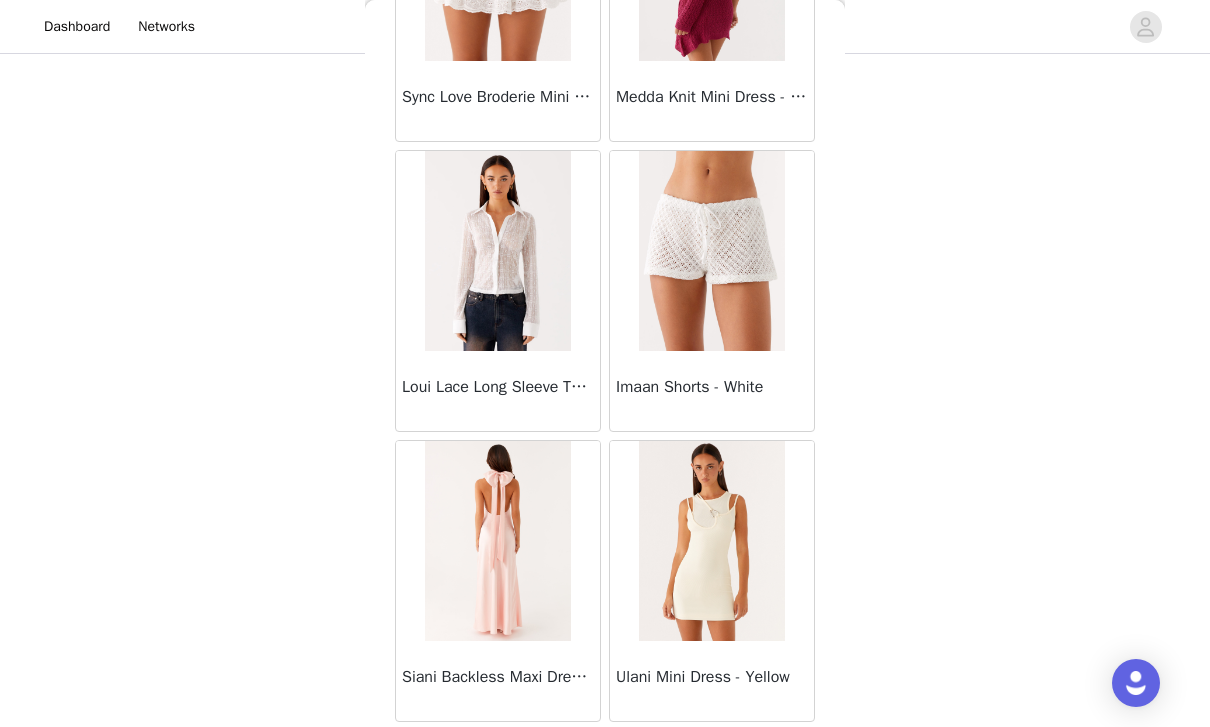scroll, scrollTop: 45769, scrollLeft: 0, axis: vertical 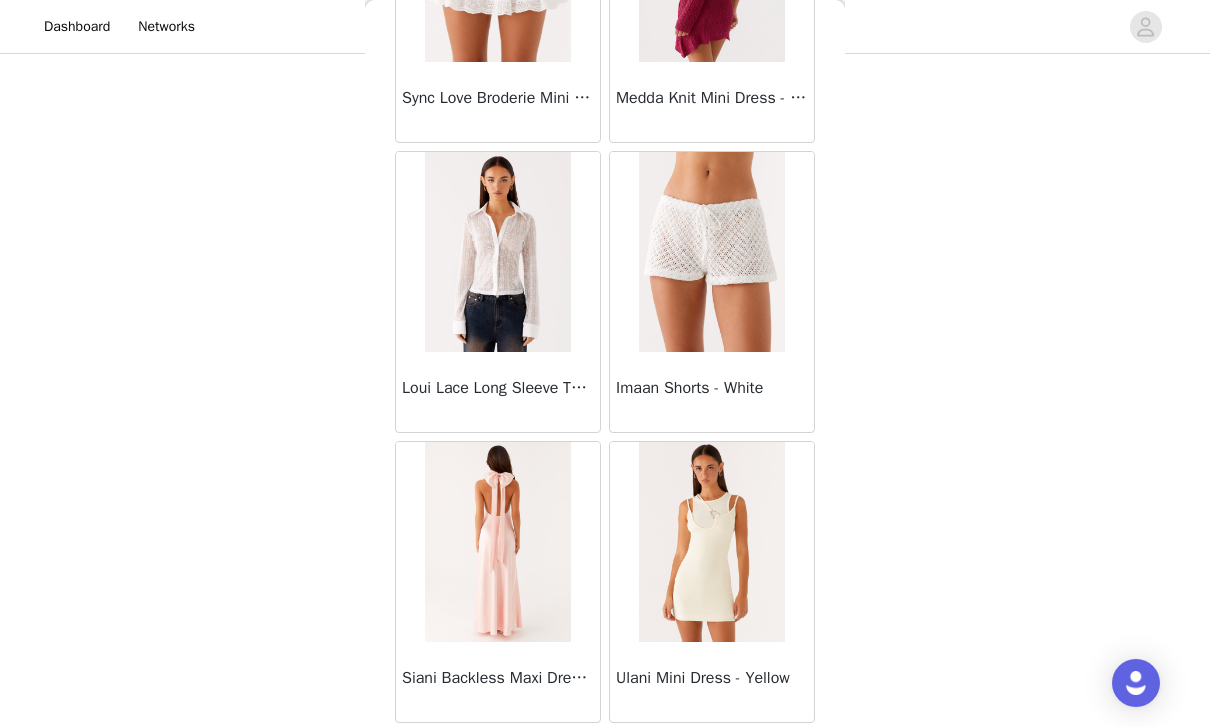 click on "Load More" at bounding box center (605, 757) 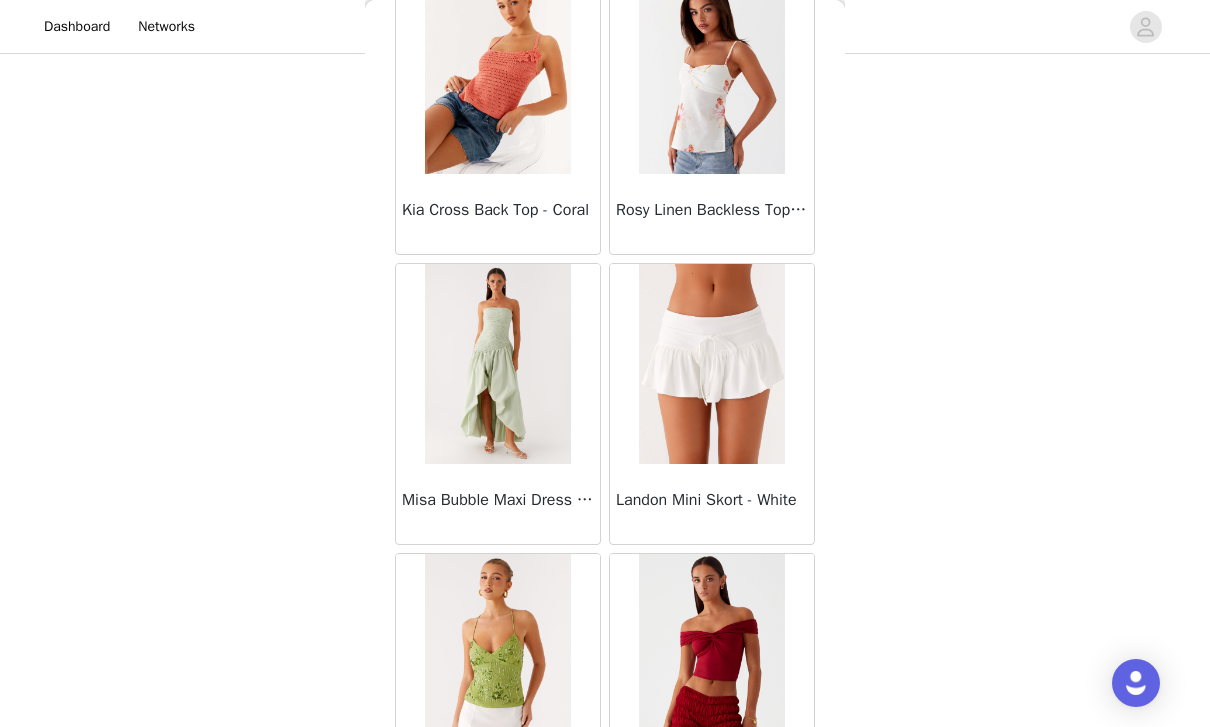 scroll, scrollTop: 47388, scrollLeft: 0, axis: vertical 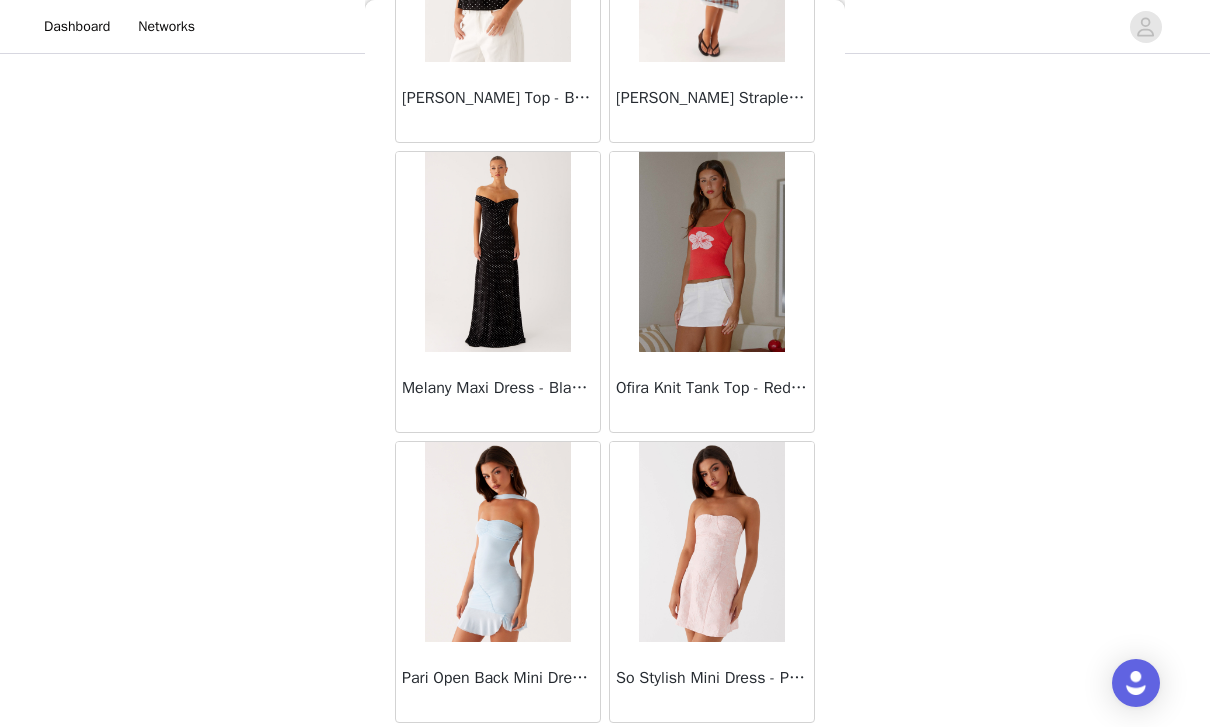 click on "Load More" at bounding box center [605, 757] 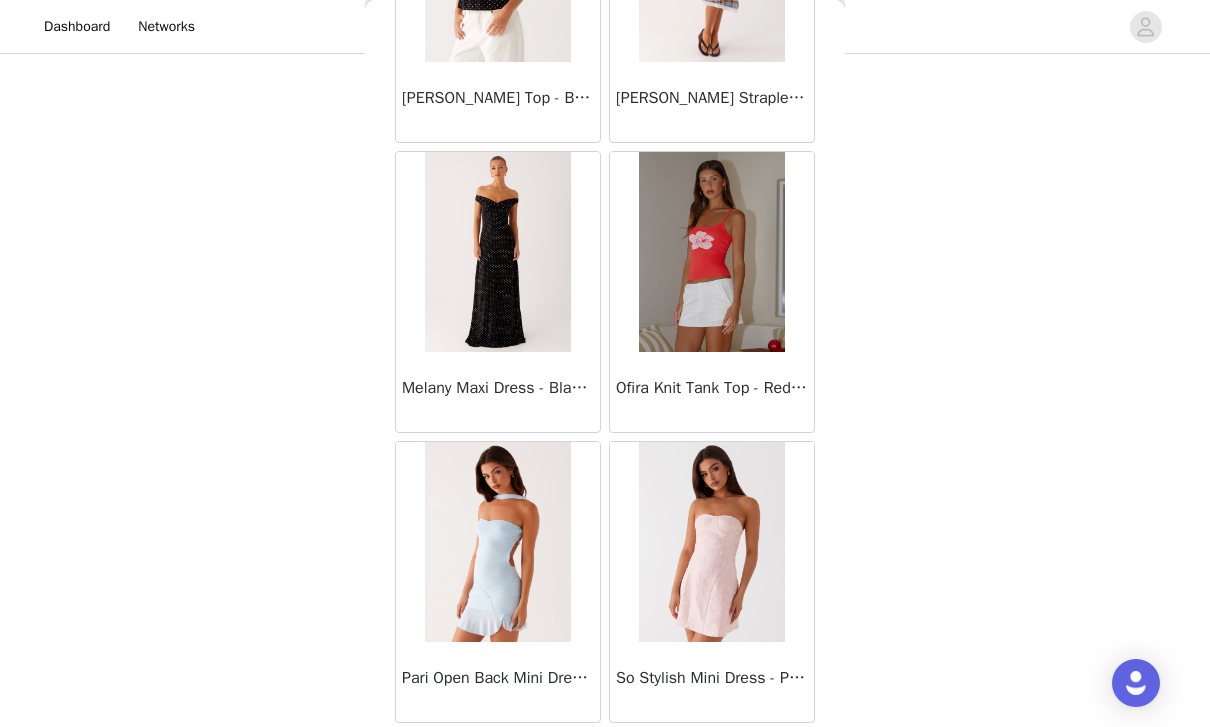 scroll, scrollTop: 48660, scrollLeft: 0, axis: vertical 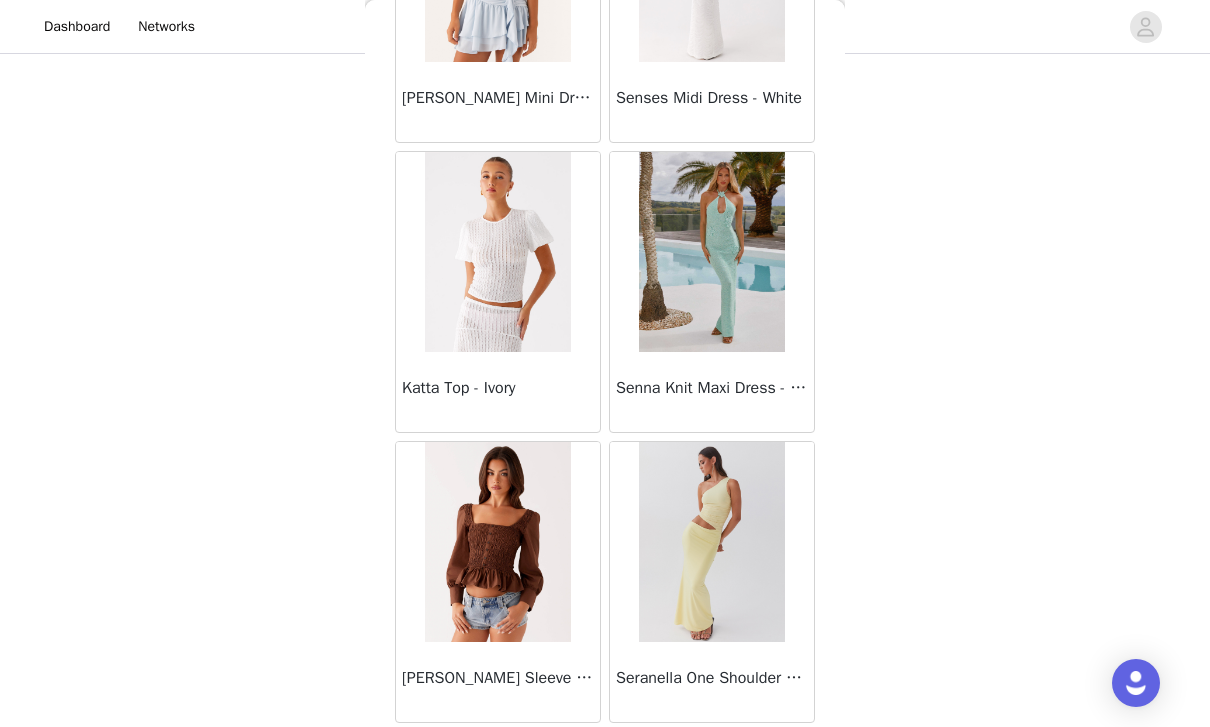 click on "Load More" at bounding box center (605, 757) 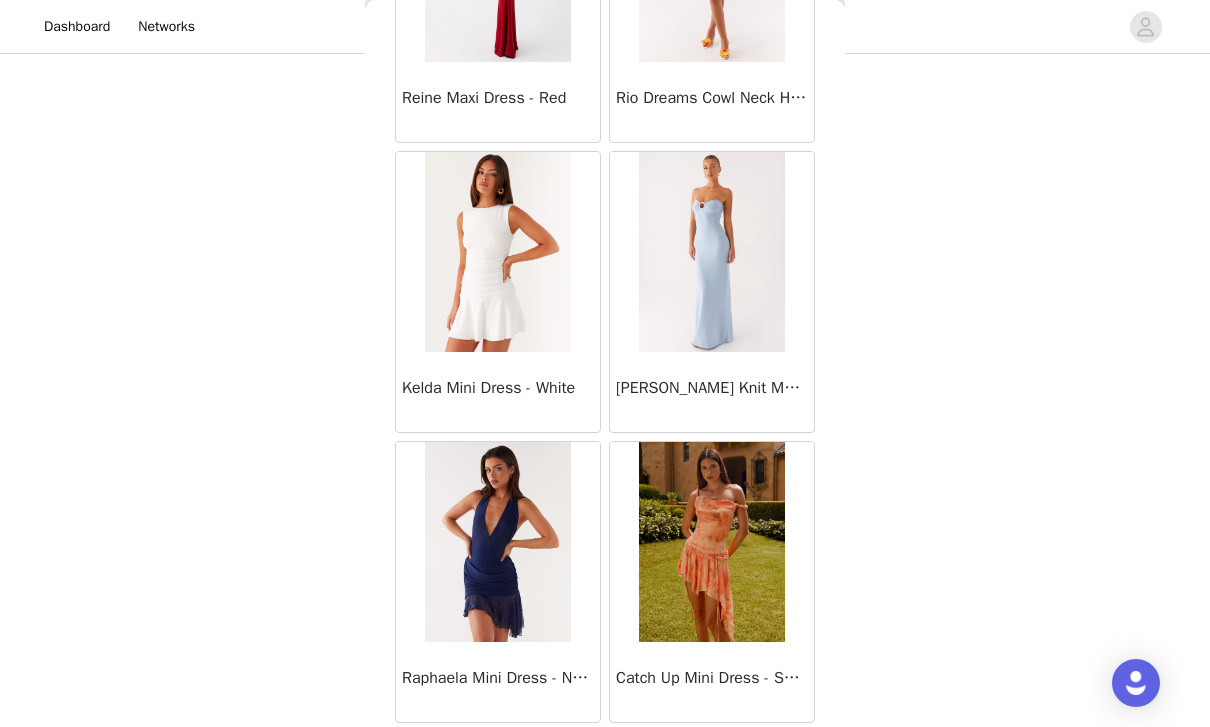 click on "Load More" at bounding box center (605, 757) 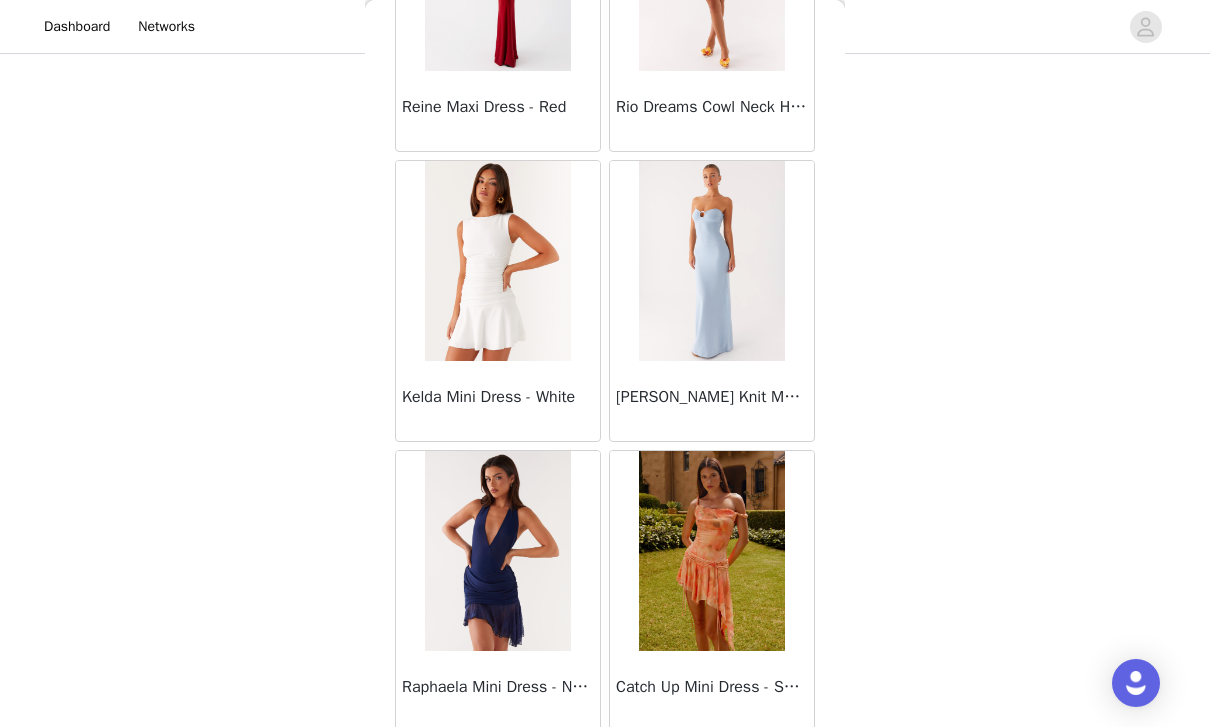 scroll, scrollTop: 300, scrollLeft: 0, axis: vertical 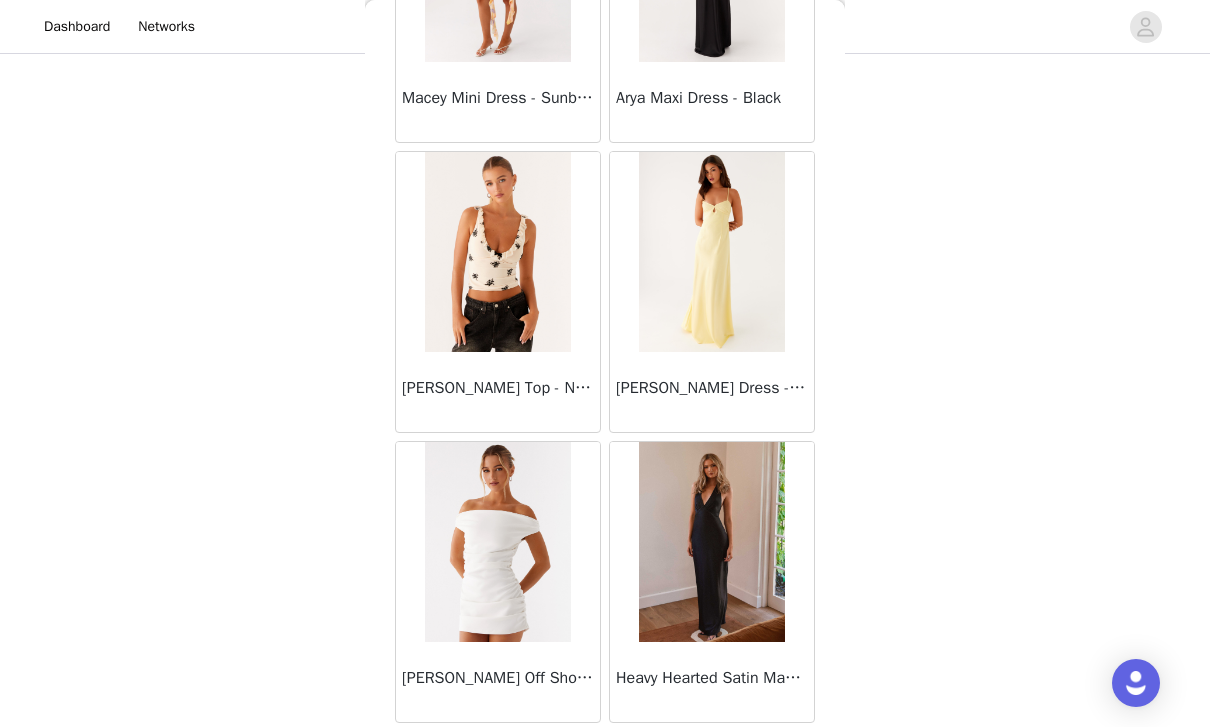 click on "Load More" at bounding box center (605, 757) 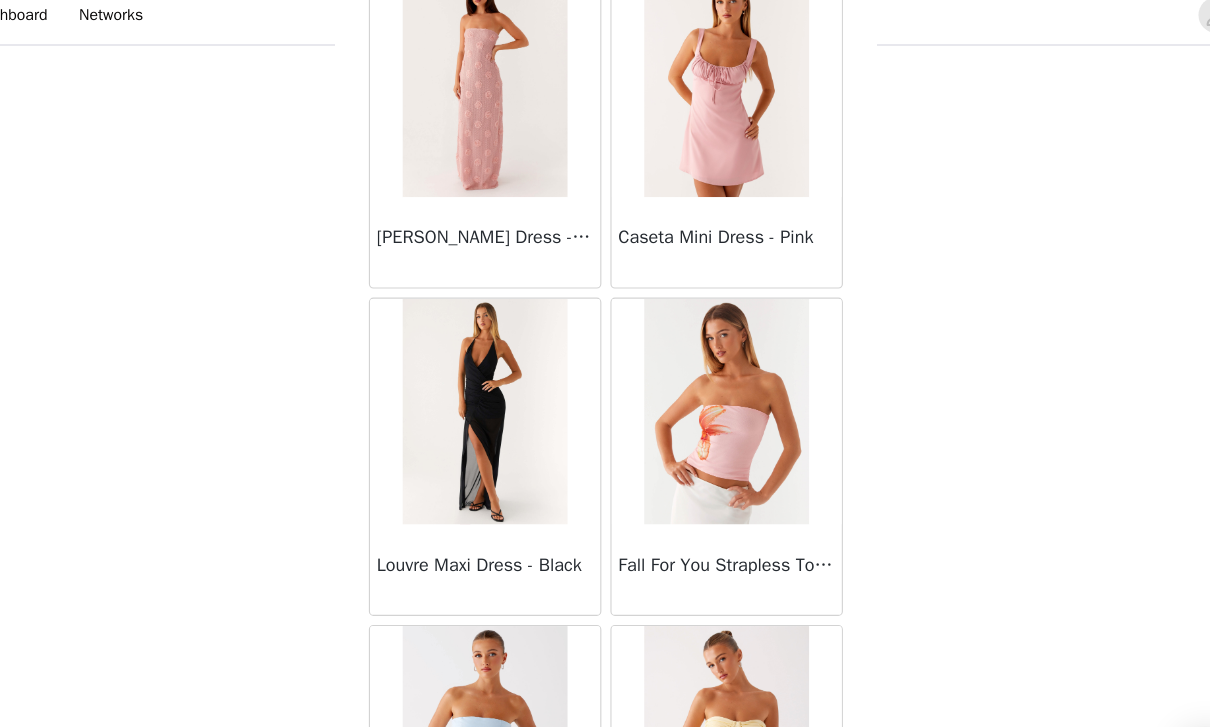 scroll, scrollTop: 59851, scrollLeft: 0, axis: vertical 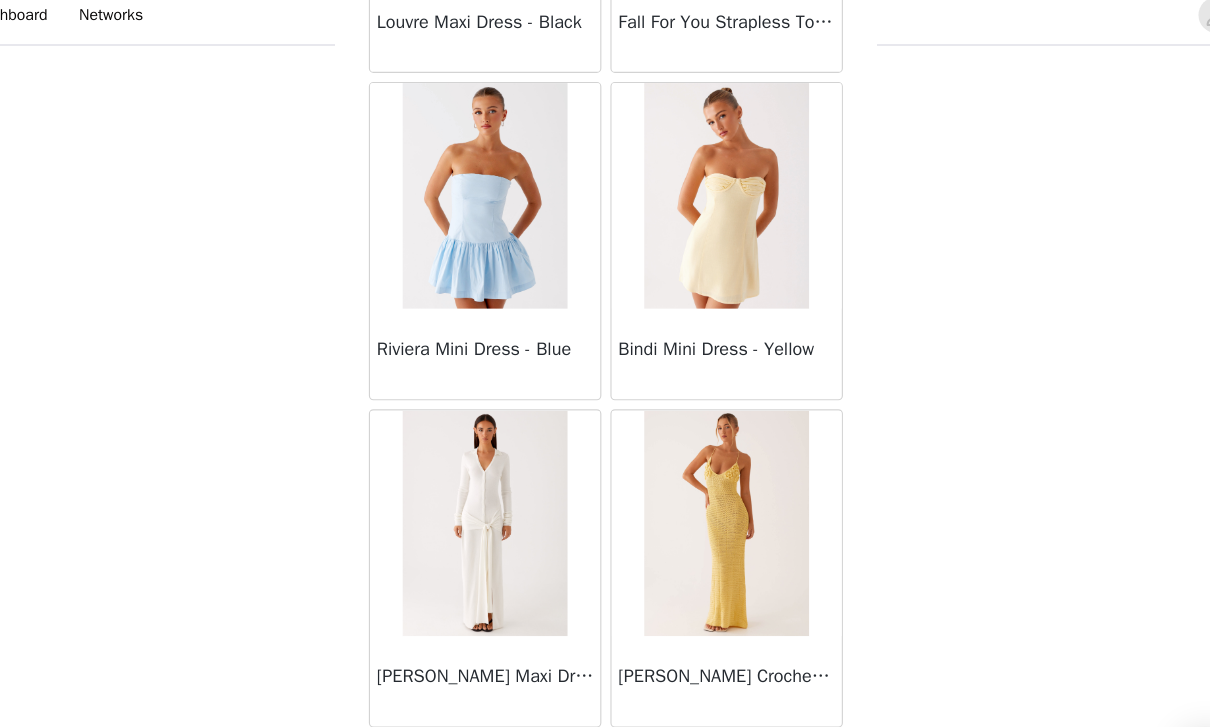 click on "Load More" at bounding box center [605, 693] 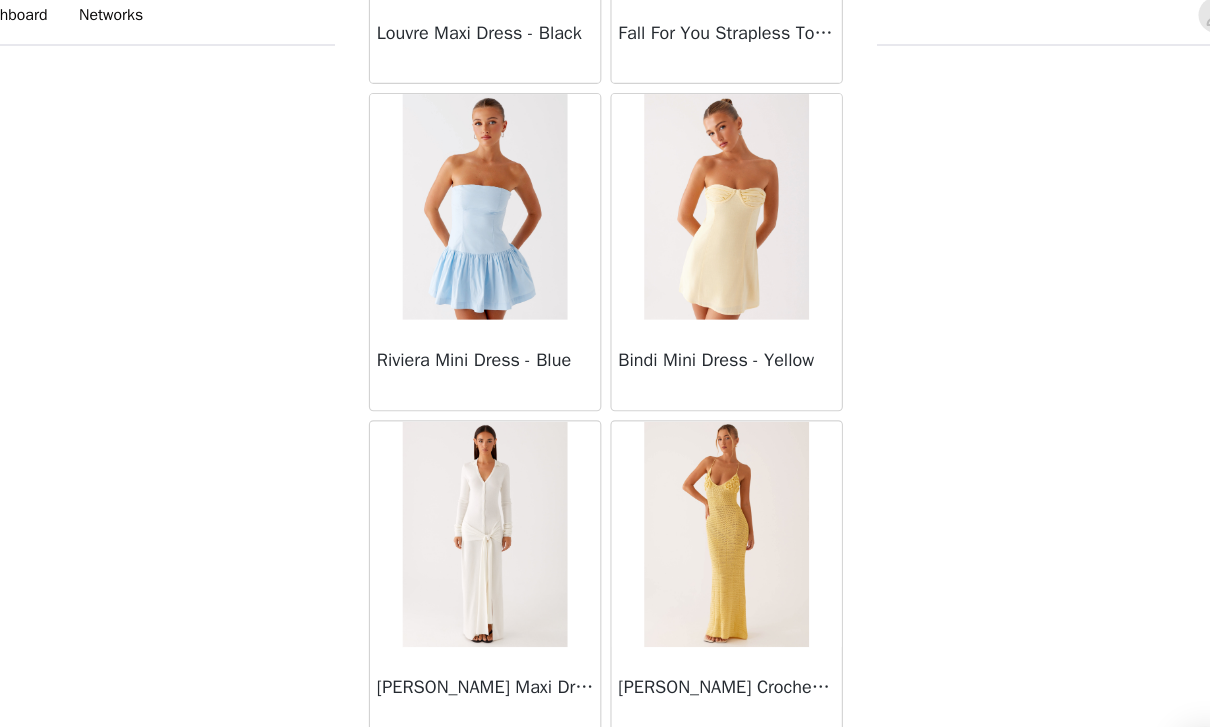 scroll, scrollTop: 60324, scrollLeft: 0, axis: vertical 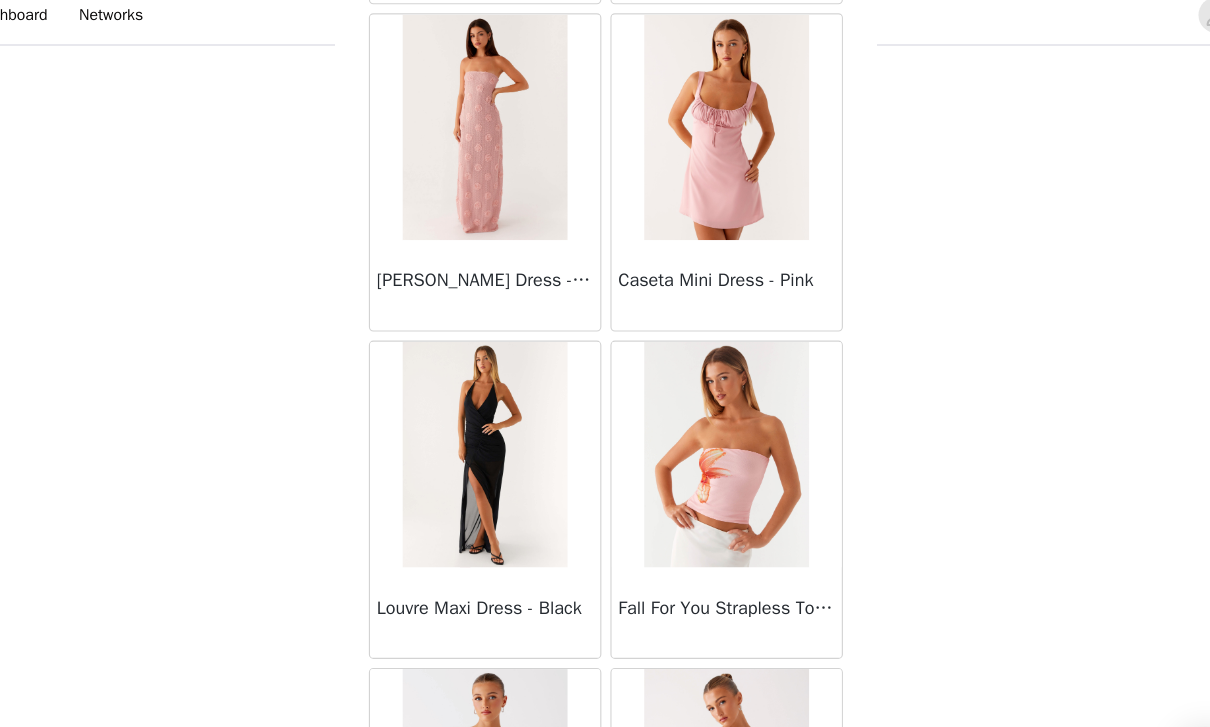 click on "STEP 1 OF 4
Select your styles!
Please note that the sizes are in Australian Sizes. Australian Sizing is 2 sizes up, so a US0 = AU4, US4 = AU8. We also recommend sizing up for more figure hugging styles.       3/4 Selected           Canyon Halter Top - Black           Black, AU 6       Edit   Remove     Flossy Maxi Dress - Royal Blue           Royal Blue, AU 6       Edit   Remove     Sunriser Crochet Mini Dress - Red           Red, S-M       Edit   Remove     Add Product       Back       Ayanna Strapless Mini Dress - Yellow       Aster Bloom Maxi Dress - Orange Blue Floral       Avenue Mini Dress - Plum       Aullie Maxi Dress - Yellow       Aullie Maxi Dress - Ivory       Aullie Mini Dress - Black       Avalia Backless Scarf Mini Dress - White Polka Dot       Aullie Maxi Dress - Blue       Aster Bloom Maxi Dress - Bloom Wave Print       Athens One Shoulder Top - Floral       Aullie Mini Dress - Blue" at bounding box center (605, 203) 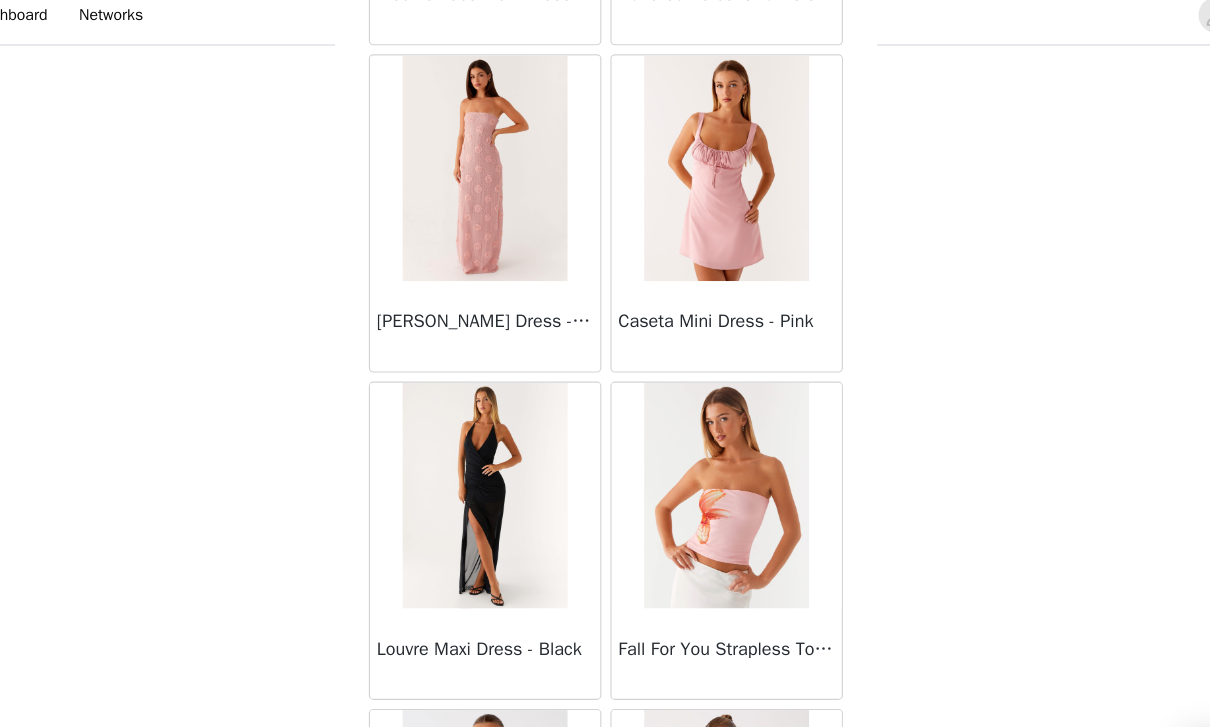 scroll, scrollTop: 59772, scrollLeft: 0, axis: vertical 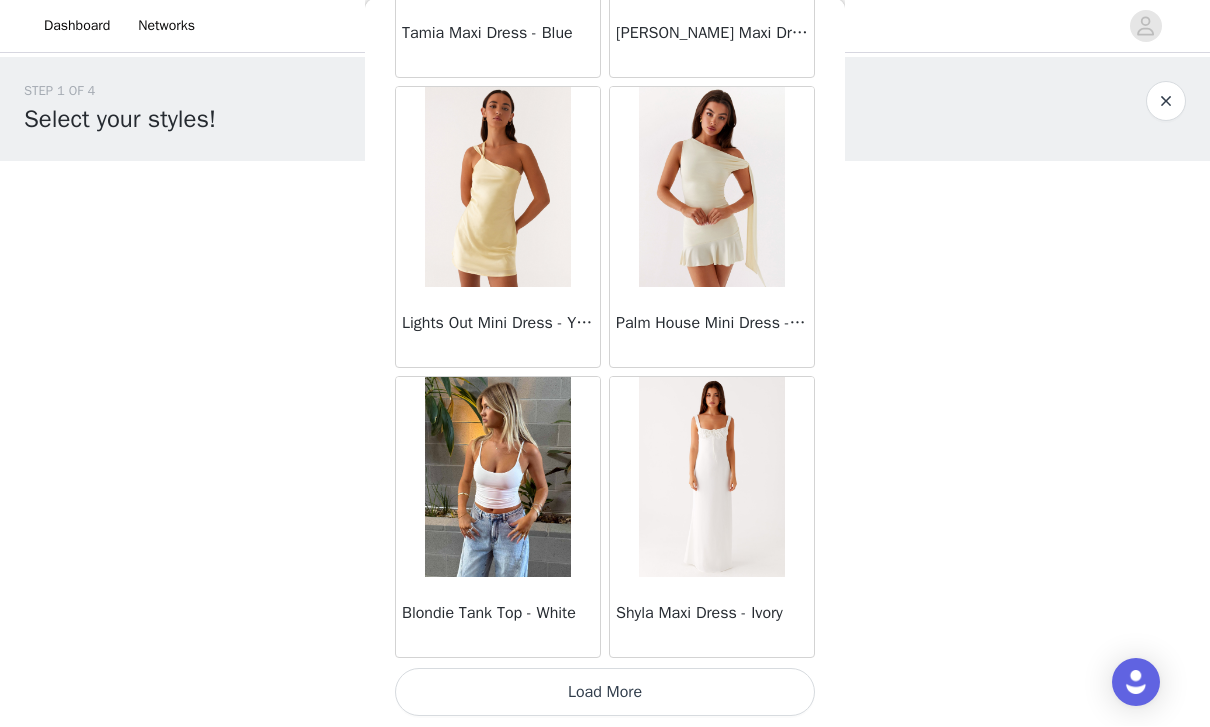 click on "Load More" at bounding box center [605, 693] 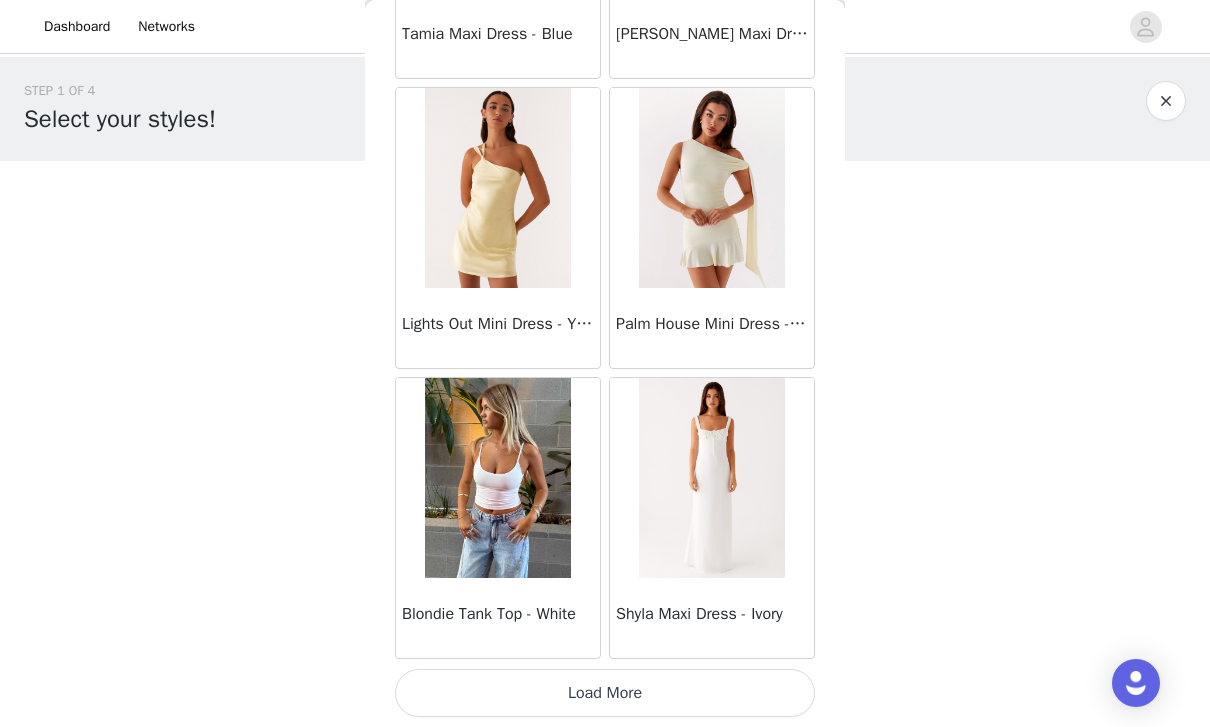 scroll, scrollTop: 63224, scrollLeft: 0, axis: vertical 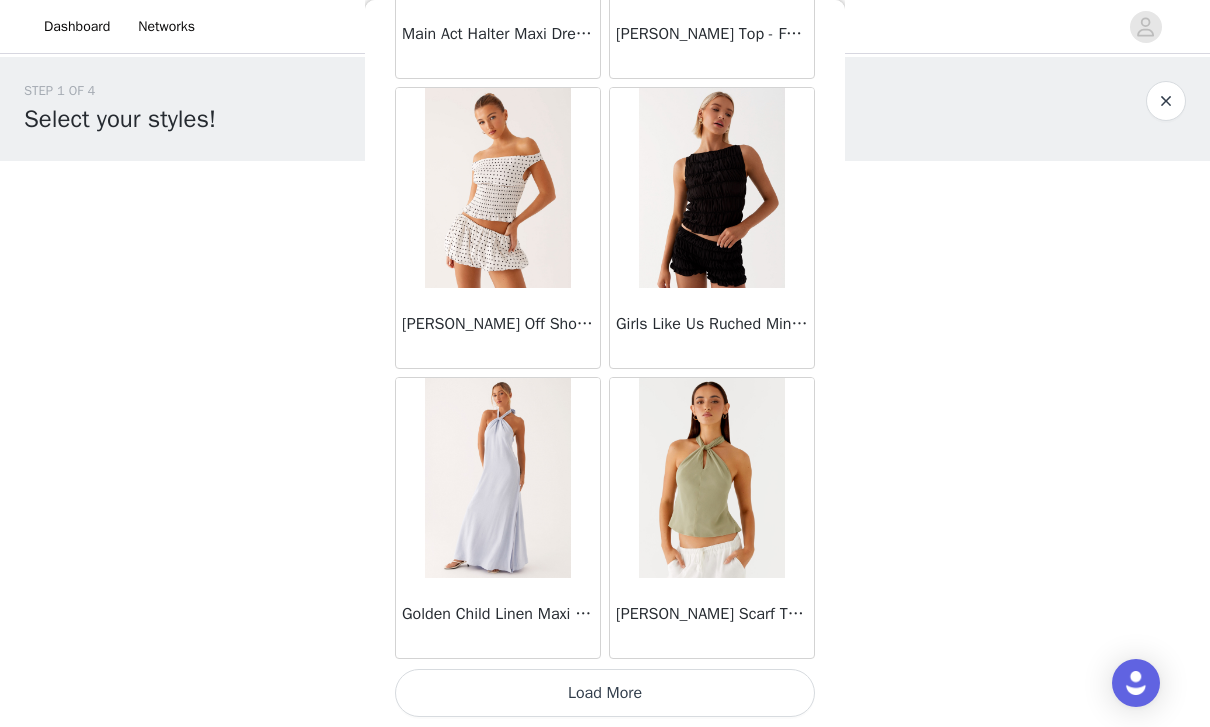 click on "Load More" at bounding box center (605, 693) 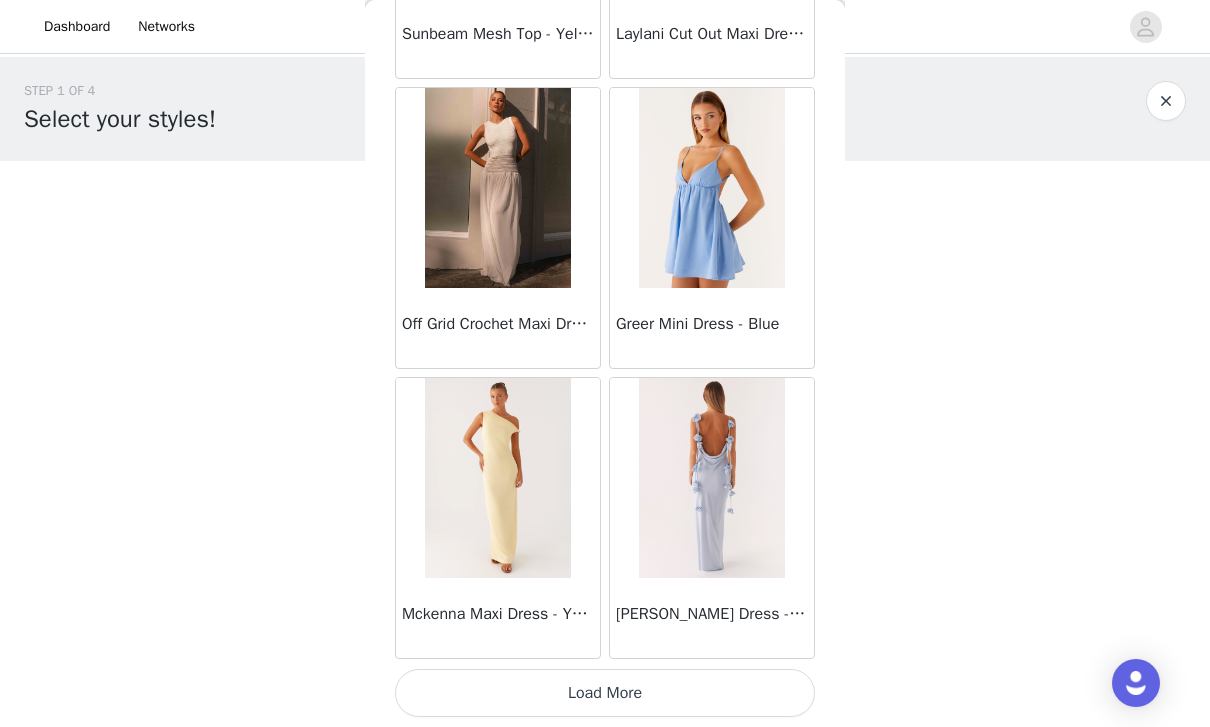 scroll, scrollTop: 69033, scrollLeft: 0, axis: vertical 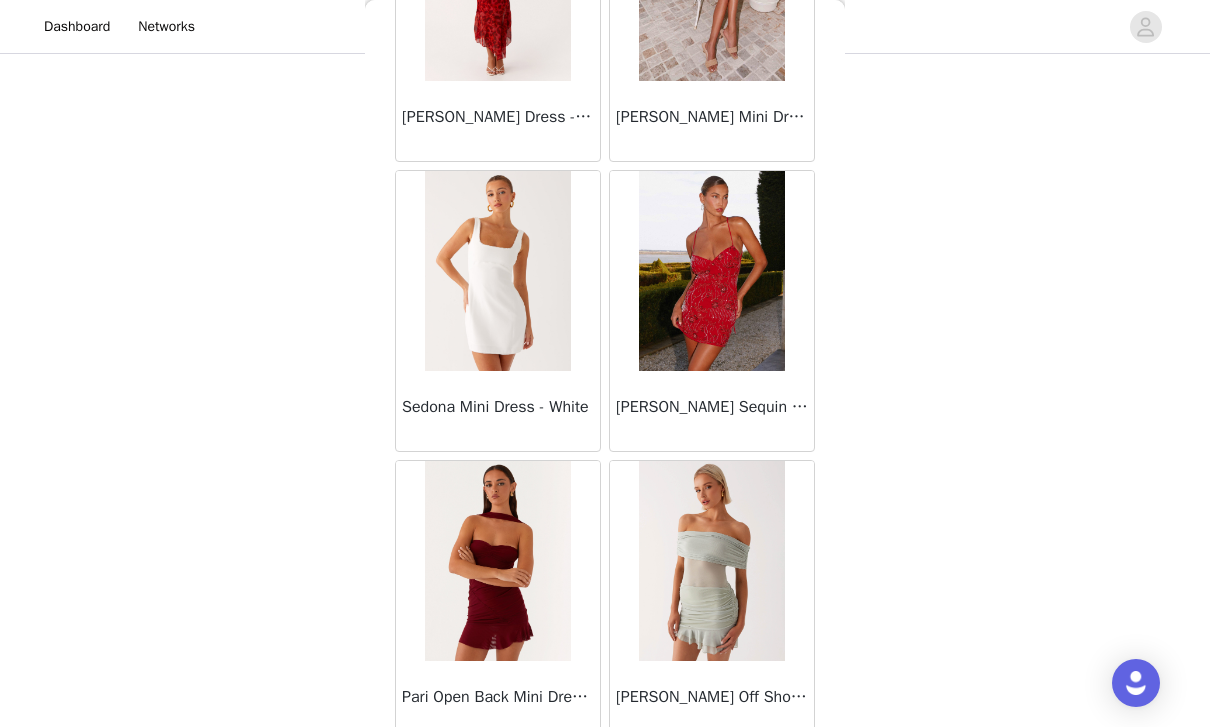 click on "[PERSON_NAME] Sequin Cami Mini Dress - Red" at bounding box center (712, 411) 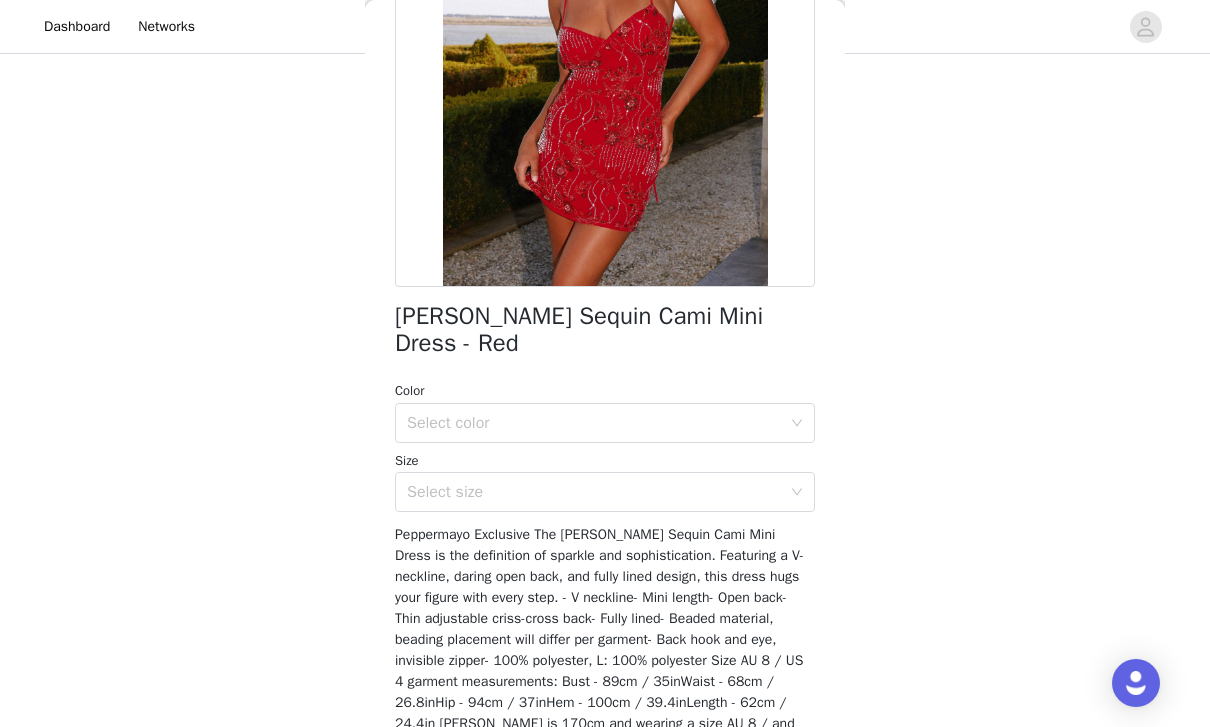scroll, scrollTop: 262, scrollLeft: 0, axis: vertical 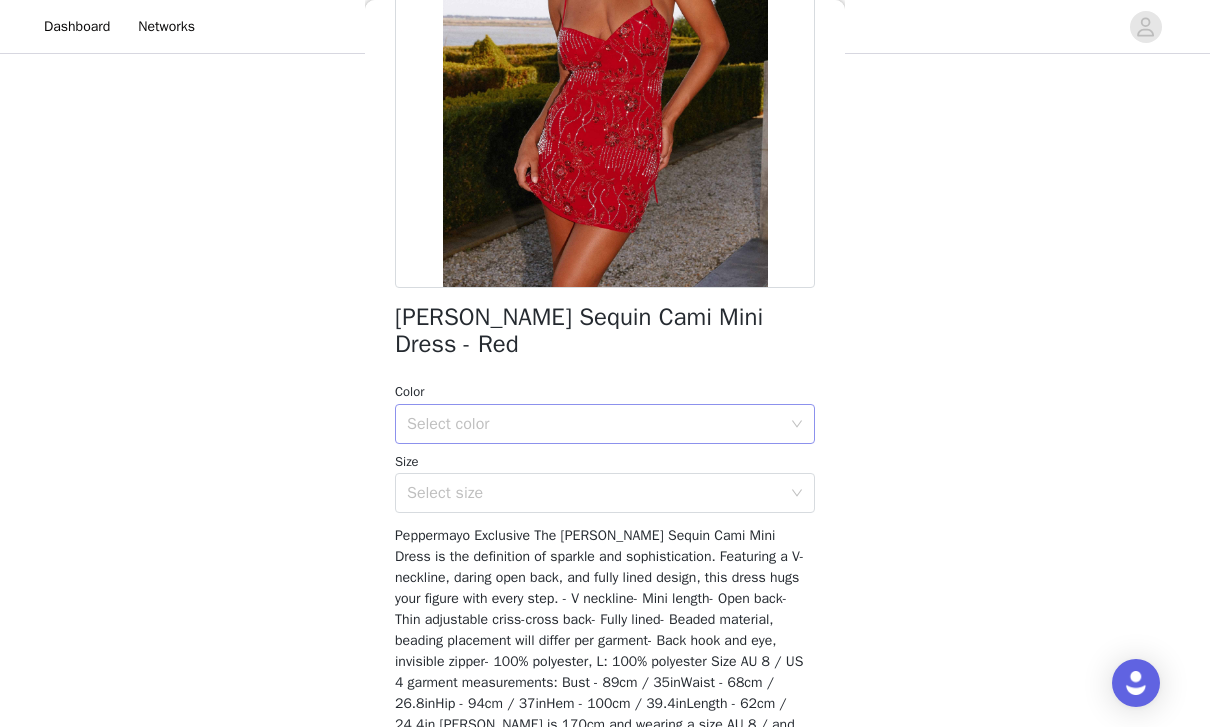 click 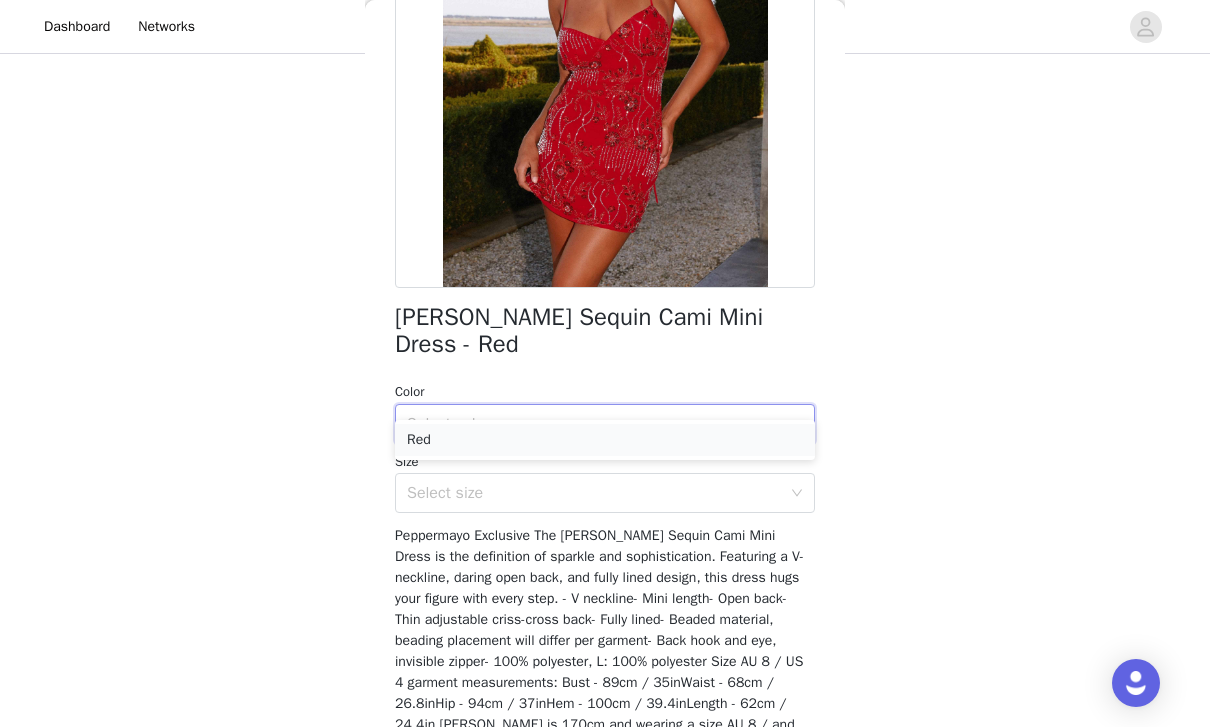 click on "Red" at bounding box center [605, 440] 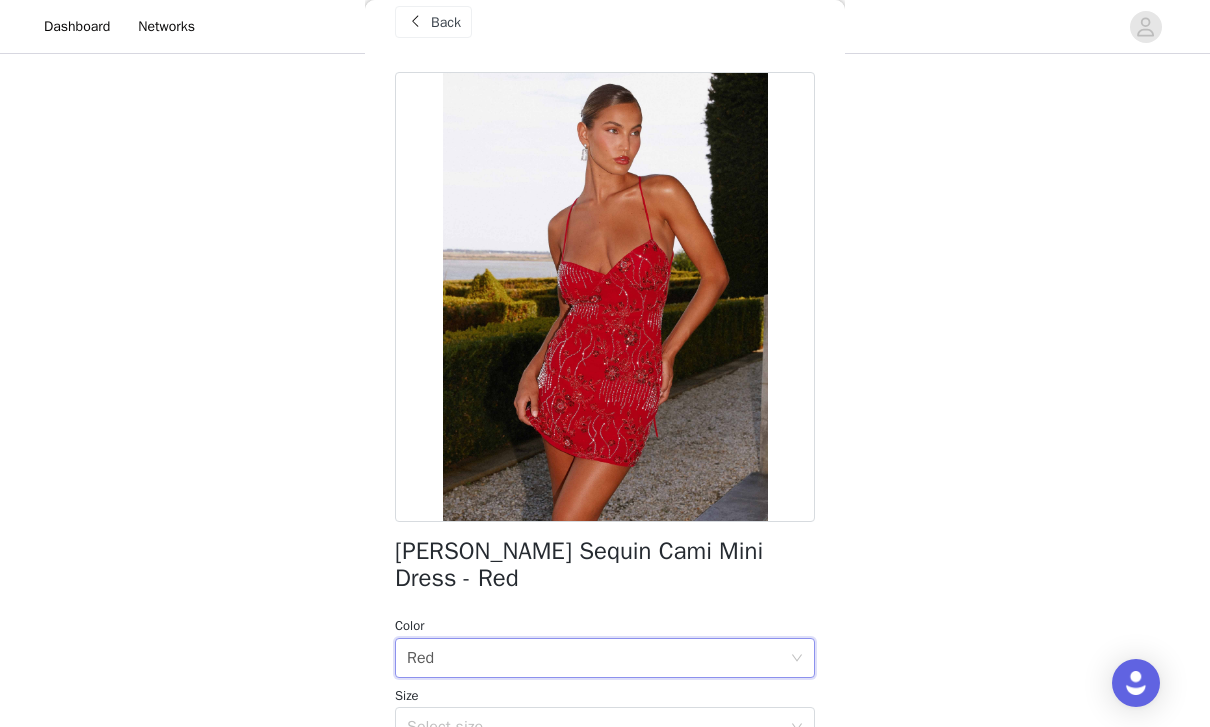 scroll, scrollTop: 29, scrollLeft: 0, axis: vertical 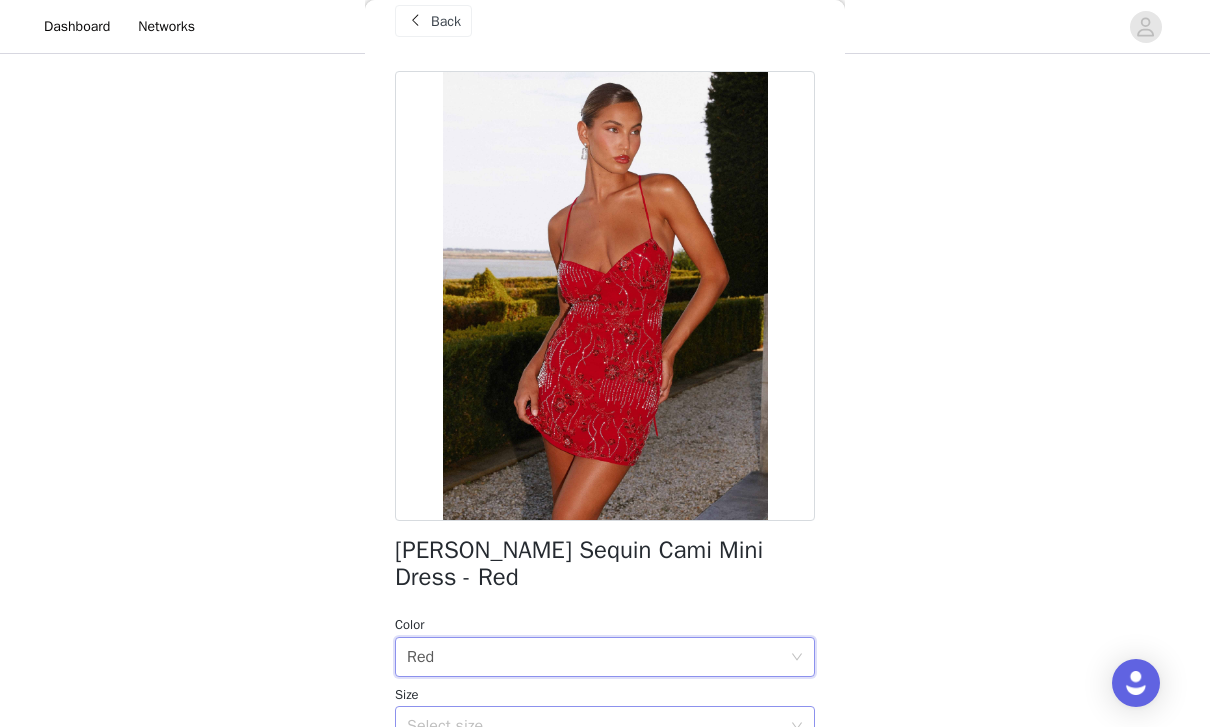 click on "Select size" at bounding box center [594, 726] 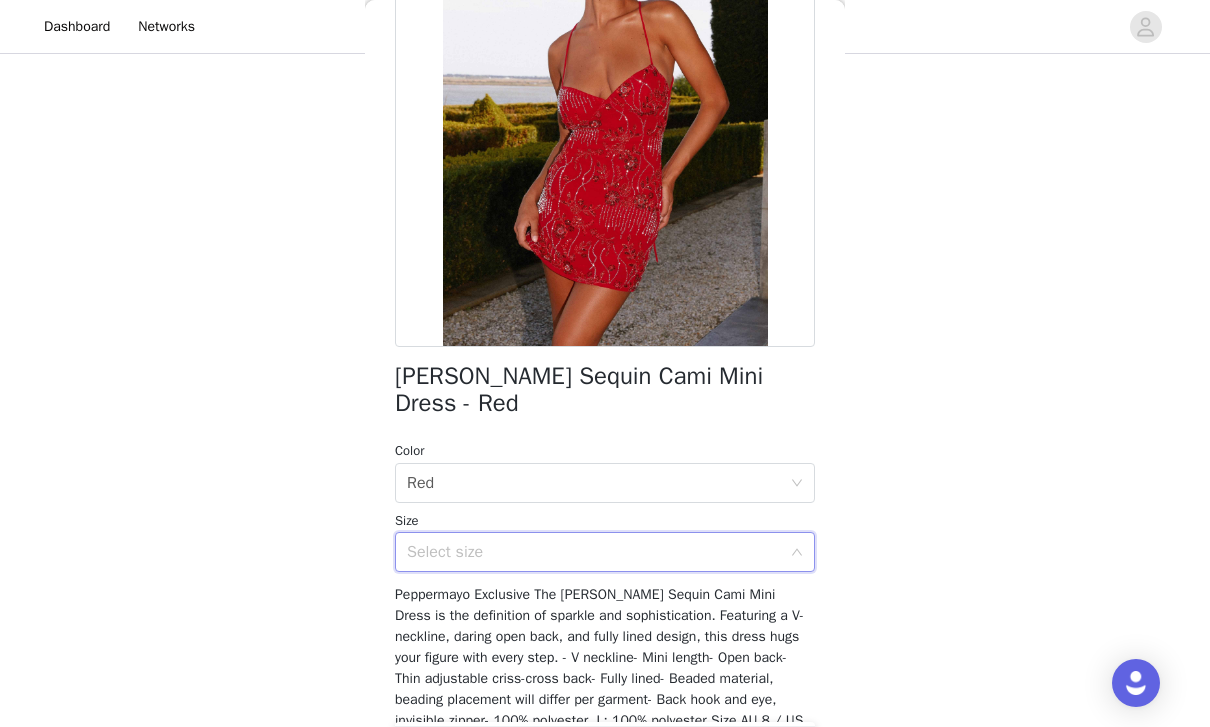 scroll, scrollTop: 205, scrollLeft: 0, axis: vertical 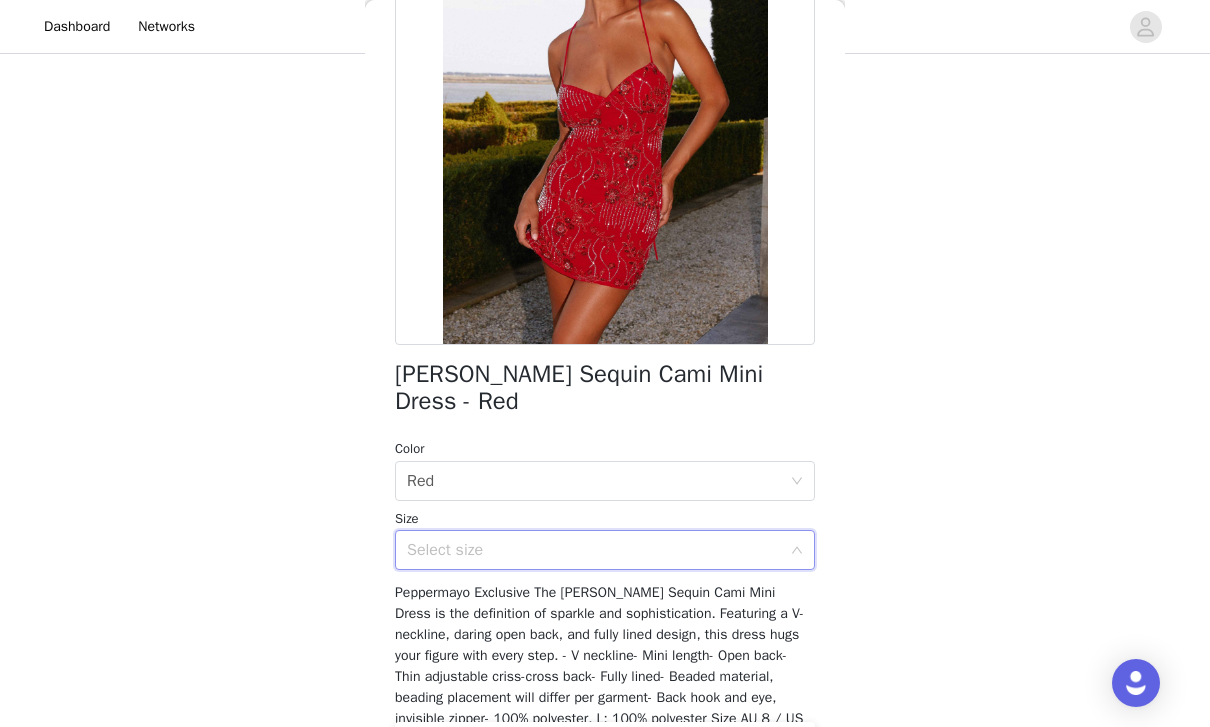 click on "AU 8" at bounding box center (605, 749) 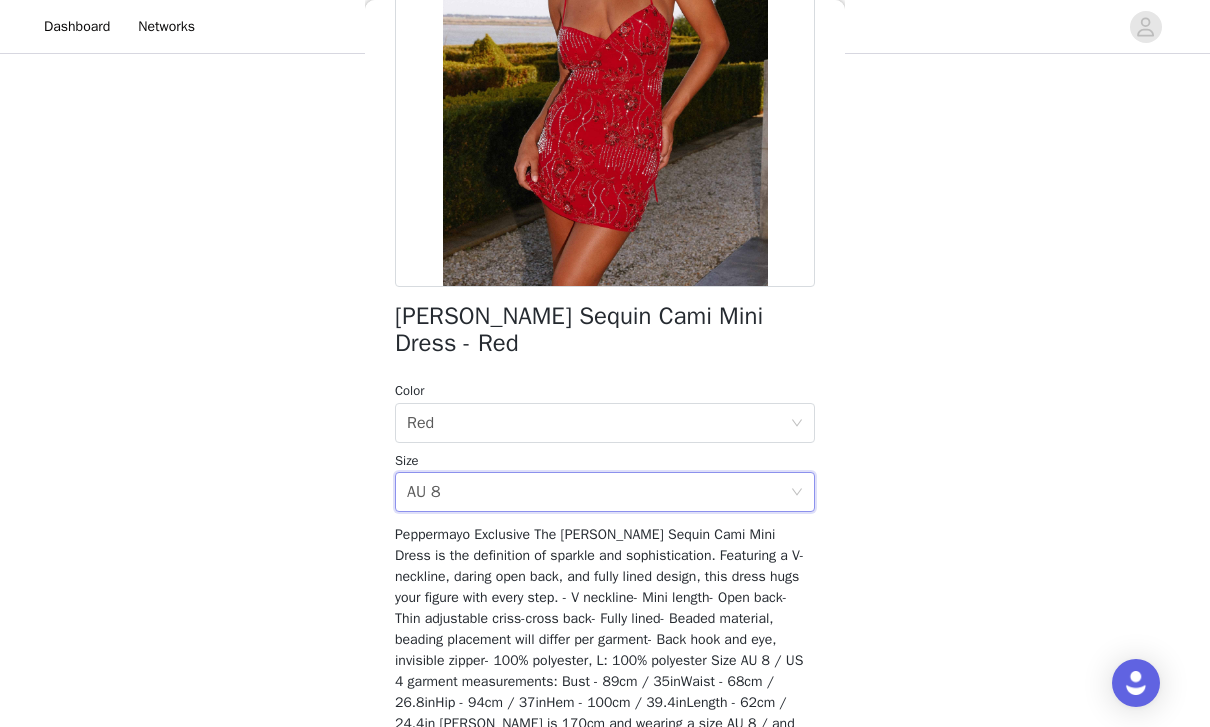 scroll, scrollTop: 262, scrollLeft: 0, axis: vertical 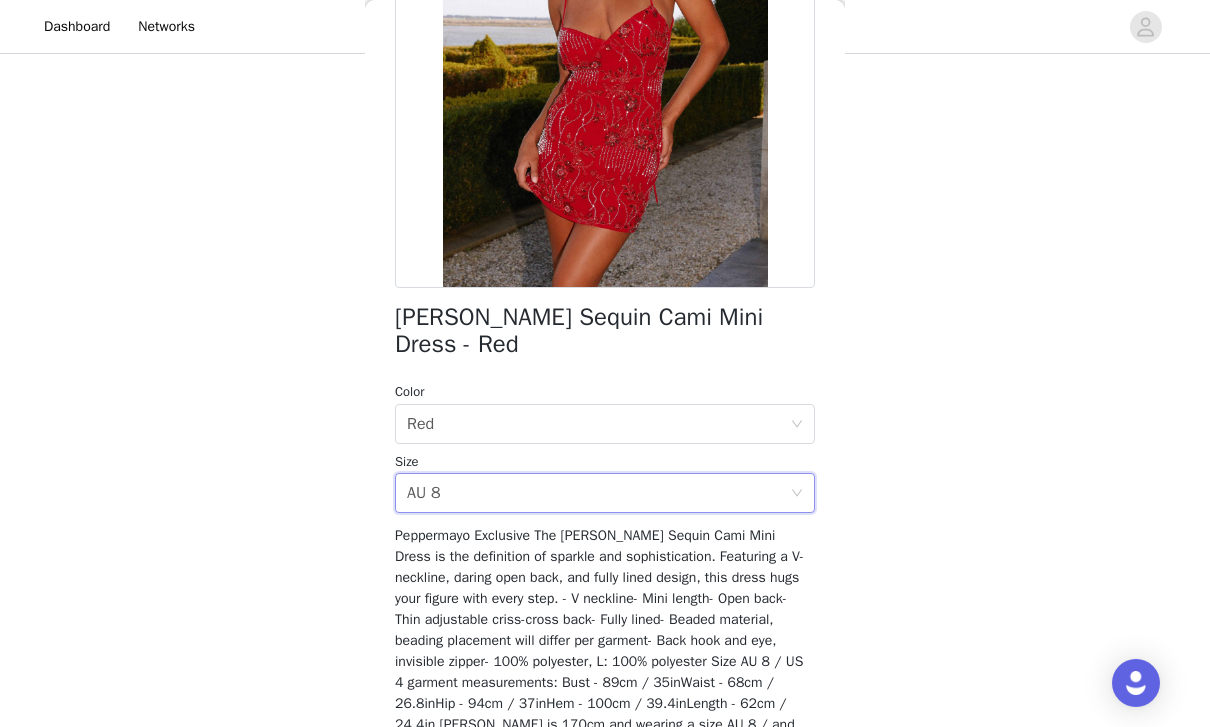 click on "Add Product" at bounding box center (605, 792) 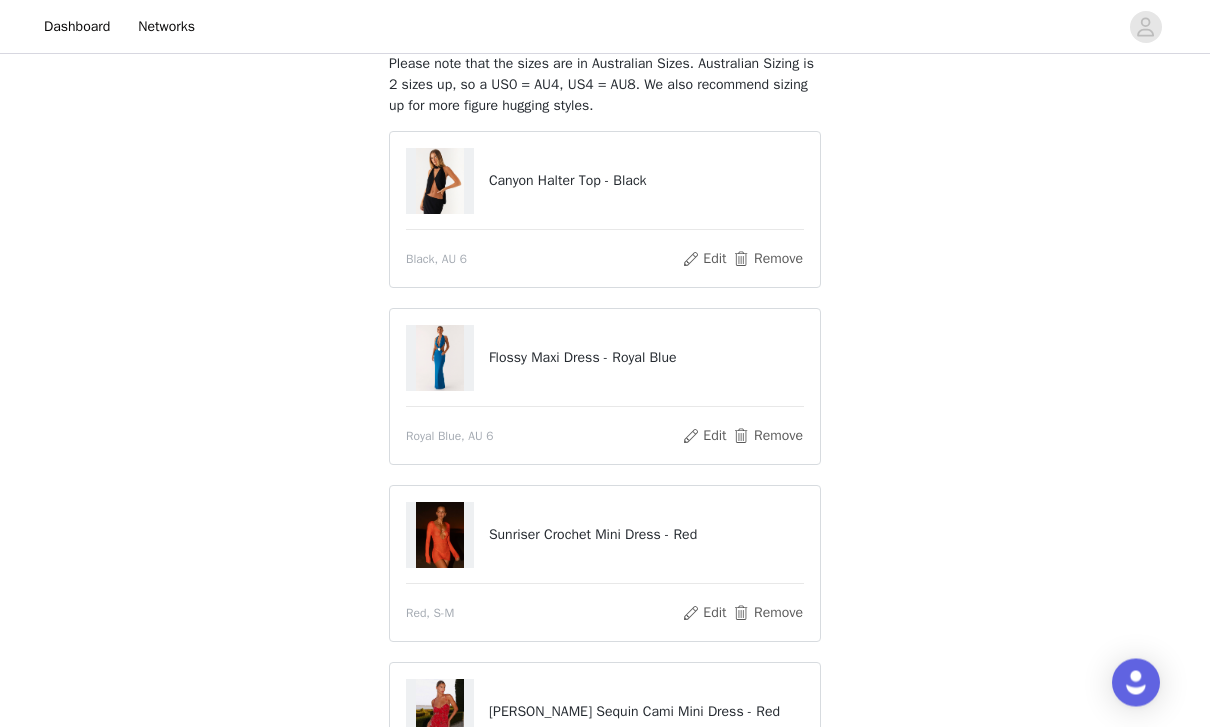 scroll, scrollTop: 348, scrollLeft: 0, axis: vertical 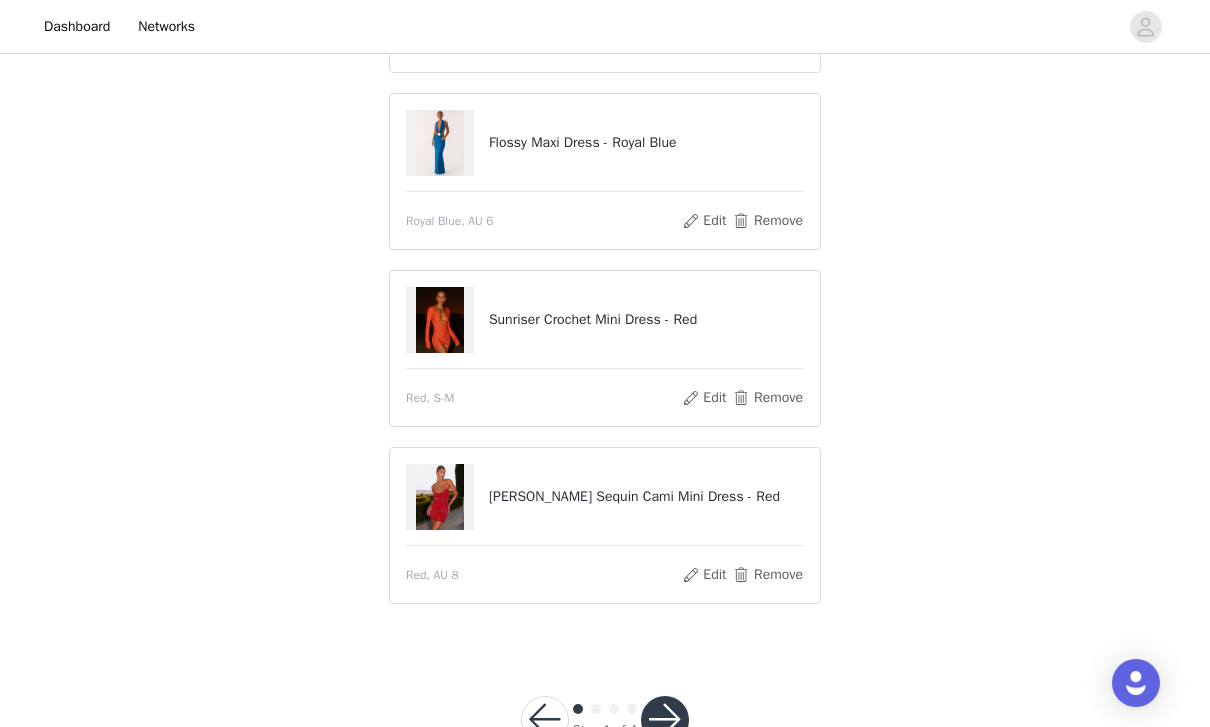click at bounding box center (665, 720) 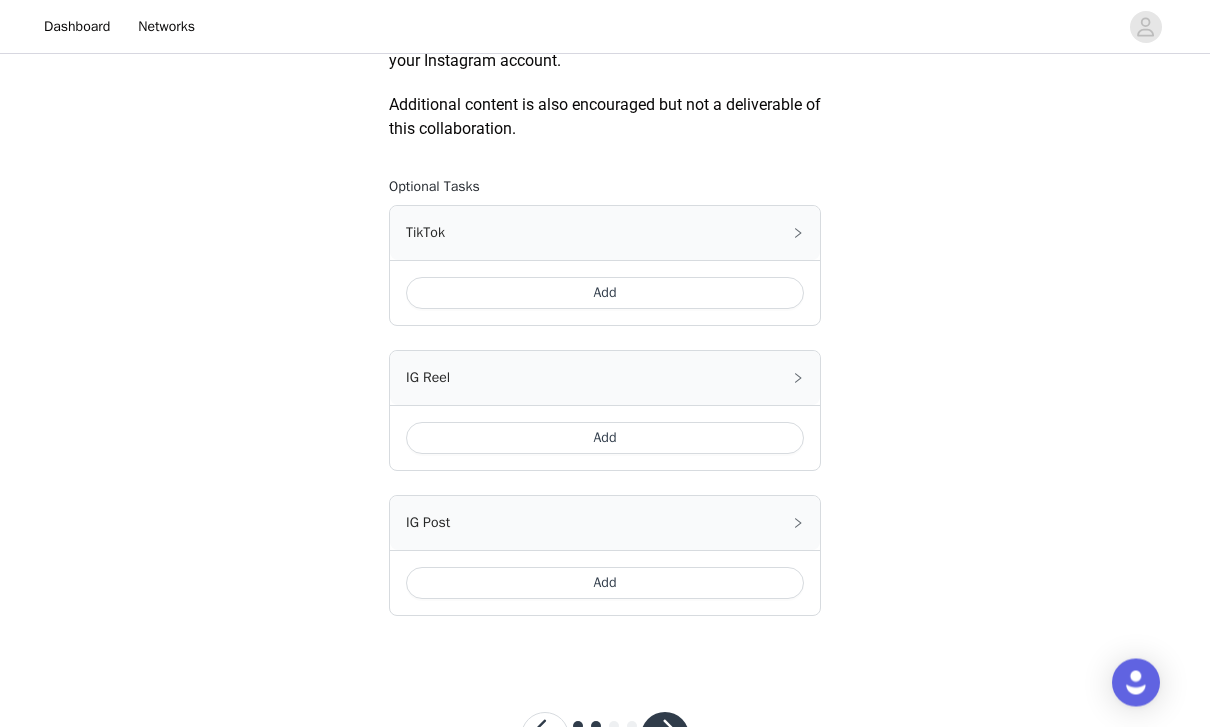 scroll, scrollTop: 1177, scrollLeft: 0, axis: vertical 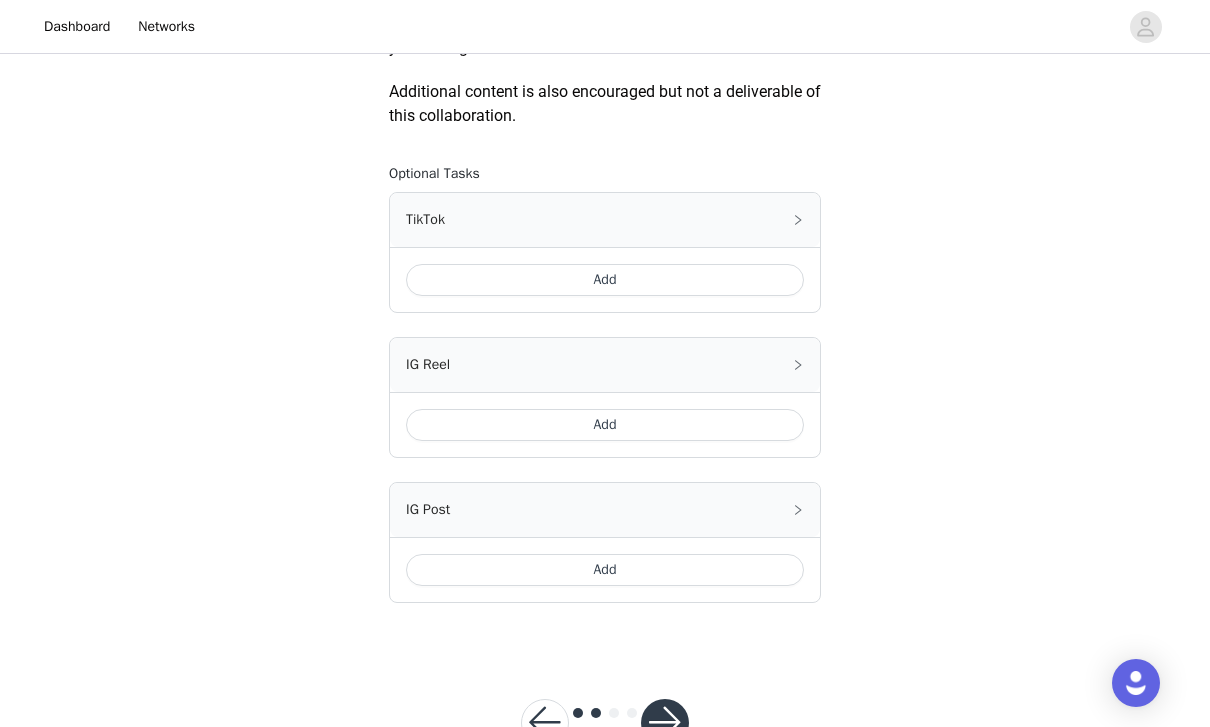 click on "Add" at bounding box center [605, 570] 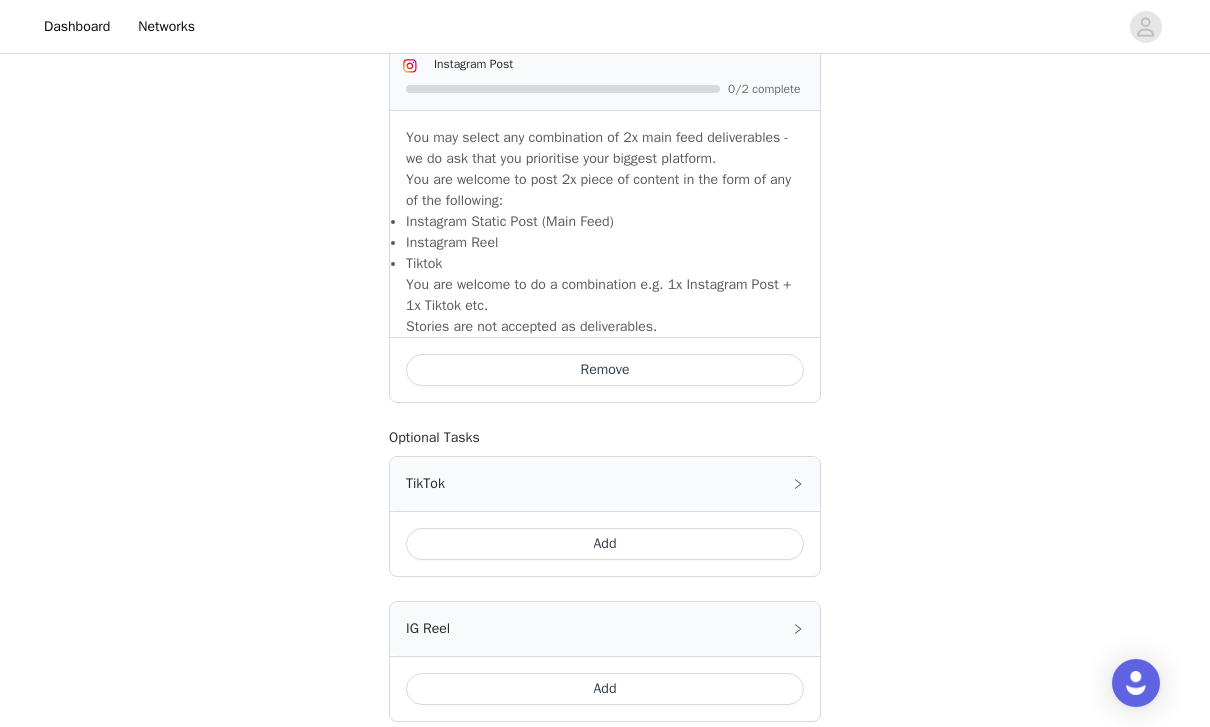 scroll, scrollTop: 1371, scrollLeft: 0, axis: vertical 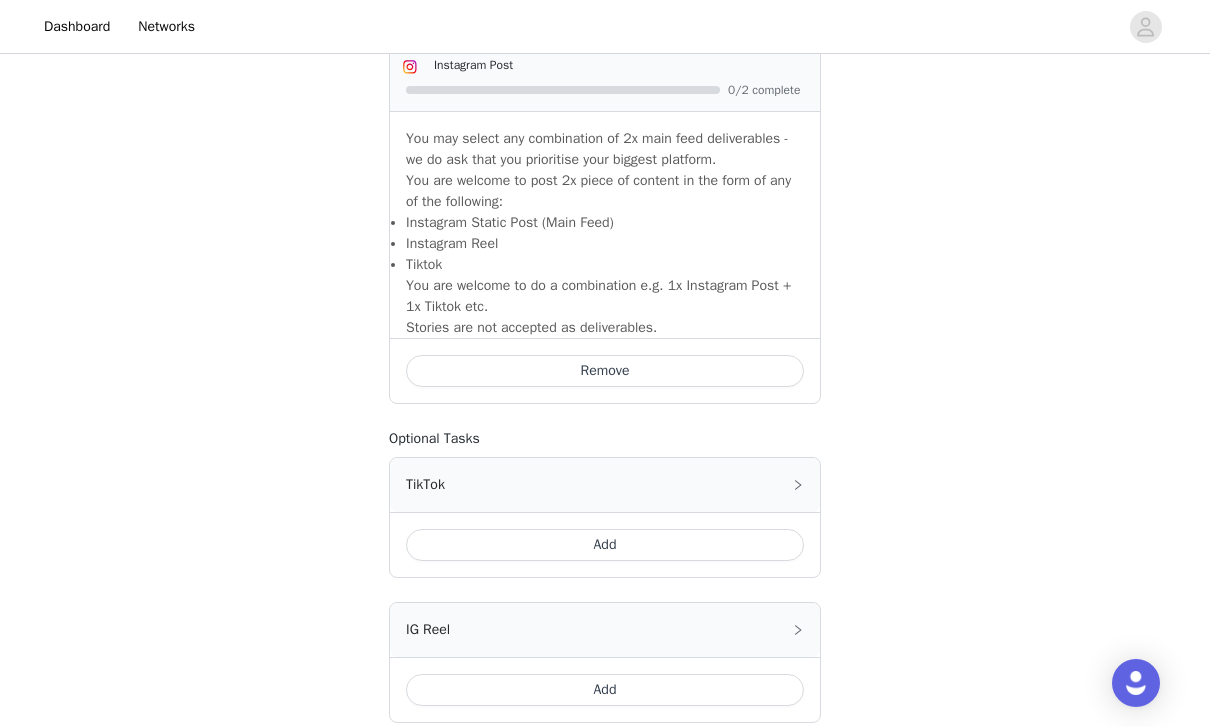 click on "Add" at bounding box center [605, 545] 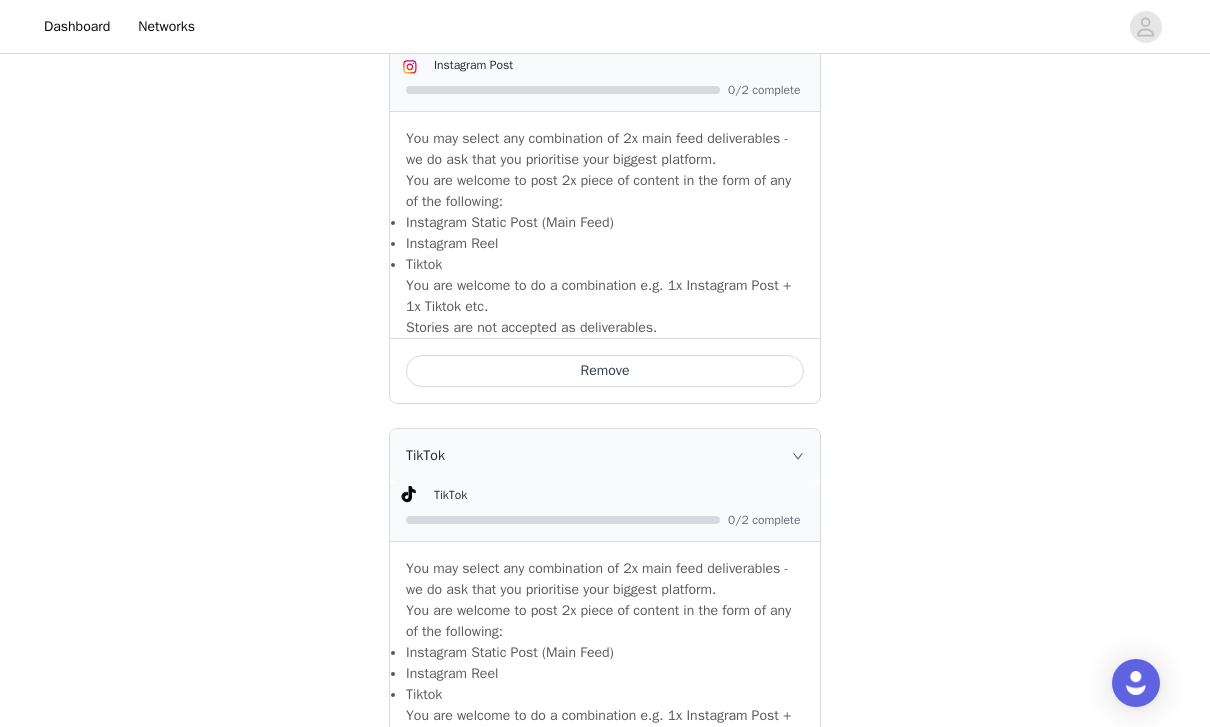 click 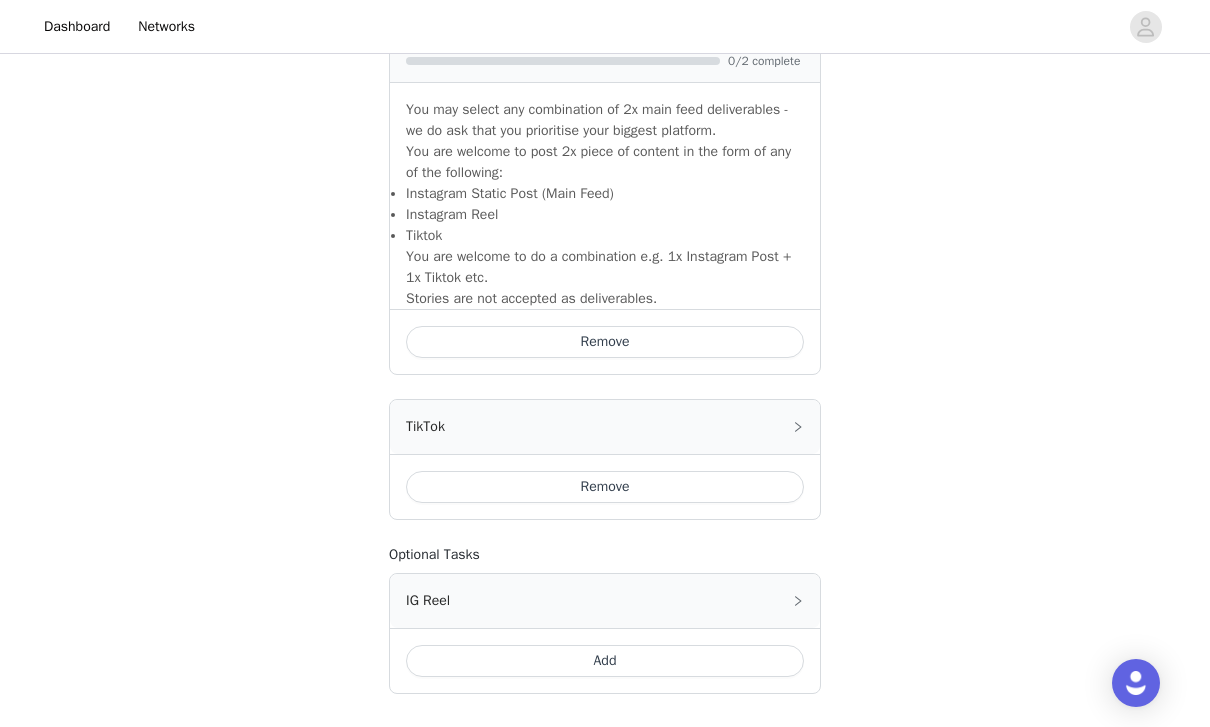 scroll, scrollTop: 1491, scrollLeft: 0, axis: vertical 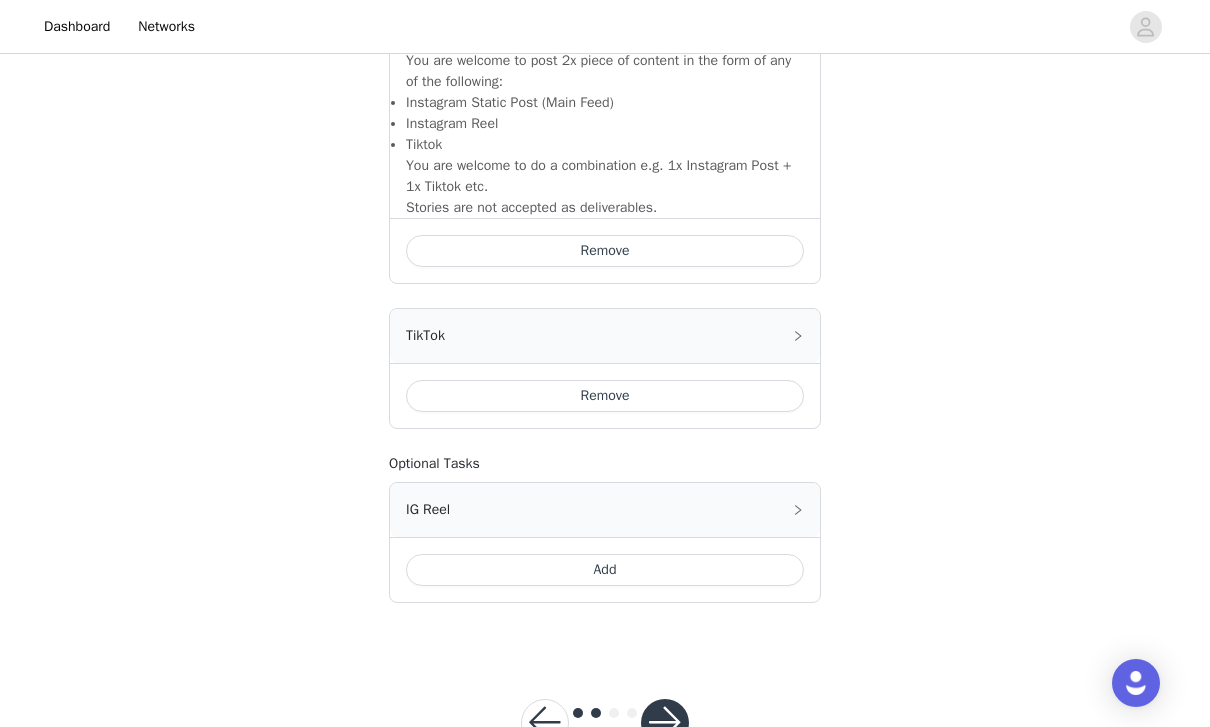 click at bounding box center [665, 723] 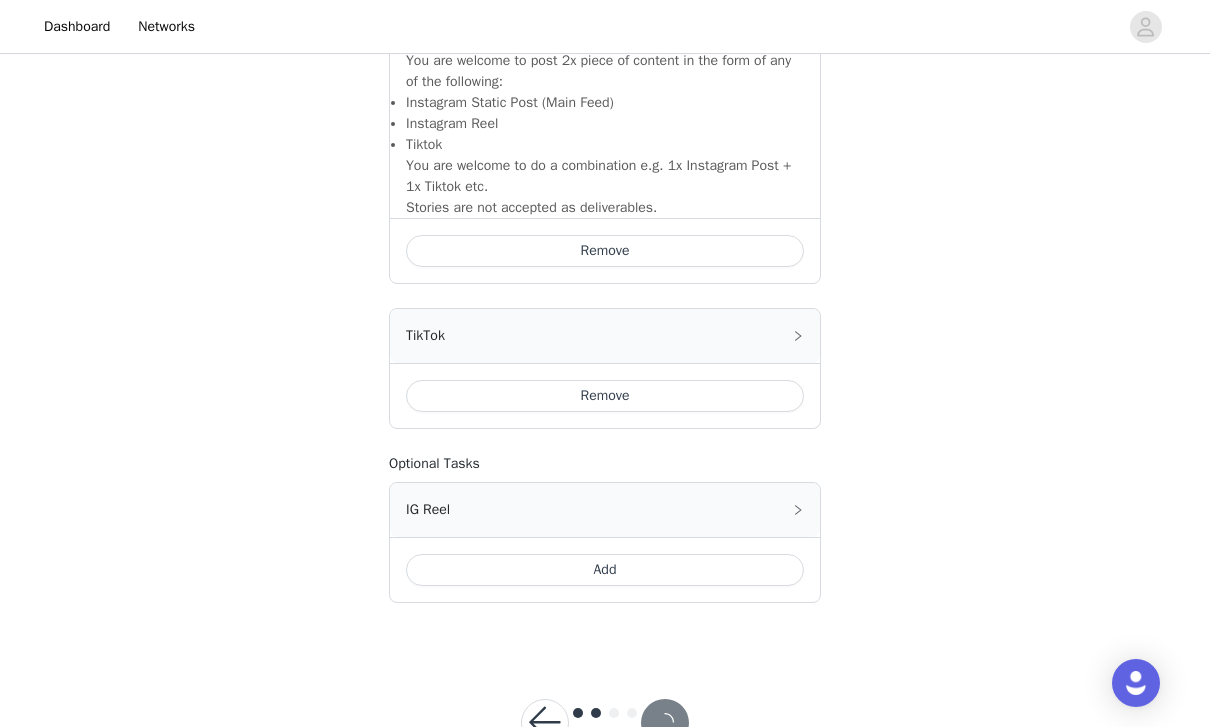 scroll, scrollTop: 0, scrollLeft: 0, axis: both 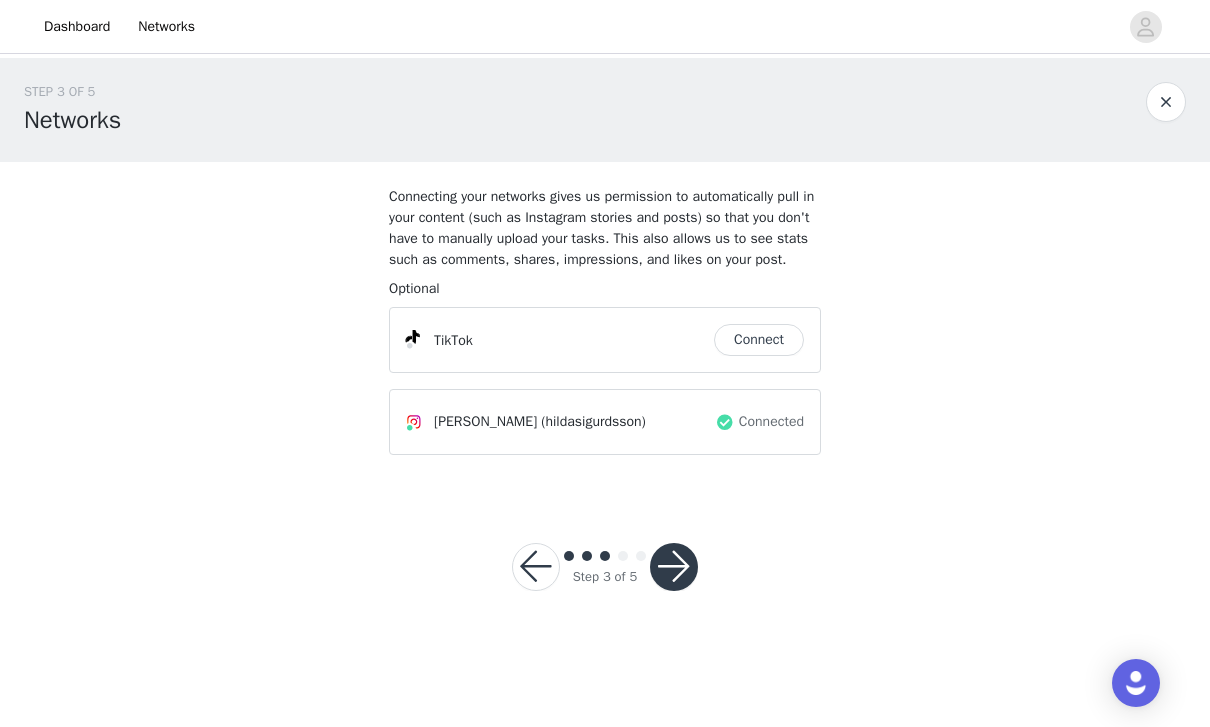 click at bounding box center (674, 567) 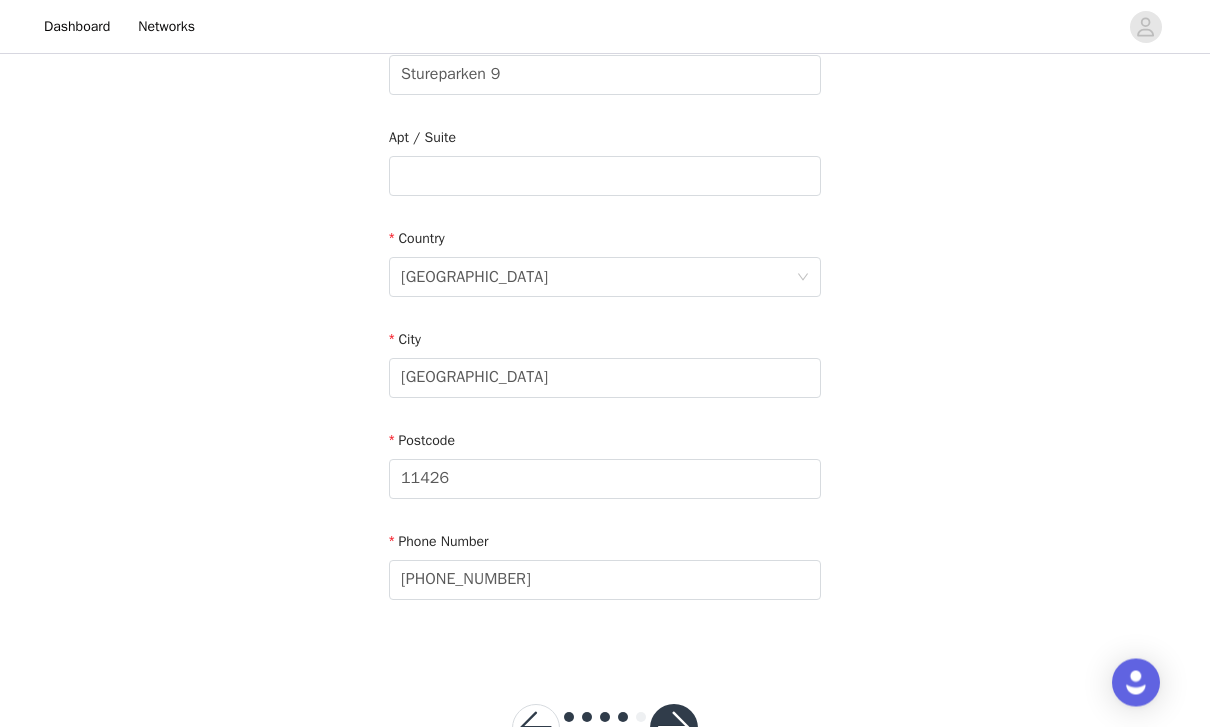 scroll, scrollTop: 513, scrollLeft: 0, axis: vertical 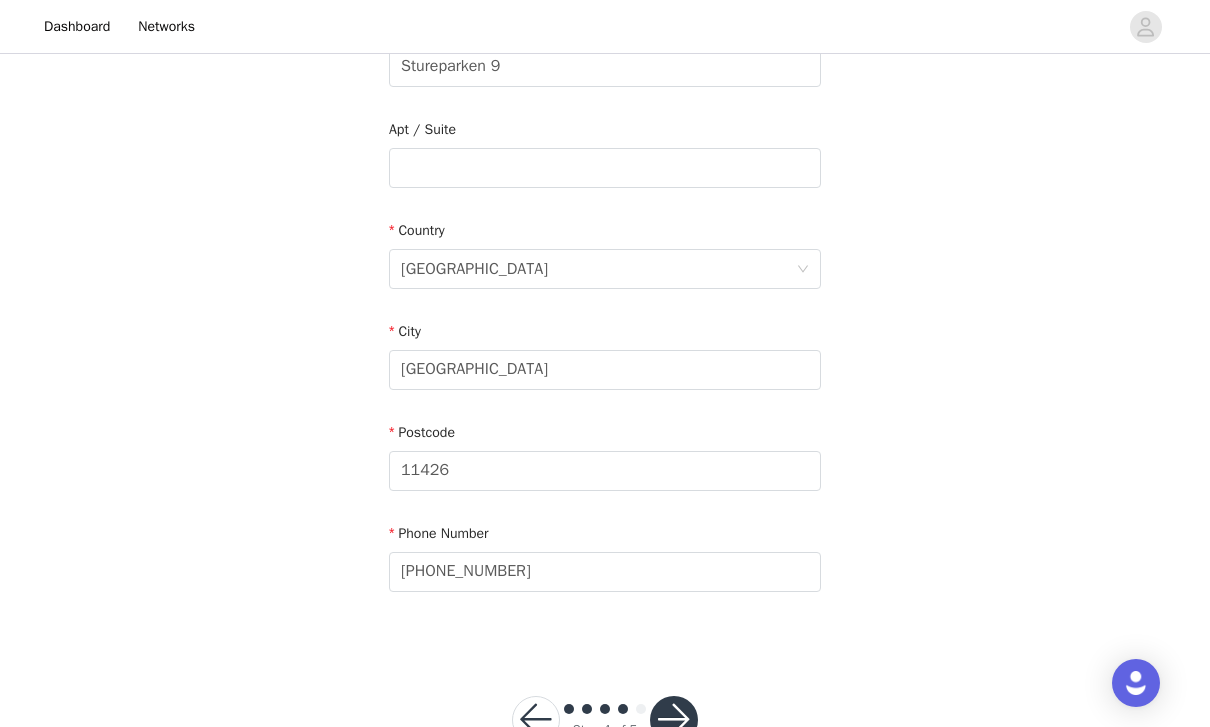 click at bounding box center [674, 720] 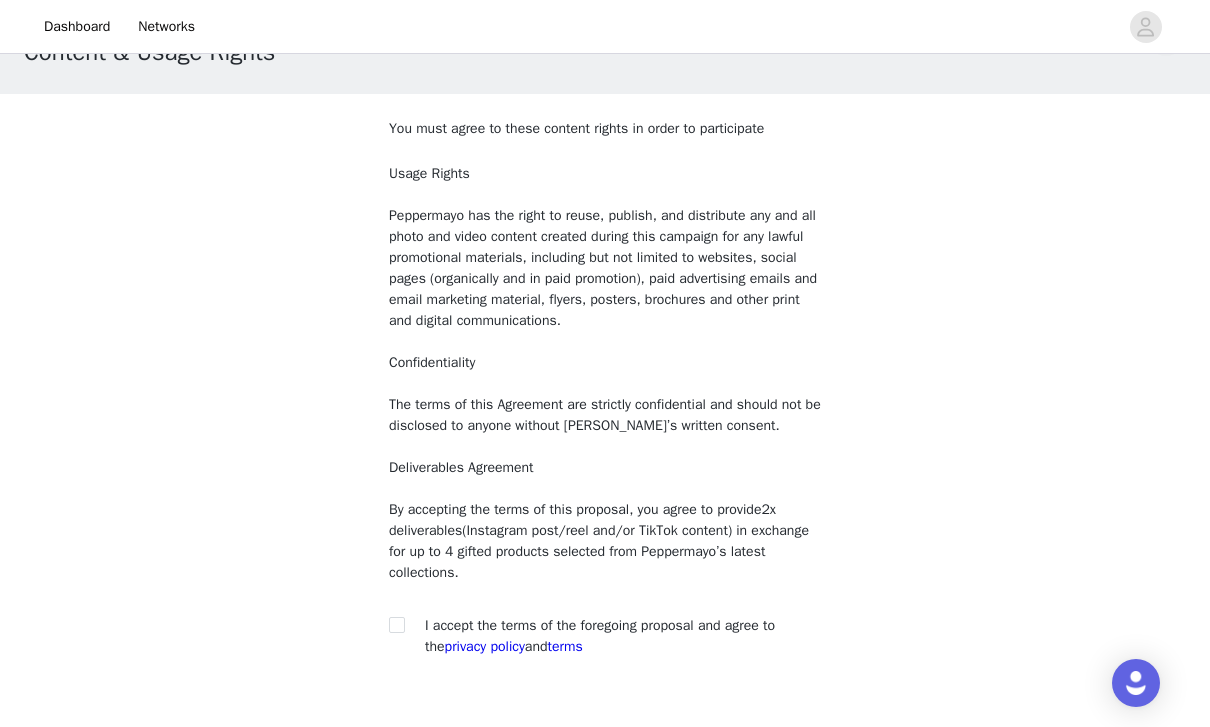 scroll, scrollTop: 133, scrollLeft: 0, axis: vertical 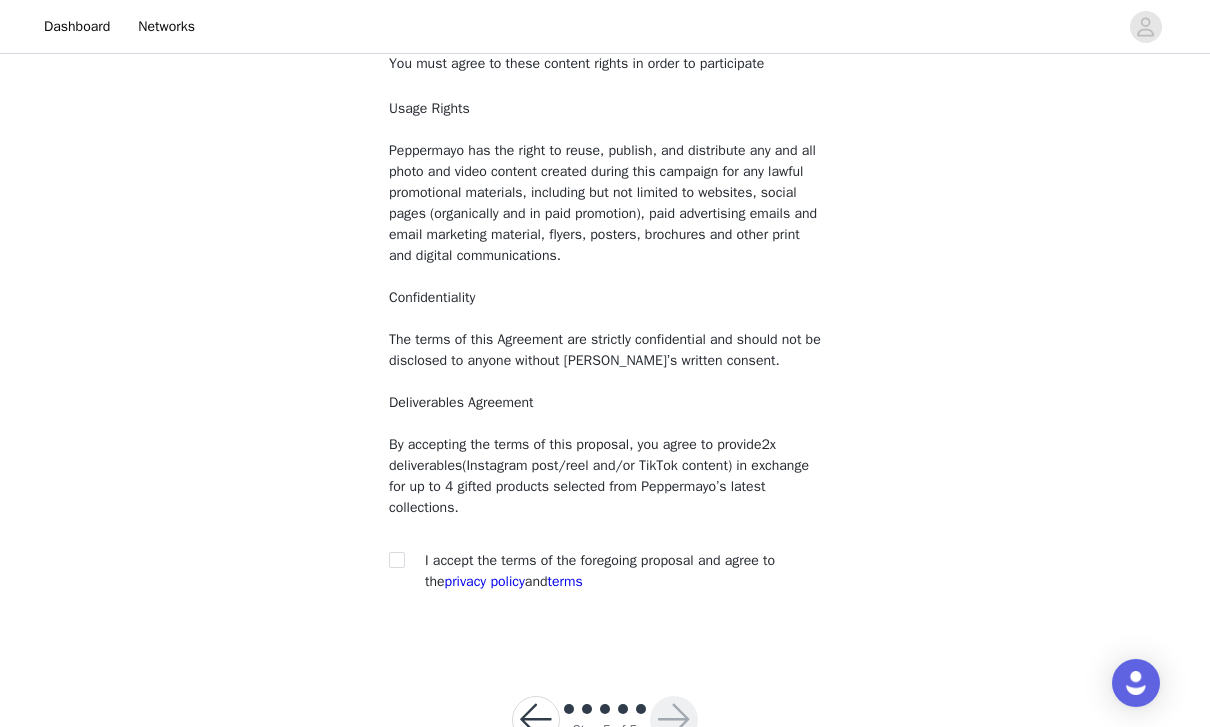 click on "You must agree to these content rights in order to participate       Usage Rights   Peppermayo has the right to reuse, publish, and distribute any and all photo and video content created during this campaign for any lawful promotional materials, including but not limited to websites, social pages (organically and in paid promotion), paid advertising emails and email marketing material, flyers, posters, brochures and other print and digital communications.   Confidentiality   The terms of this Agreement are strictly confidential and should not be disclosed to anyone without Peppermayo’s written consent.
Deliverables Agreement
By accepting the terms of this proposal, you agree to provide  2x deliverables  (Instagram post/reel and/or TikTok content) in exchange for up to 4 gifted products selected from Peppermayo’s latest collections.
I accept the terms of the foregoing proposal and agree to the
terms" at bounding box center (605, 338) 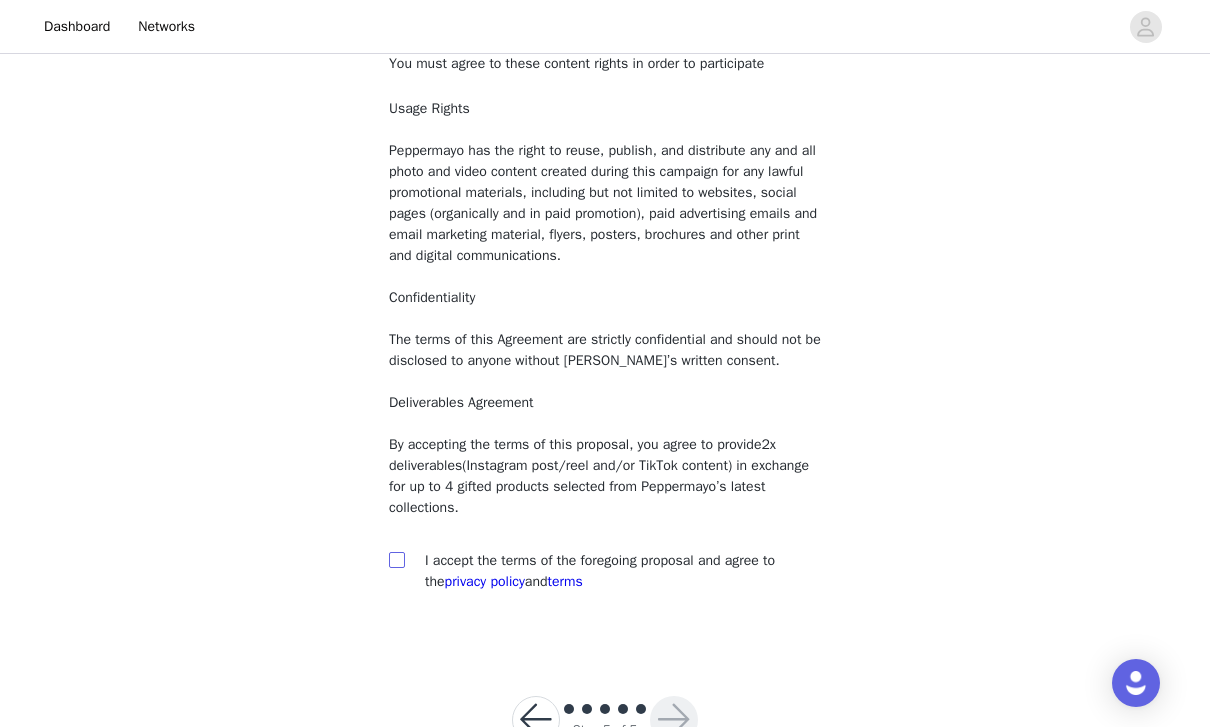 click at bounding box center [396, 559] 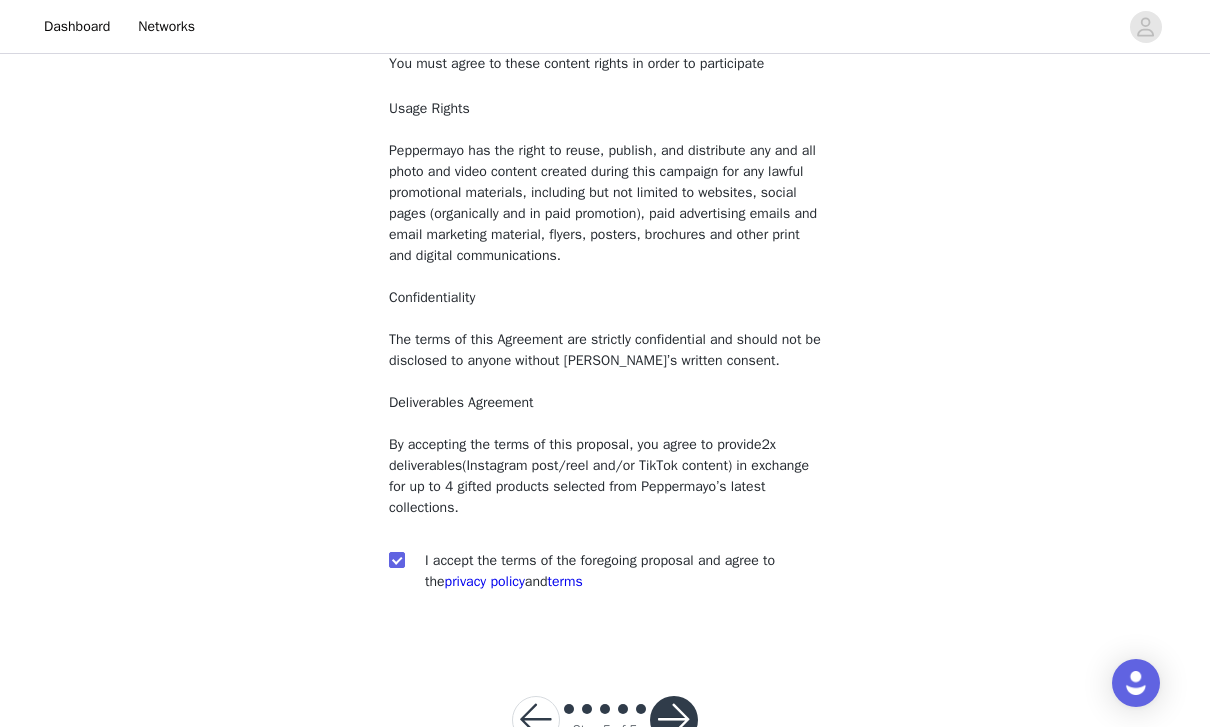 click at bounding box center [674, 720] 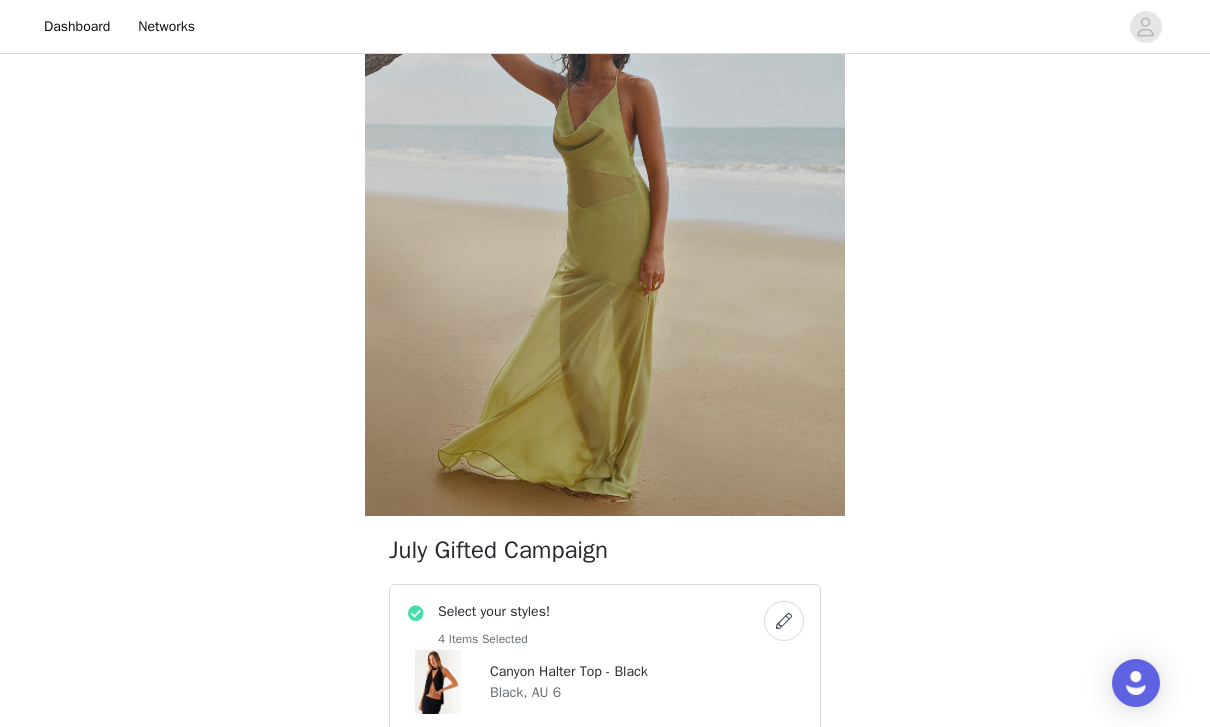 scroll, scrollTop: 206, scrollLeft: 0, axis: vertical 